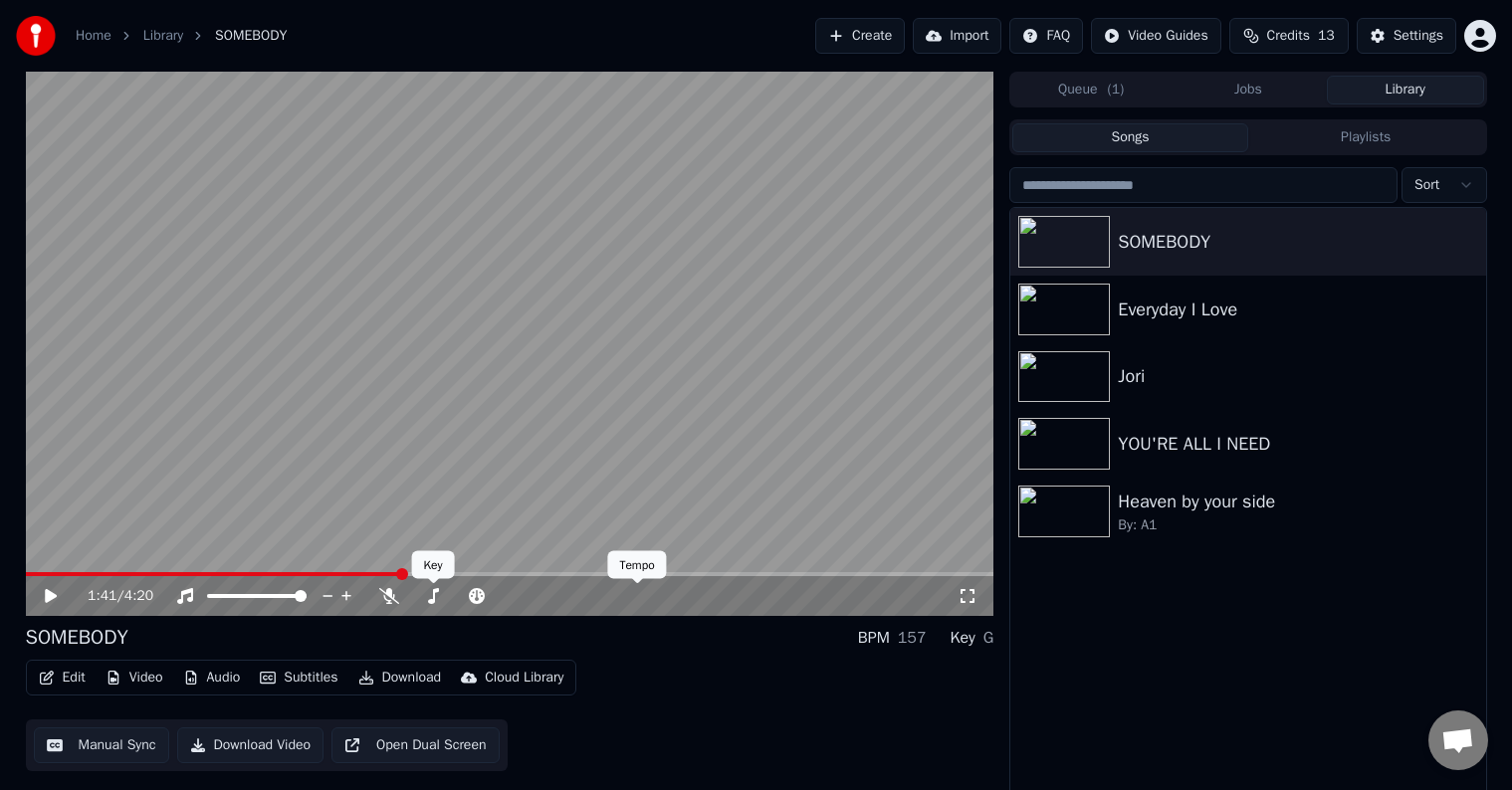 scroll, scrollTop: 0, scrollLeft: 0, axis: both 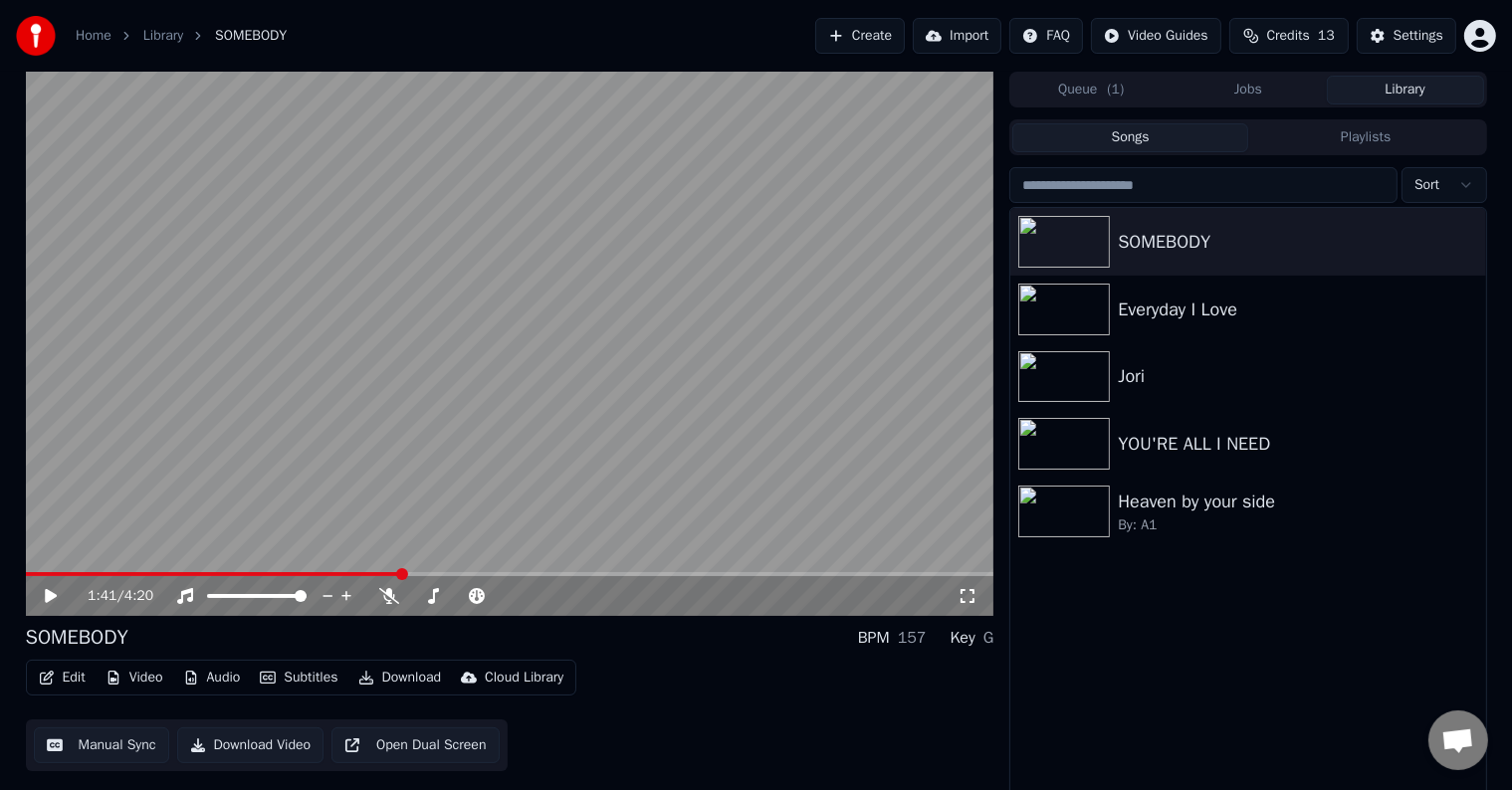 click on "Video" at bounding box center (134, 678) 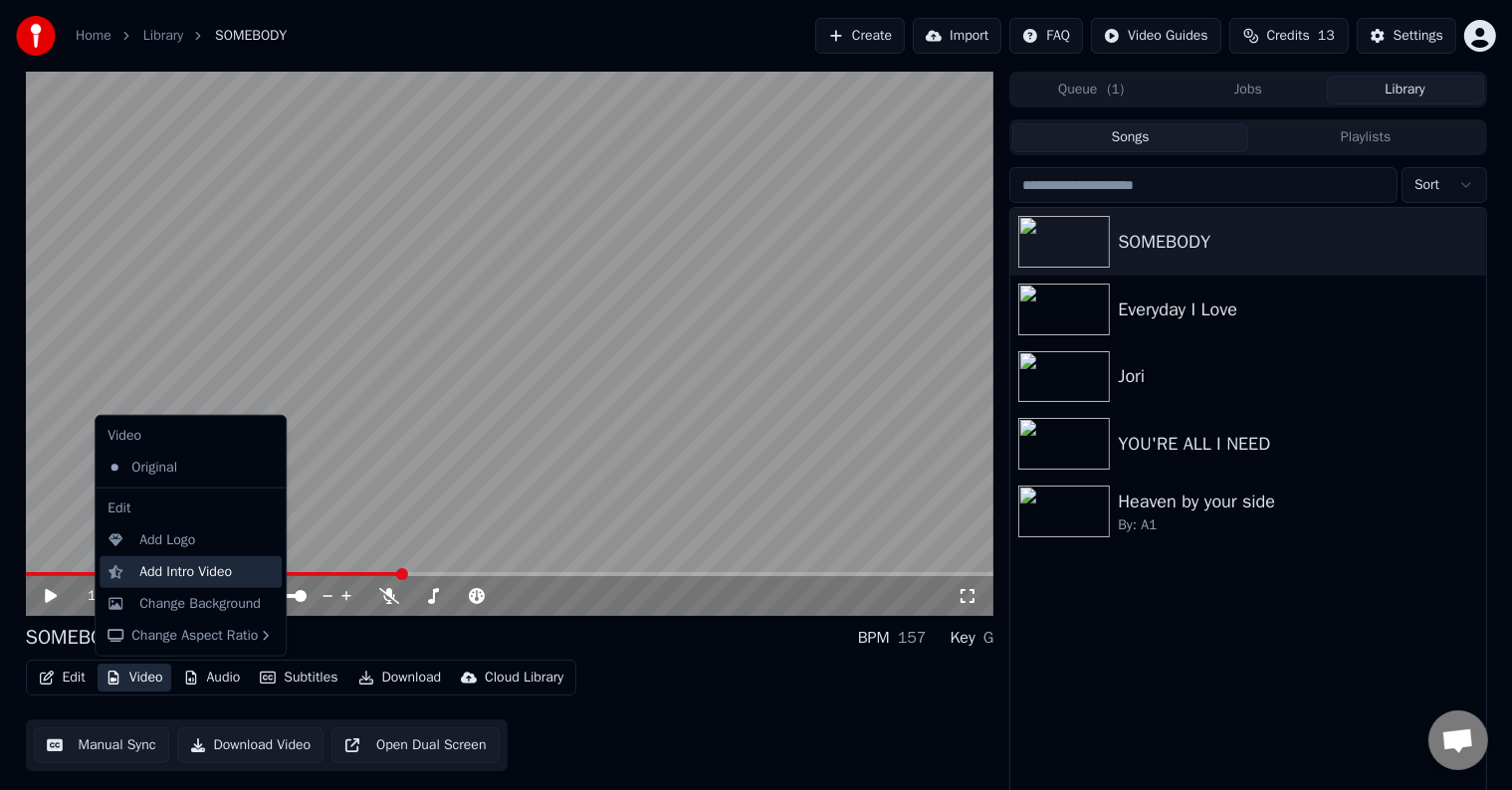 click on "Add Intro Video" at bounding box center [185, 572] 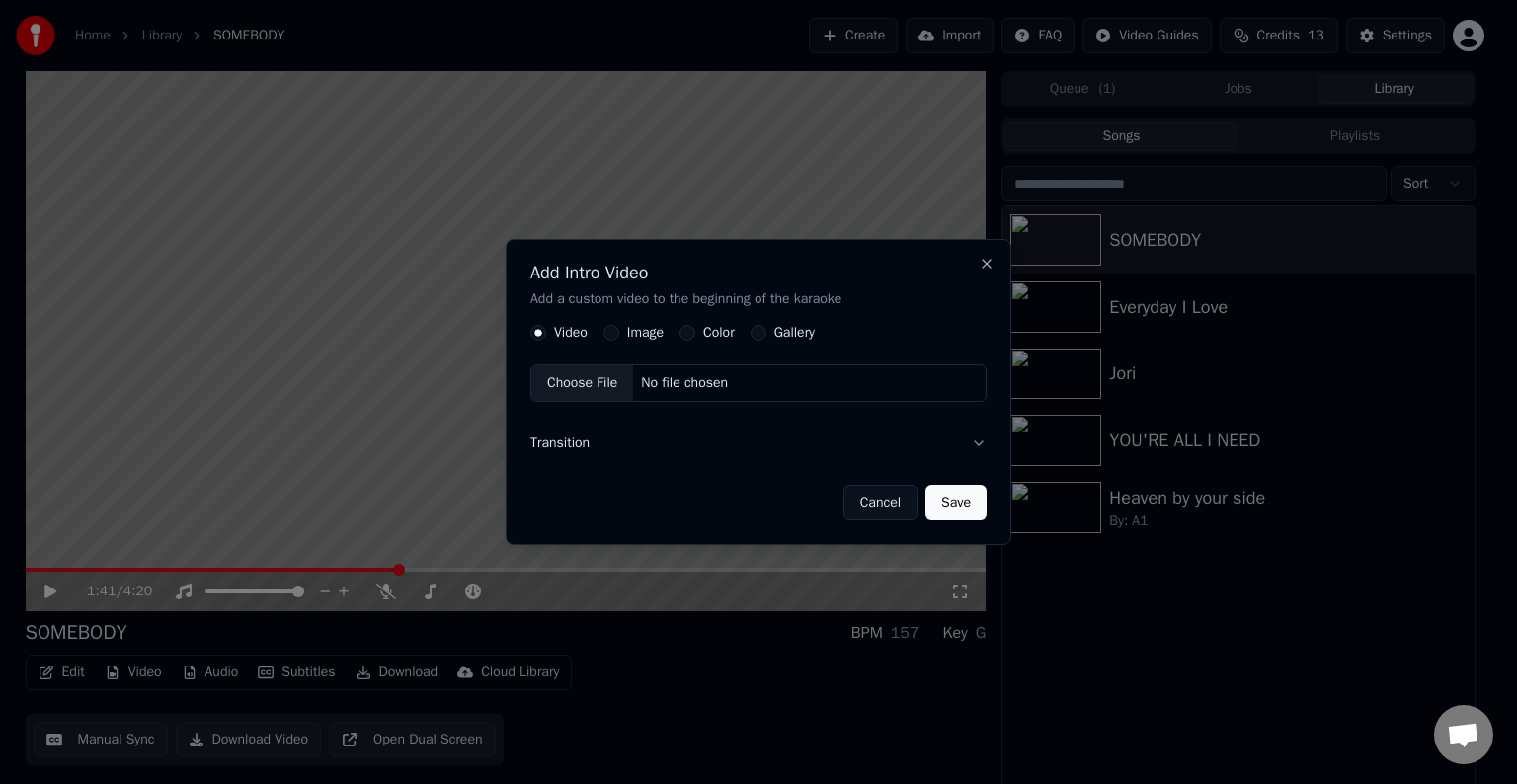 click on "Choose File" at bounding box center (582, 383) 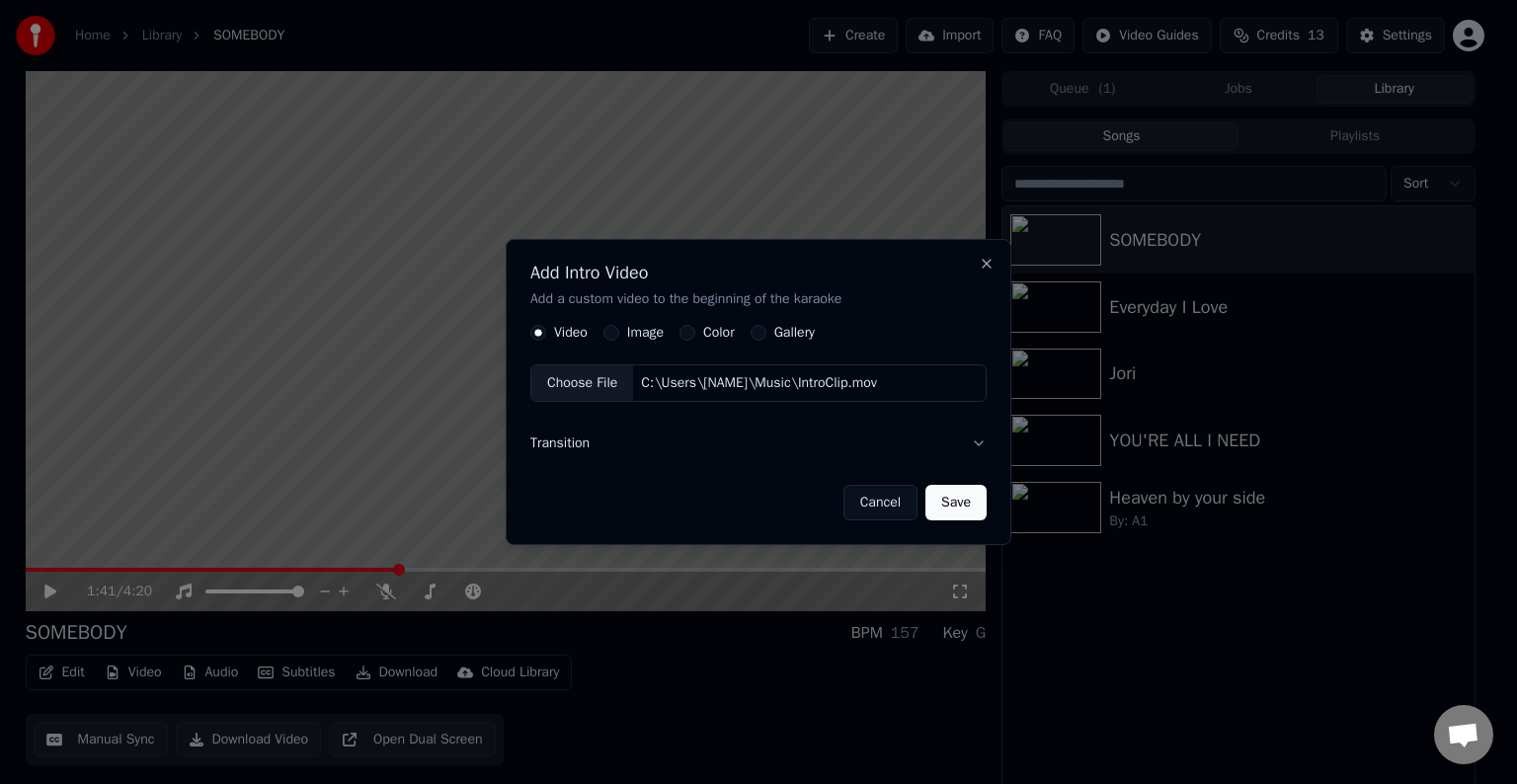 click on "Transition" at bounding box center (758, 443) 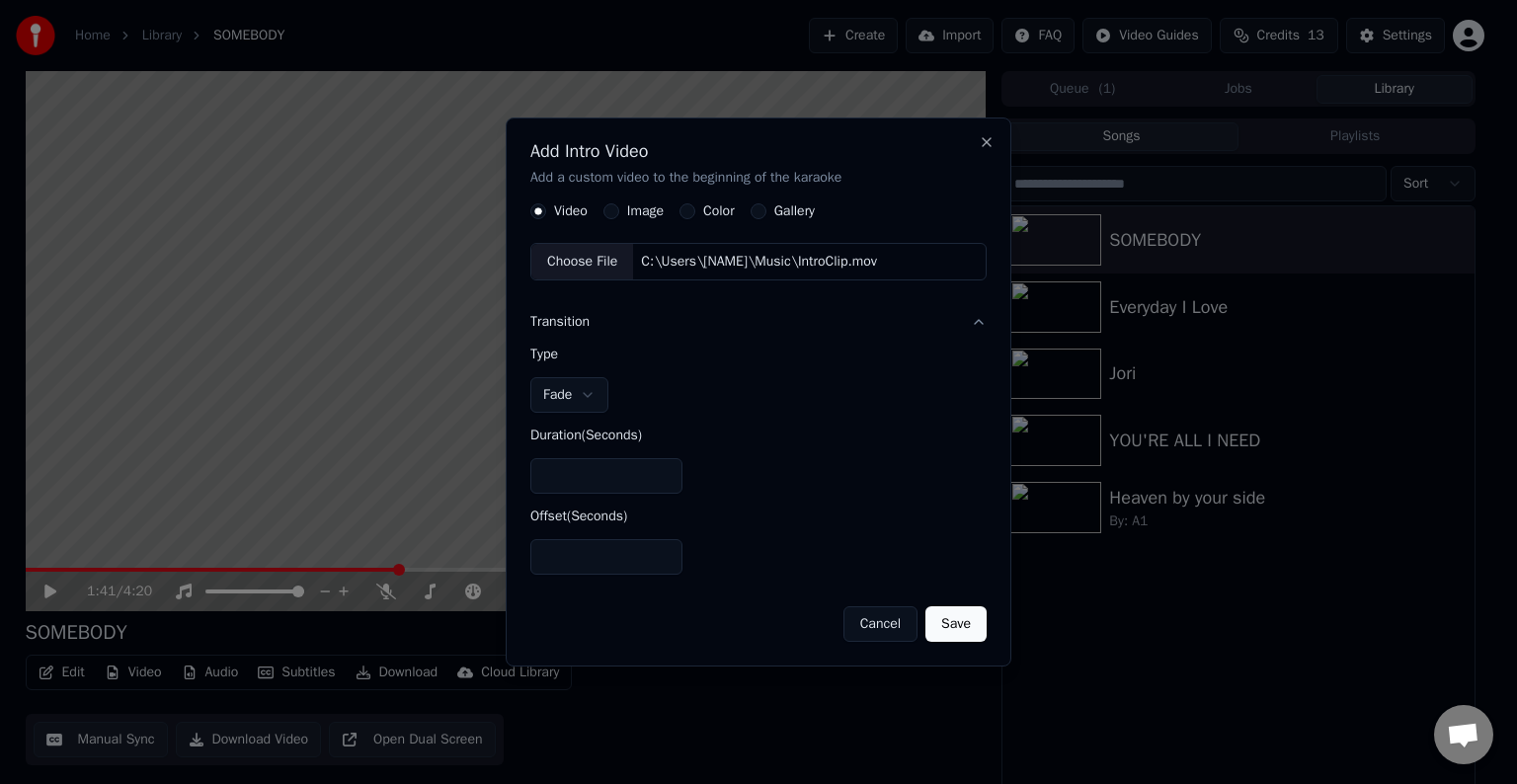 click on "Save" at bounding box center (956, 624) 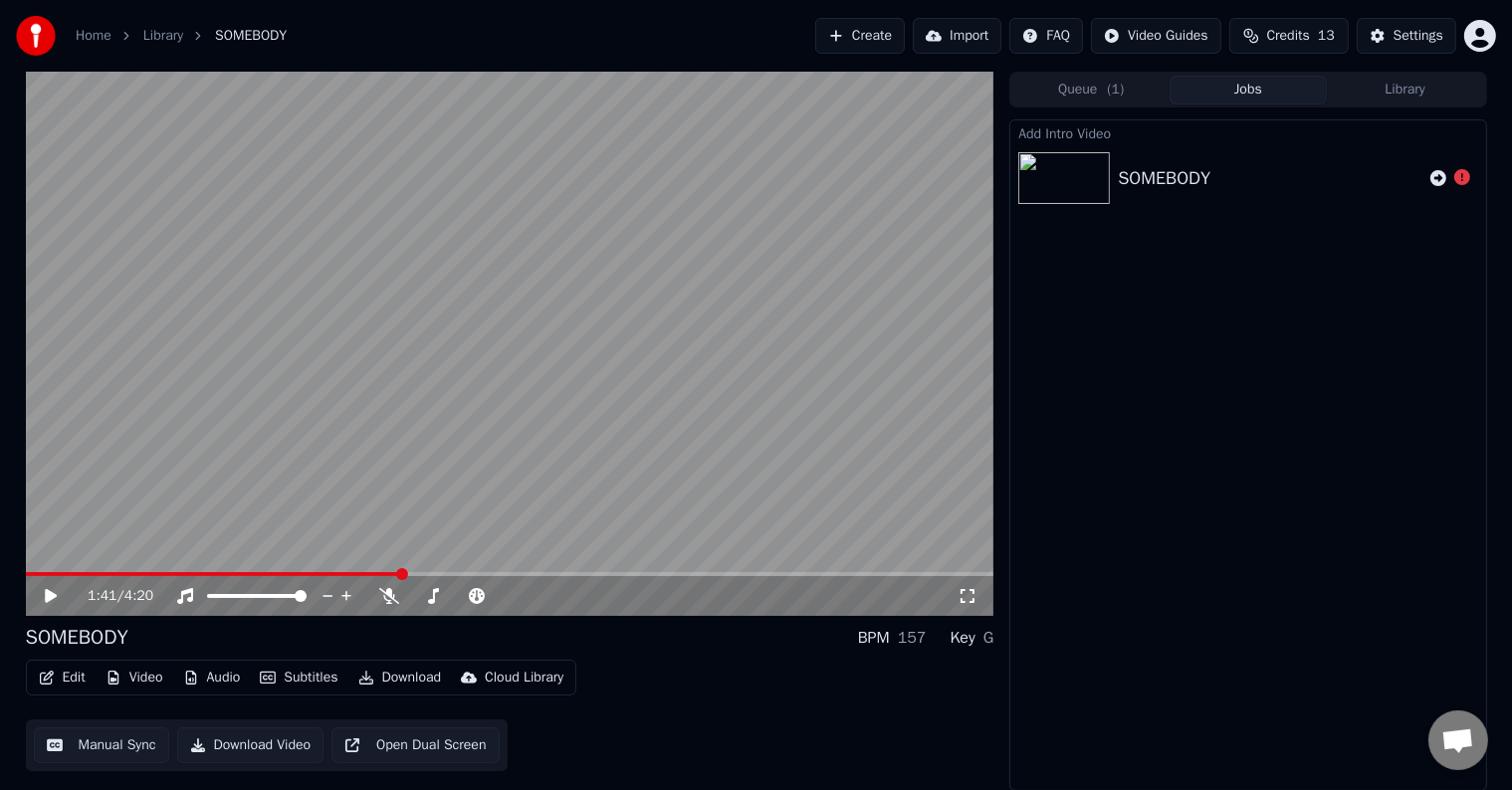 click on "SOMEBODY" at bounding box center [1247, 178] 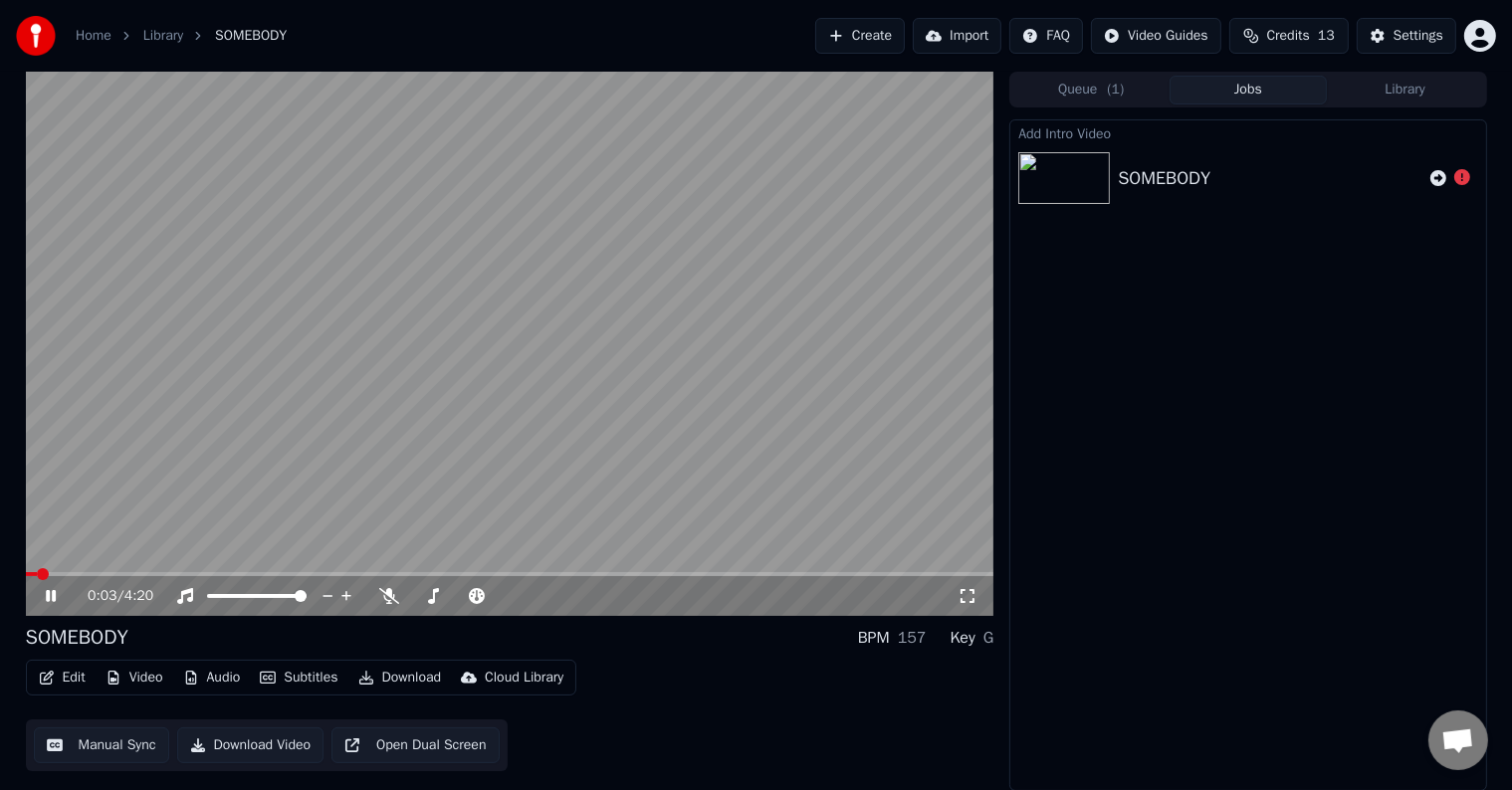 click at bounding box center (31, 574) 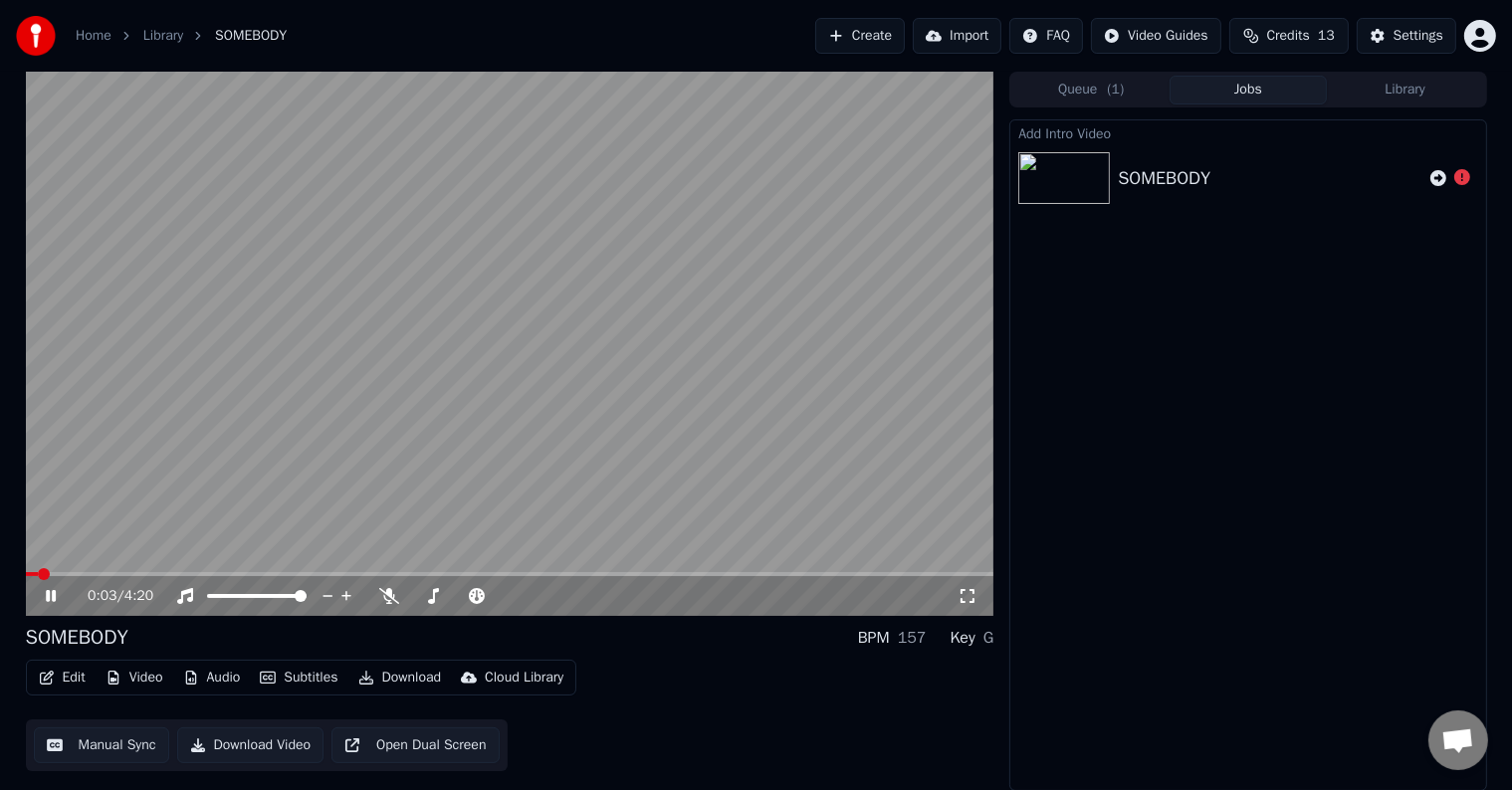 click at bounding box center [510, 343] 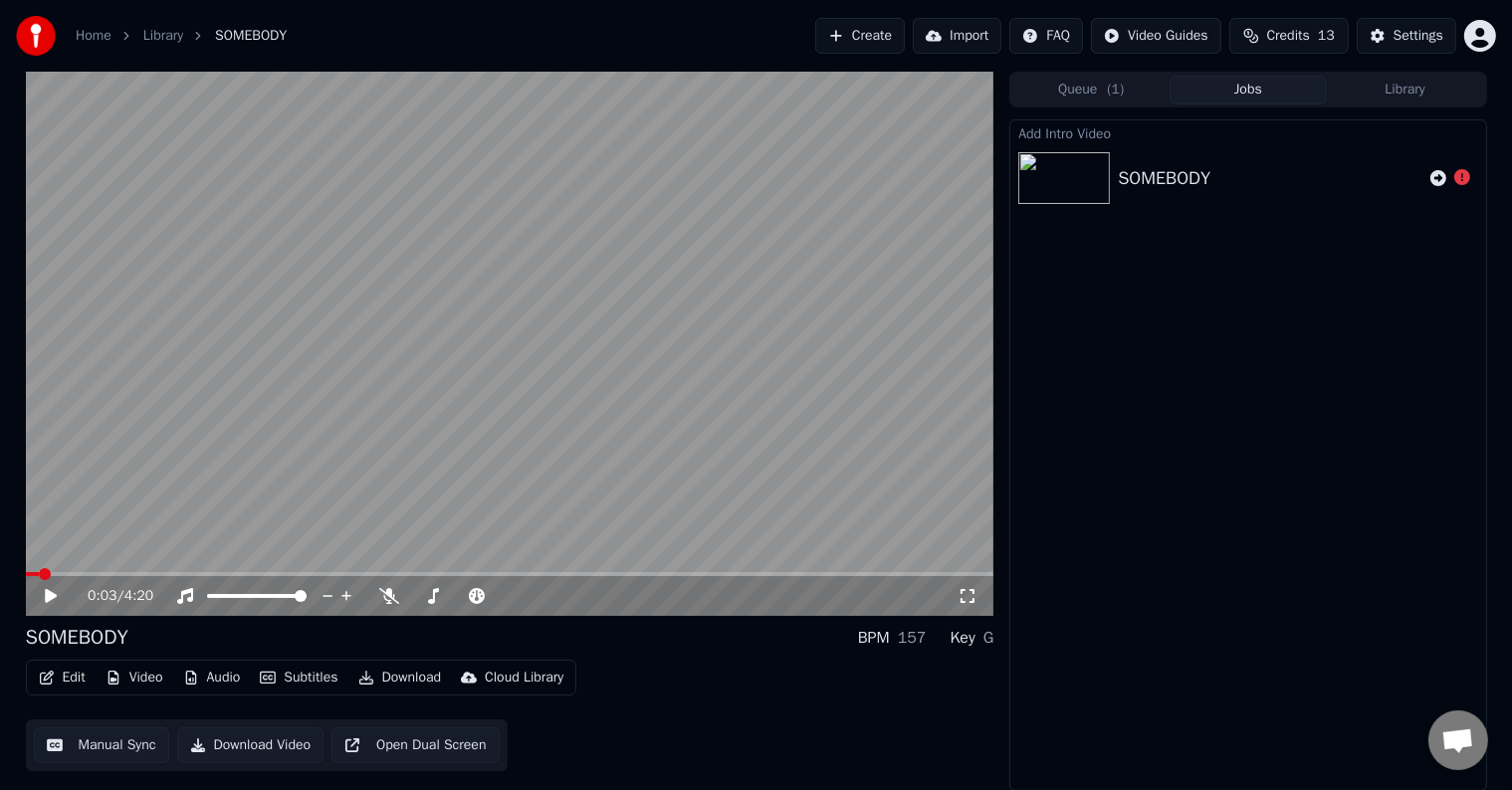click at bounding box center (510, 343) 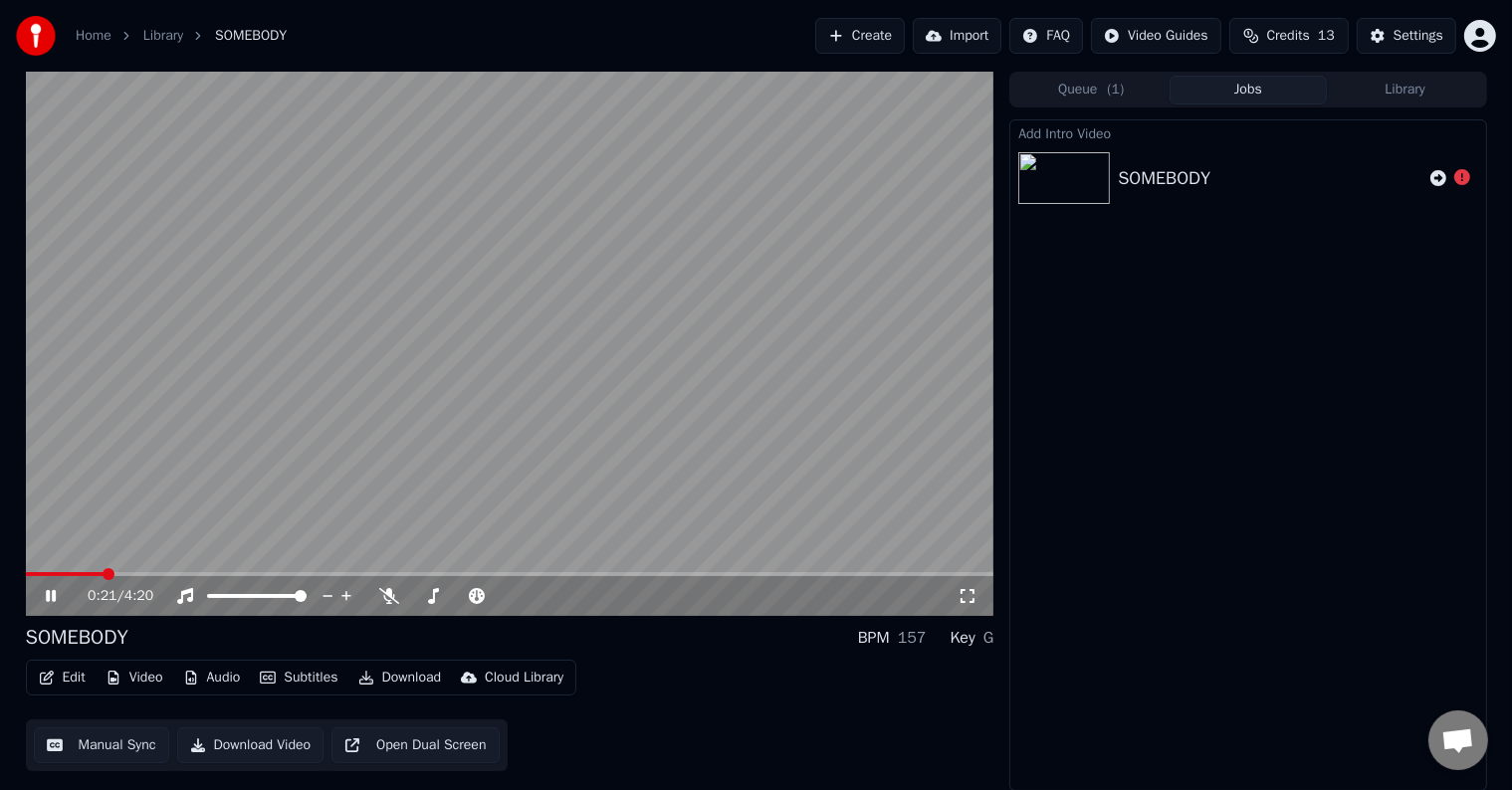 click 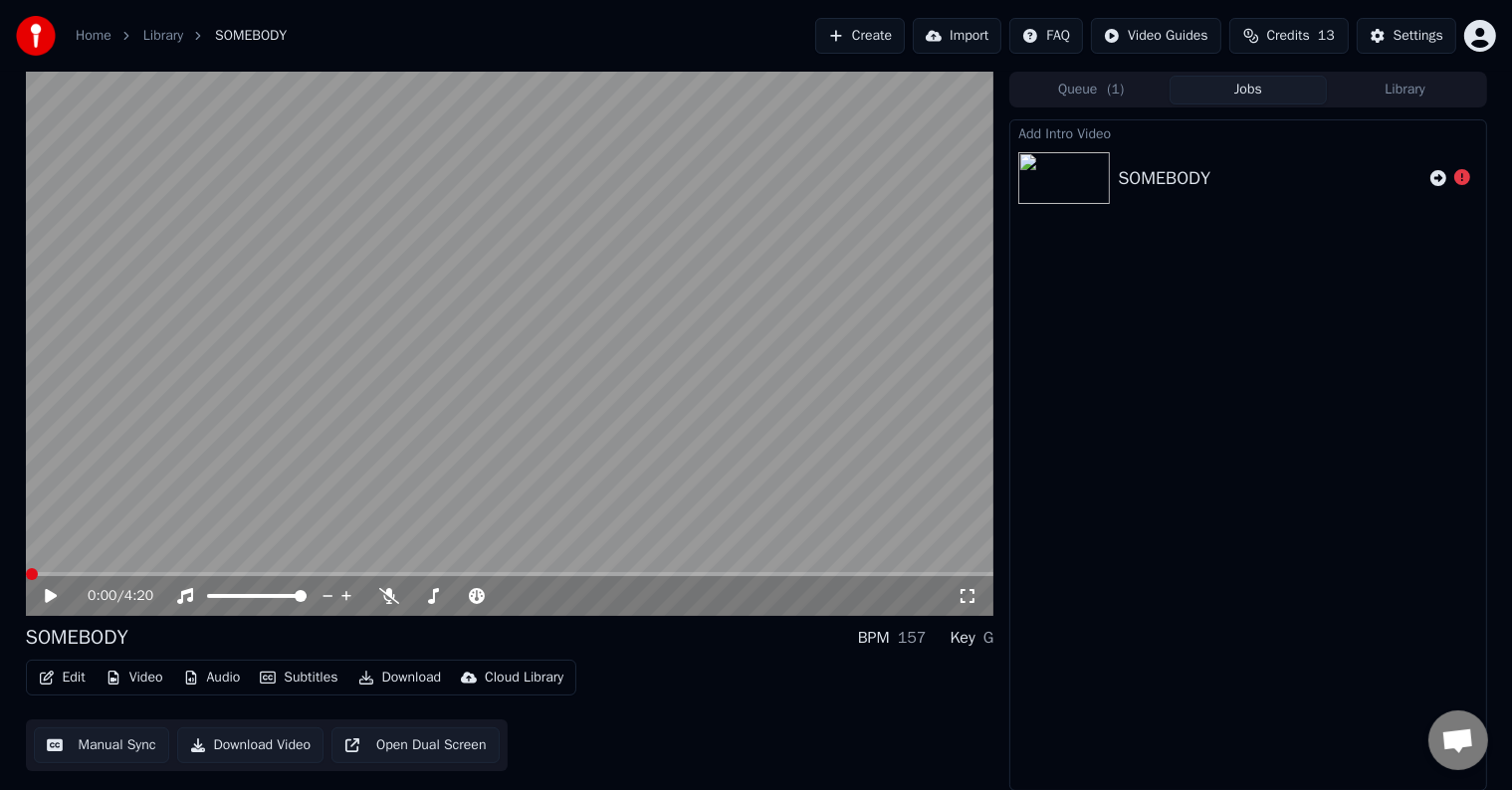 click at bounding box center [32, 574] 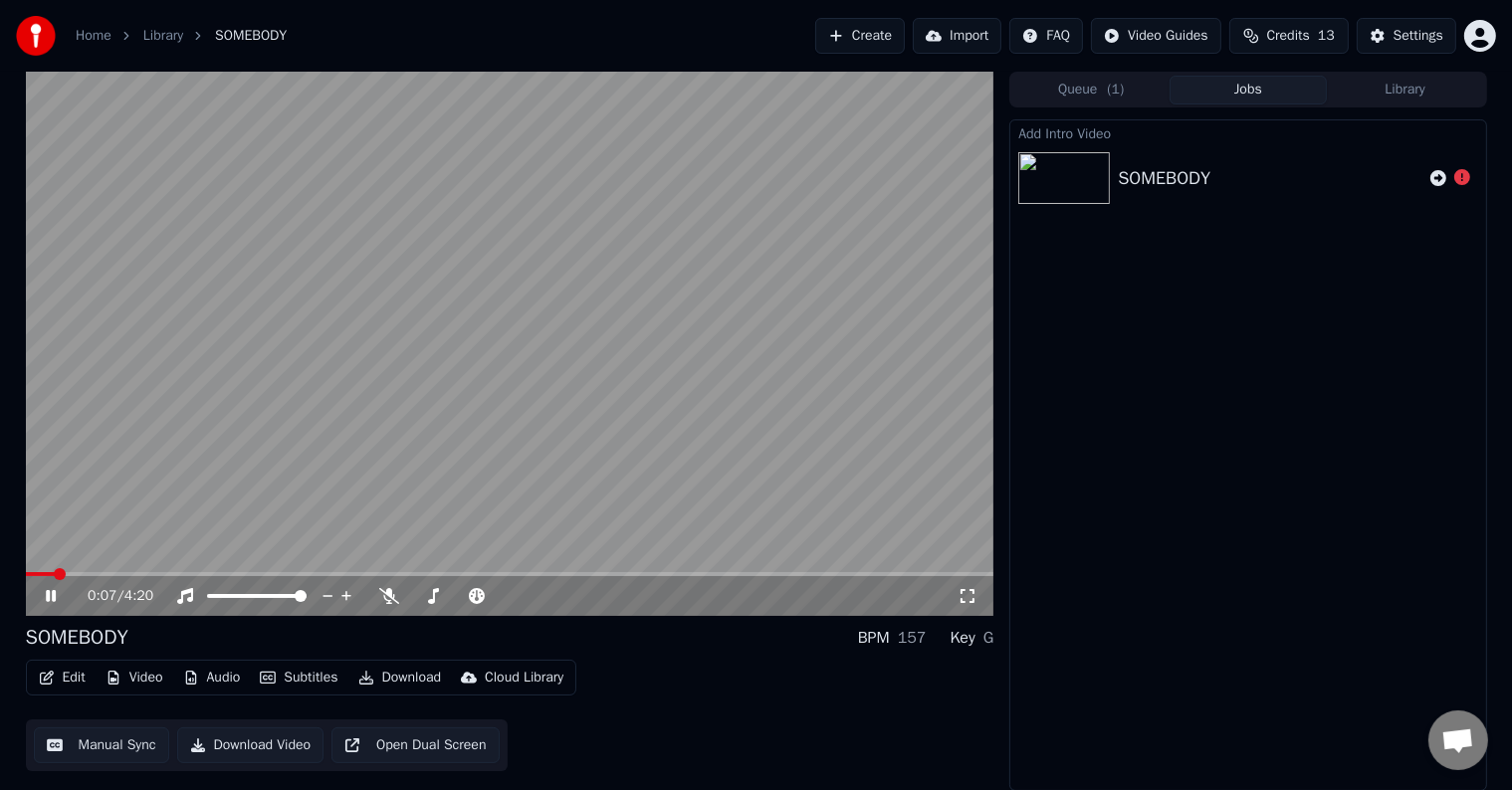 click 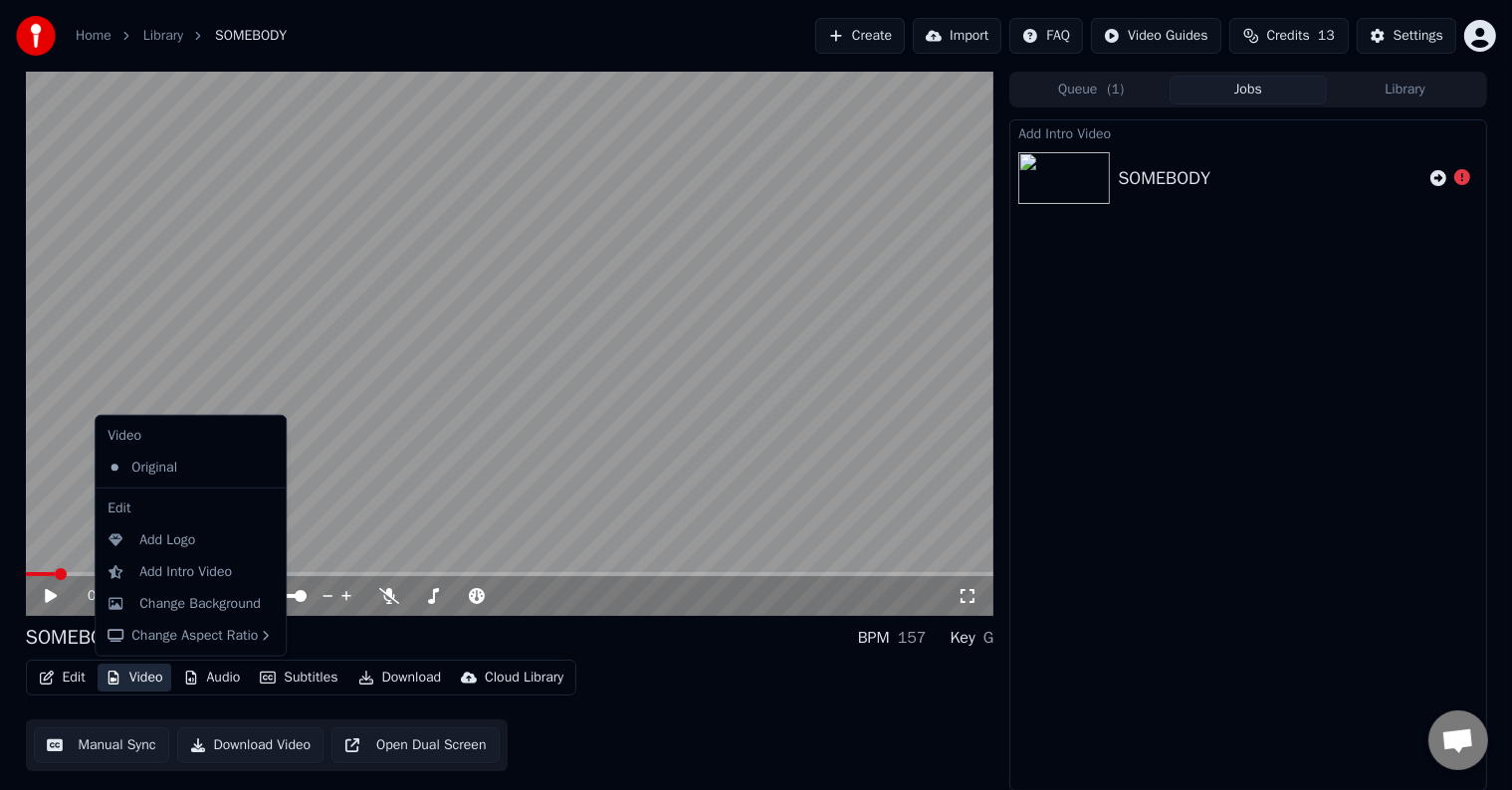 click on "Video" at bounding box center [134, 678] 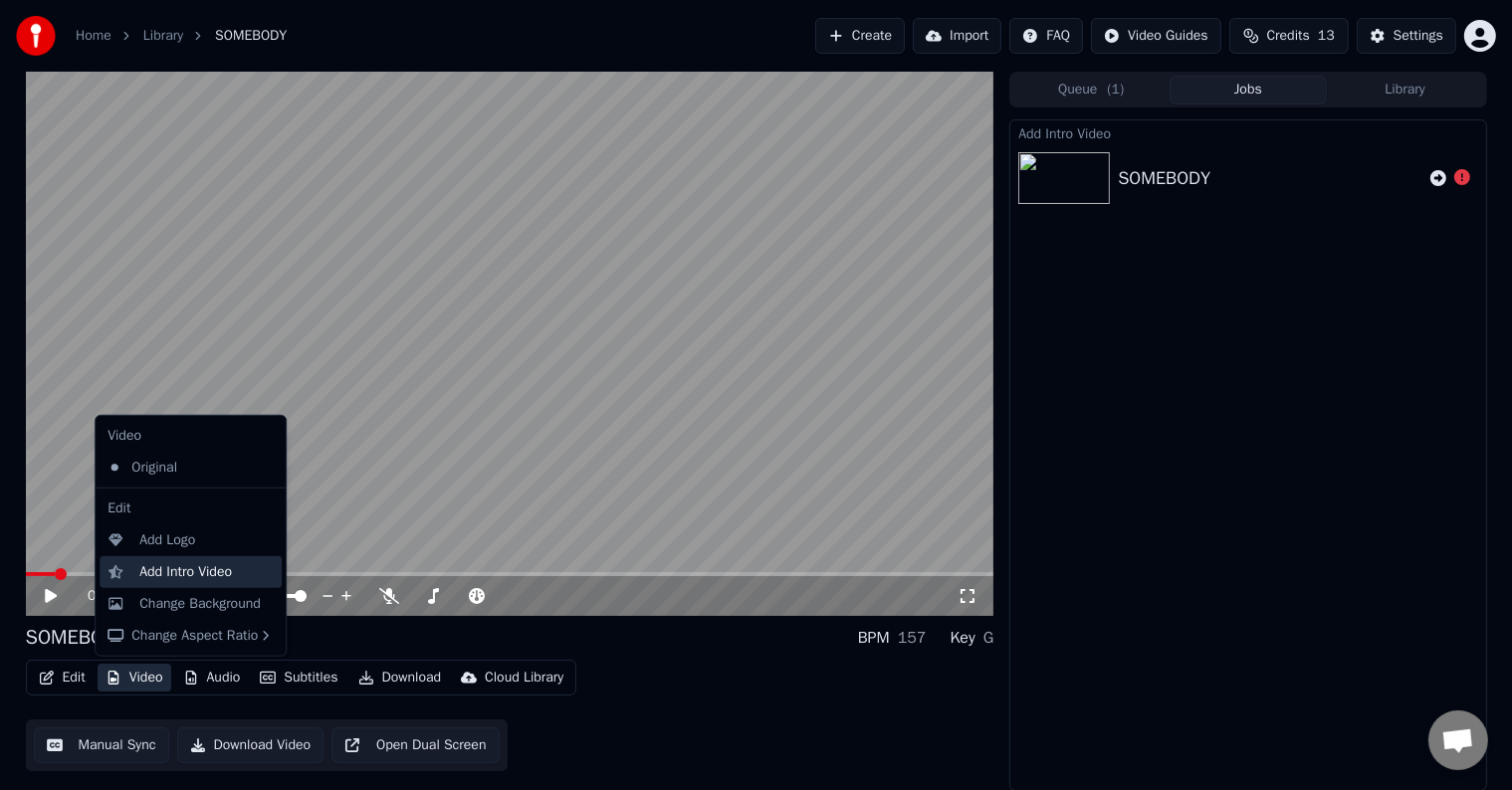 click on "Add Intro Video" at bounding box center [185, 572] 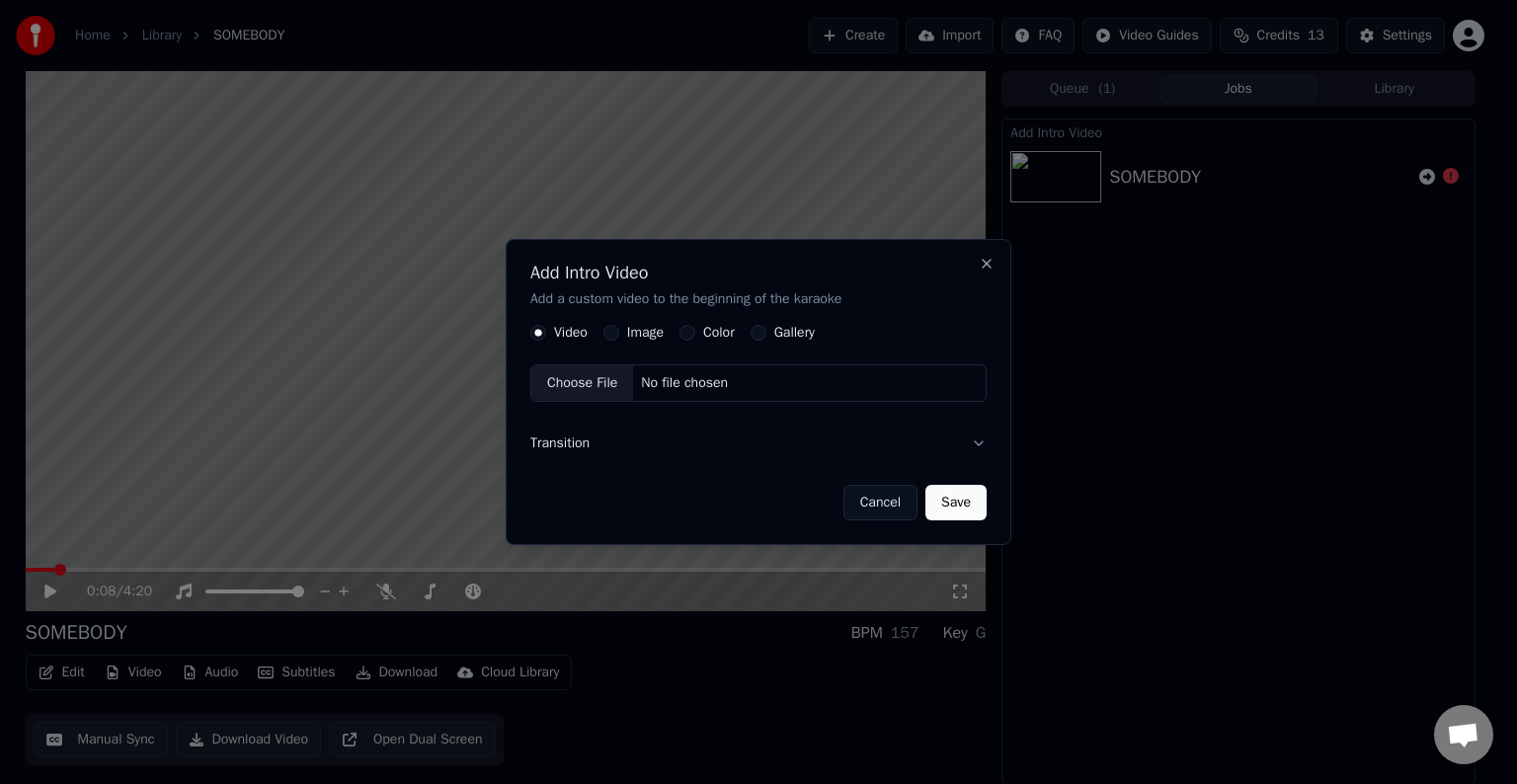 click on "Choose File" at bounding box center (582, 383) 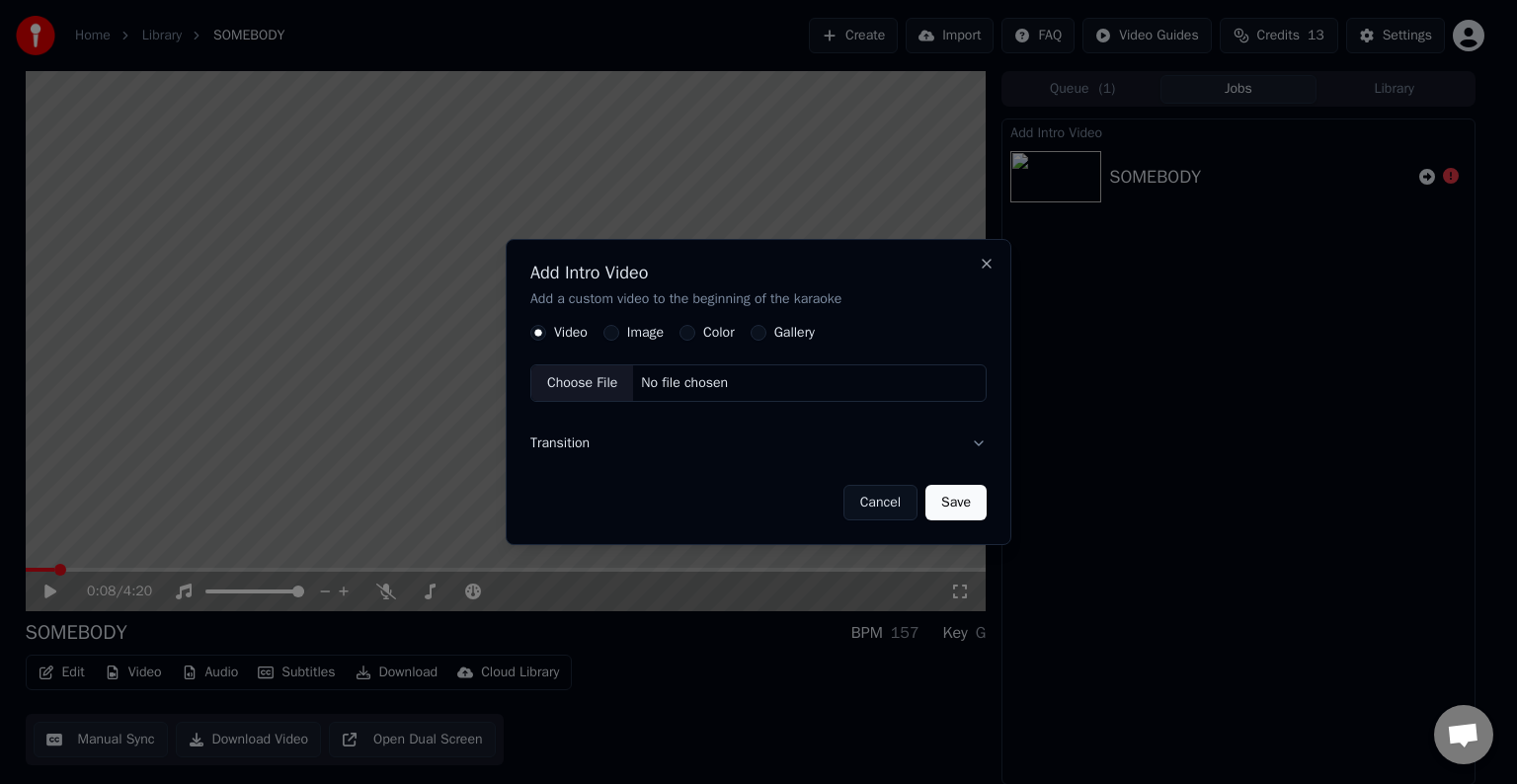 click on "Cancel" at bounding box center (880, 503) 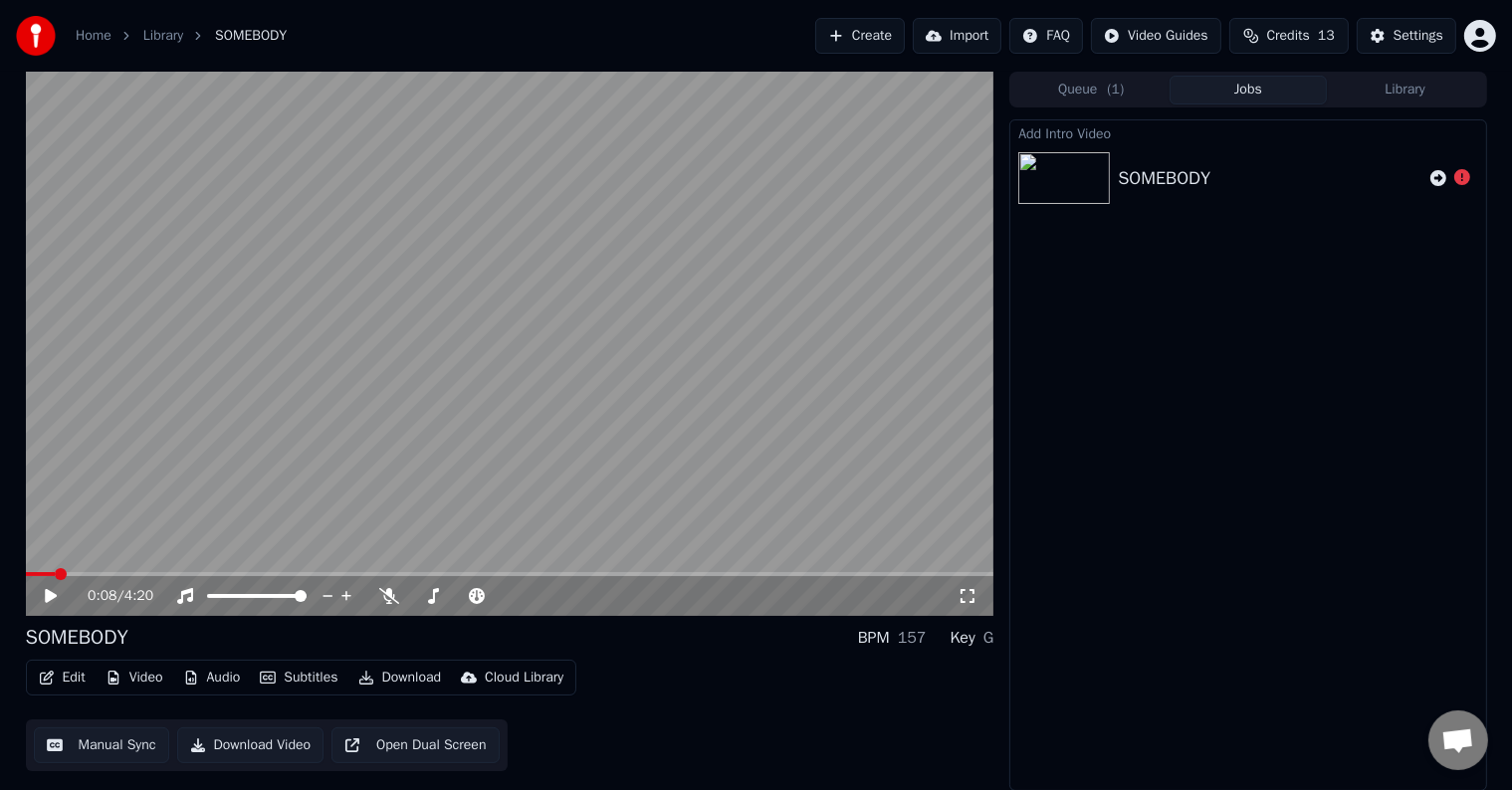 click on "Video" at bounding box center (134, 678) 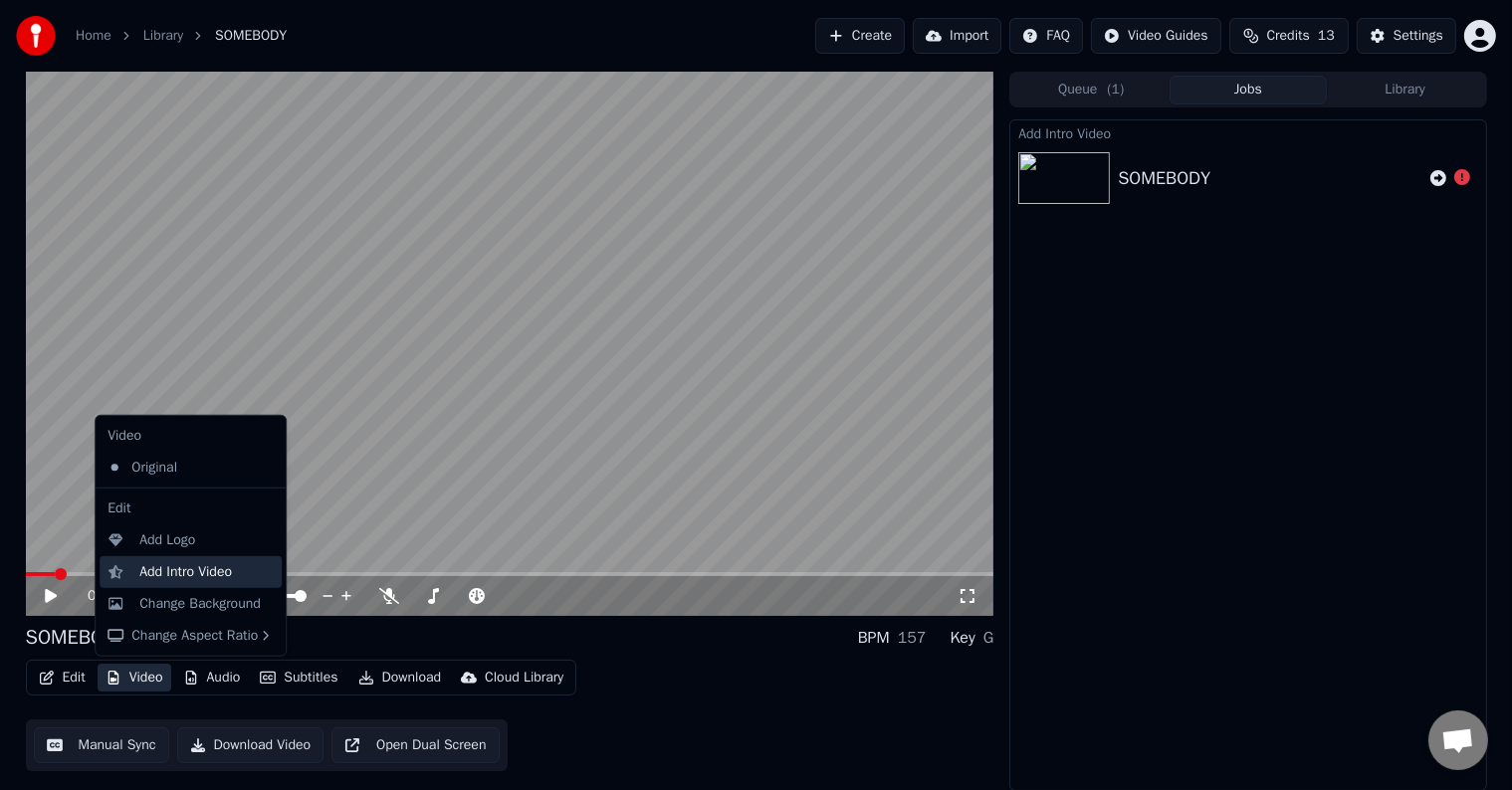 click on "Add Intro Video" at bounding box center [185, 572] 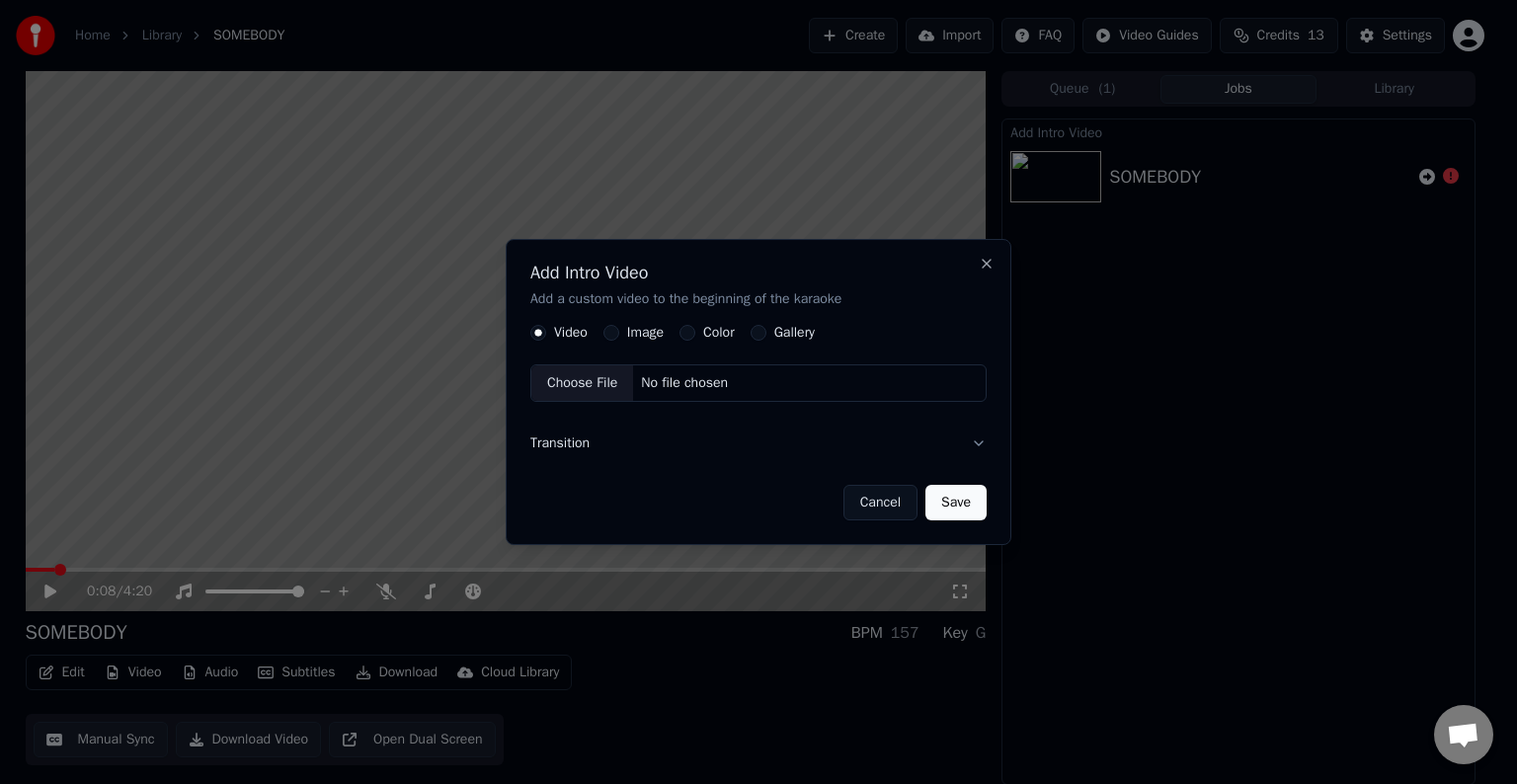 click on "Choose File" at bounding box center [582, 383] 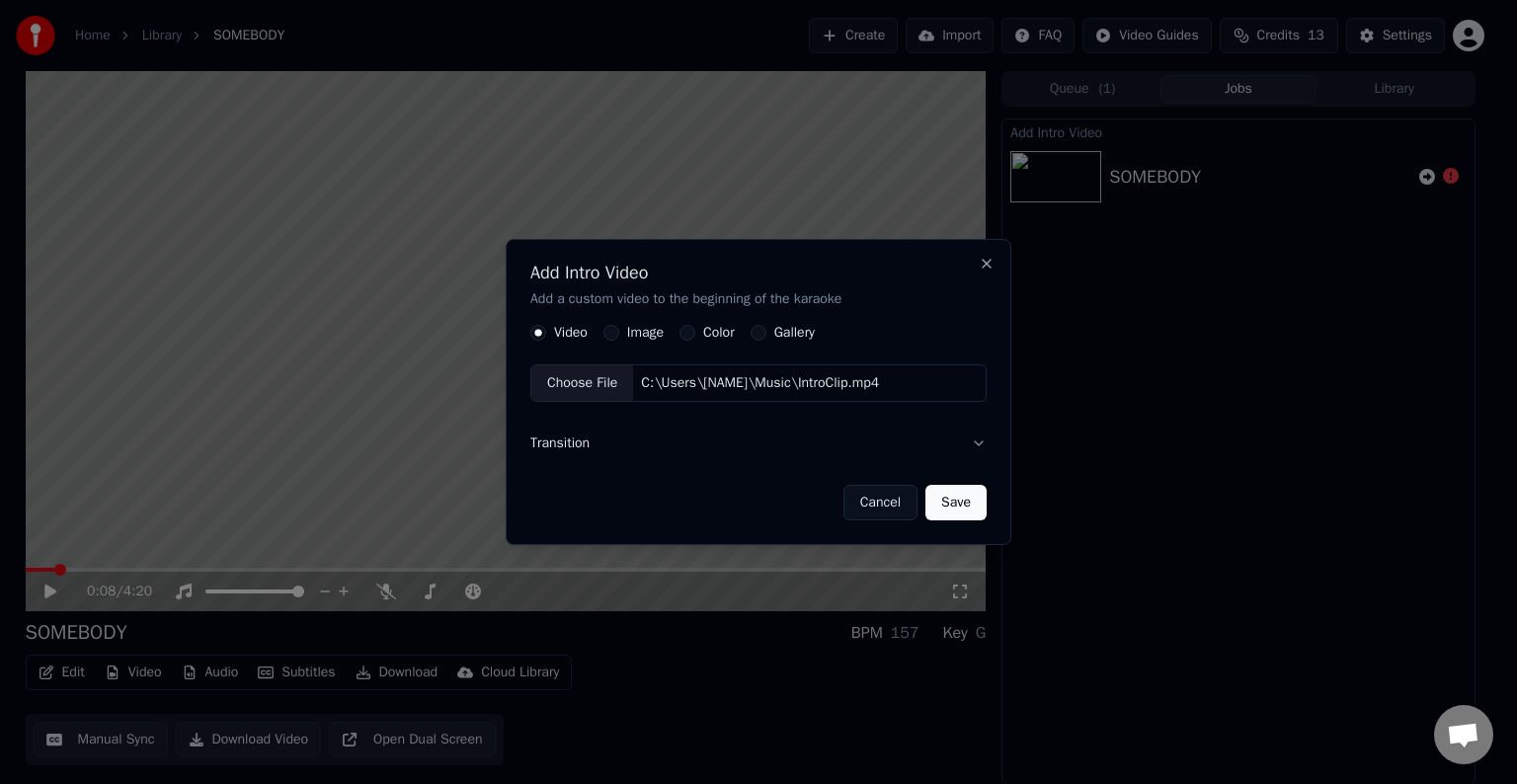 click on "Save" at bounding box center [956, 503] 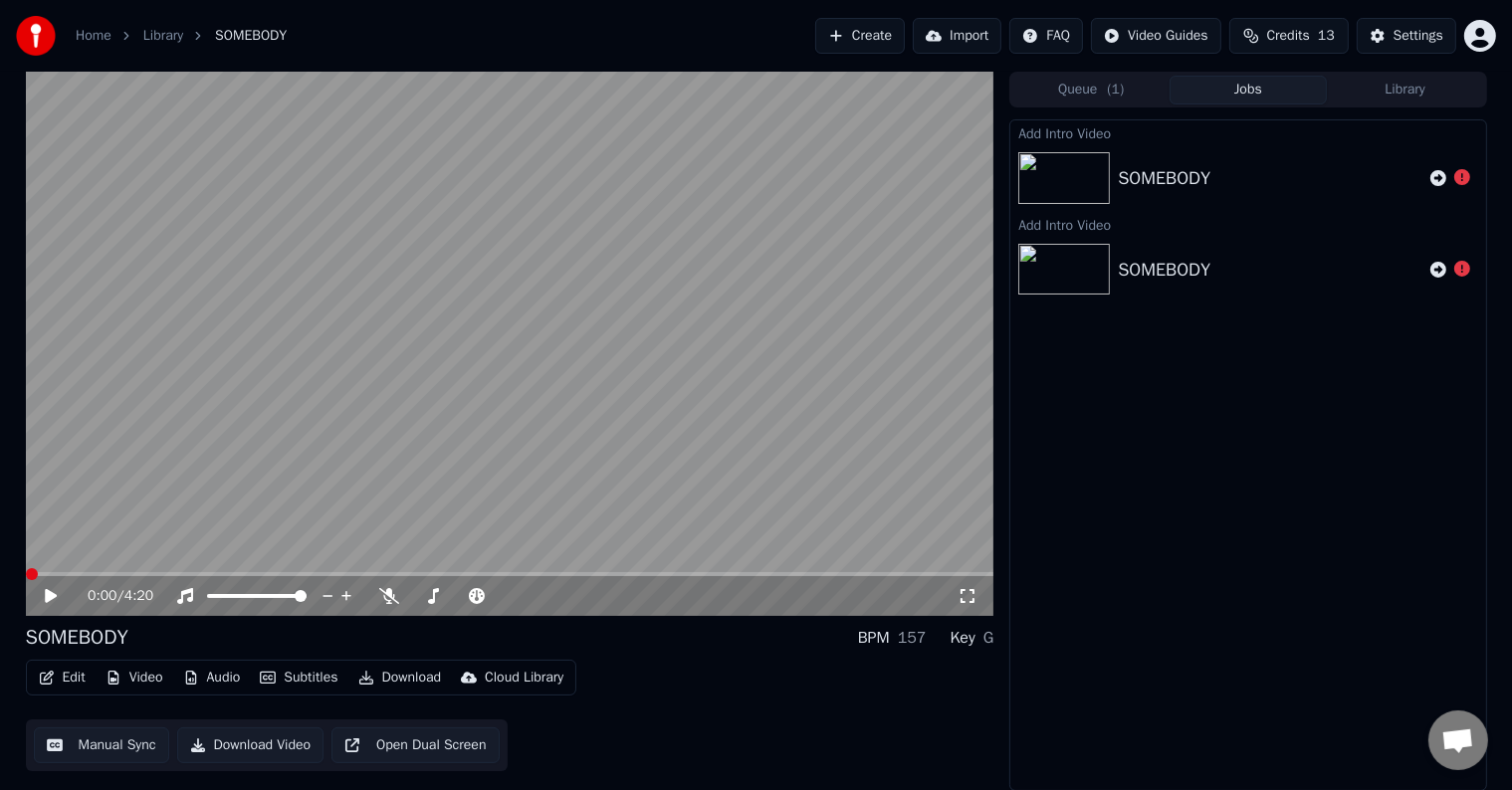 click at bounding box center (32, 574) 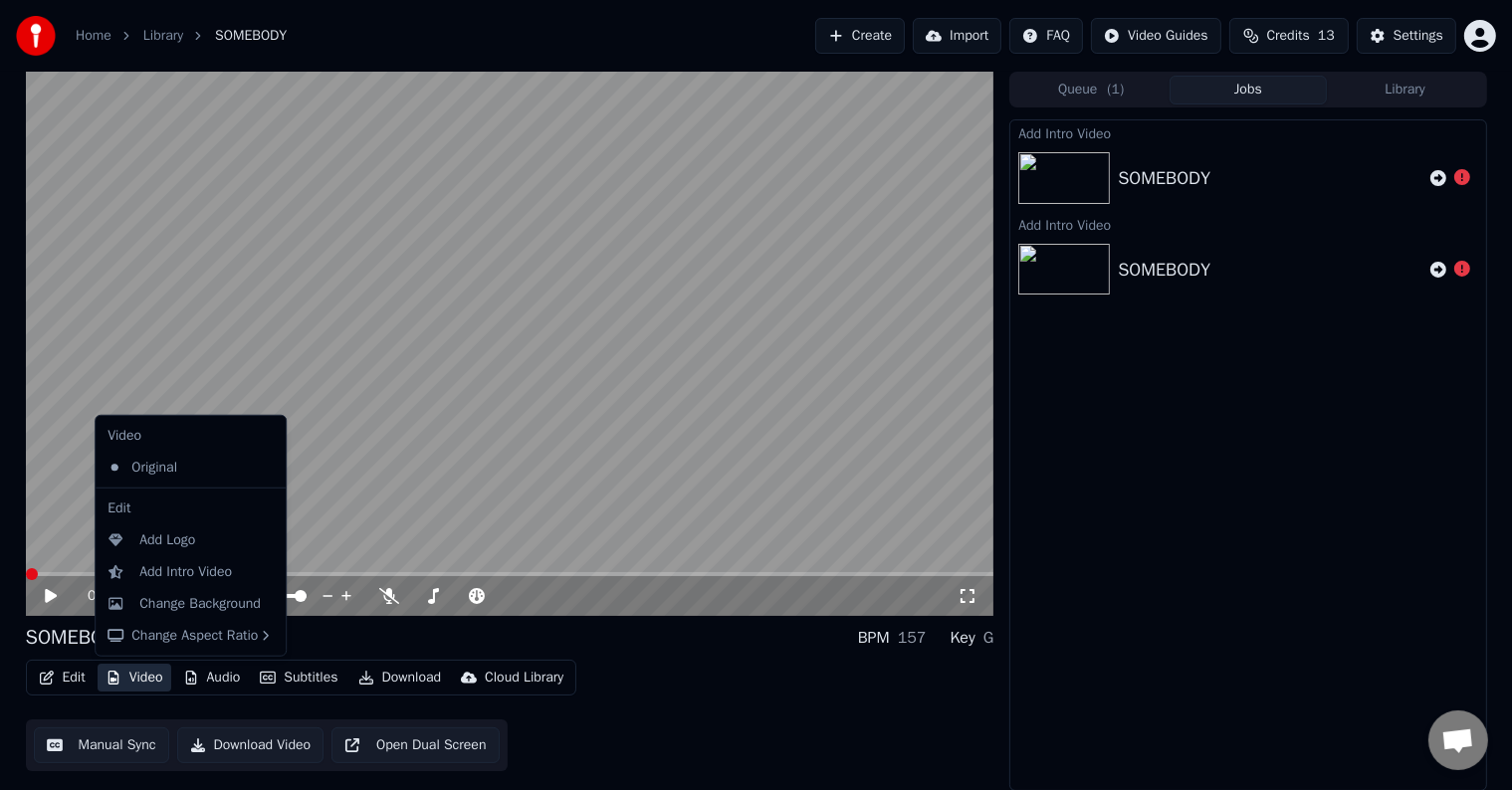 click on "Video" at bounding box center [134, 678] 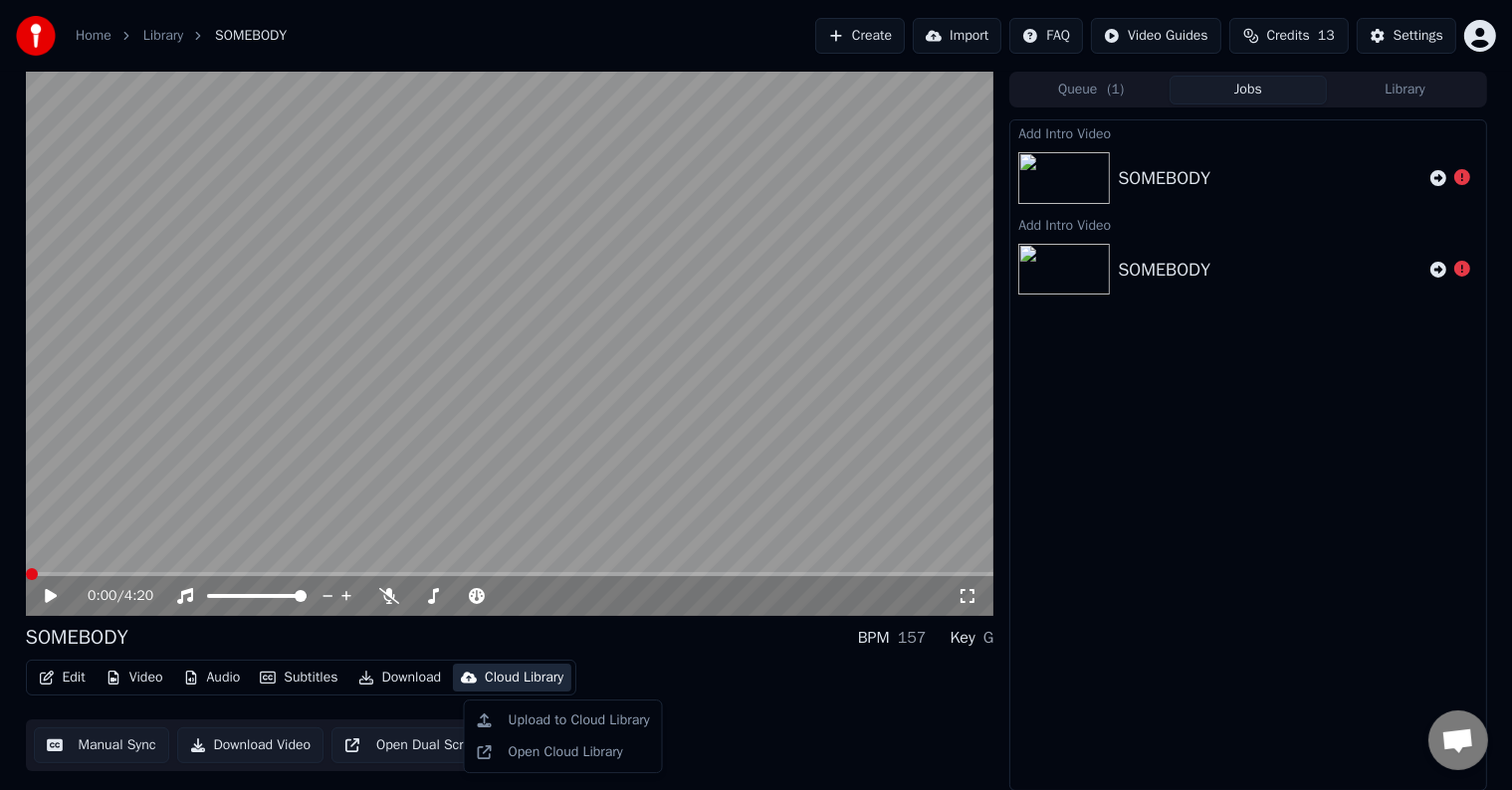 click on "Edit Video Audio Subtitles Download Cloud Library Manual Sync Download Video Open Dual Screen" at bounding box center [510, 715] 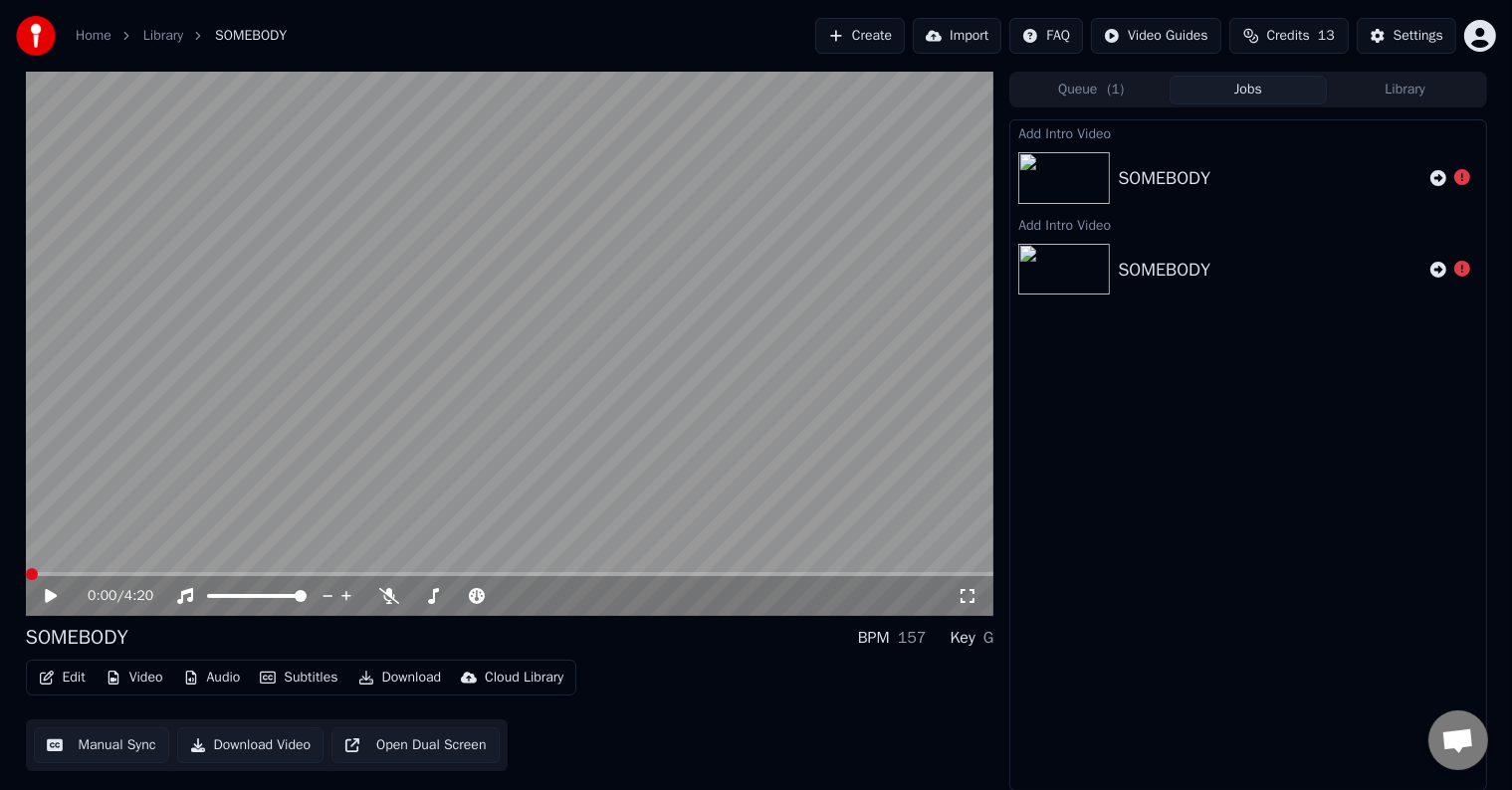 click at bounding box center (510, 343) 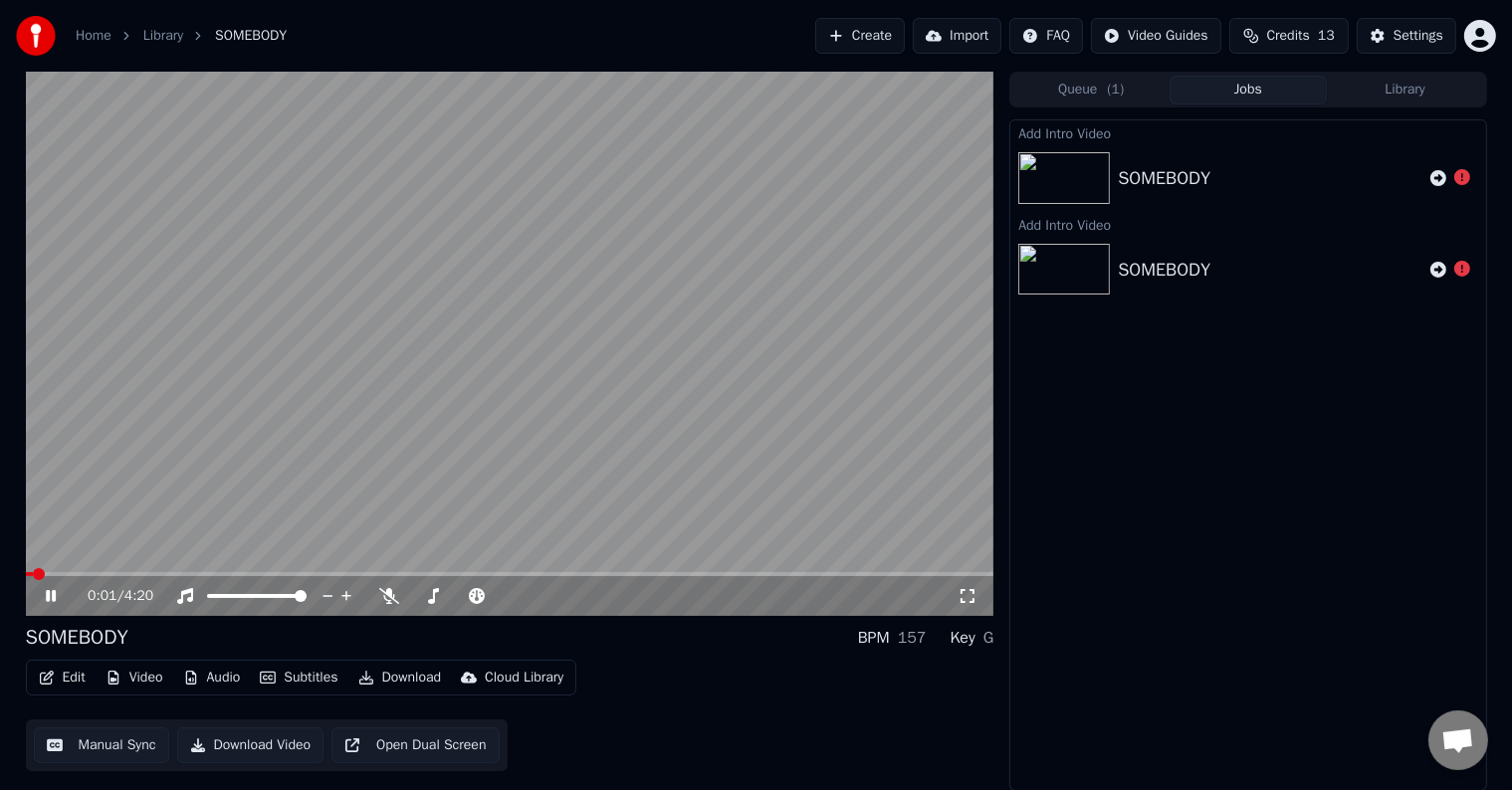 click at bounding box center (510, 574) 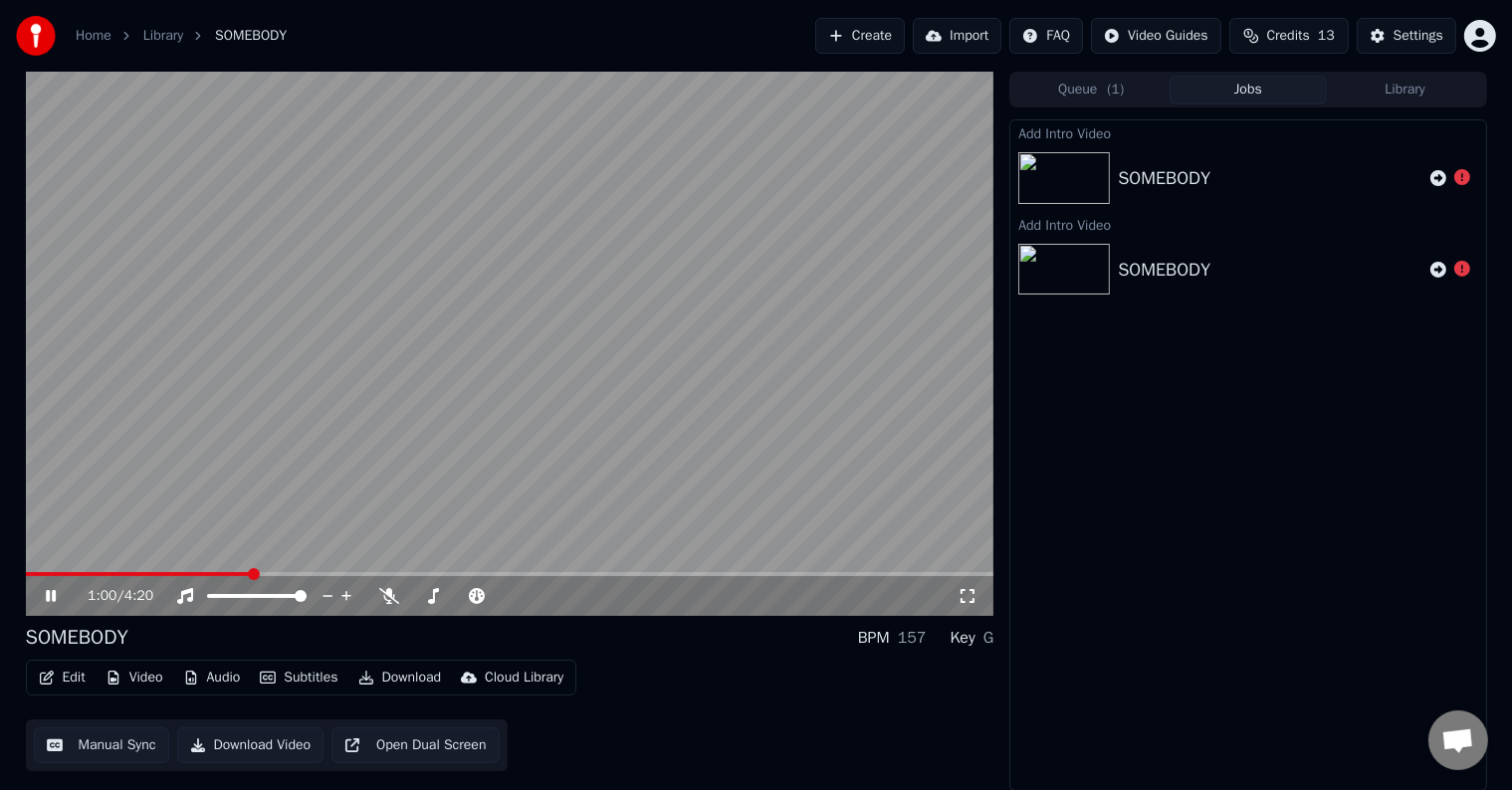 click 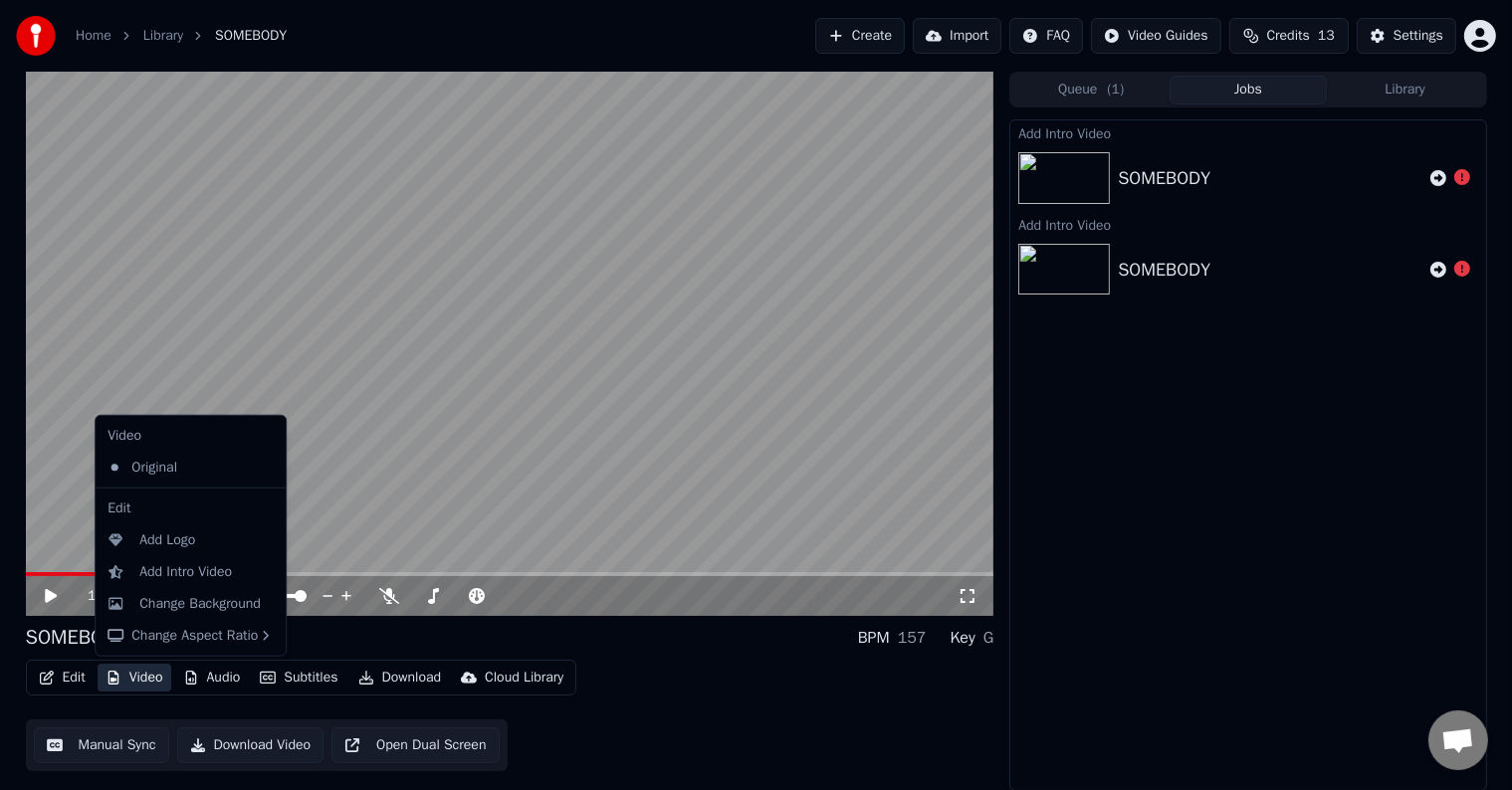 click on "Video" at bounding box center [134, 678] 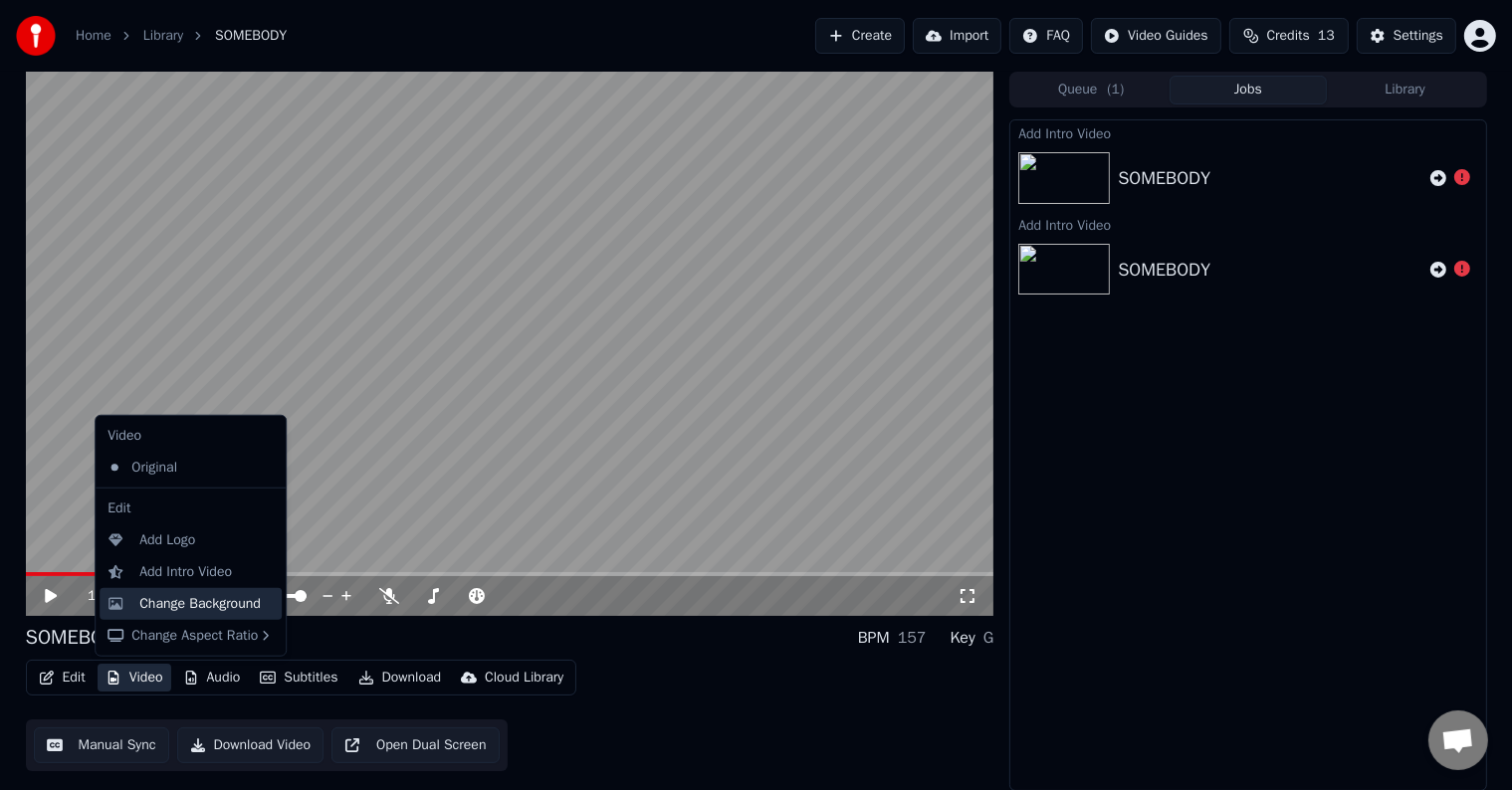 click on "Change Background" at bounding box center (200, 604) 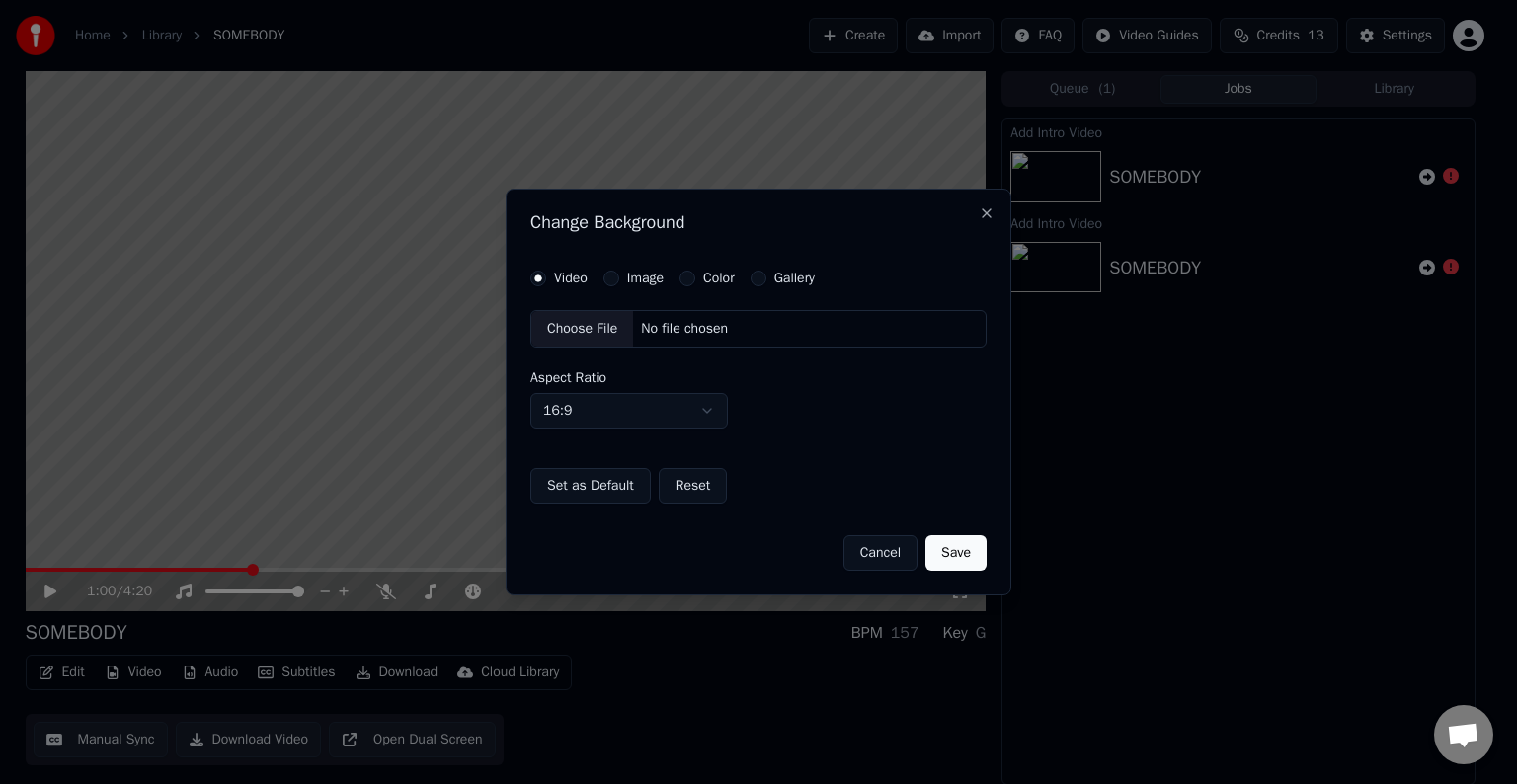 click on "Choose File" at bounding box center (582, 329) 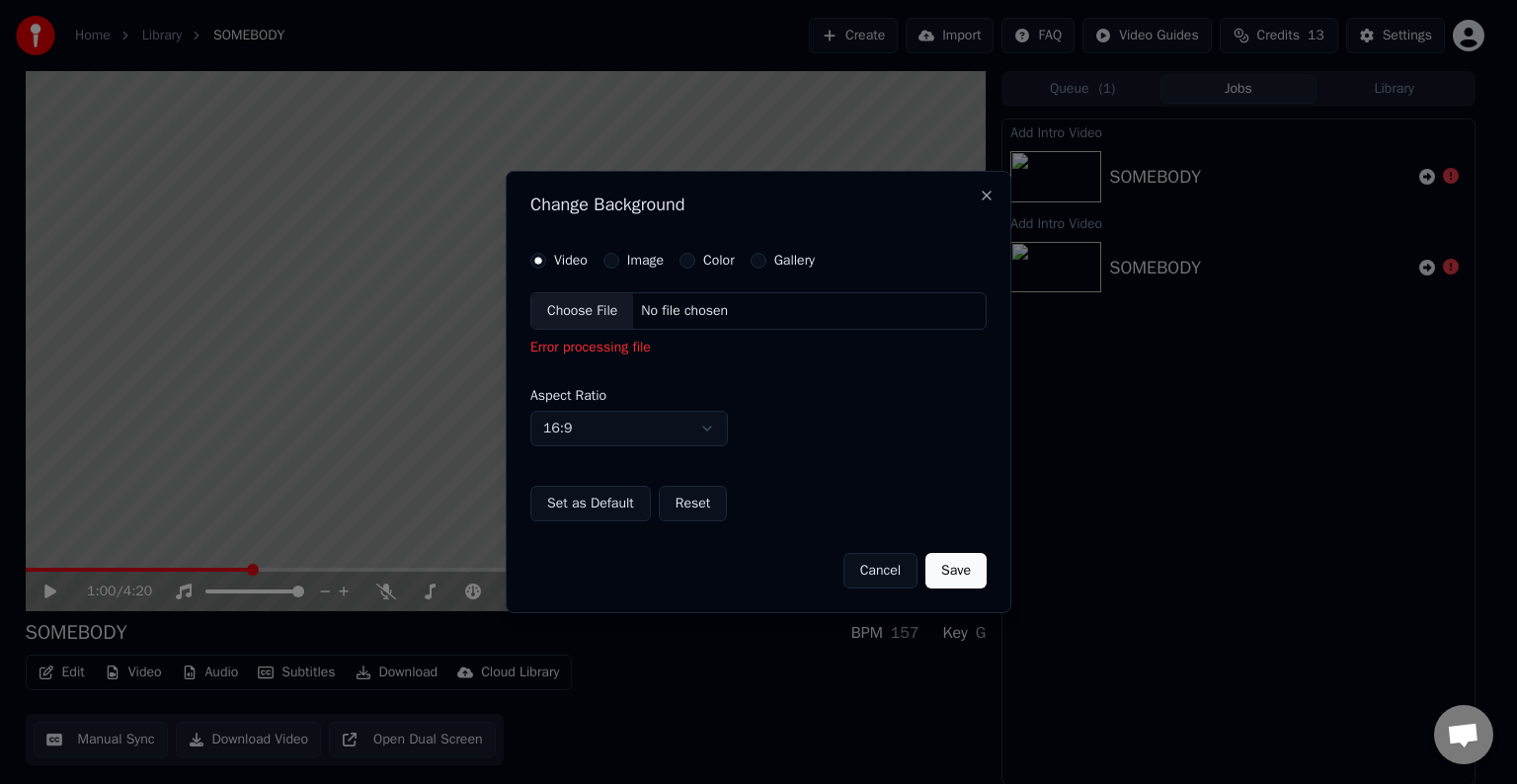 click on "Image" at bounding box center (611, 261) 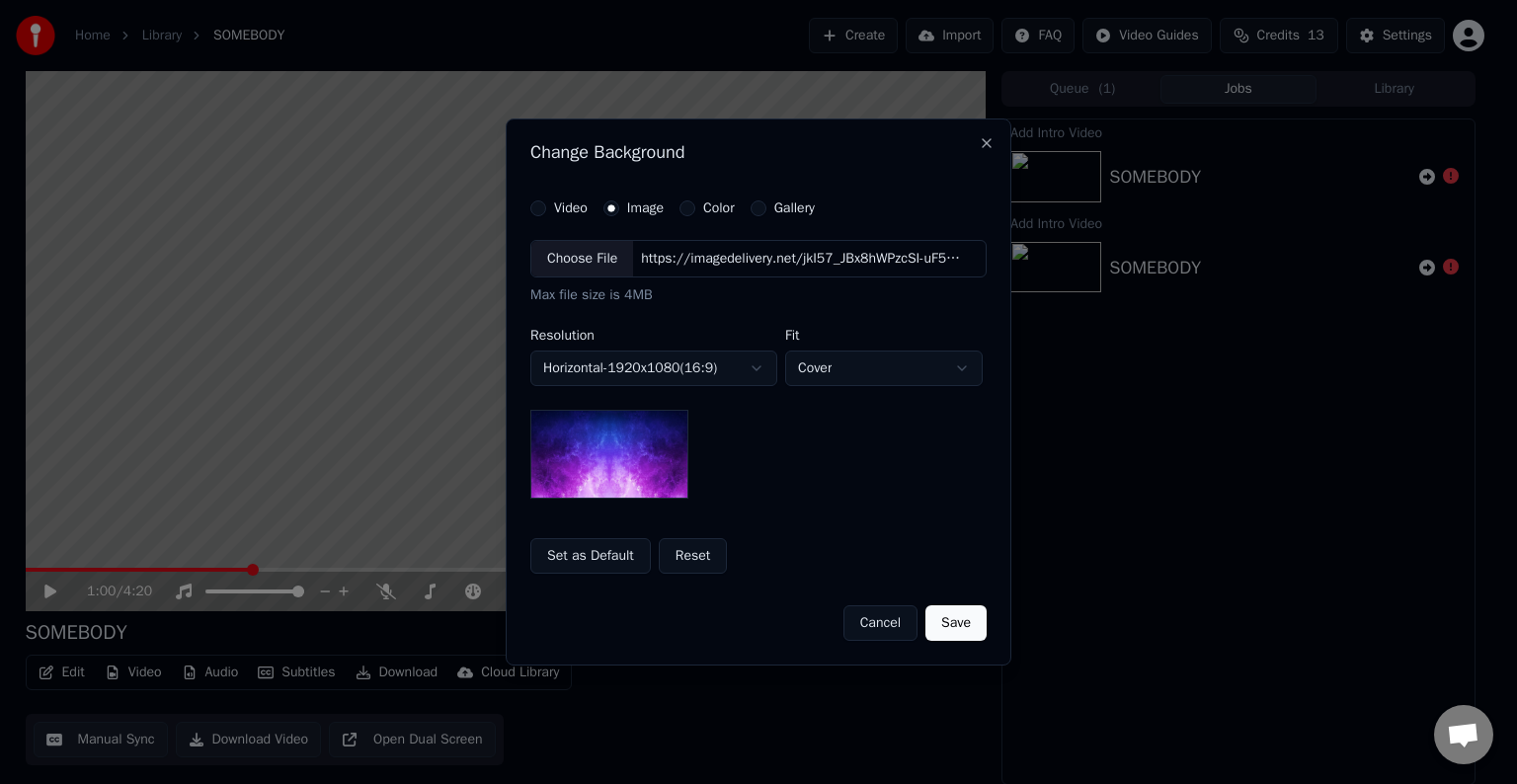 click on "Choose File" at bounding box center (582, 259) 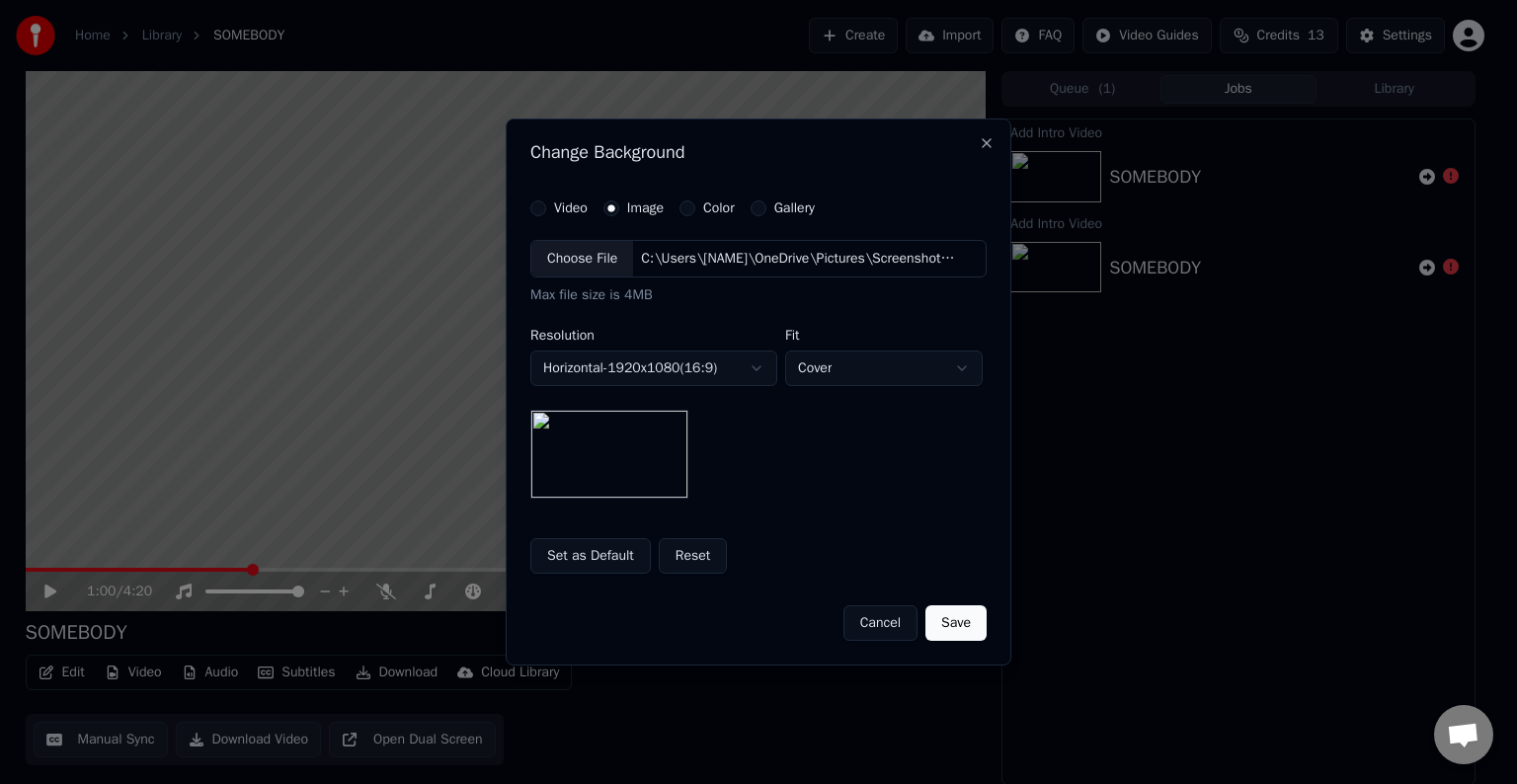 click on "Save" at bounding box center (956, 623) 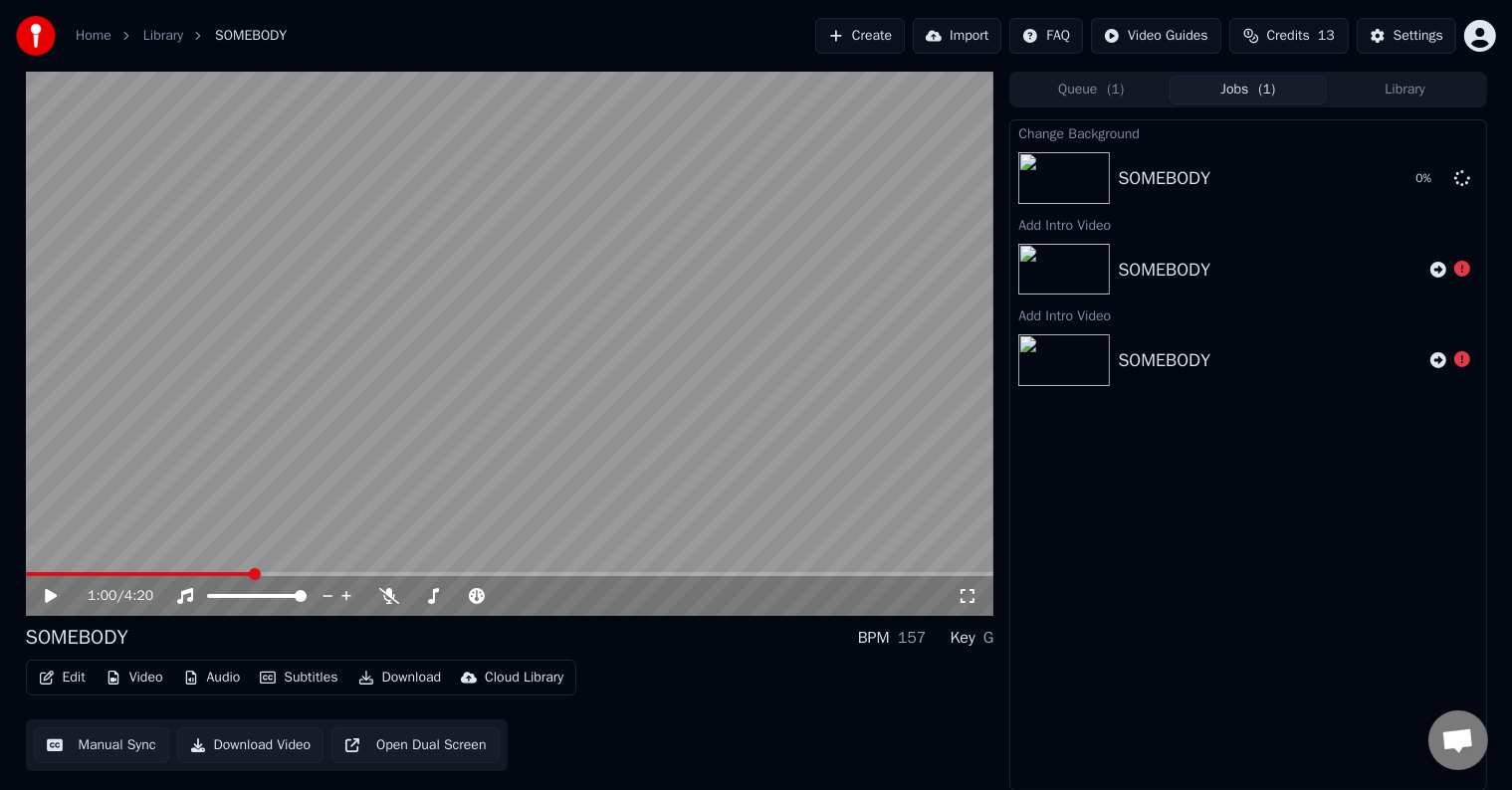click on "Add Intro Video" at bounding box center [1247, 314] 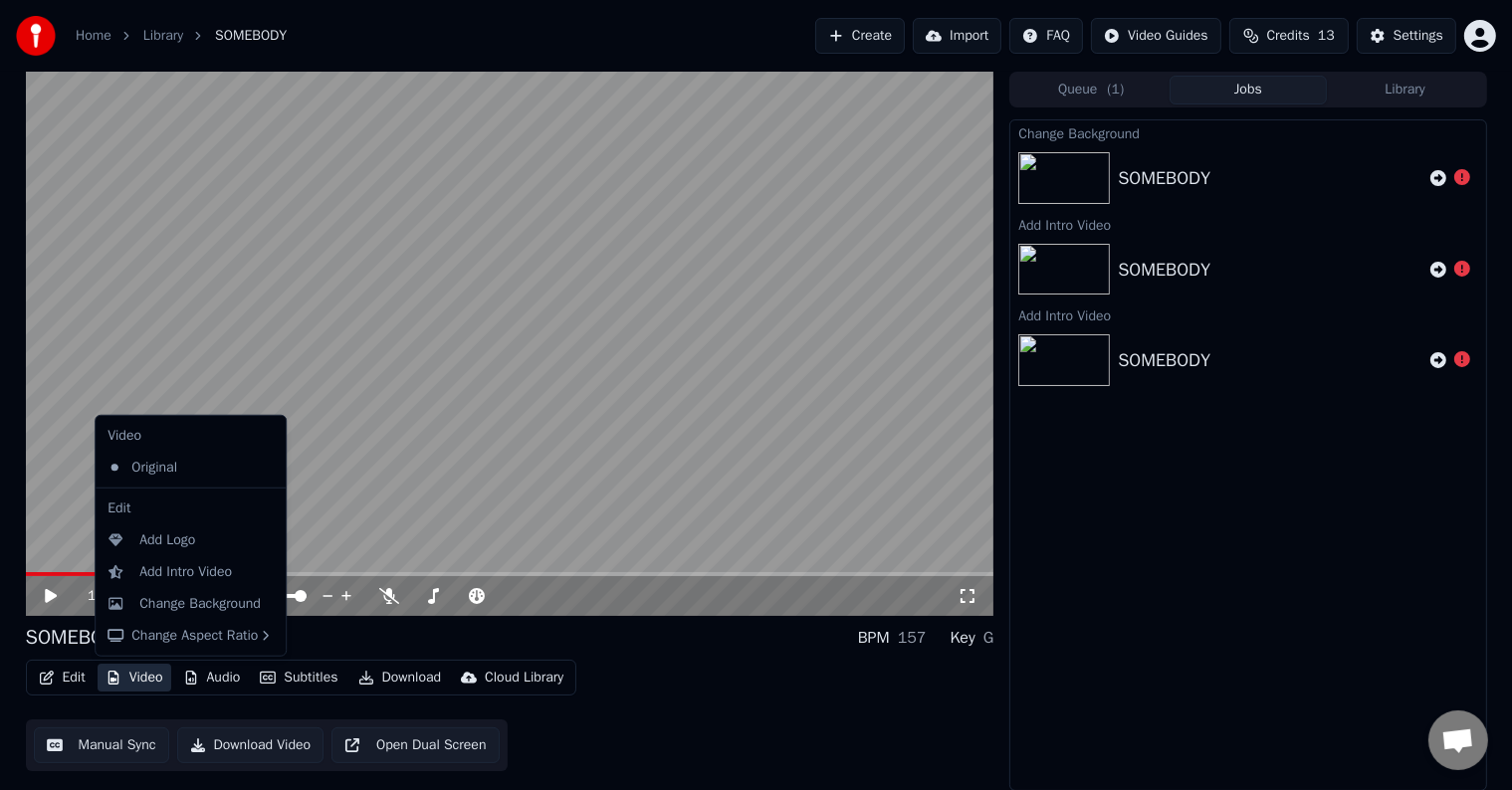 click on "Video" at bounding box center [134, 678] 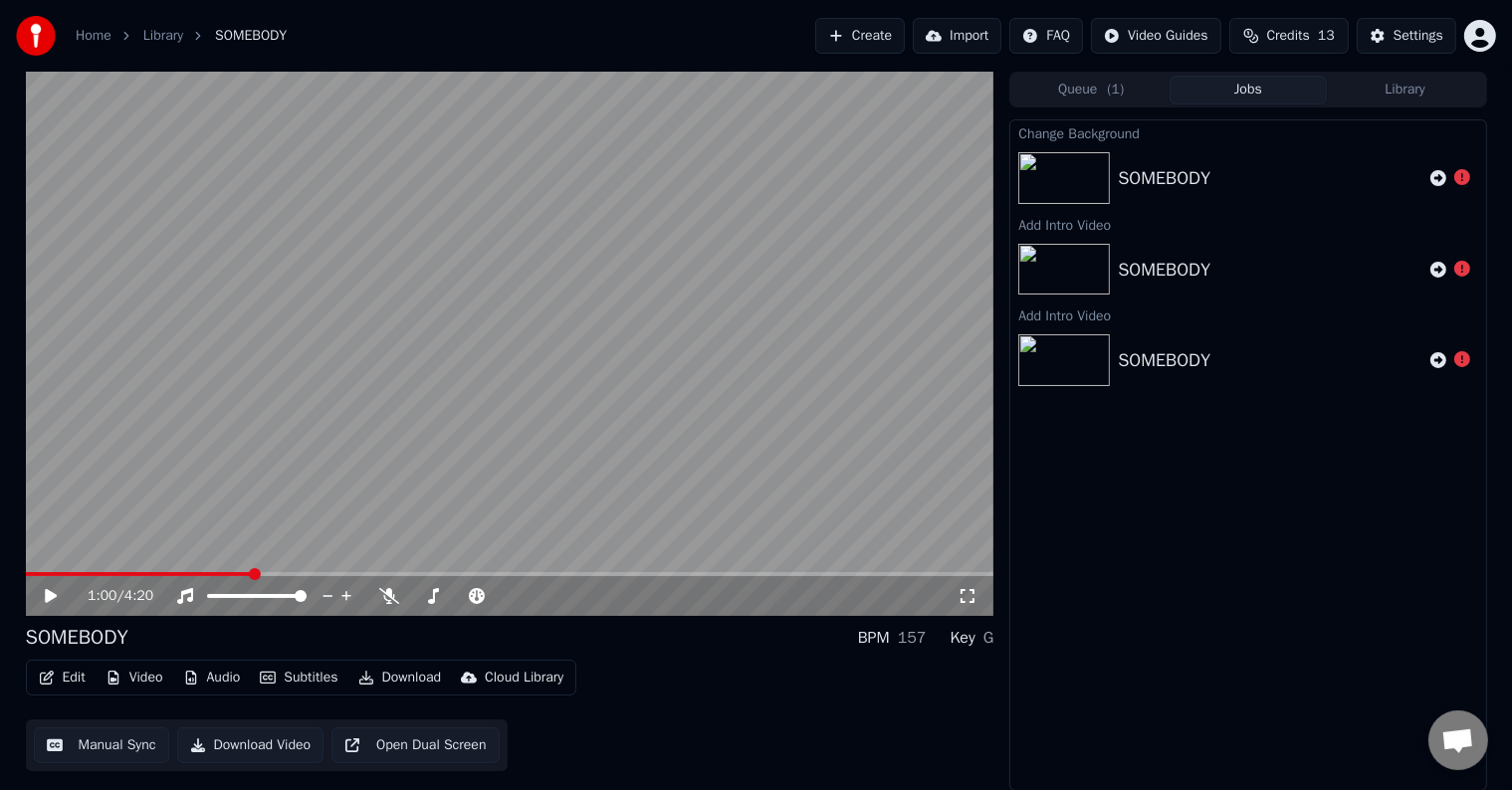 click on "Edit Video Audio Subtitles Download Cloud Library Manual Sync Download Video Open Dual Screen" at bounding box center [510, 715] 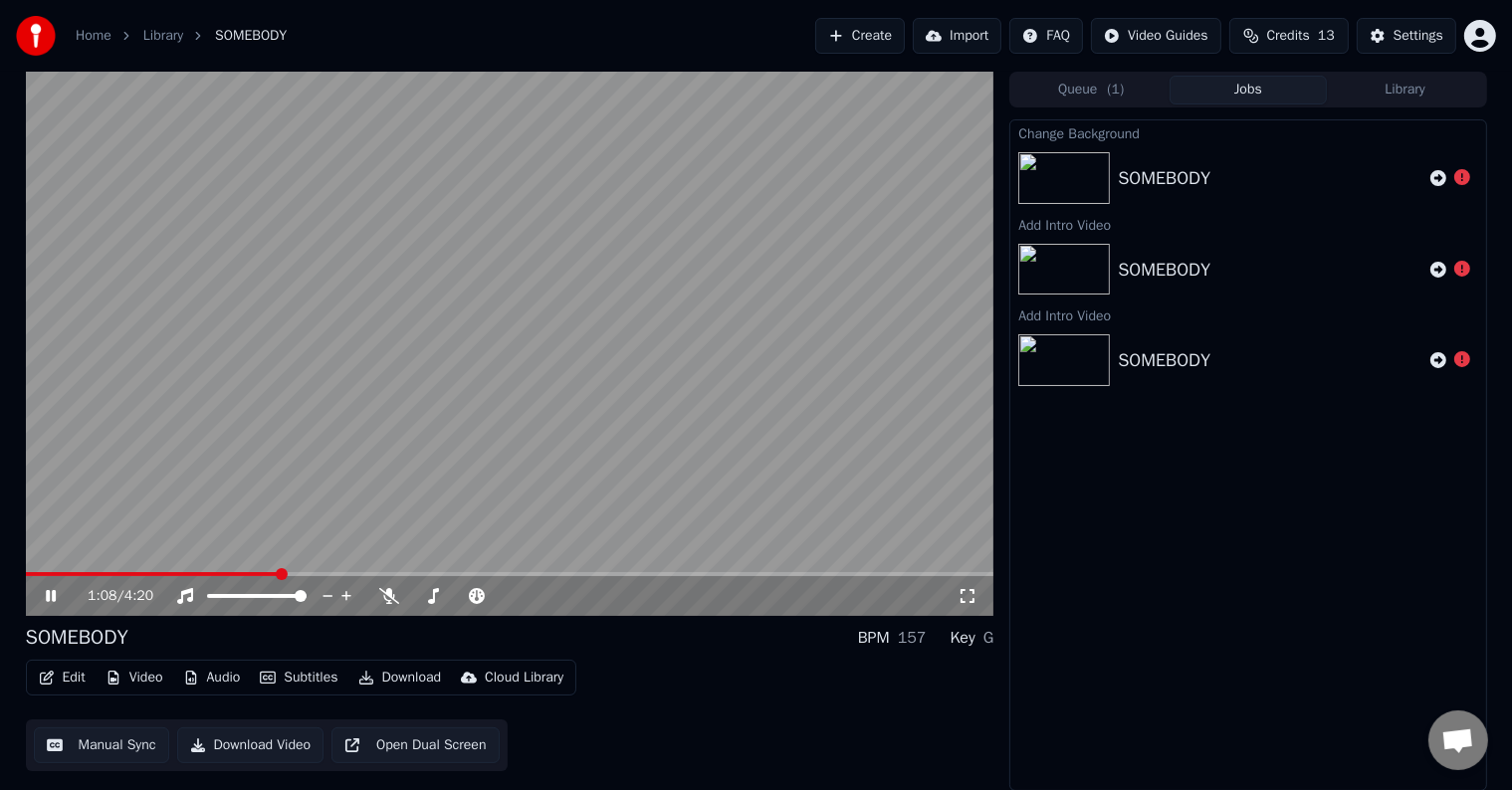 click 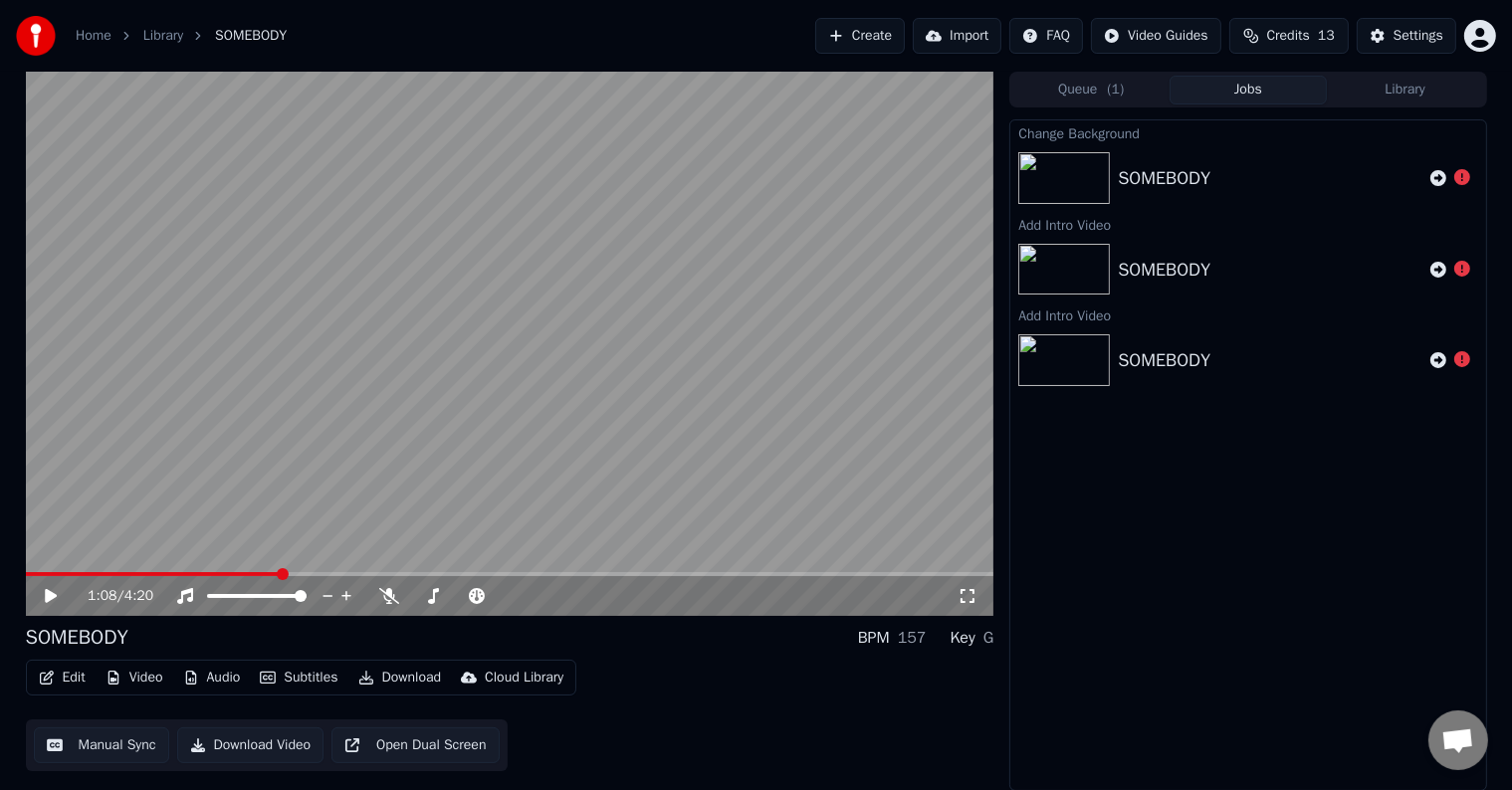 click 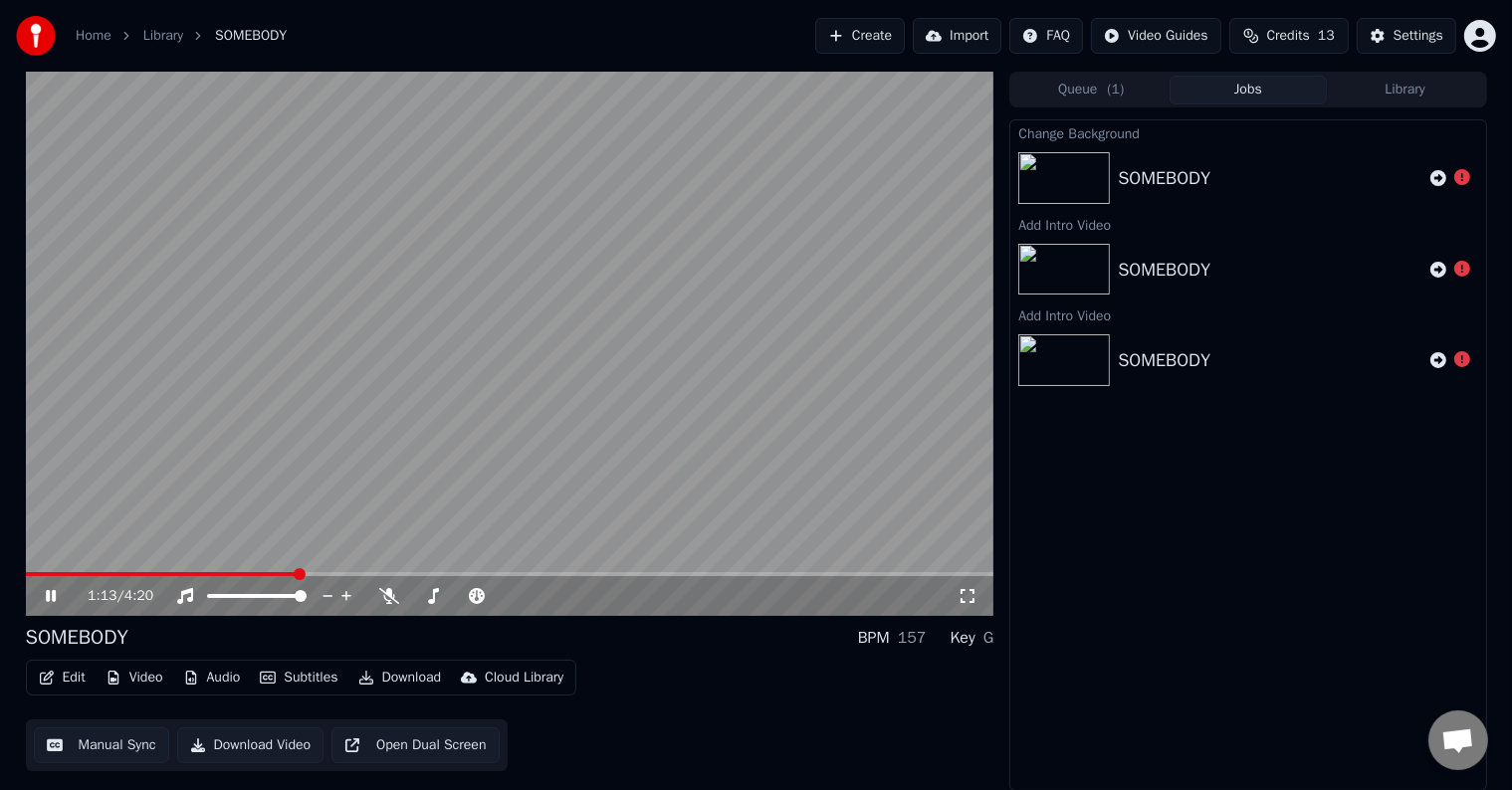 click 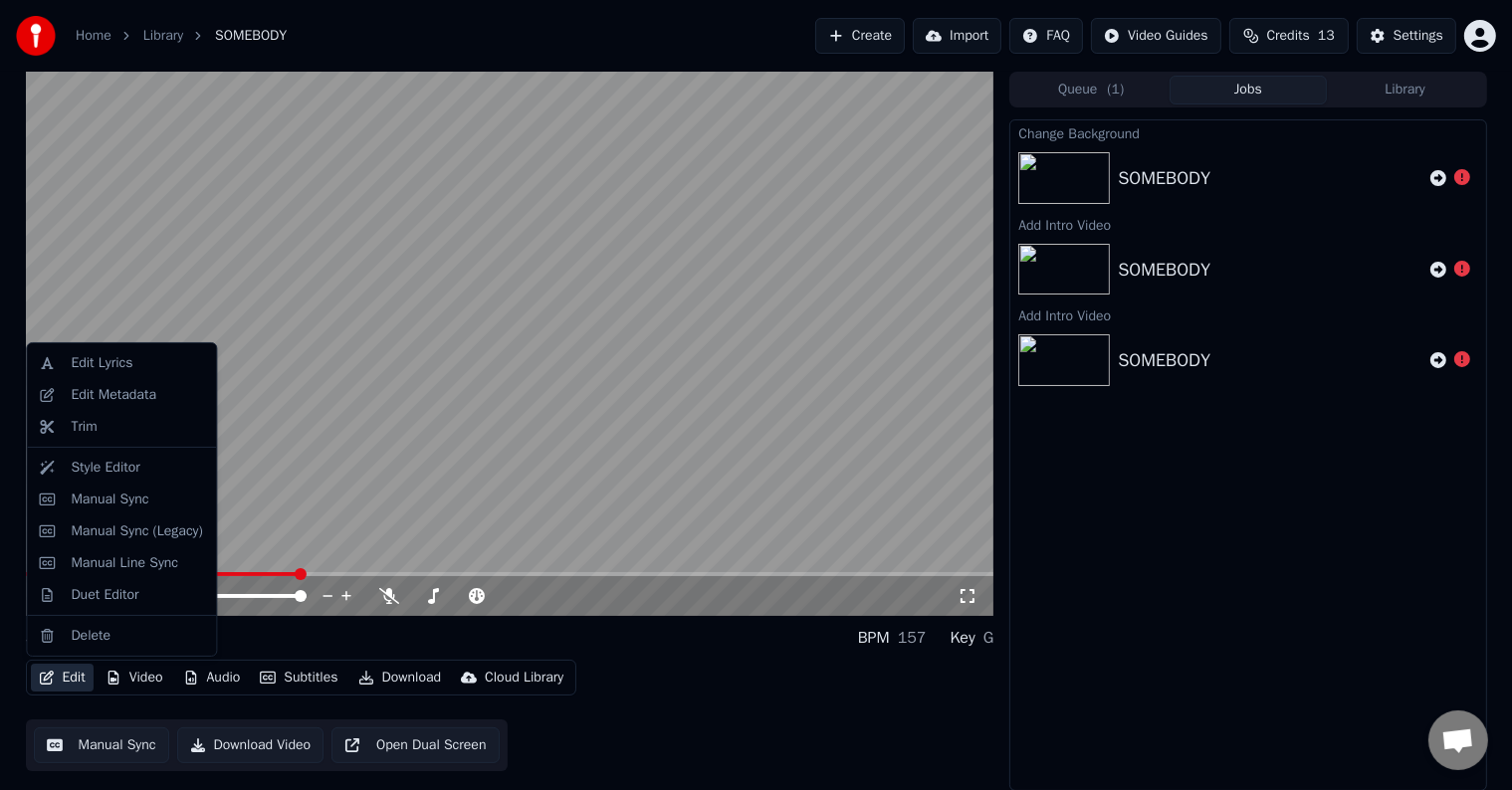click on "Edit" at bounding box center [62, 678] 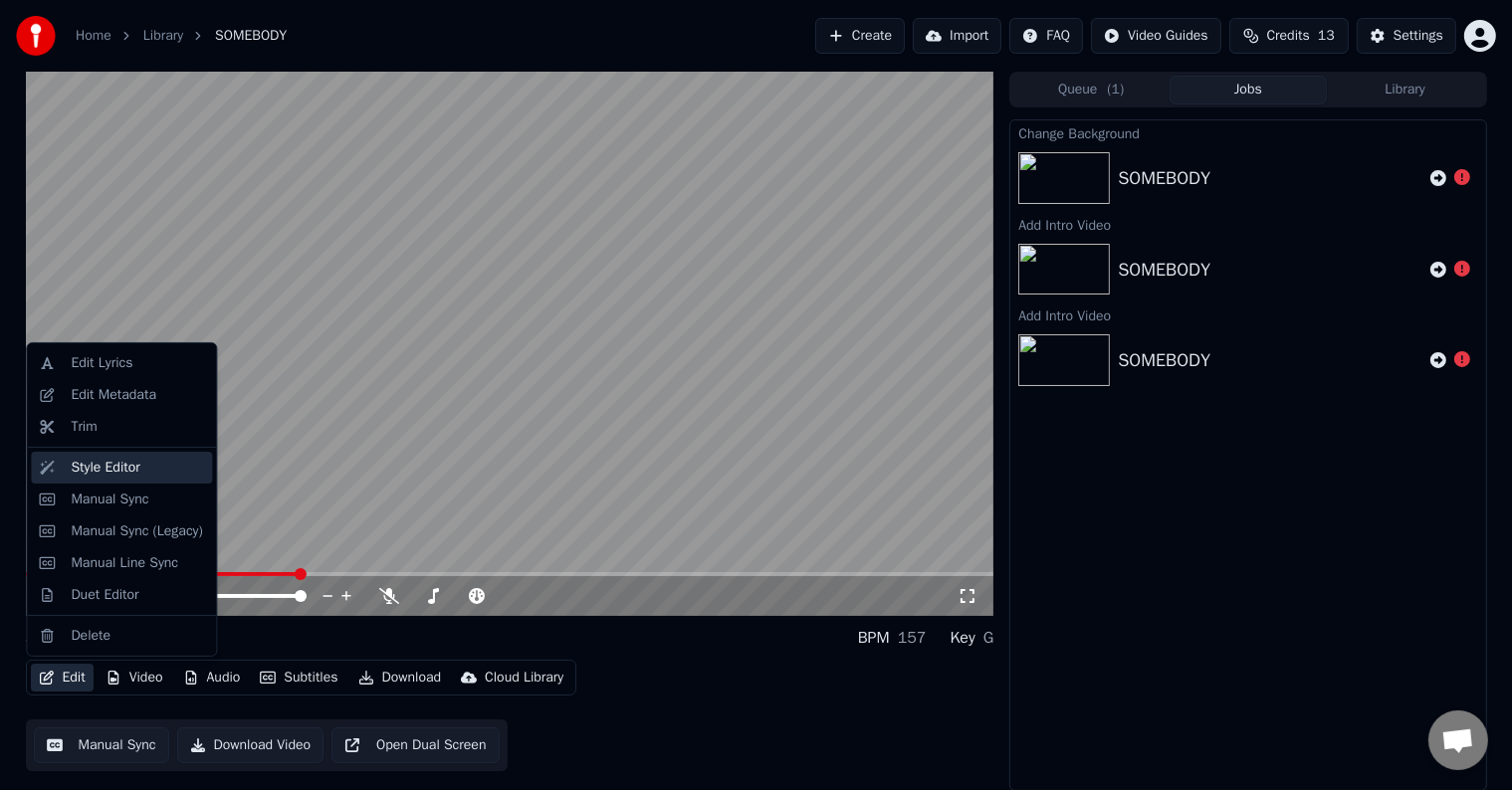 click on "Style Editor" at bounding box center [121, 468] 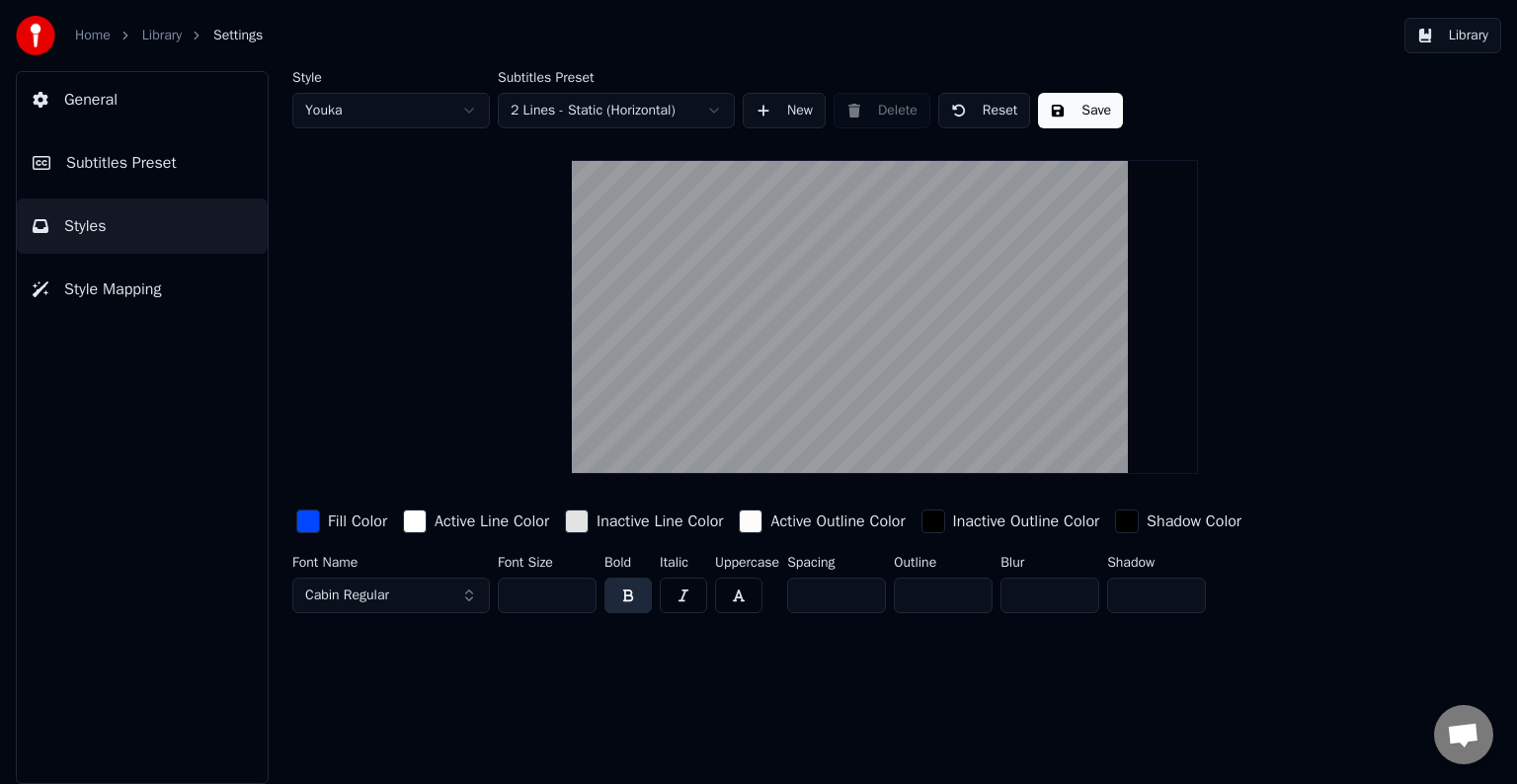 type on "*" 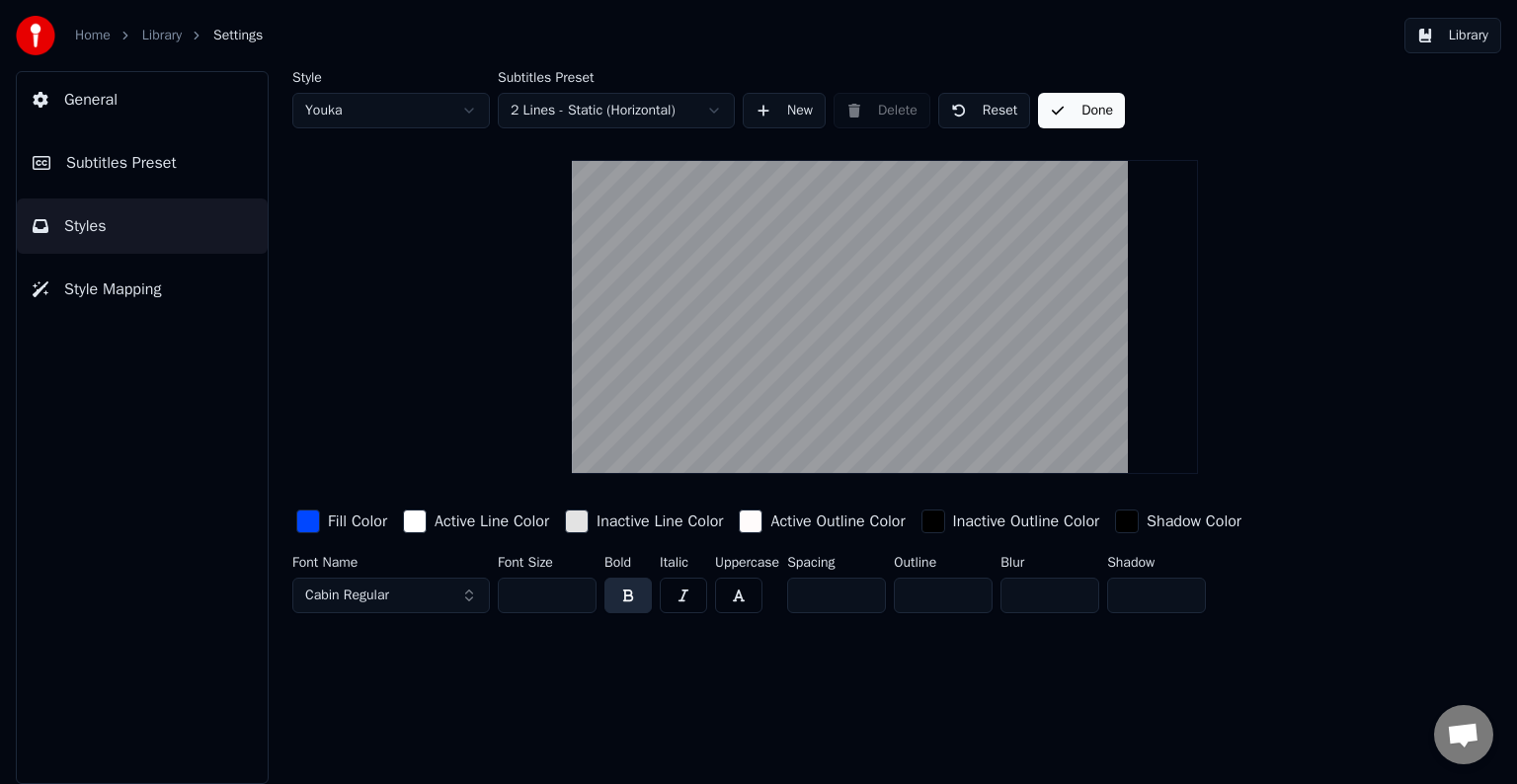 click on "Subtitles Preset" at bounding box center [121, 163] 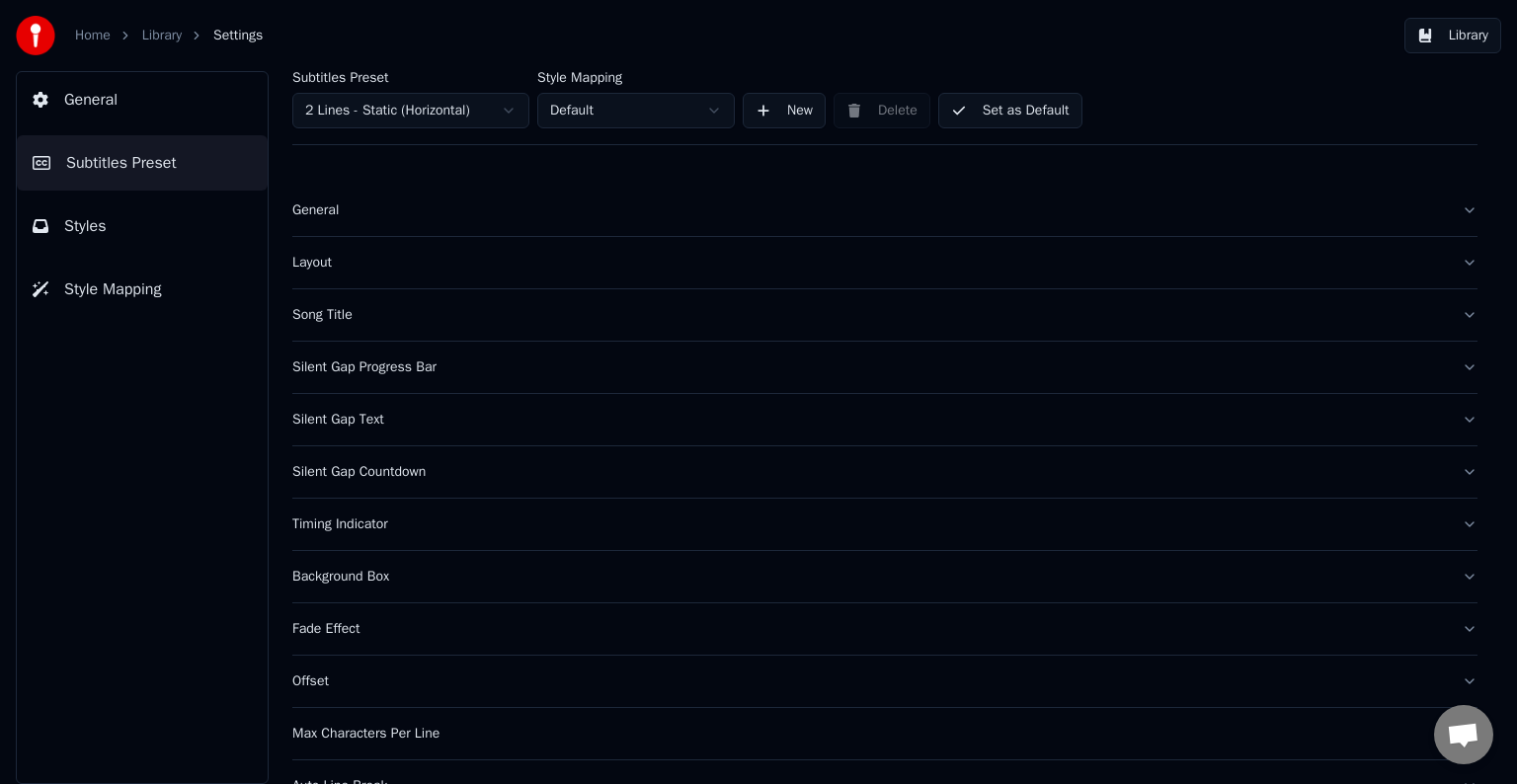 click on "Set as Default" at bounding box center [1010, 111] 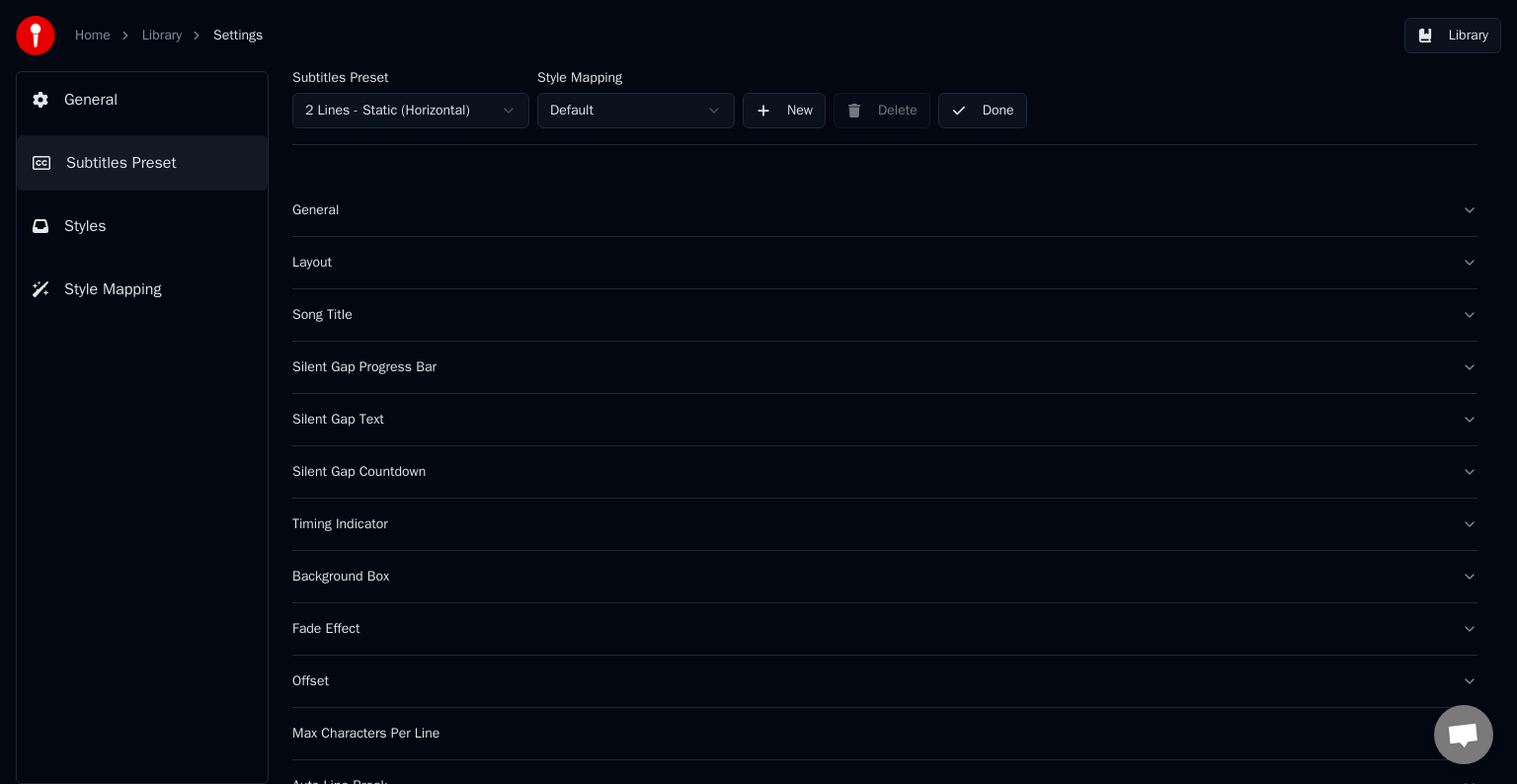 click on "Library" at bounding box center (1453, 36) 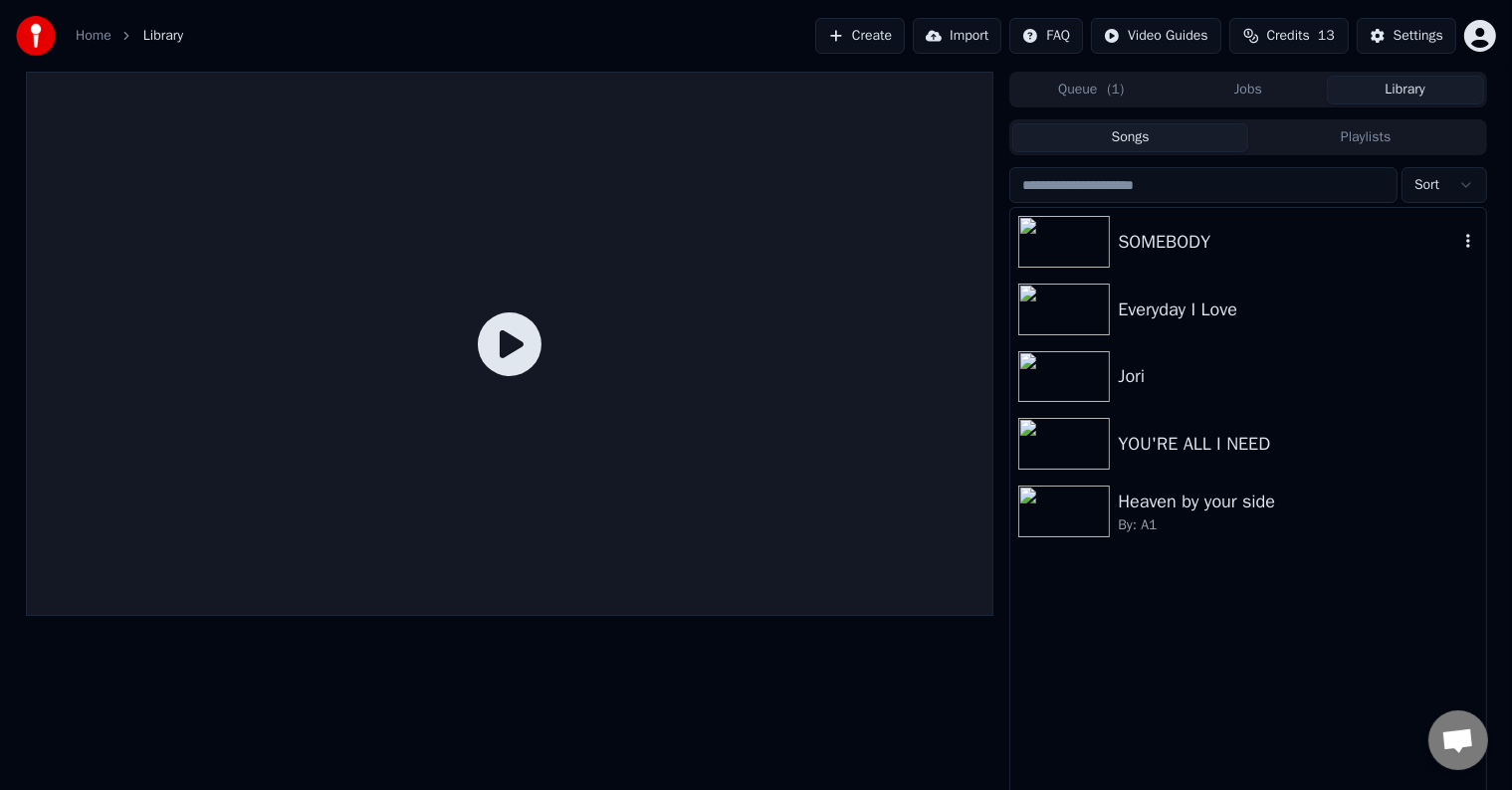click on "SOMEBODY" at bounding box center [1287, 242] 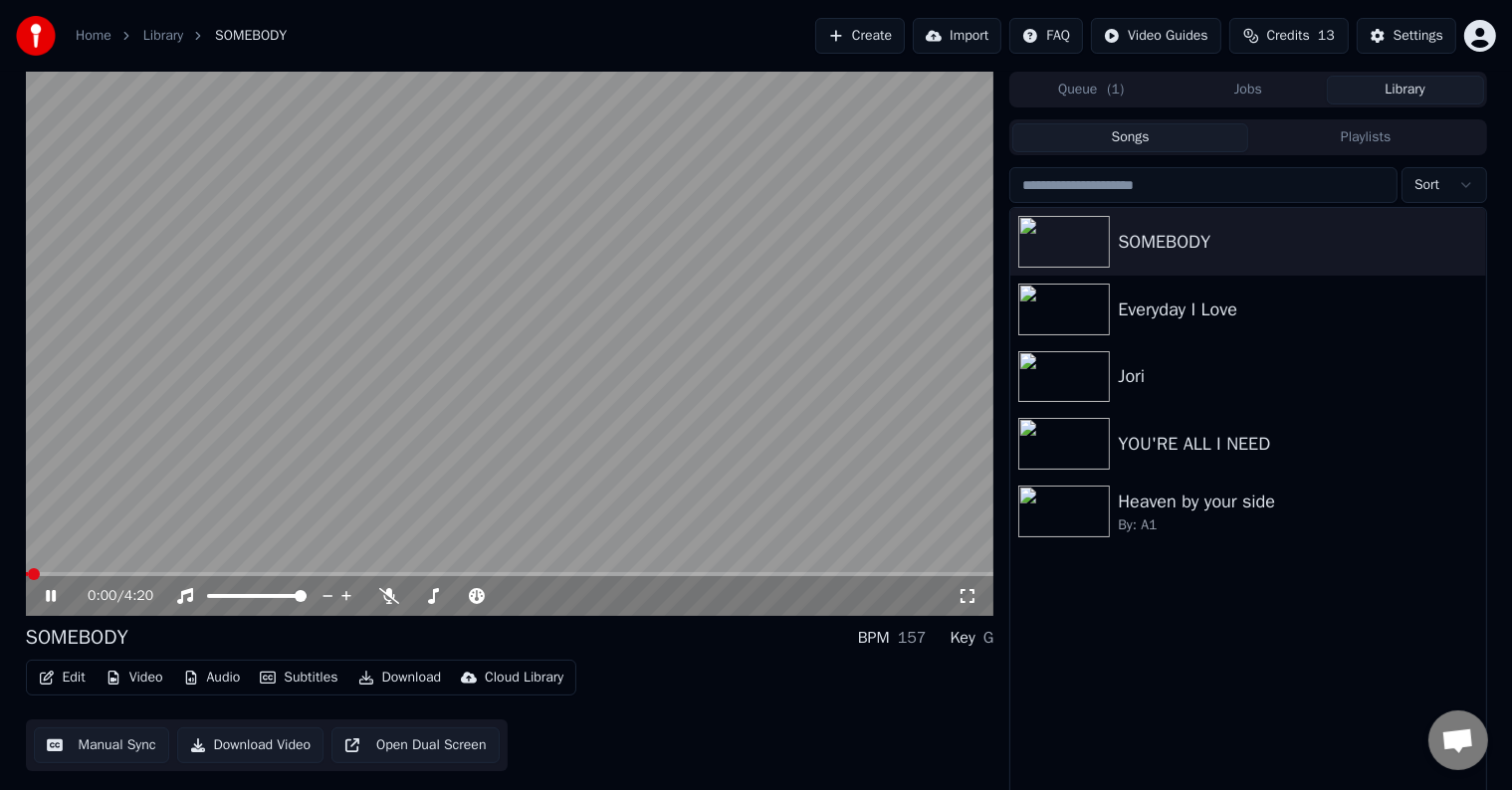 click at bounding box center (510, 574) 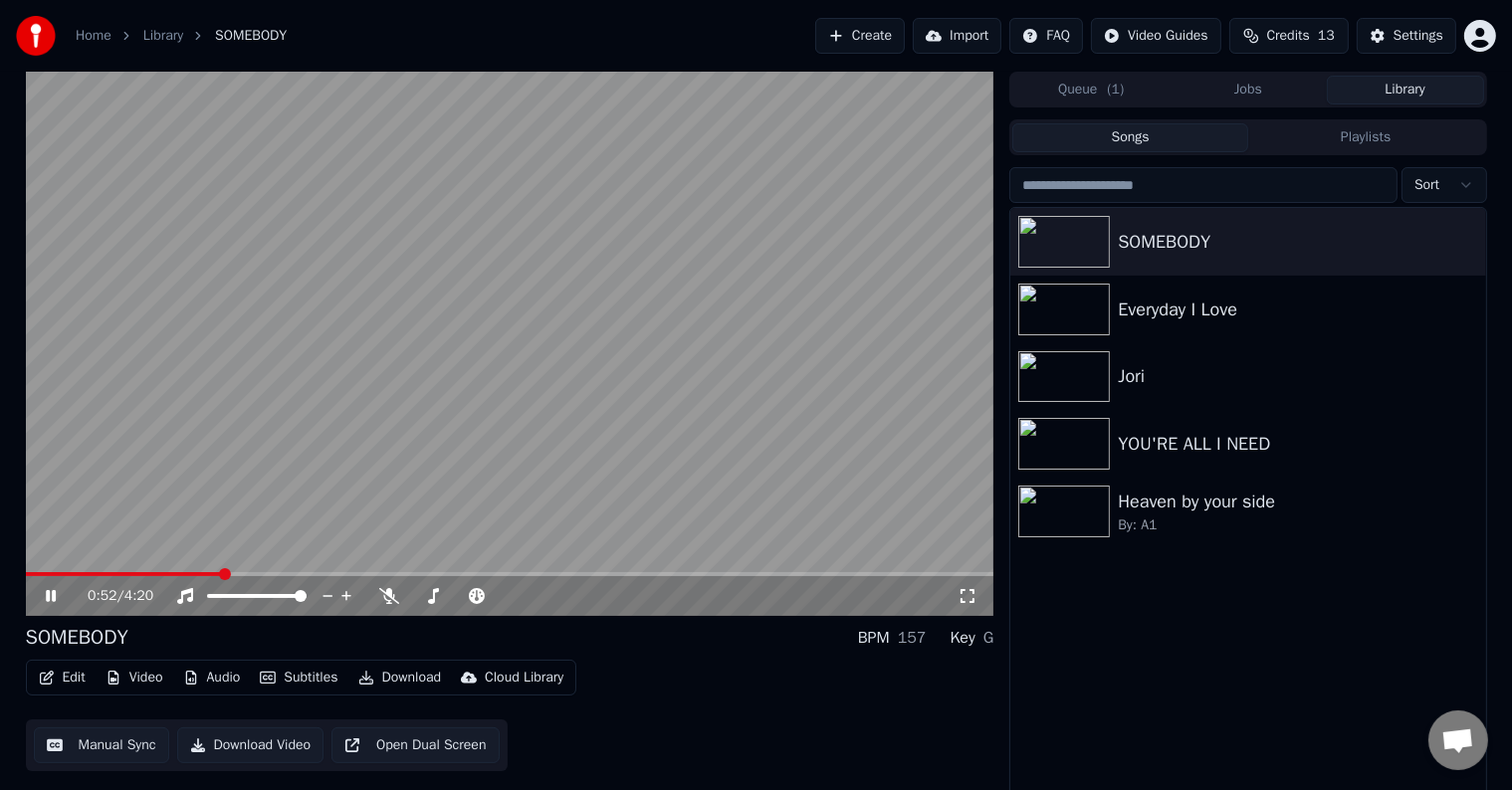 click 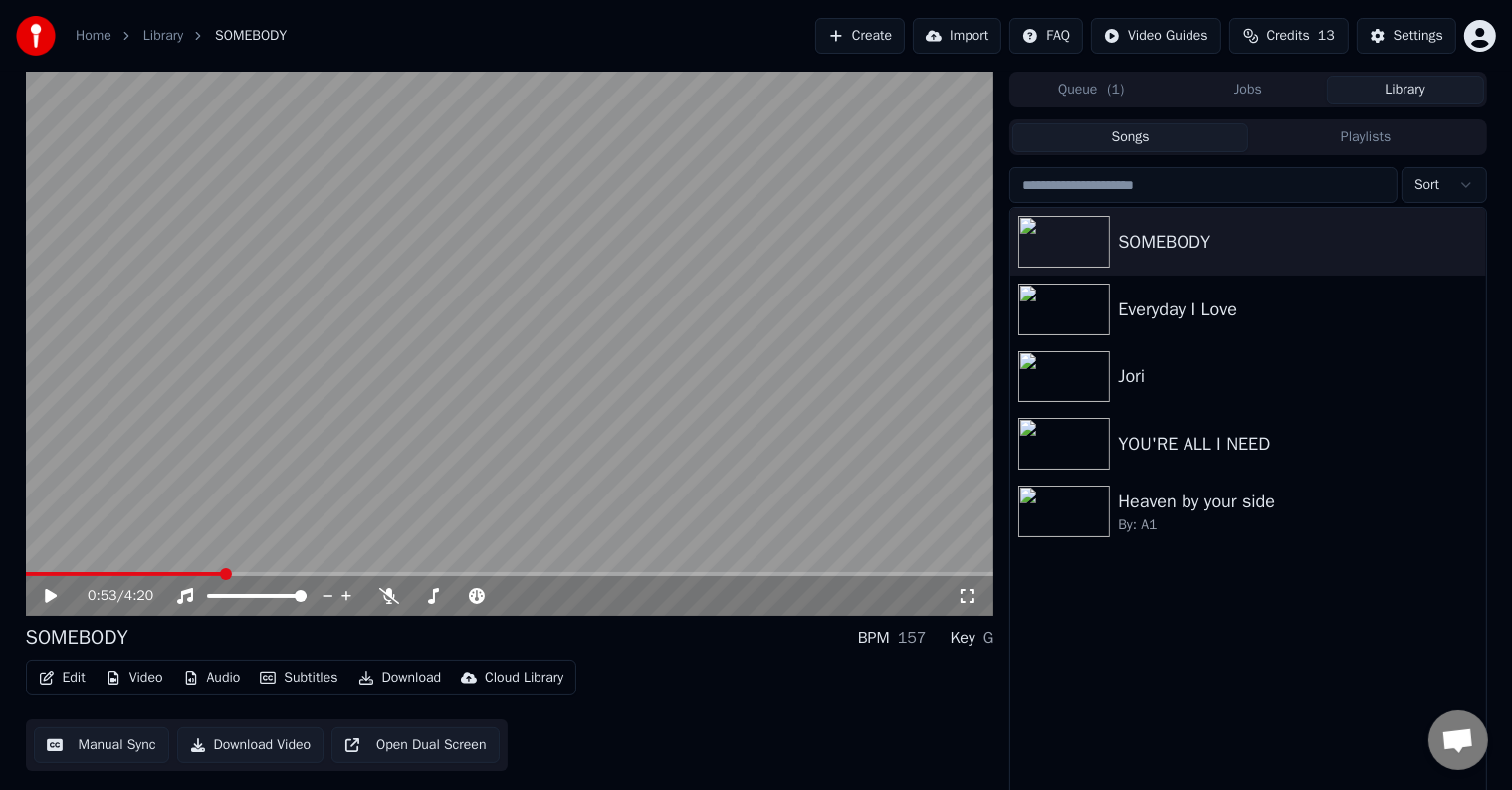 click on "Edit" at bounding box center [62, 678] 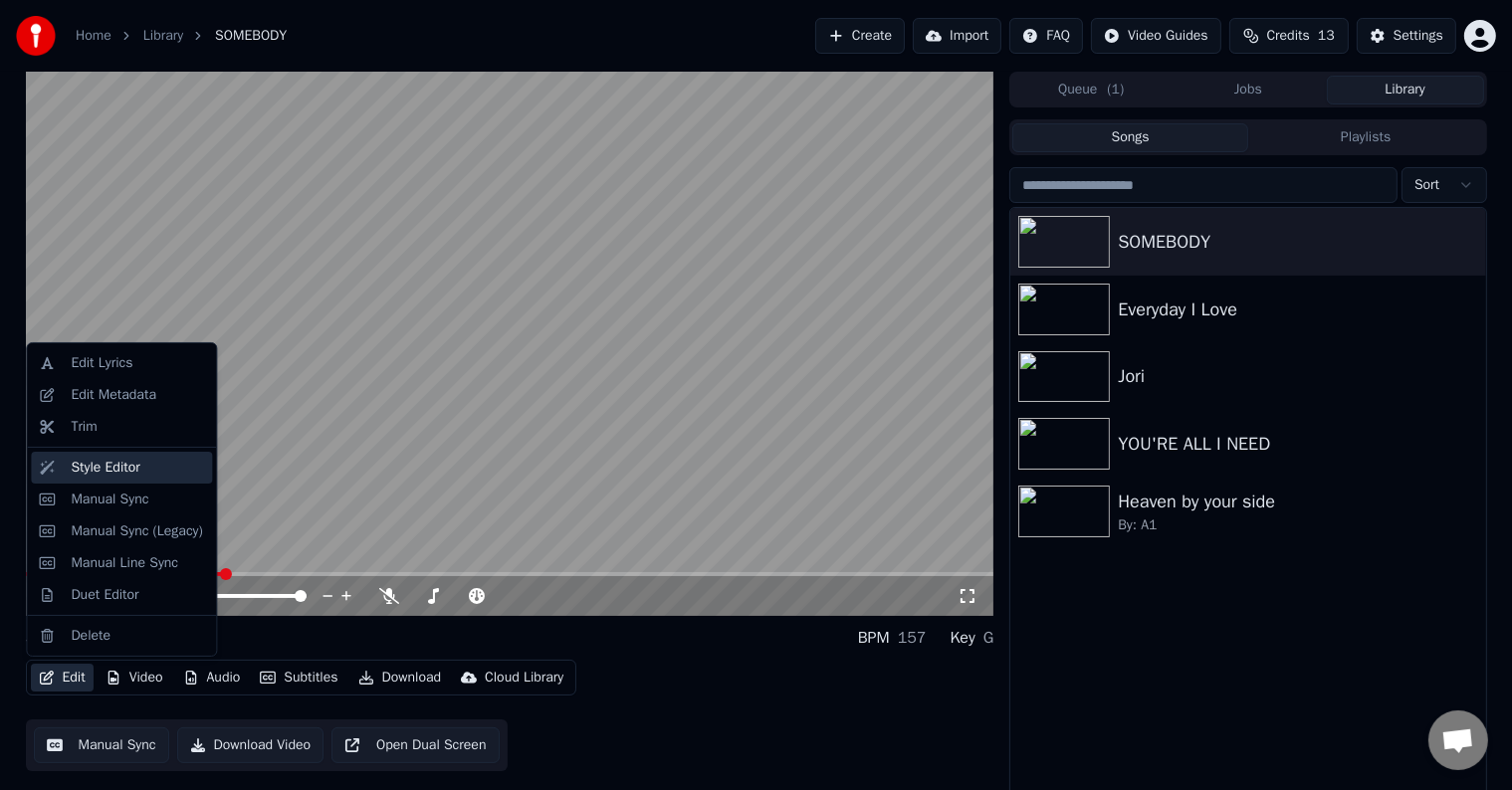 click on "Style Editor" at bounding box center [121, 468] 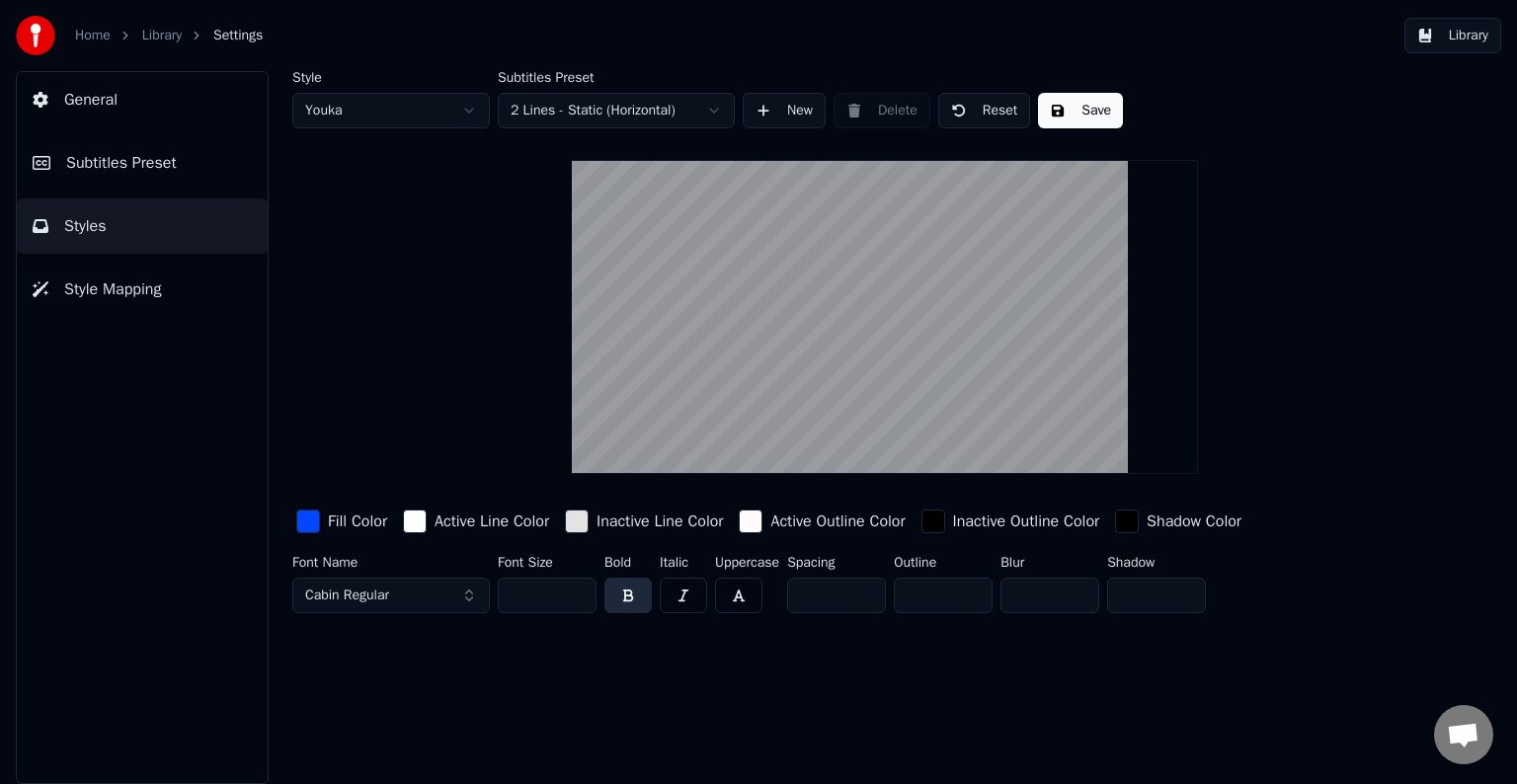 click at bounding box center (751, 521) 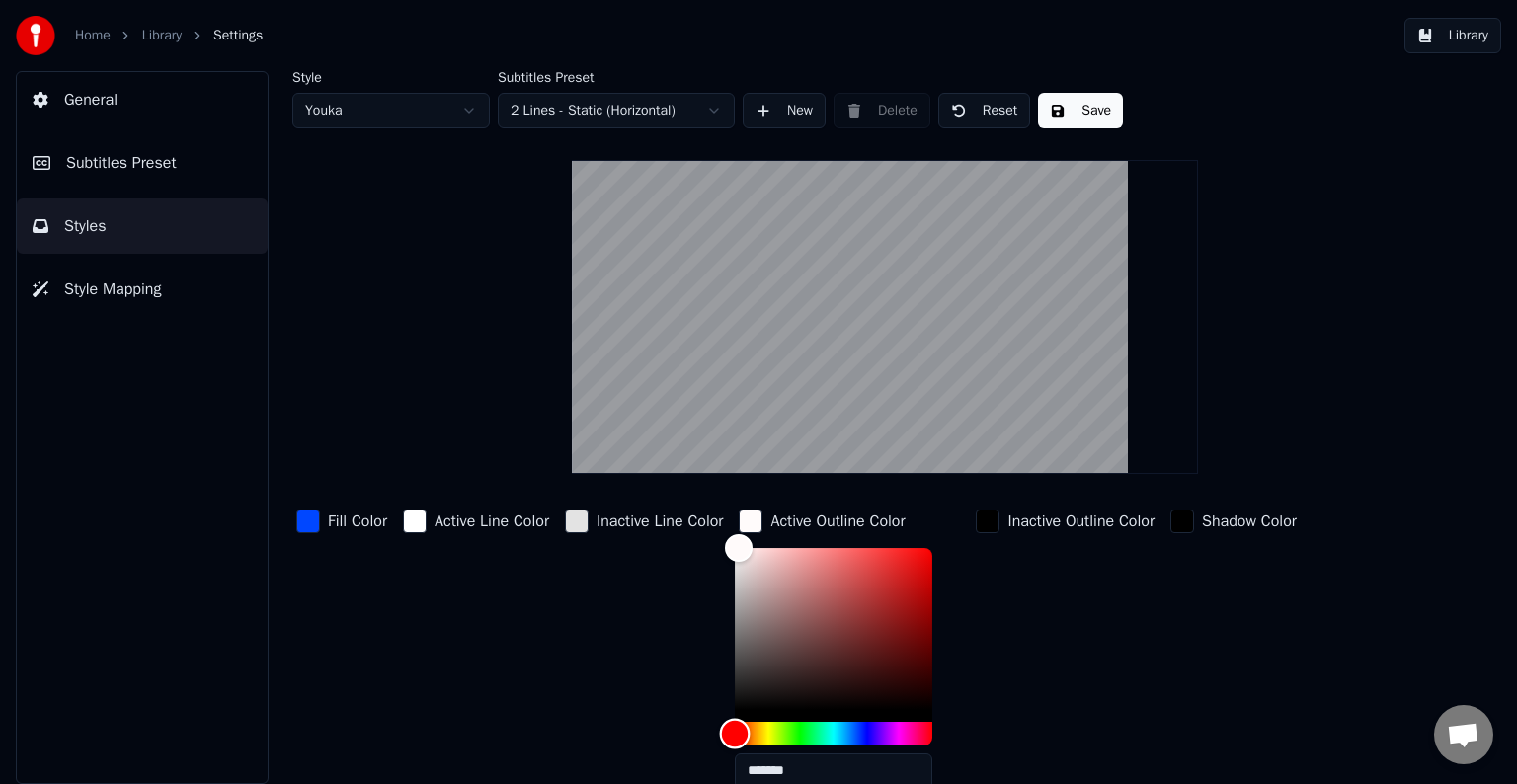 click at bounding box center [834, 734] 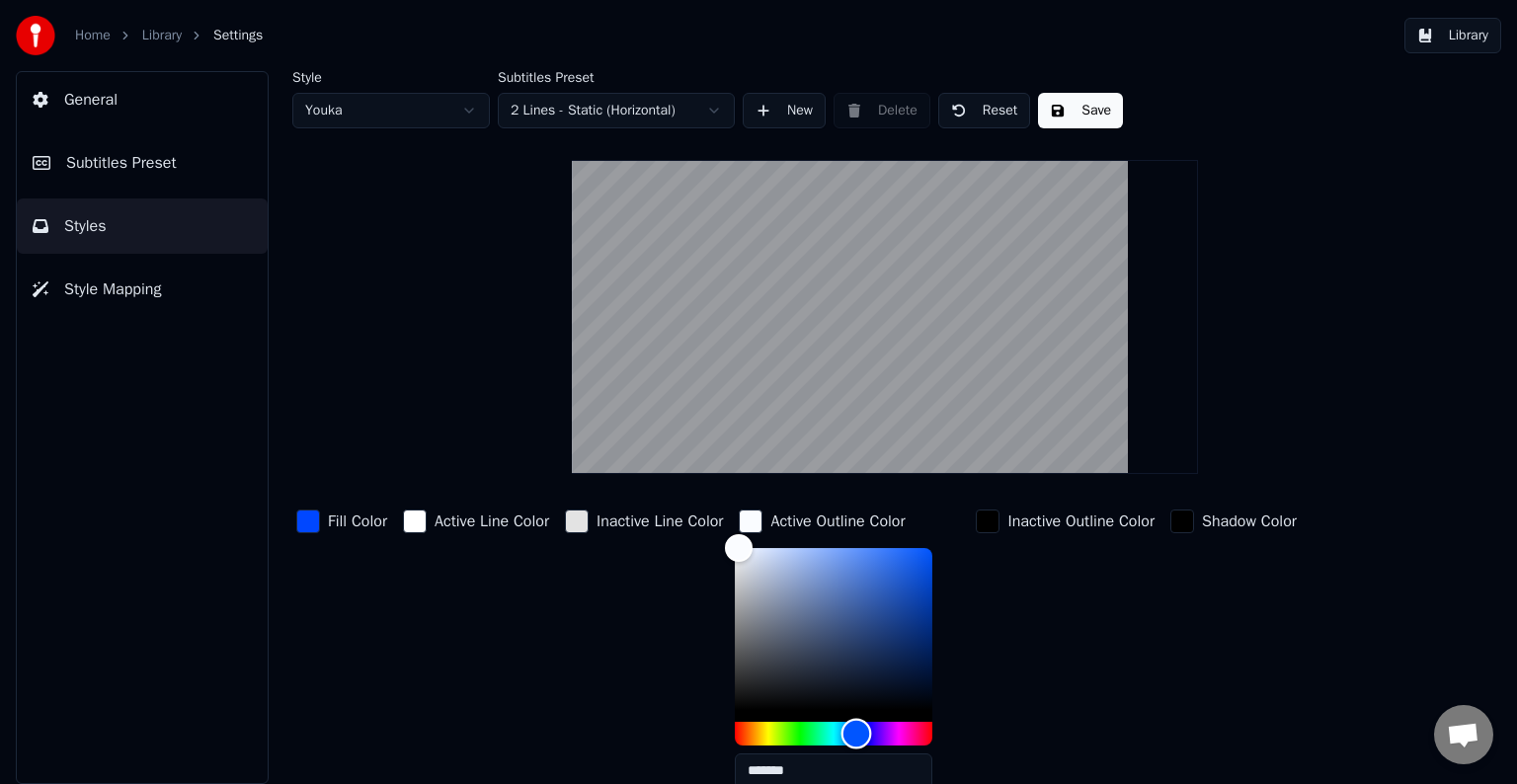 click at bounding box center [856, 733] 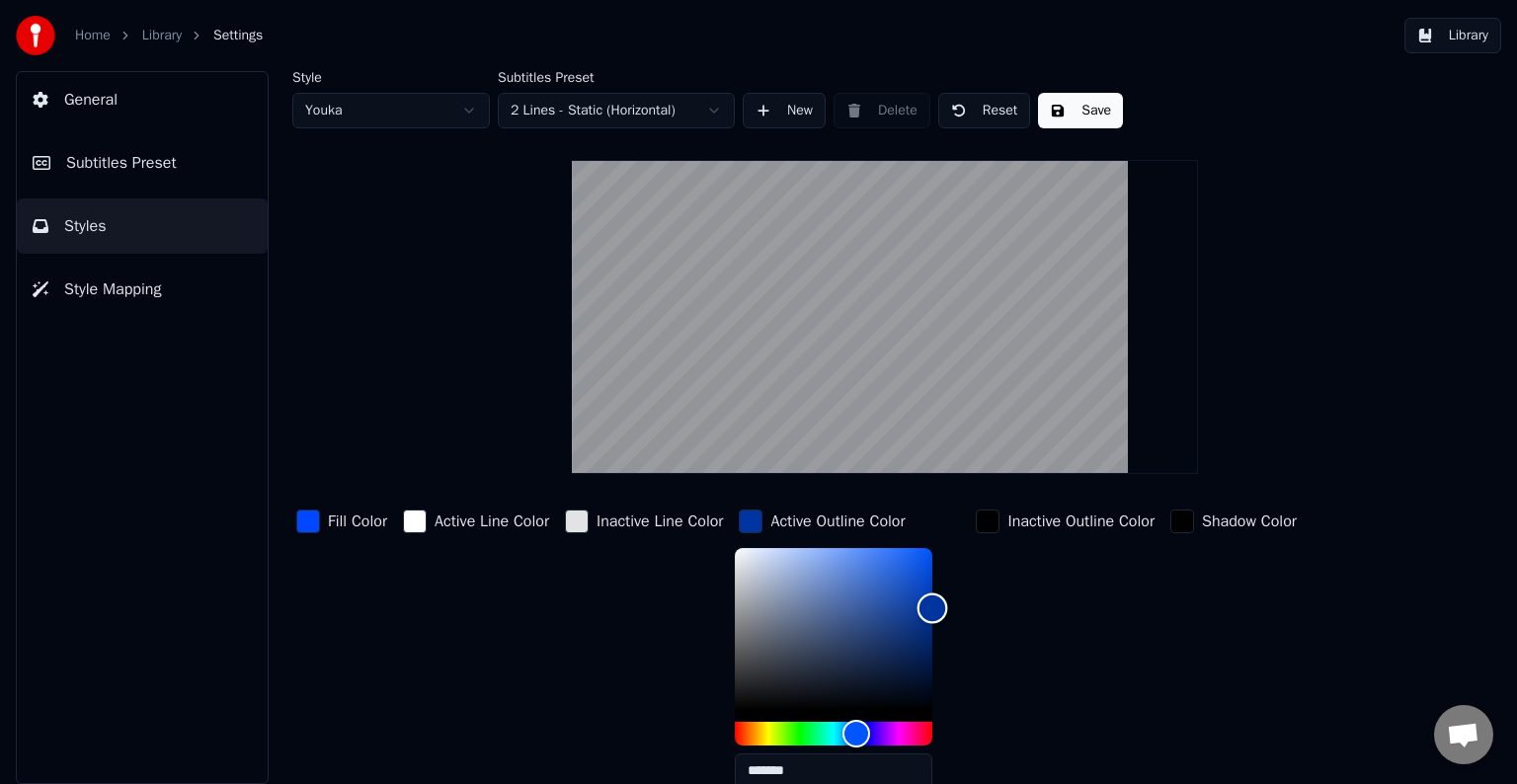 drag, startPoint x: 834, startPoint y: 597, endPoint x: 940, endPoint y: 606, distance: 106.38139 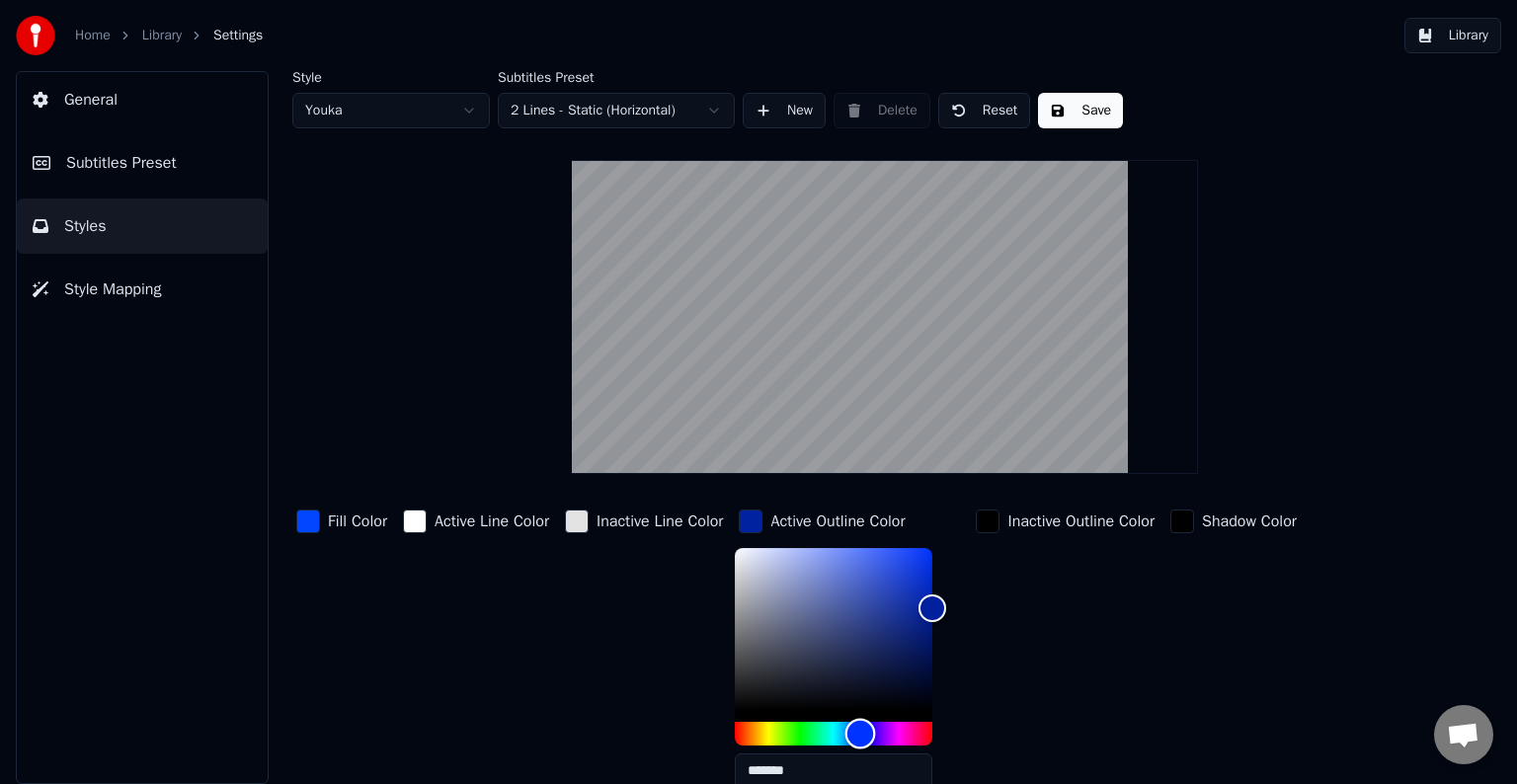 click at bounding box center (860, 733) 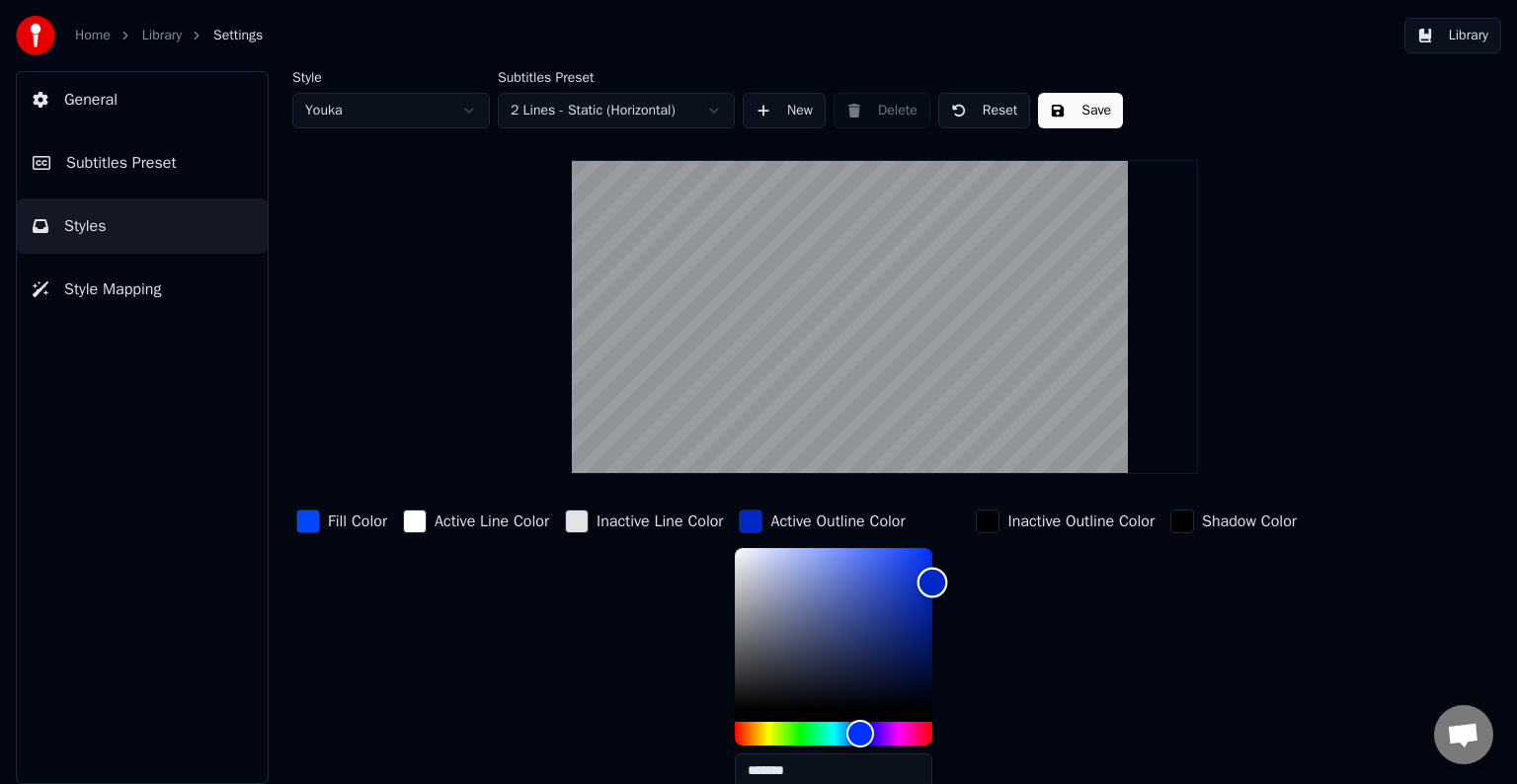 drag, startPoint x: 939, startPoint y: 607, endPoint x: 940, endPoint y: 568, distance: 39.012818 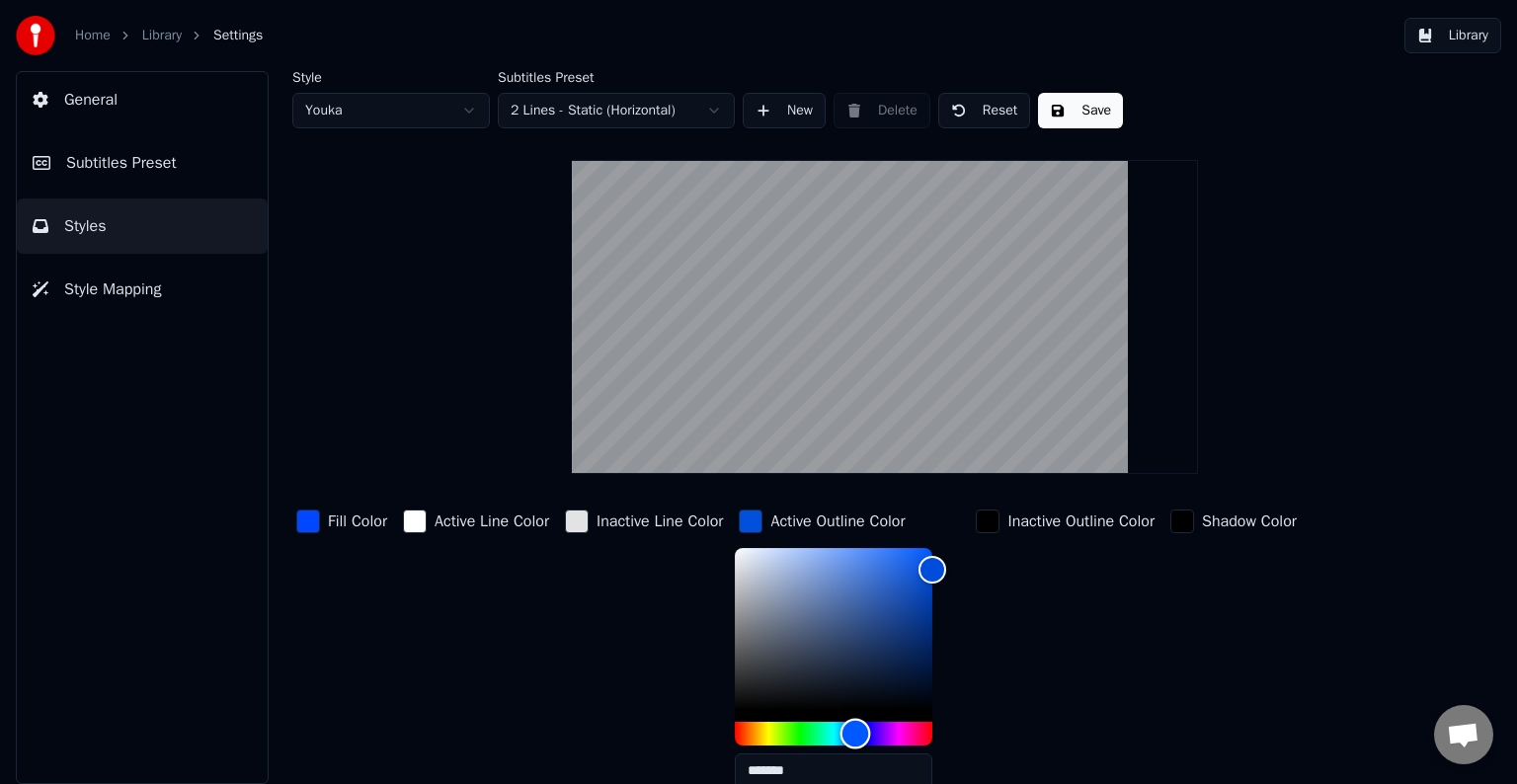 type on "*******" 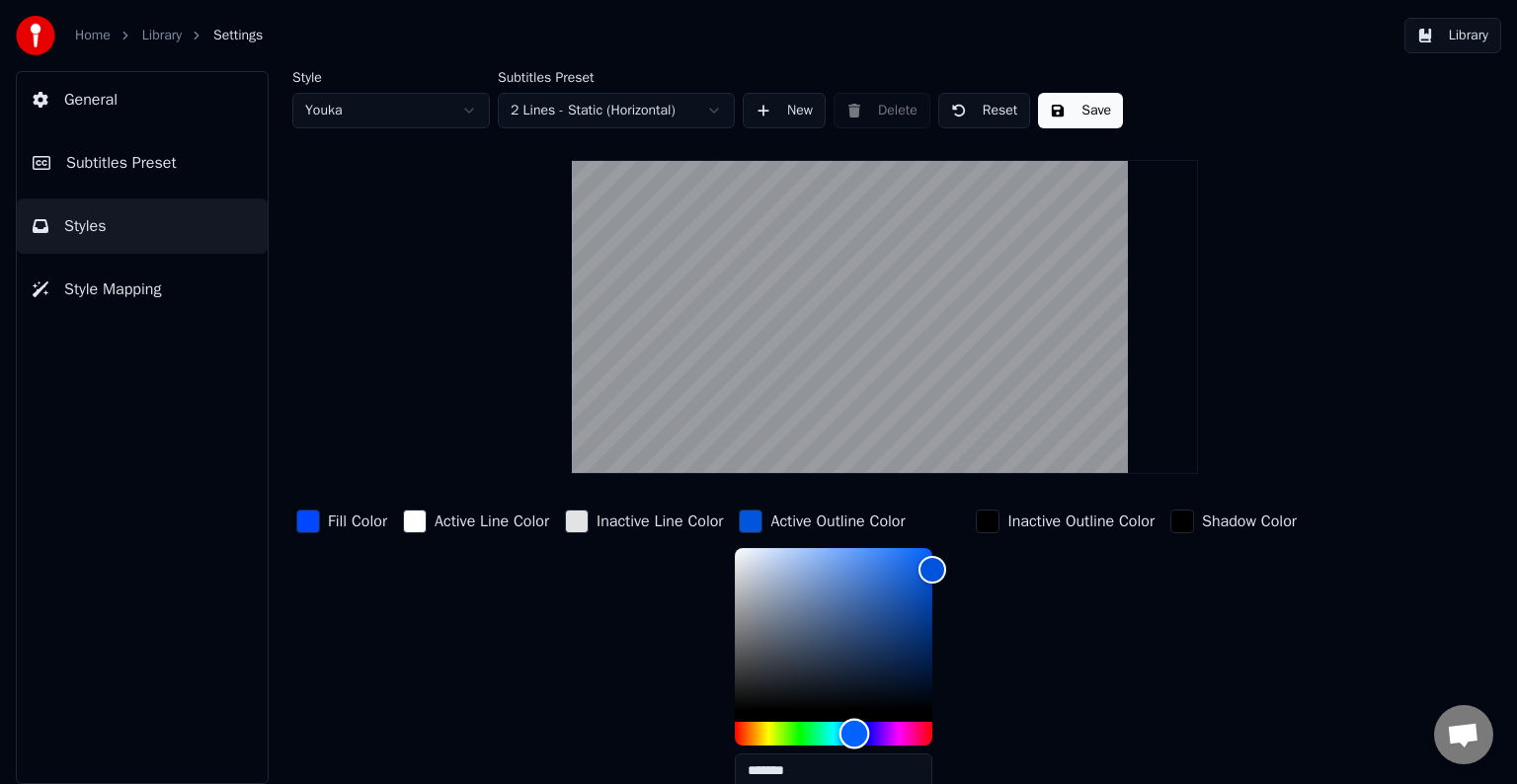 click at bounding box center [854, 733] 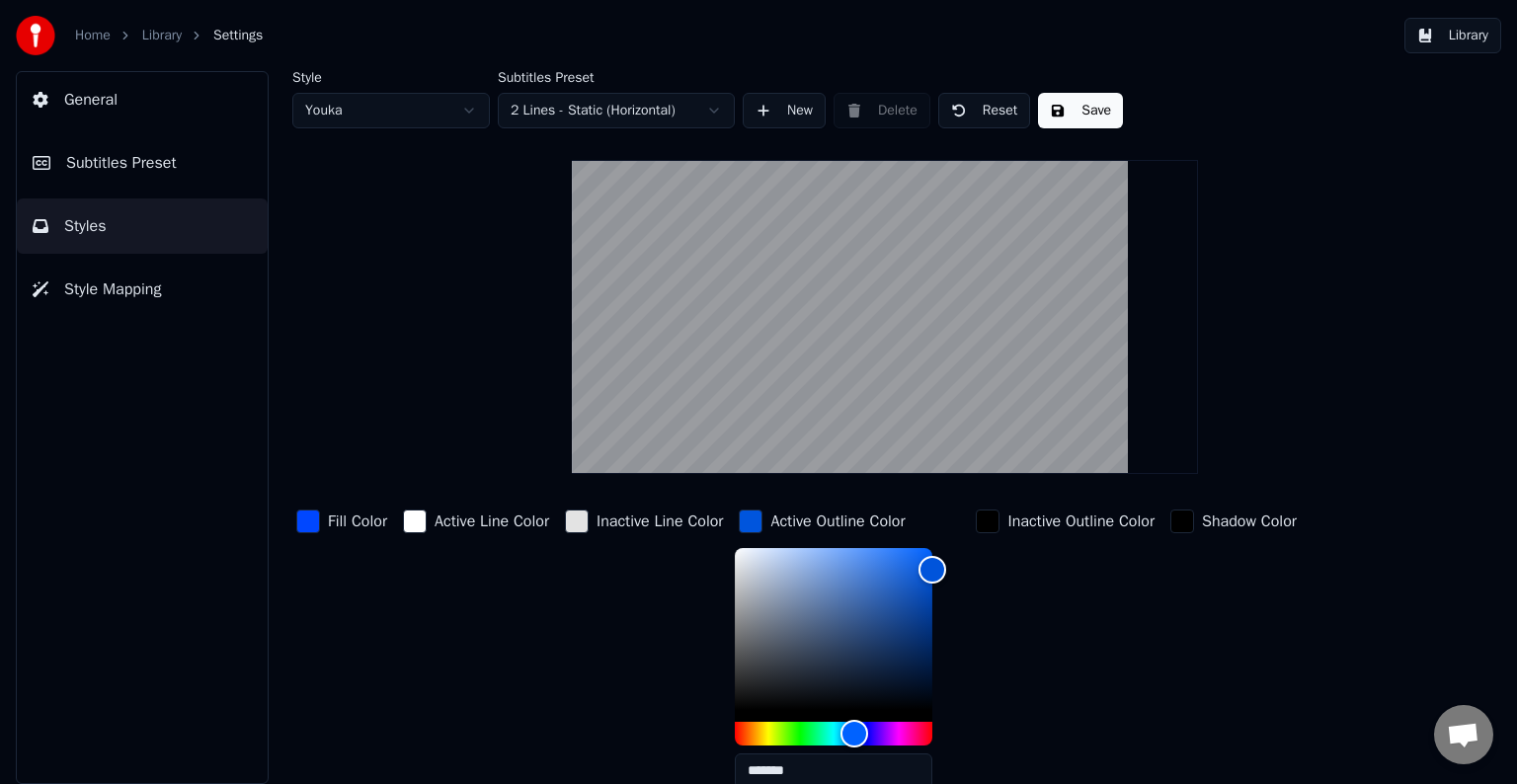 click at bounding box center [751, 521] 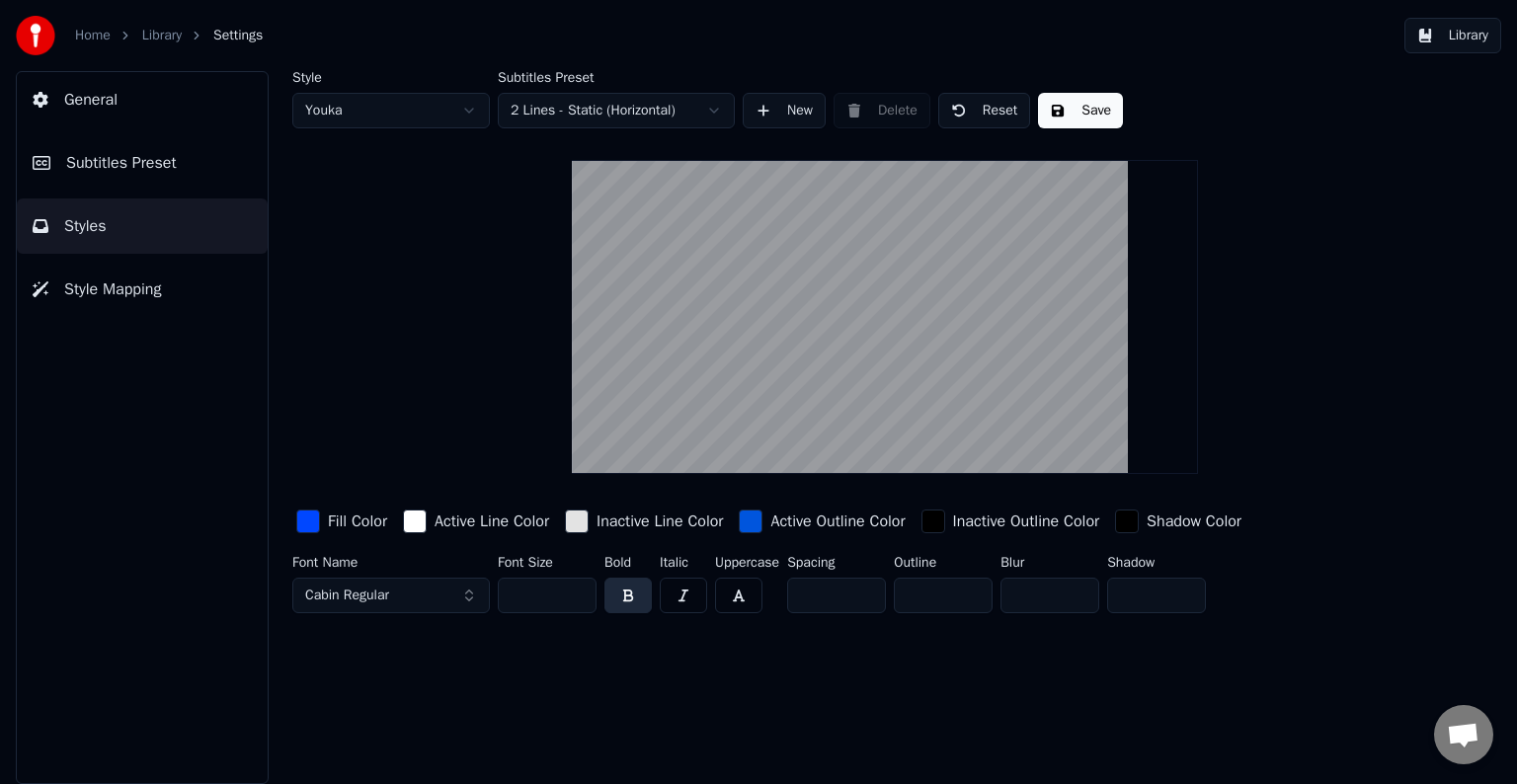 click on "Save" at bounding box center (1080, 111) 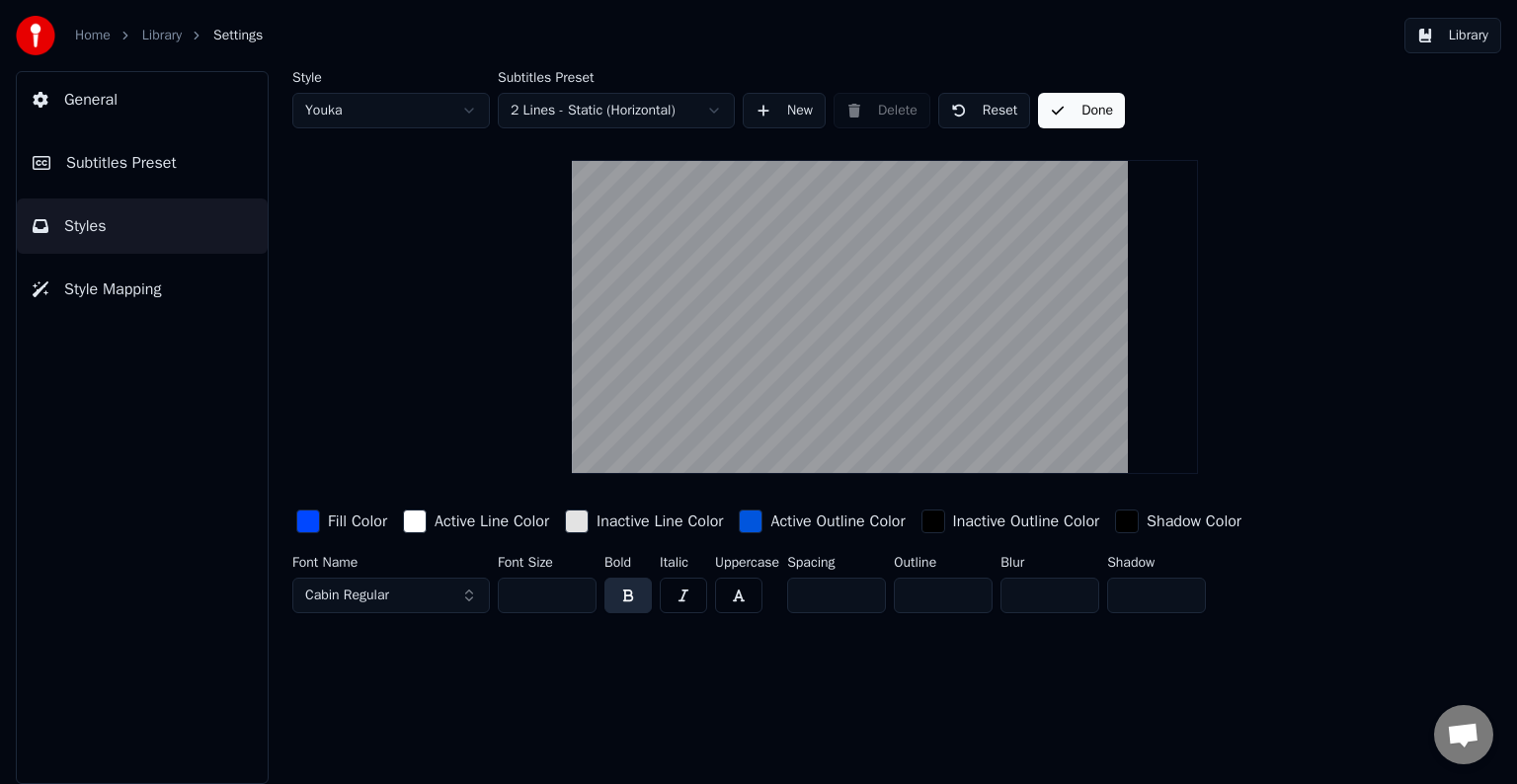 click on "Subtitles Preset" at bounding box center [121, 163] 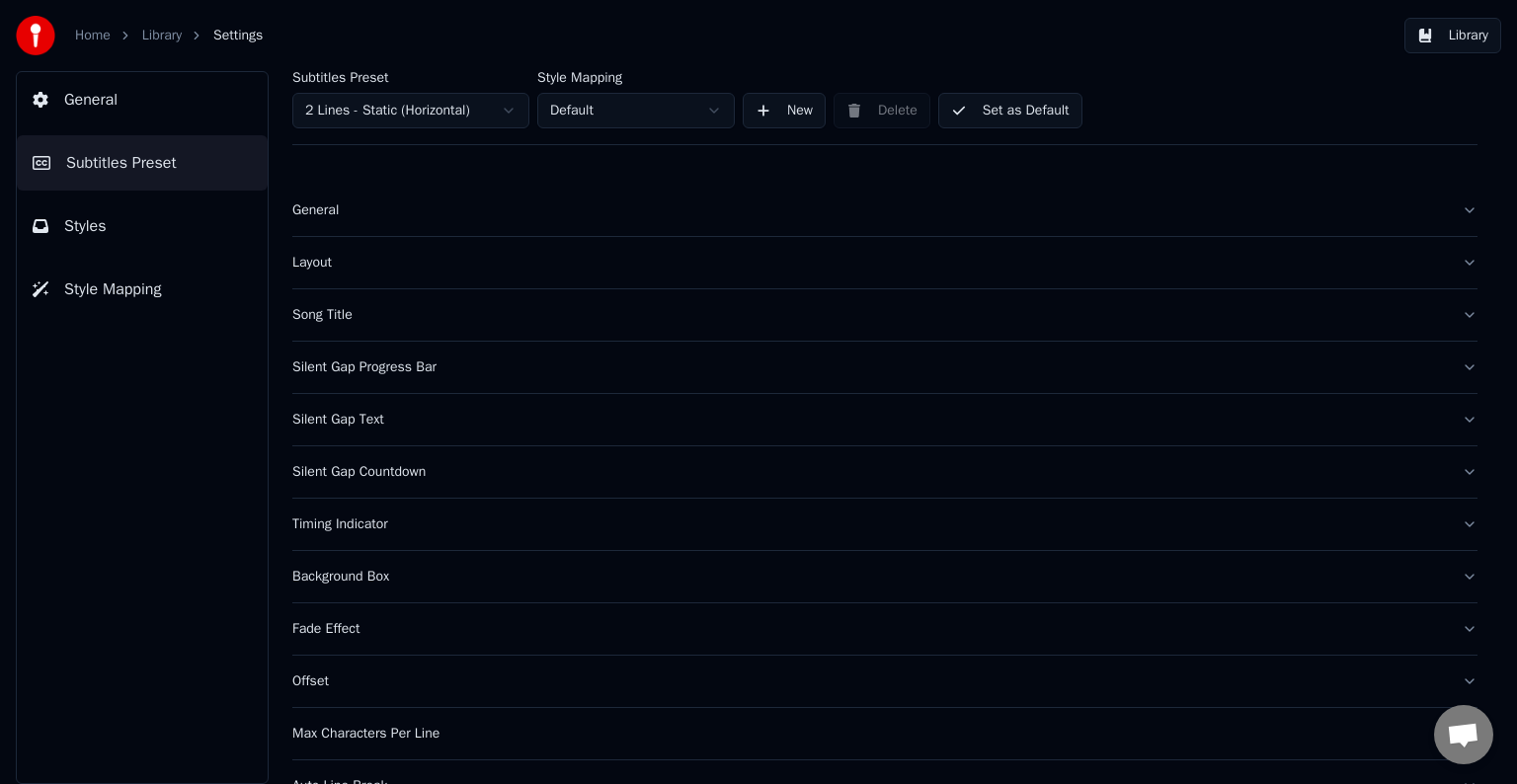 click on "Set as Default" at bounding box center (1010, 111) 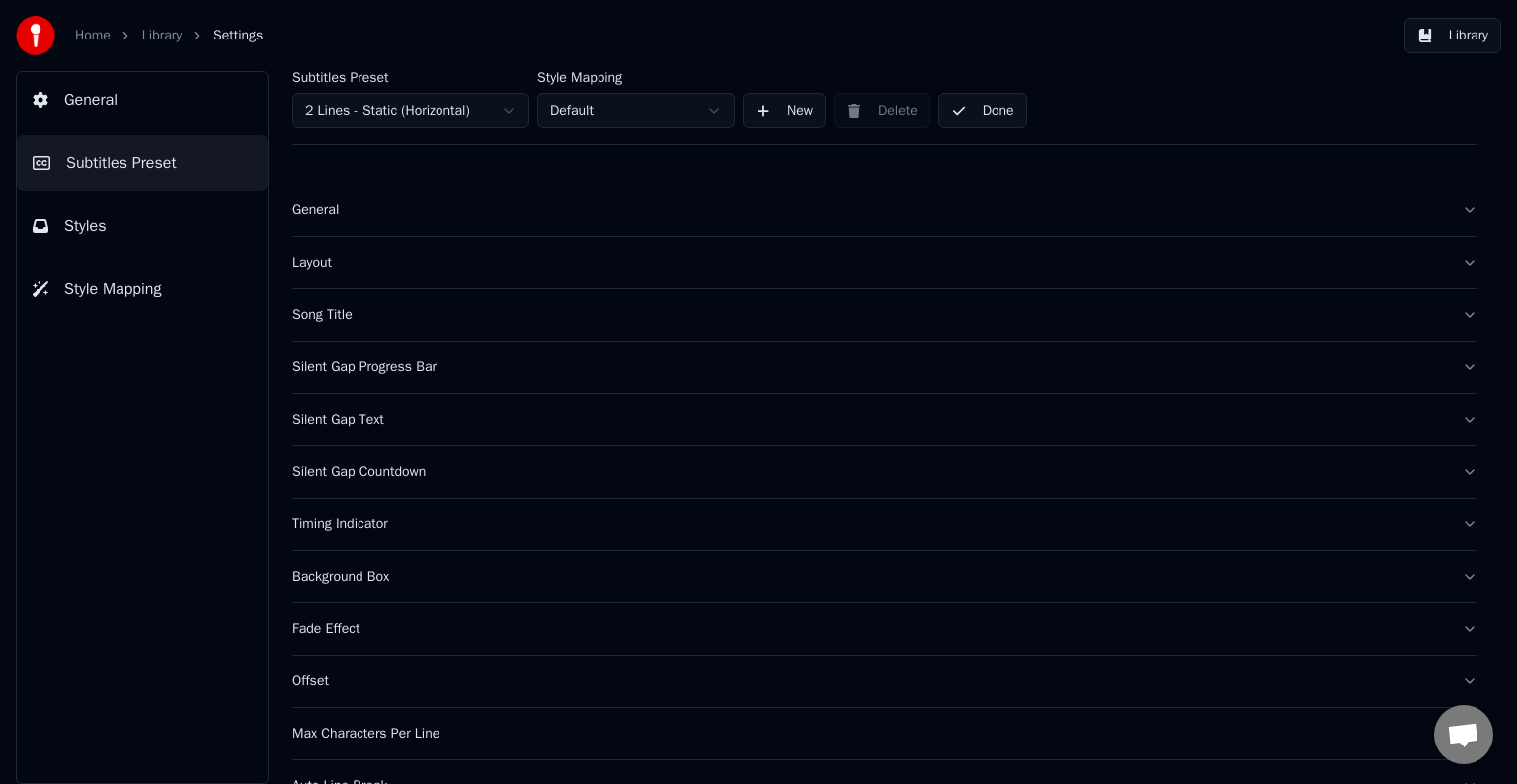 click on "Library" at bounding box center [1453, 36] 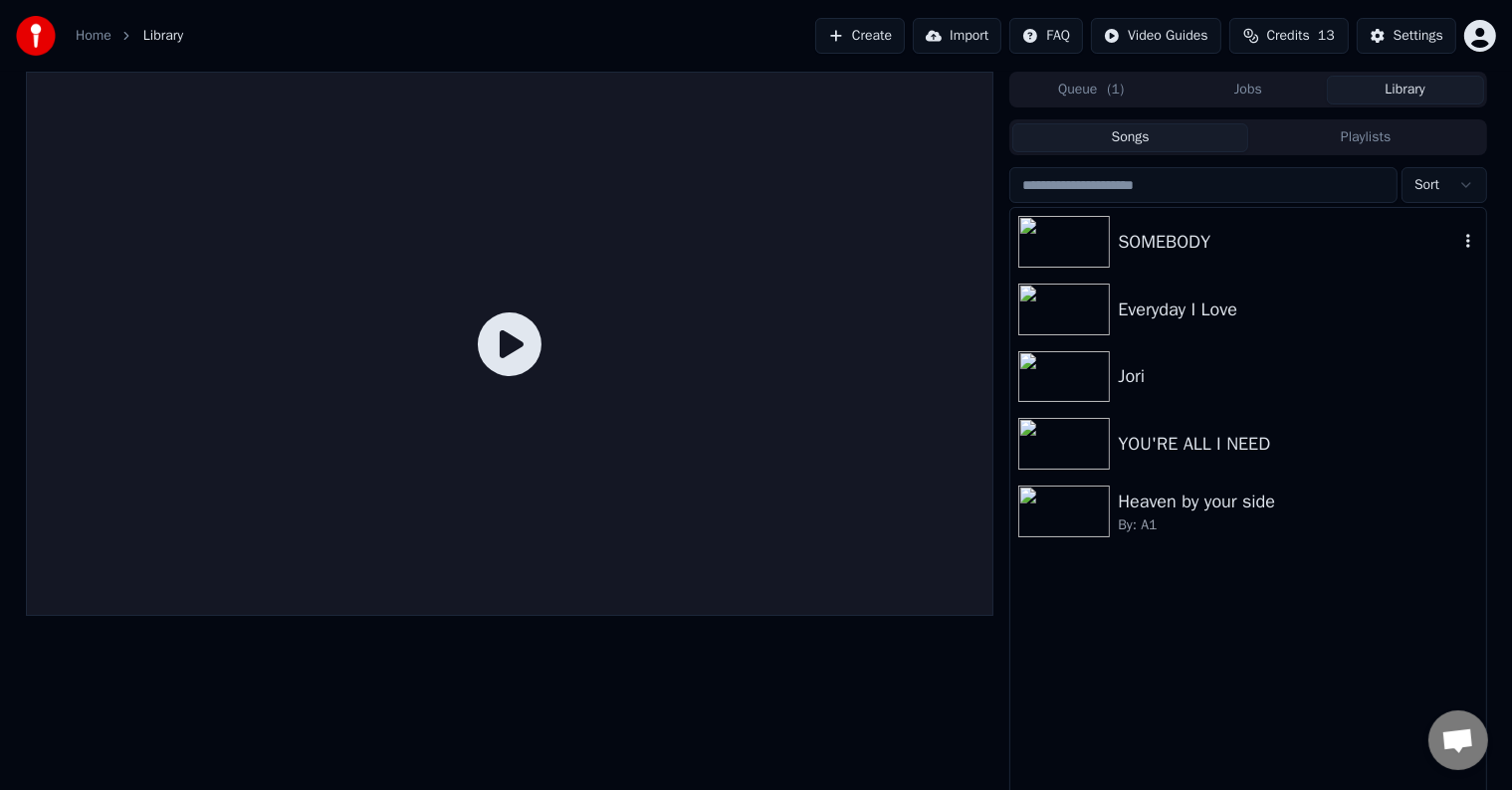 click on "SOMEBODY" at bounding box center [1287, 242] 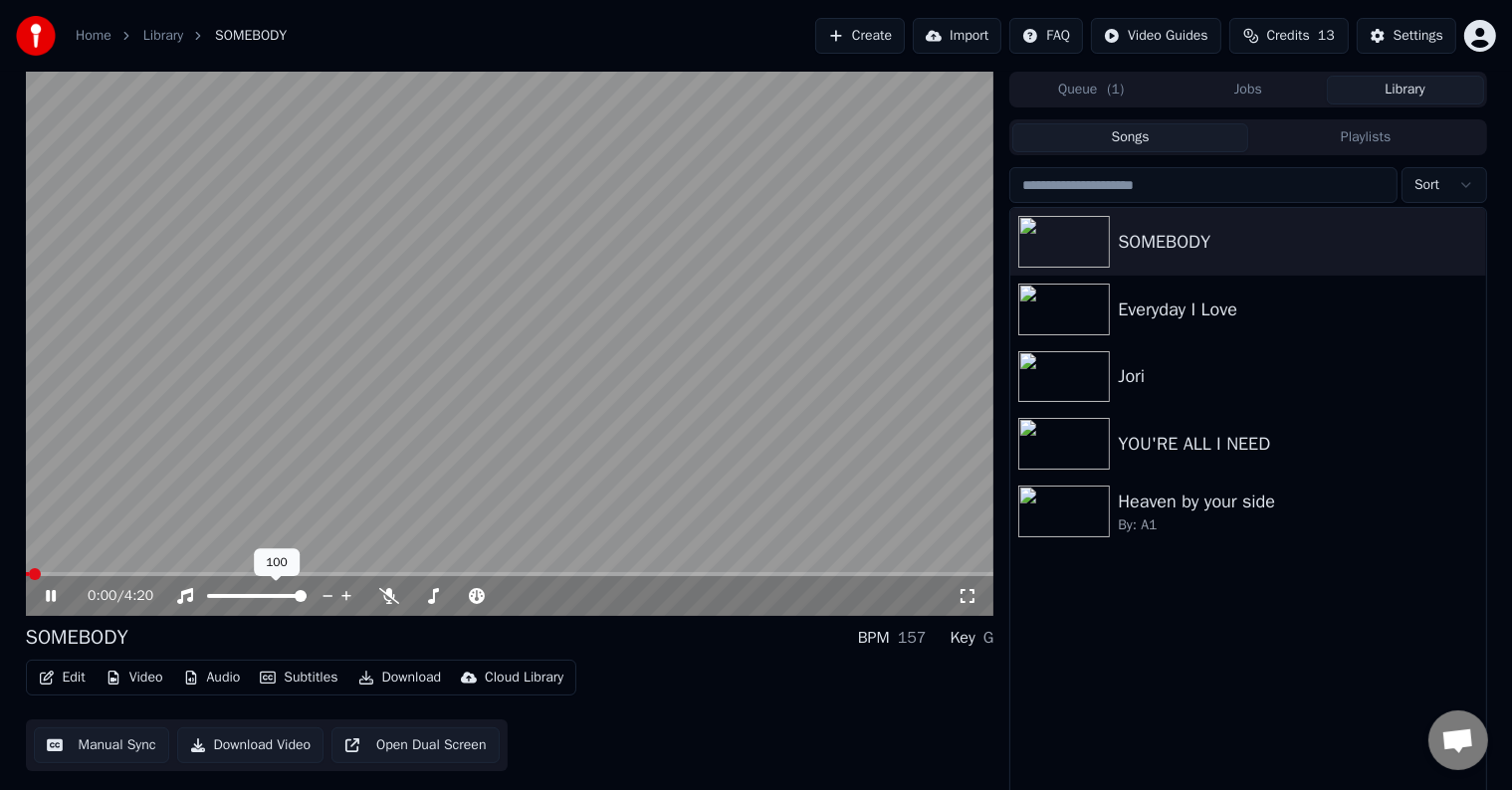 click at bounding box center [510, 574] 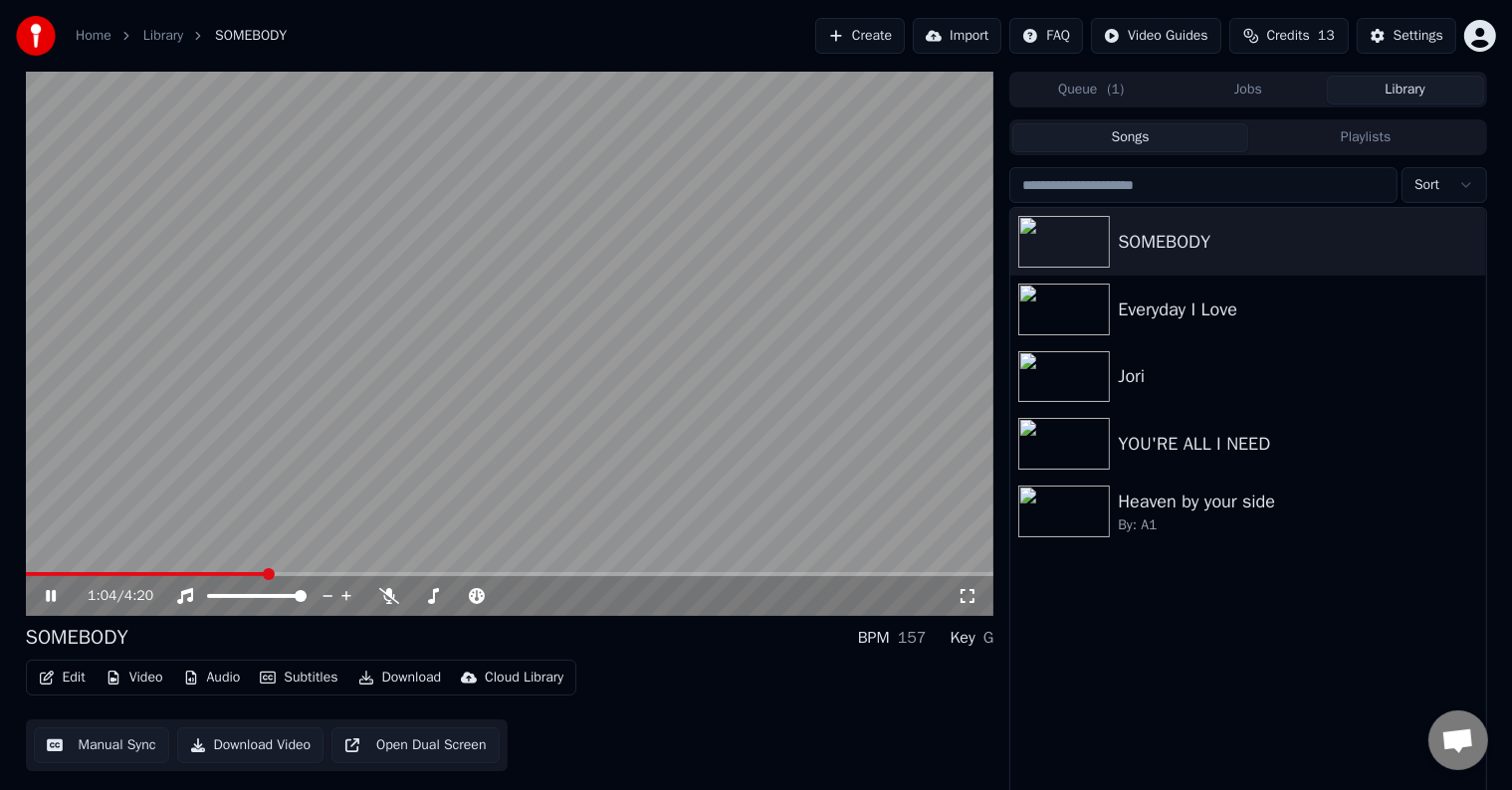 click on "Edit" at bounding box center (62, 678) 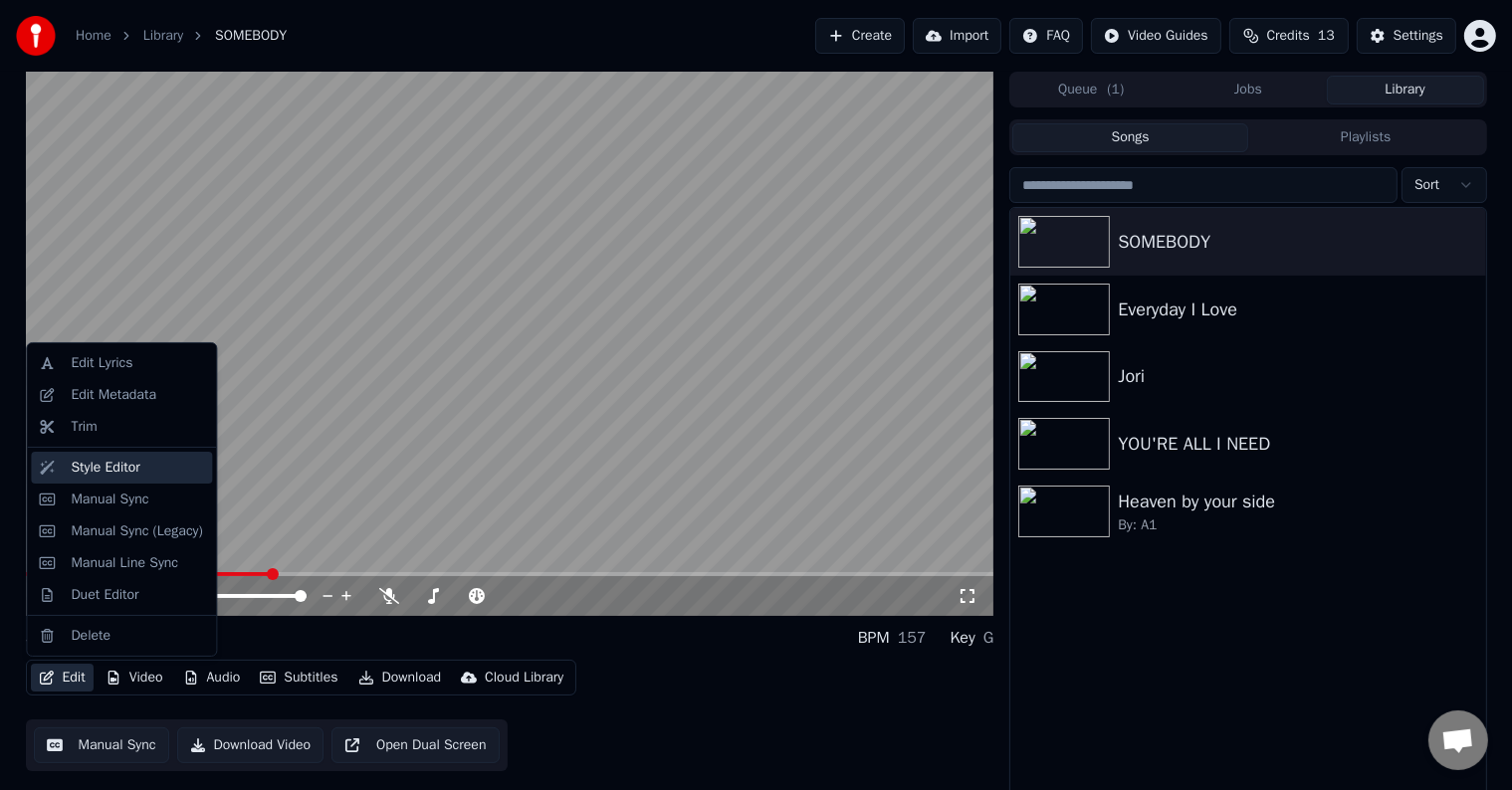 click on "Style Editor" at bounding box center [121, 468] 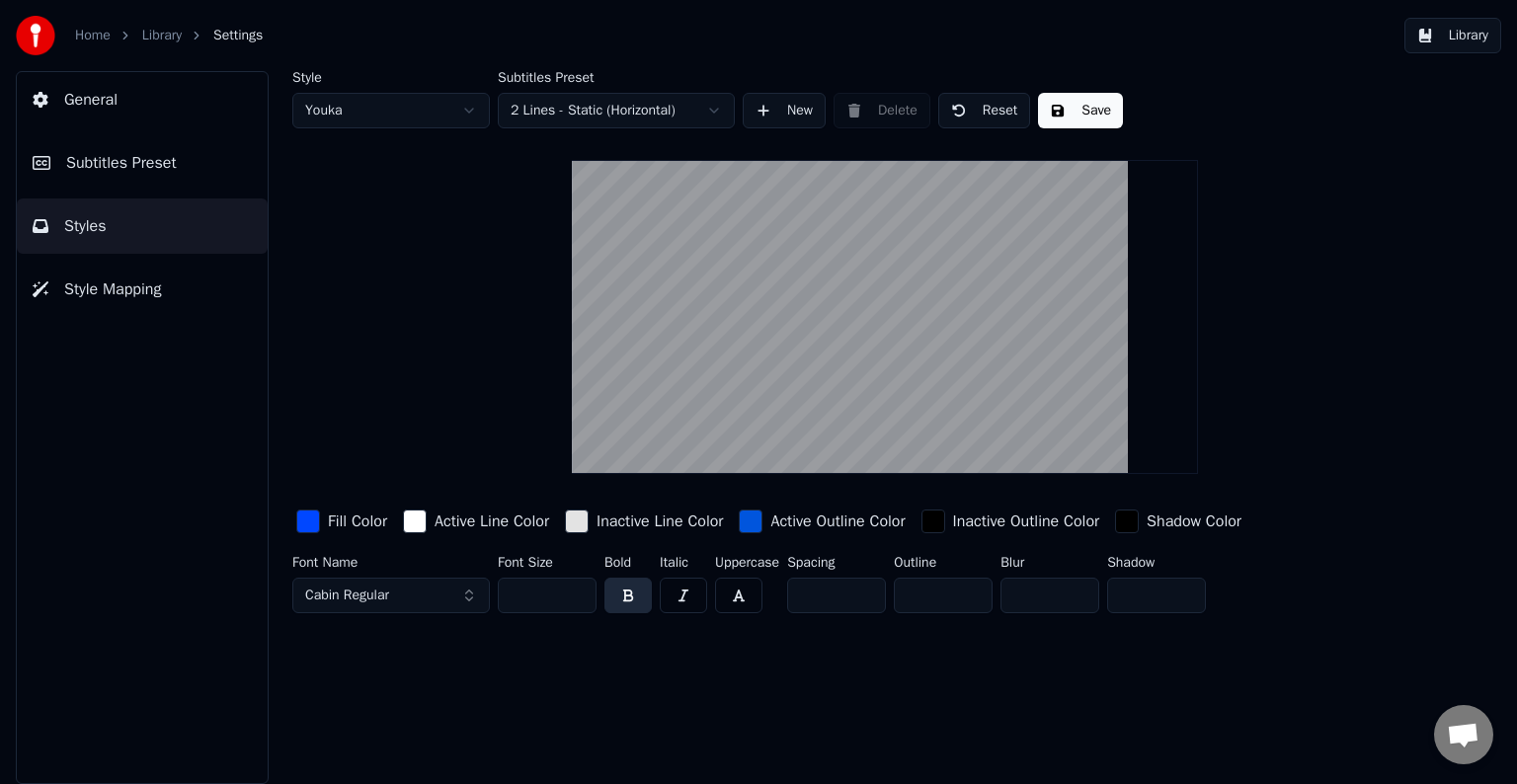 click at bounding box center (751, 521) 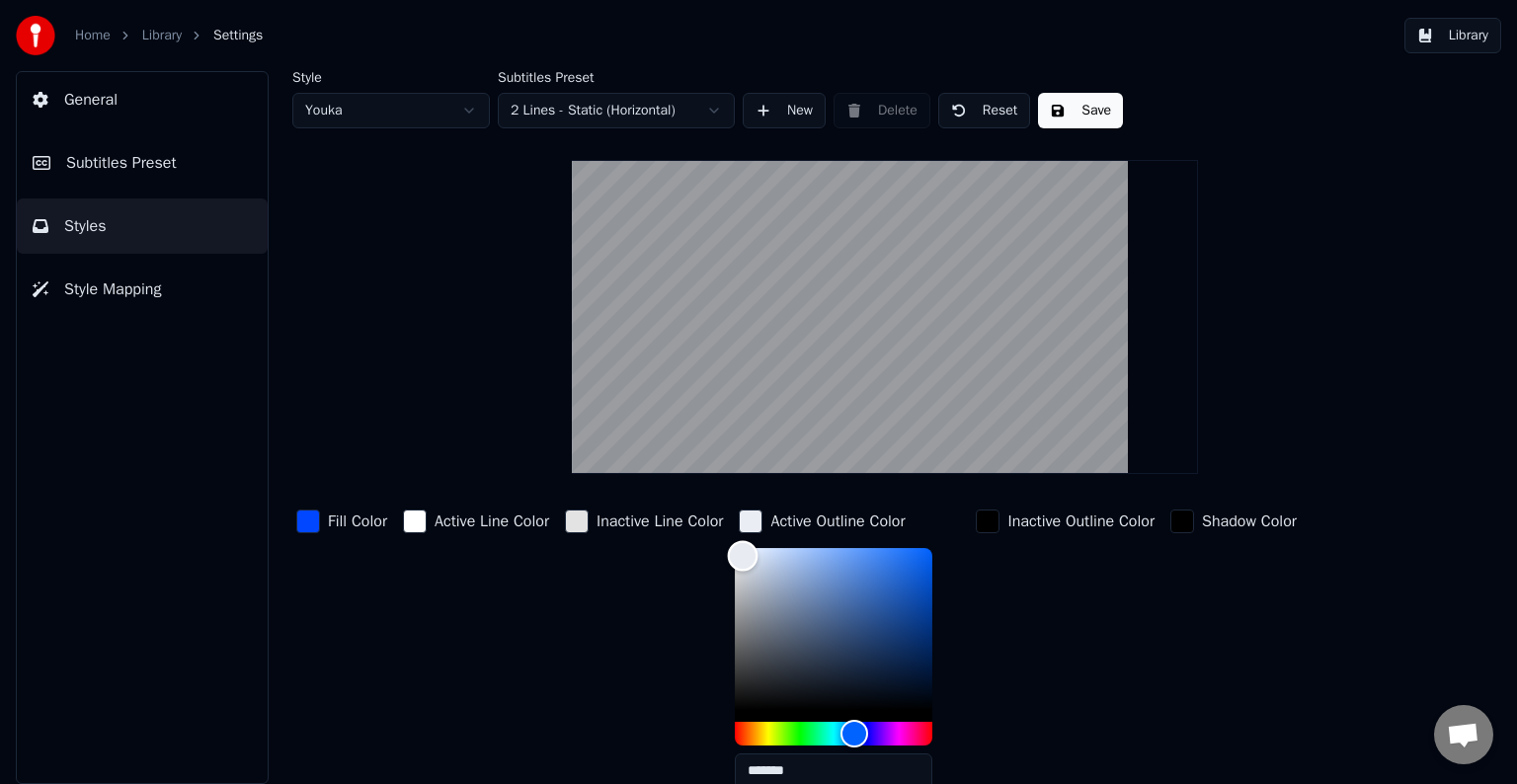 type on "*******" 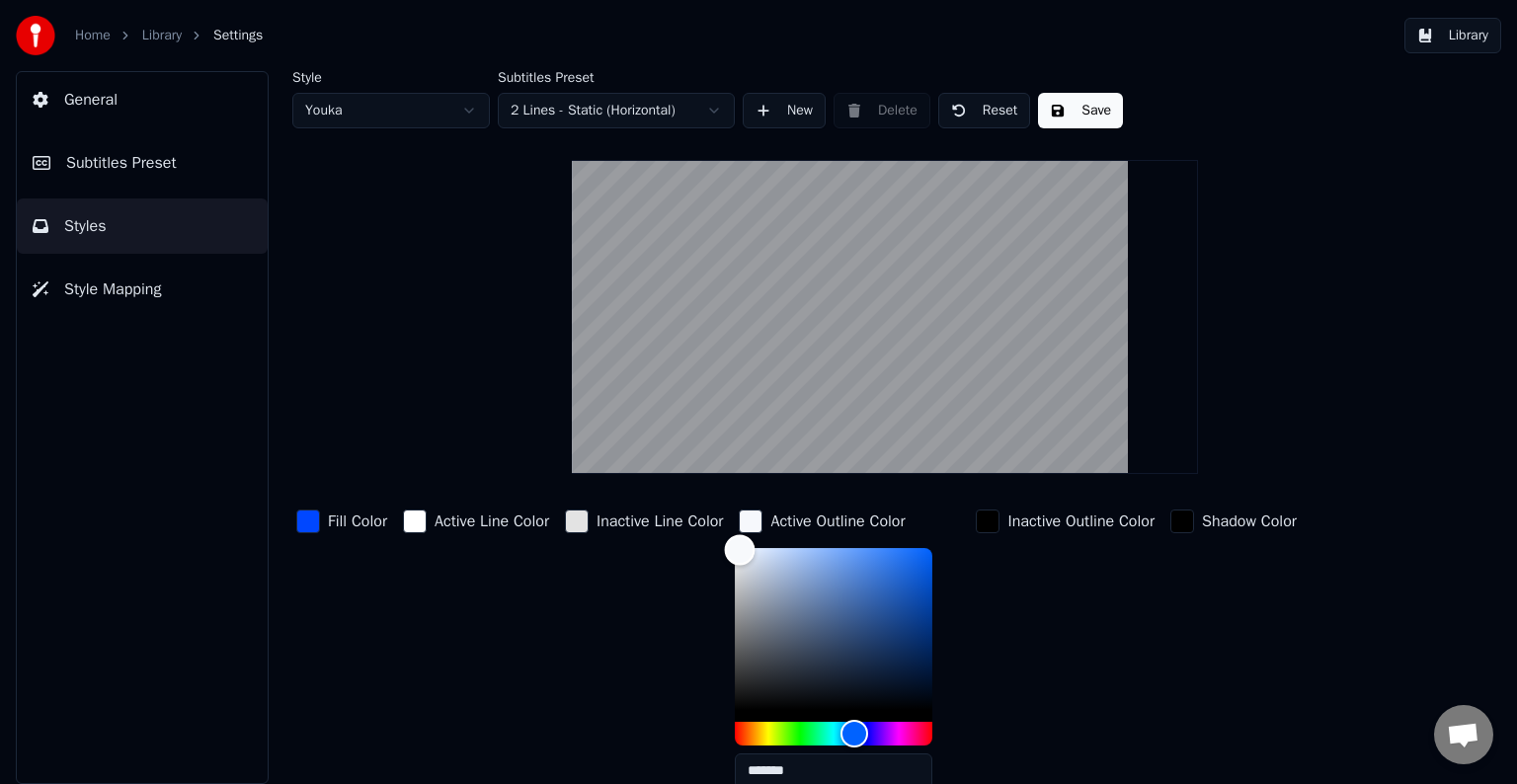 click at bounding box center (834, 629) 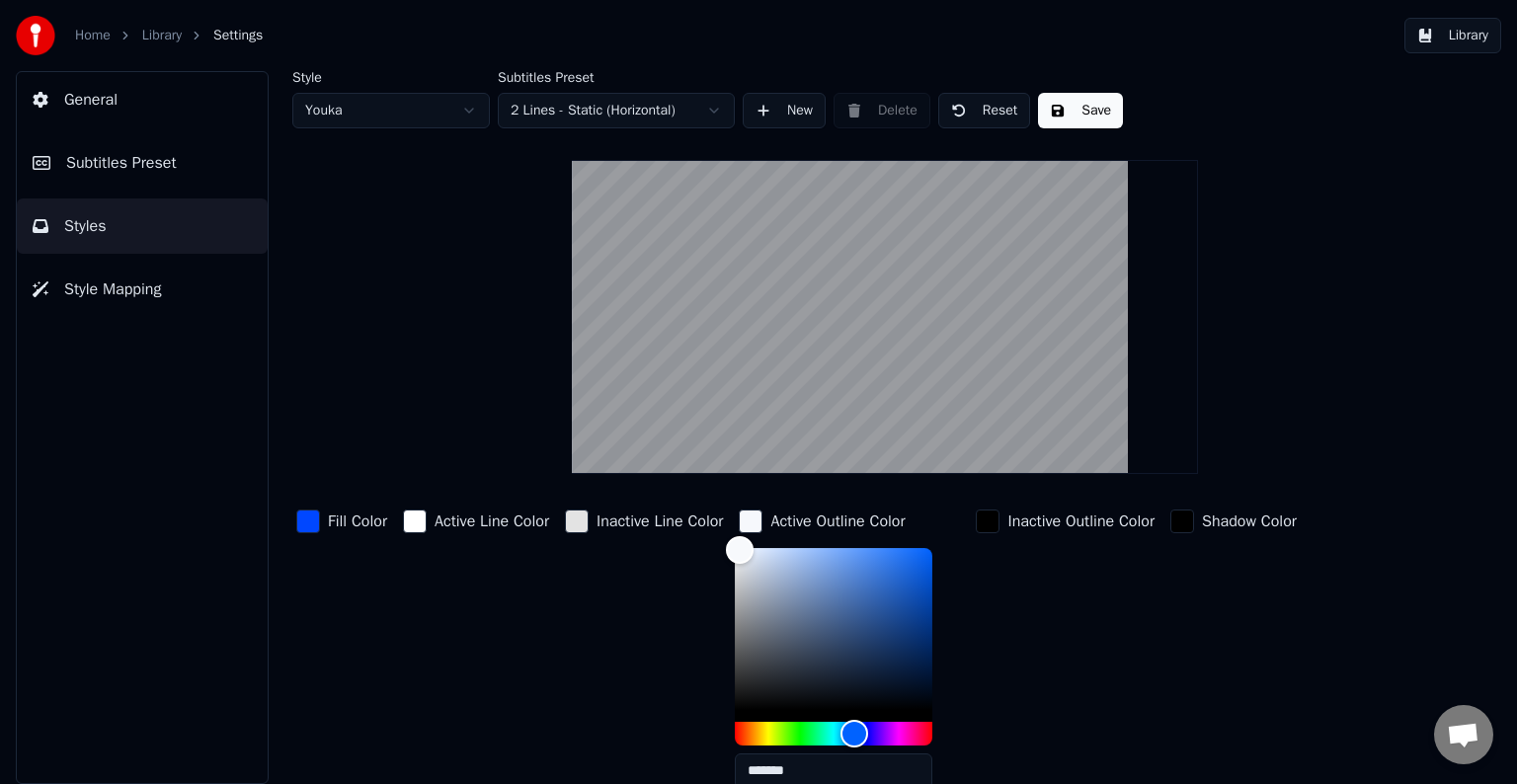 click at bounding box center [577, 521] 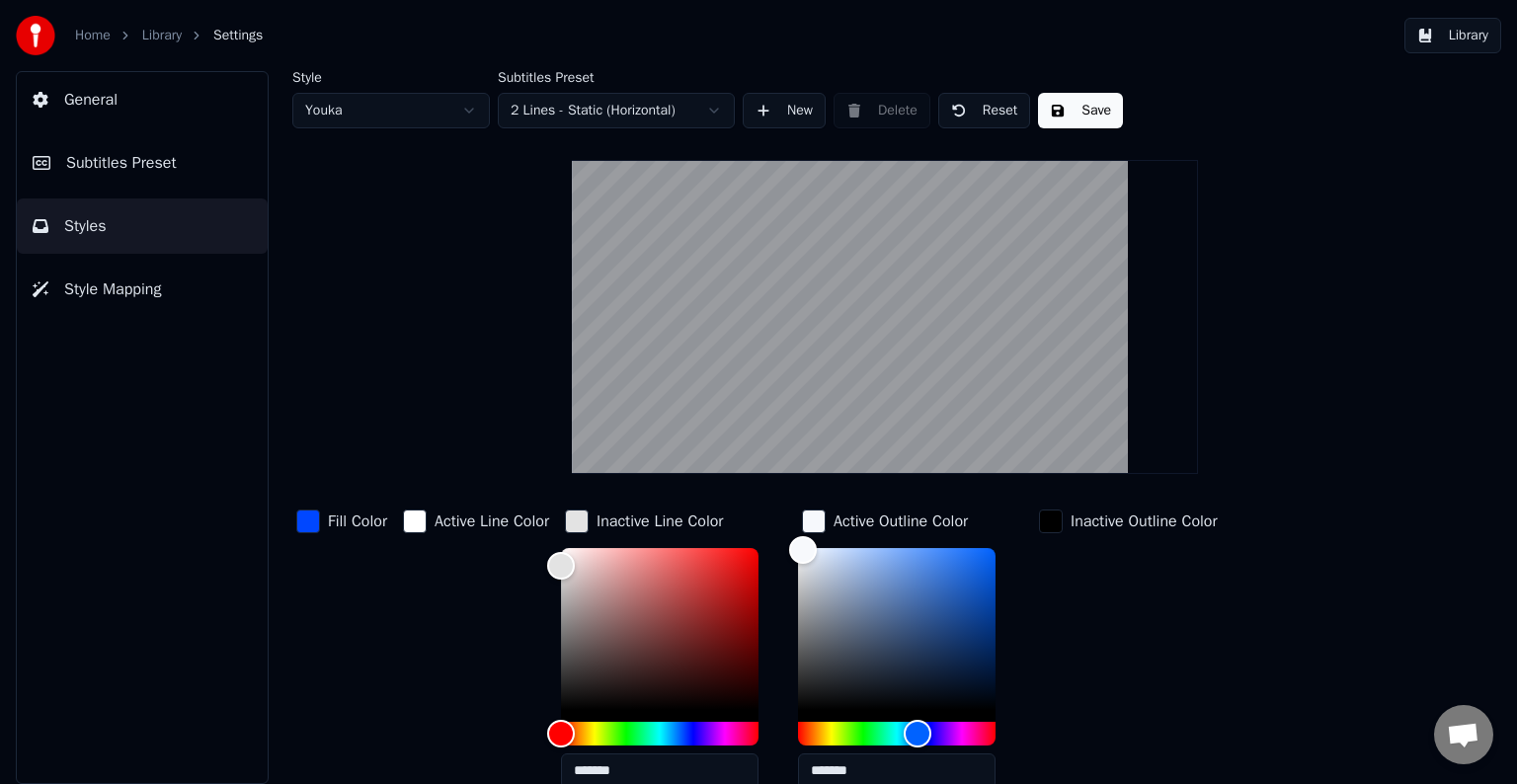 click at bounding box center [814, 521] 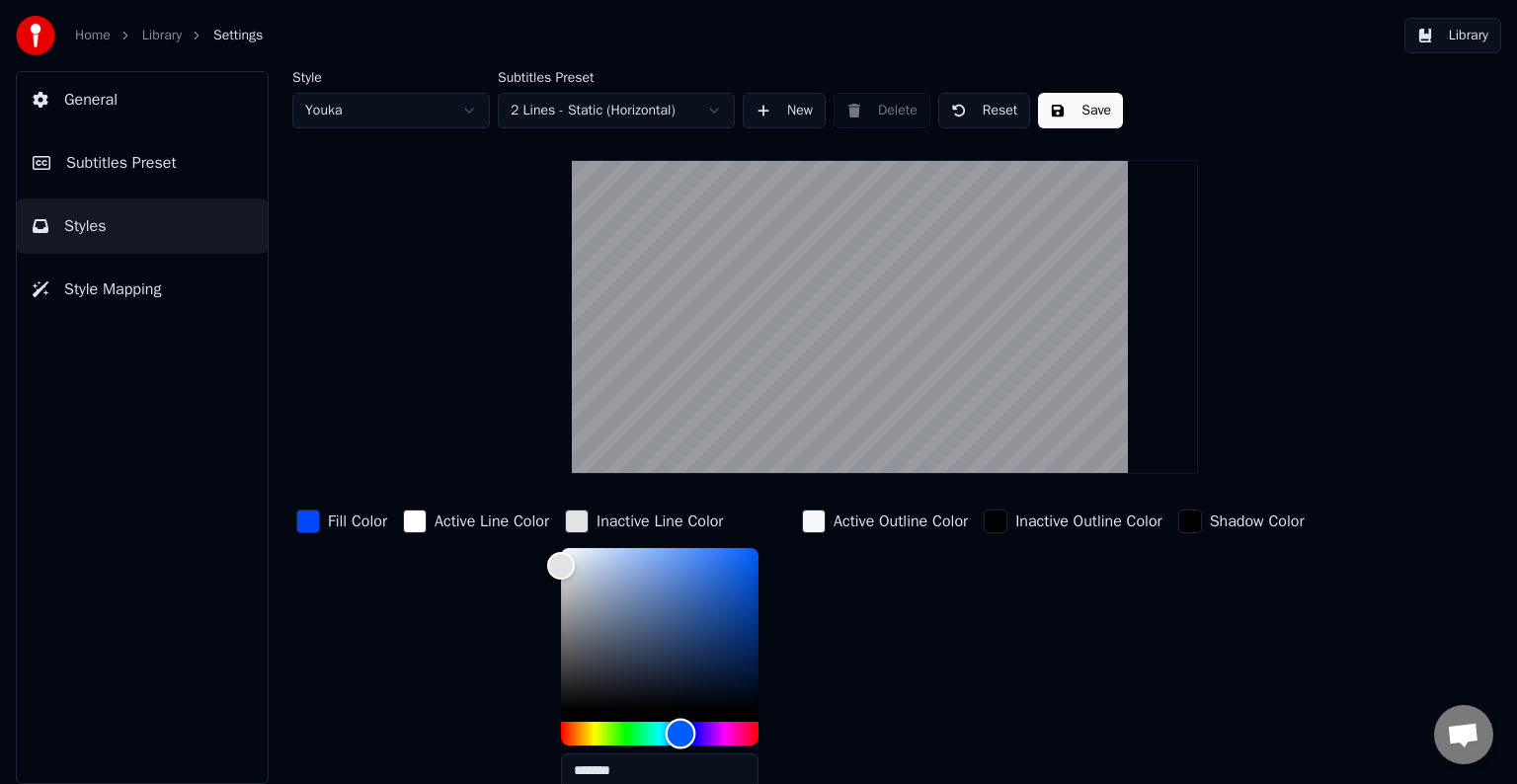 drag, startPoint x: 561, startPoint y: 729, endPoint x: 685, endPoint y: 731, distance: 124.01613 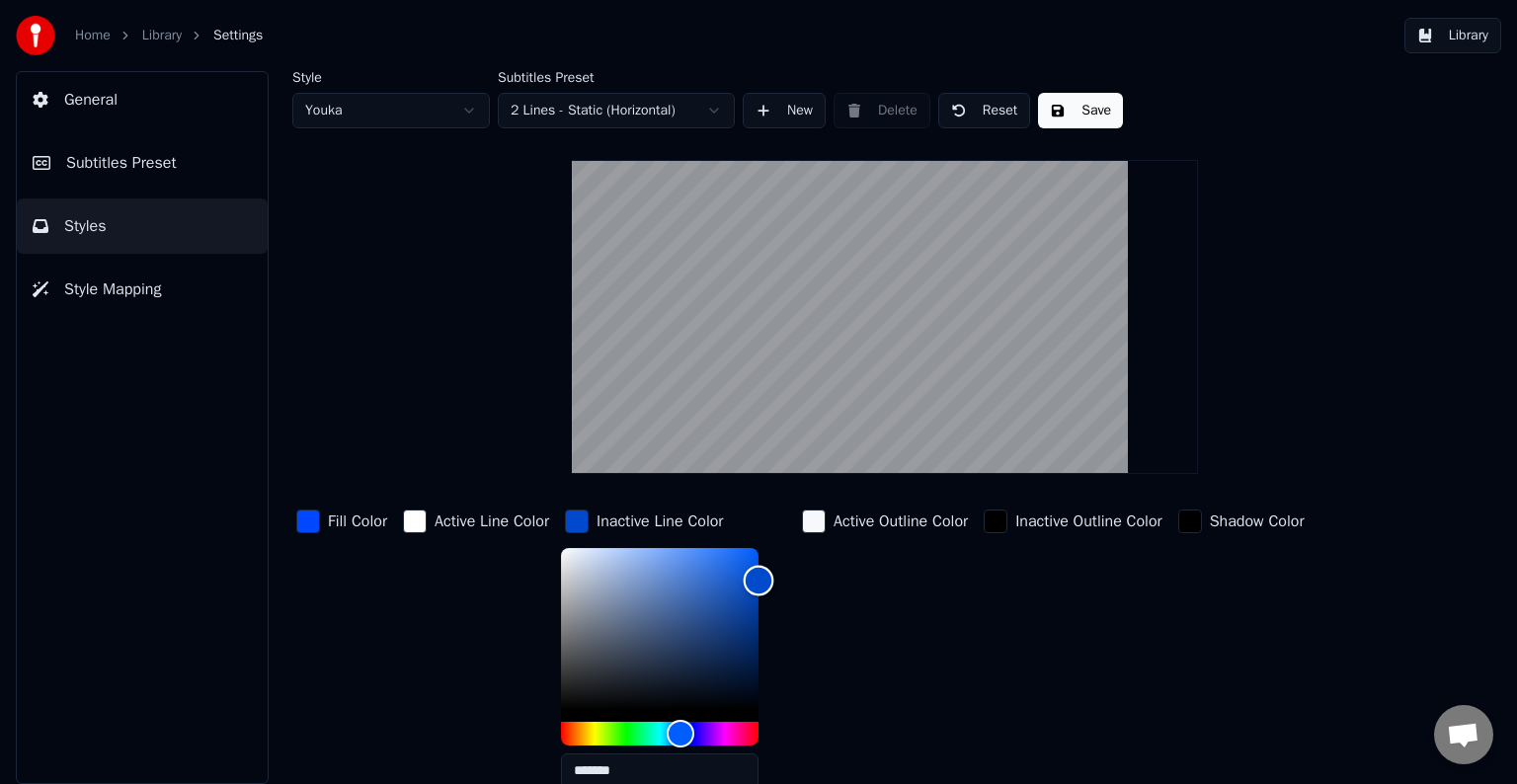 type on "*******" 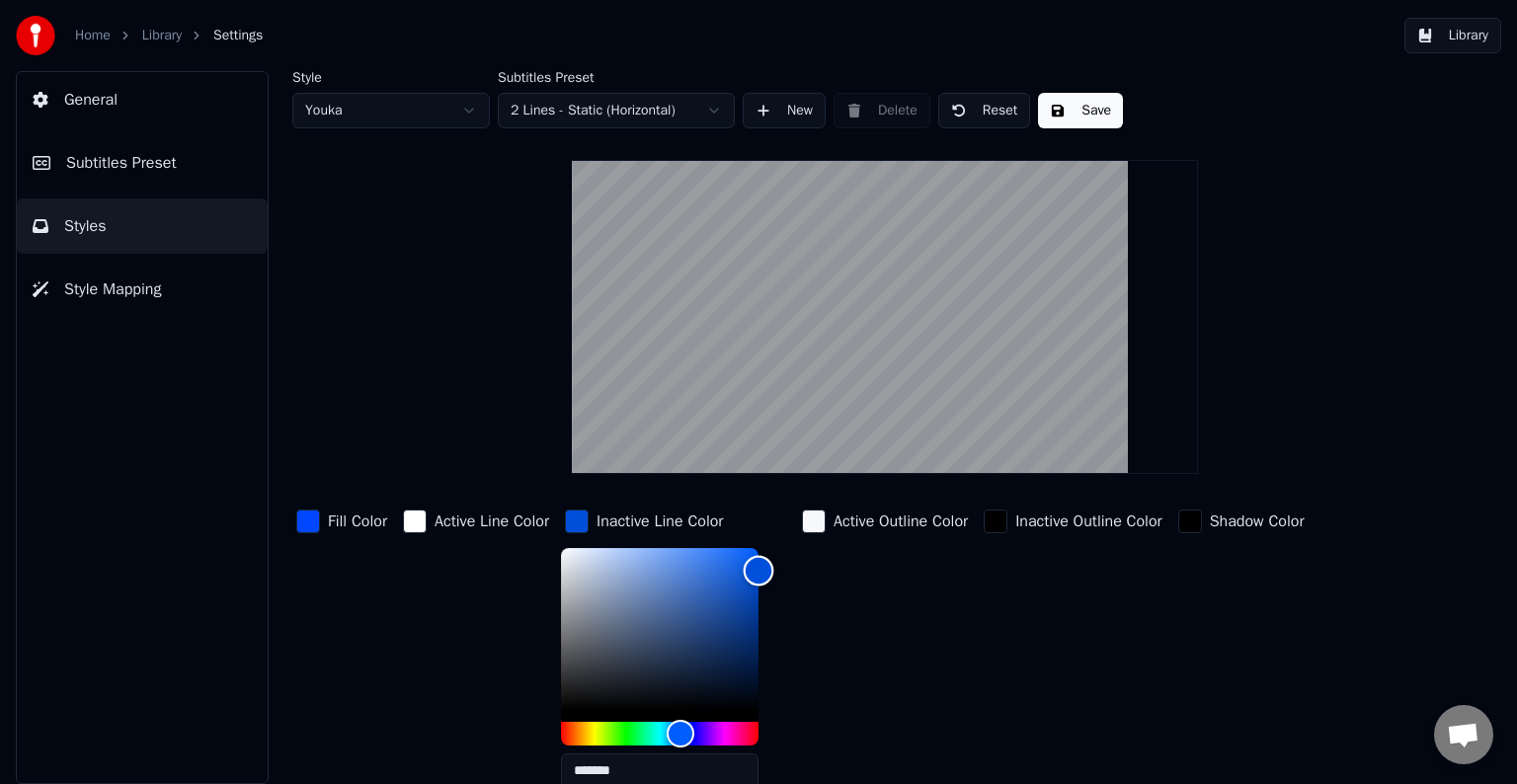 drag, startPoint x: 558, startPoint y: 563, endPoint x: 771, endPoint y: 569, distance: 213.08449 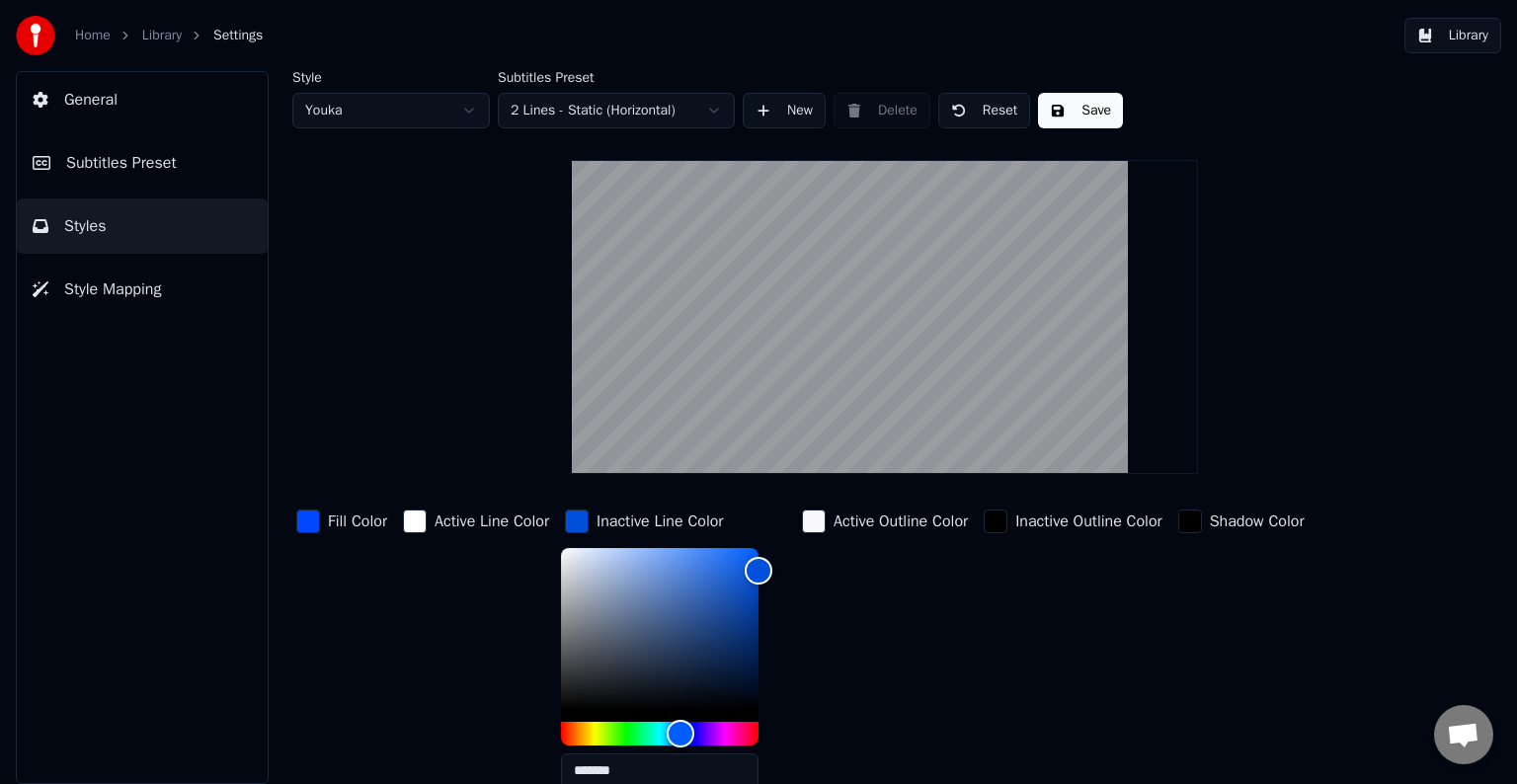 drag, startPoint x: 581, startPoint y: 518, endPoint x: 584, endPoint y: 509, distance: 9.486833 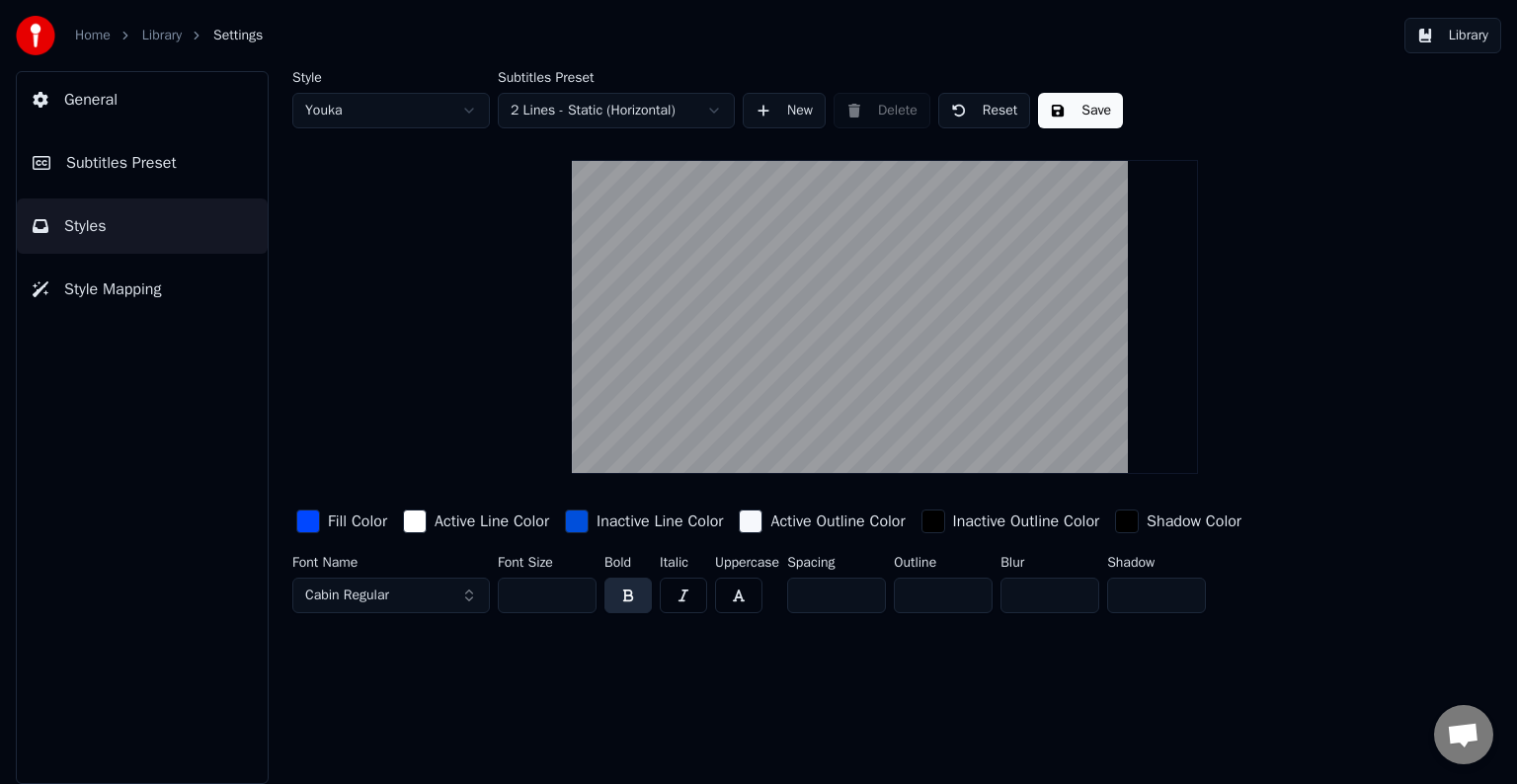 click on "Save" at bounding box center (1080, 111) 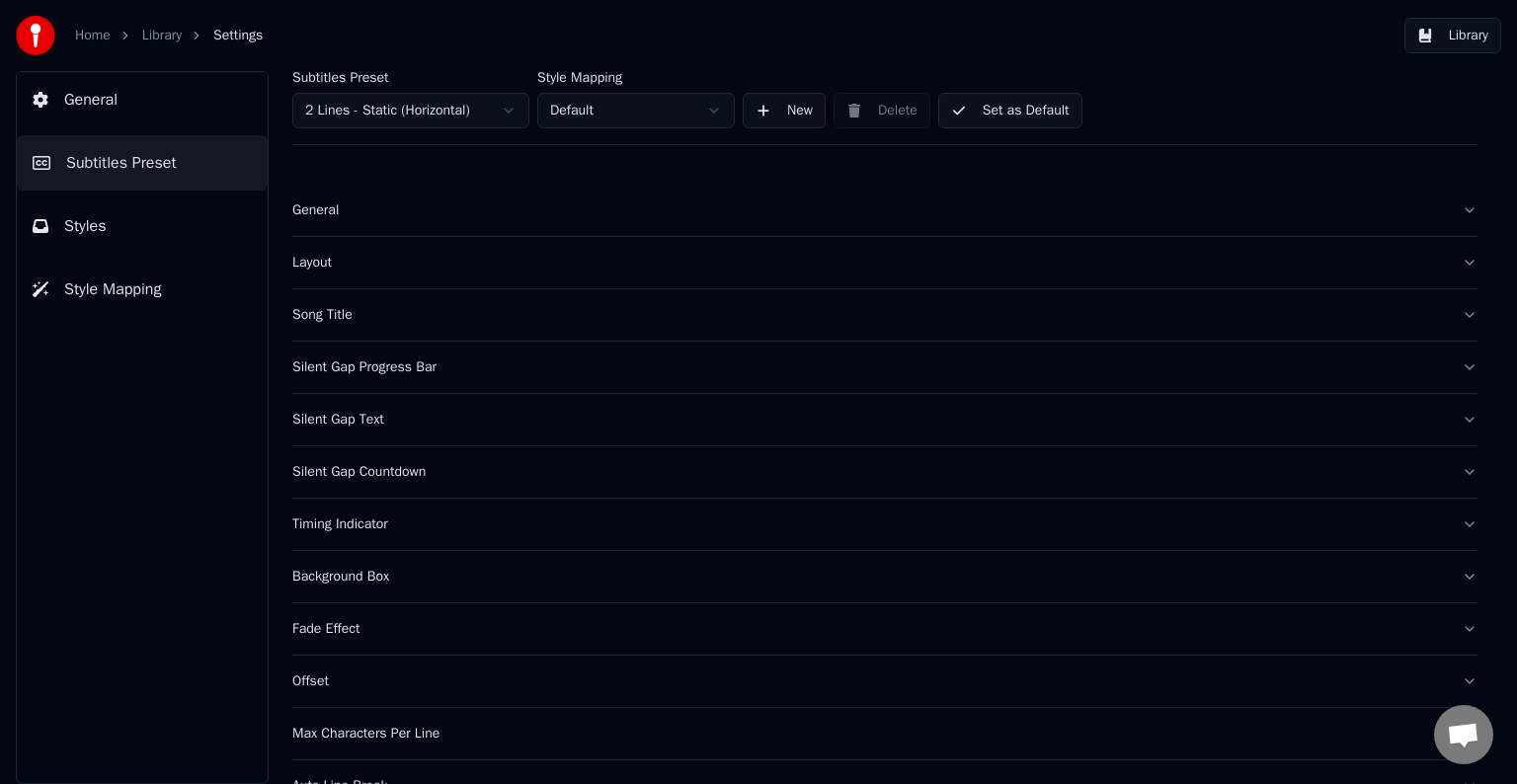 click on "Set as Default" at bounding box center (1010, 111) 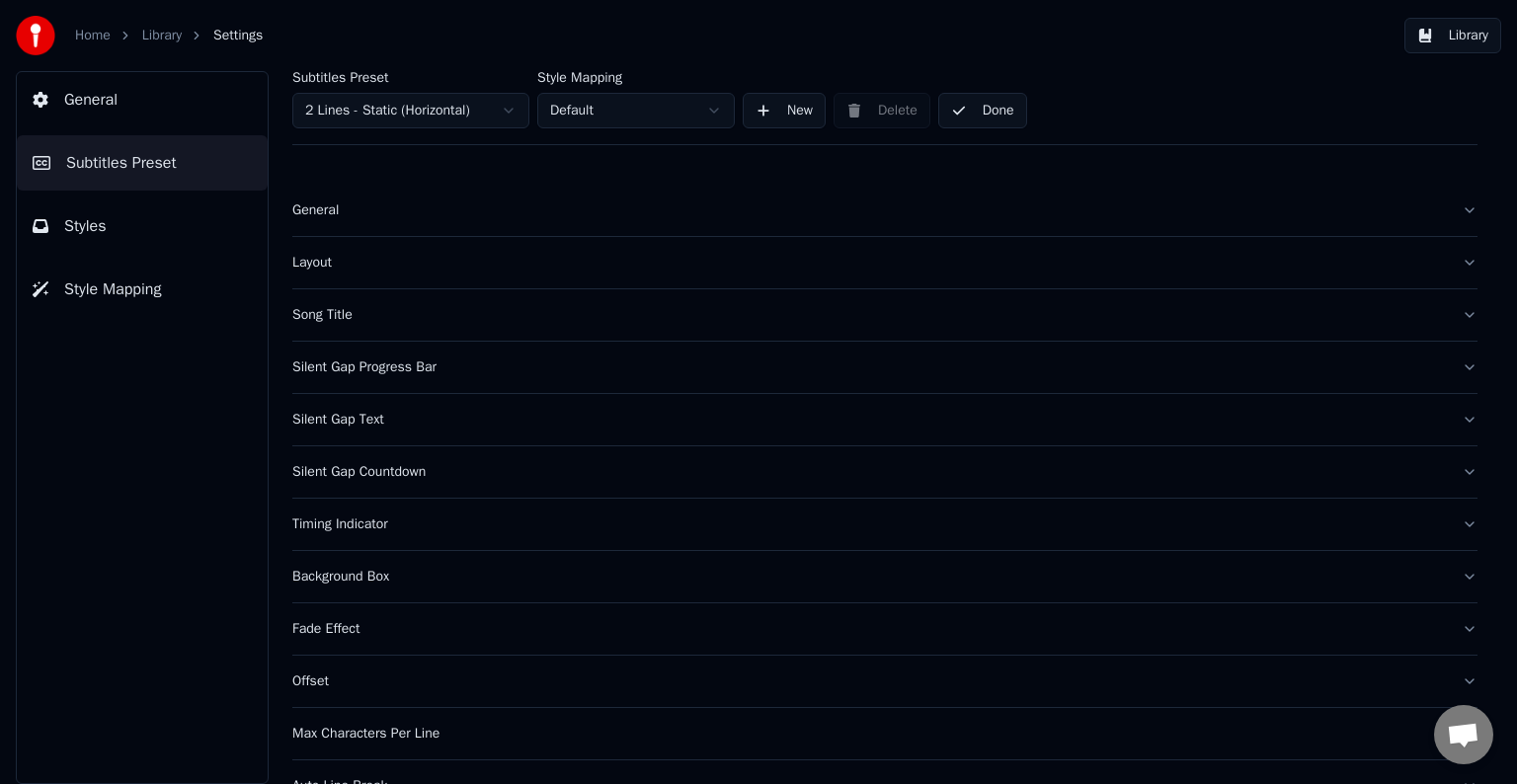 click on "Library" at bounding box center [1453, 36] 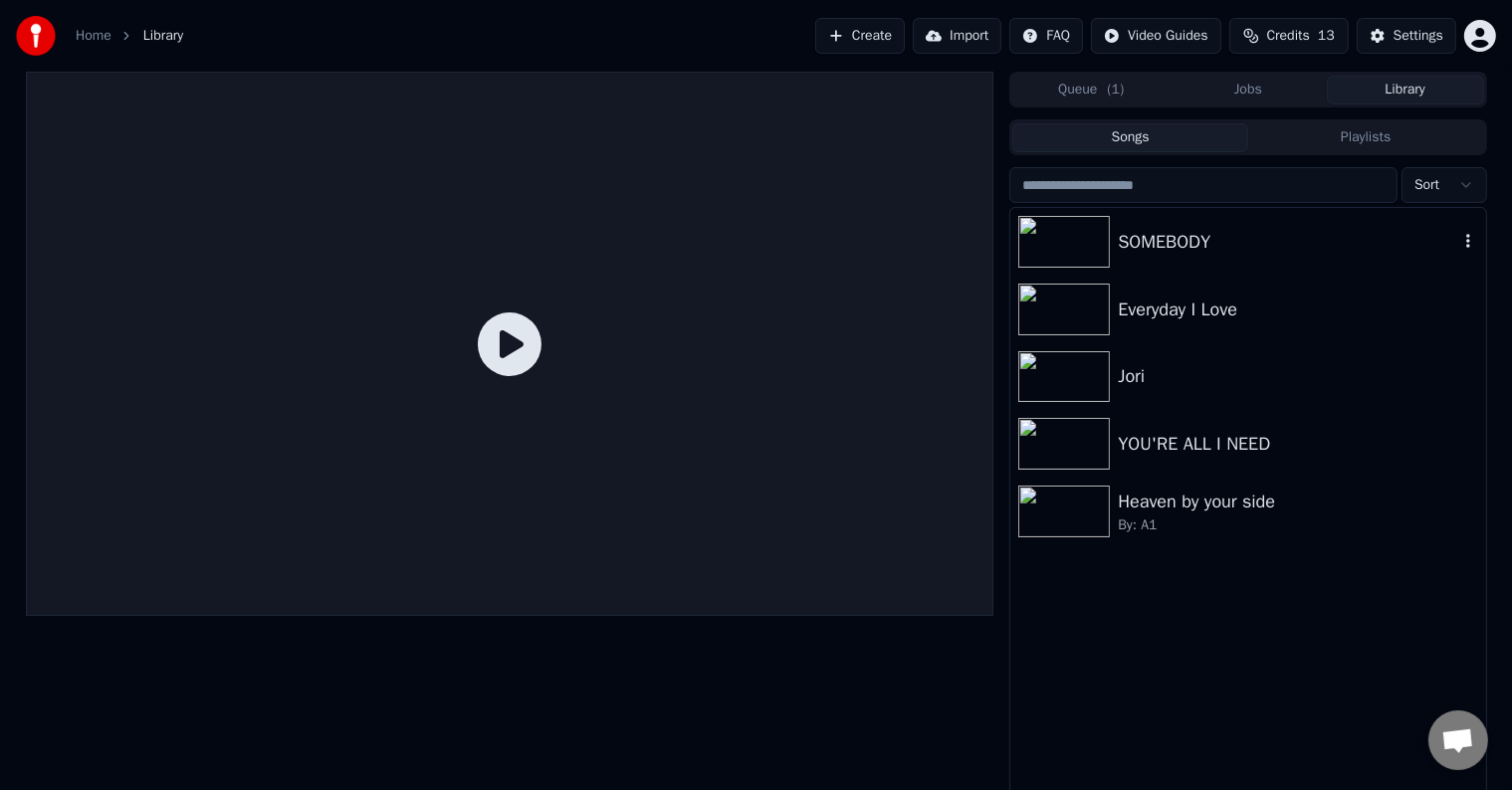 click on "SOMEBODY" at bounding box center [1287, 242] 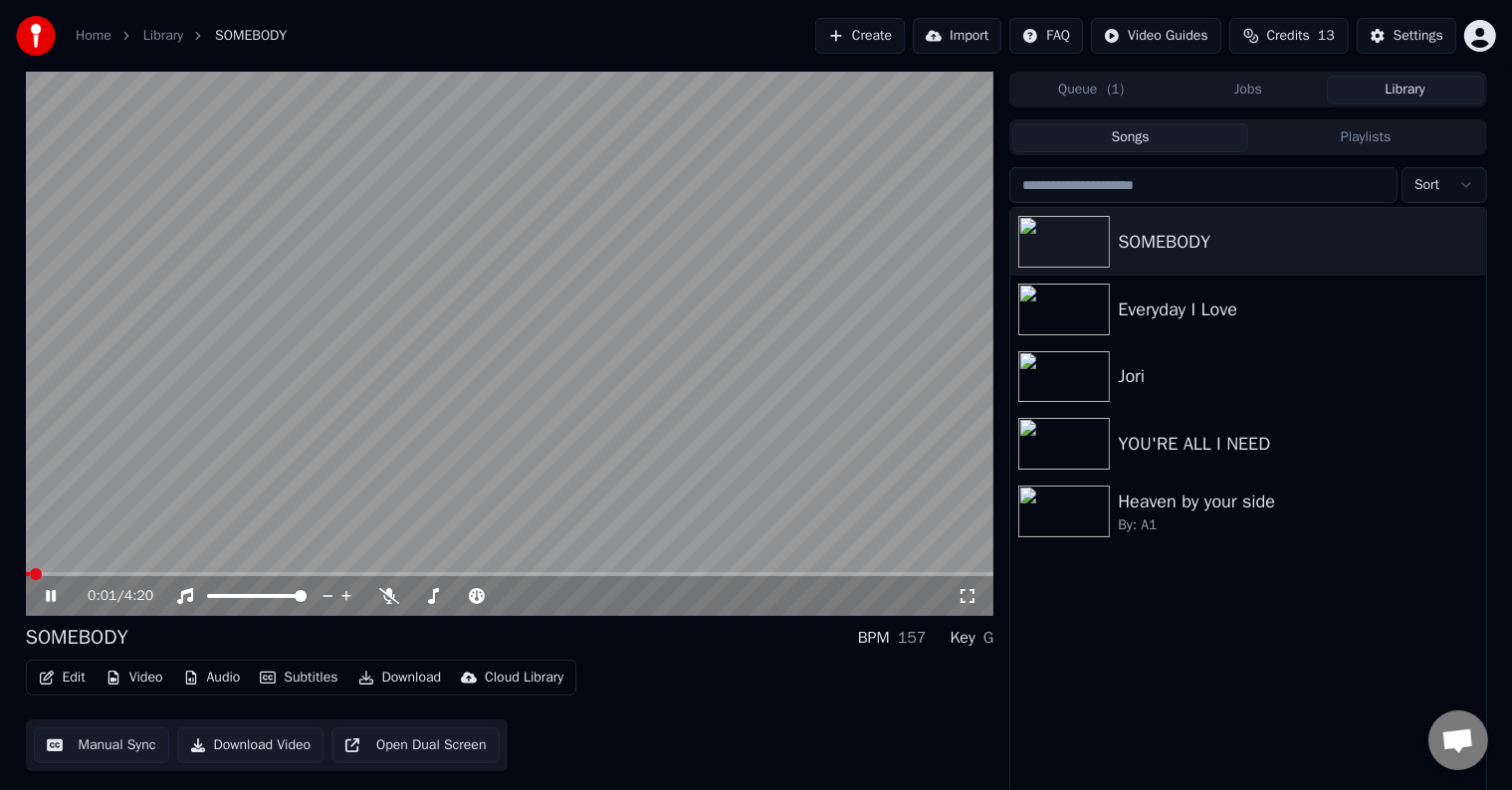 click at bounding box center [510, 343] 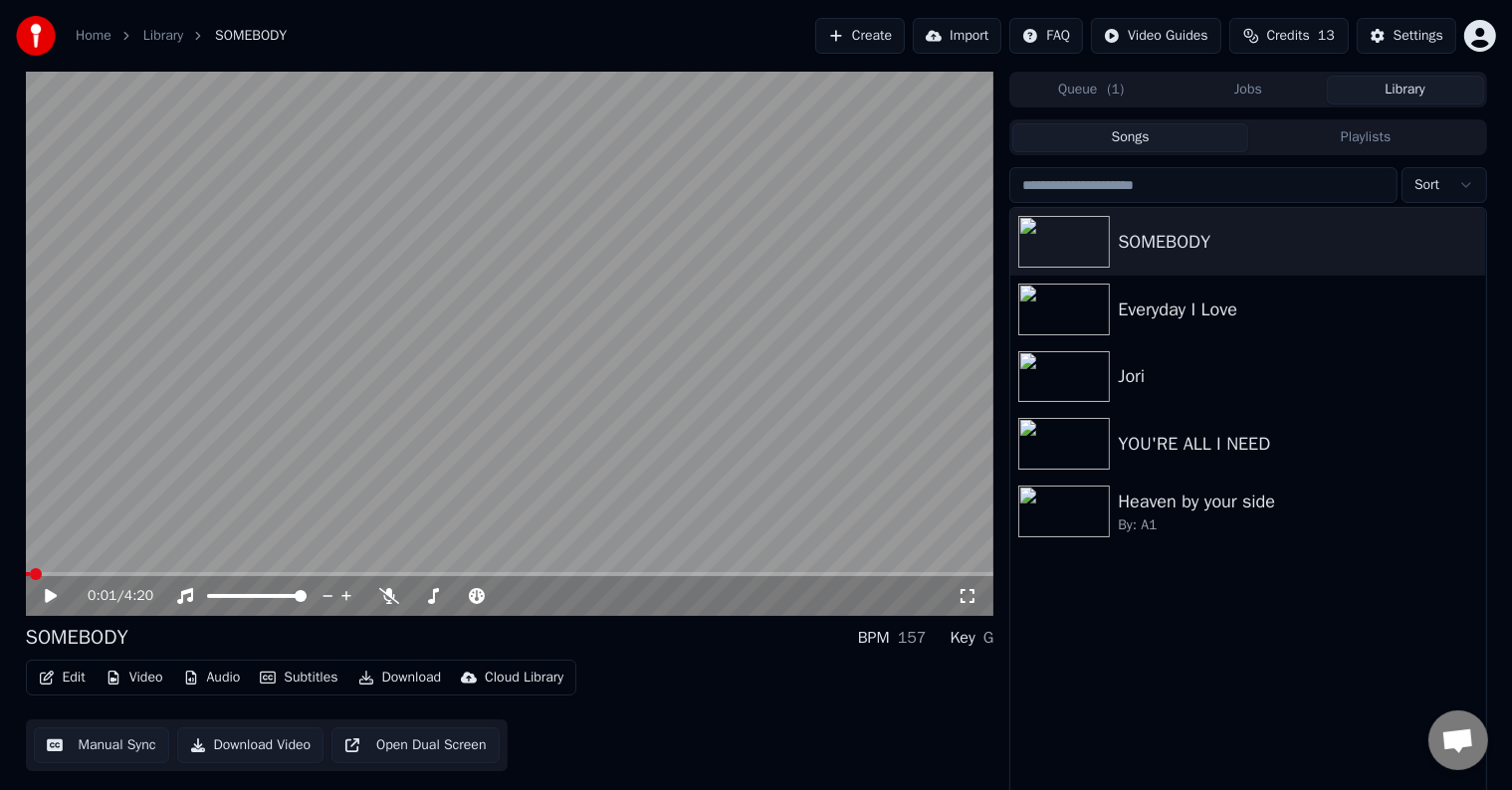 click at bounding box center [510, 574] 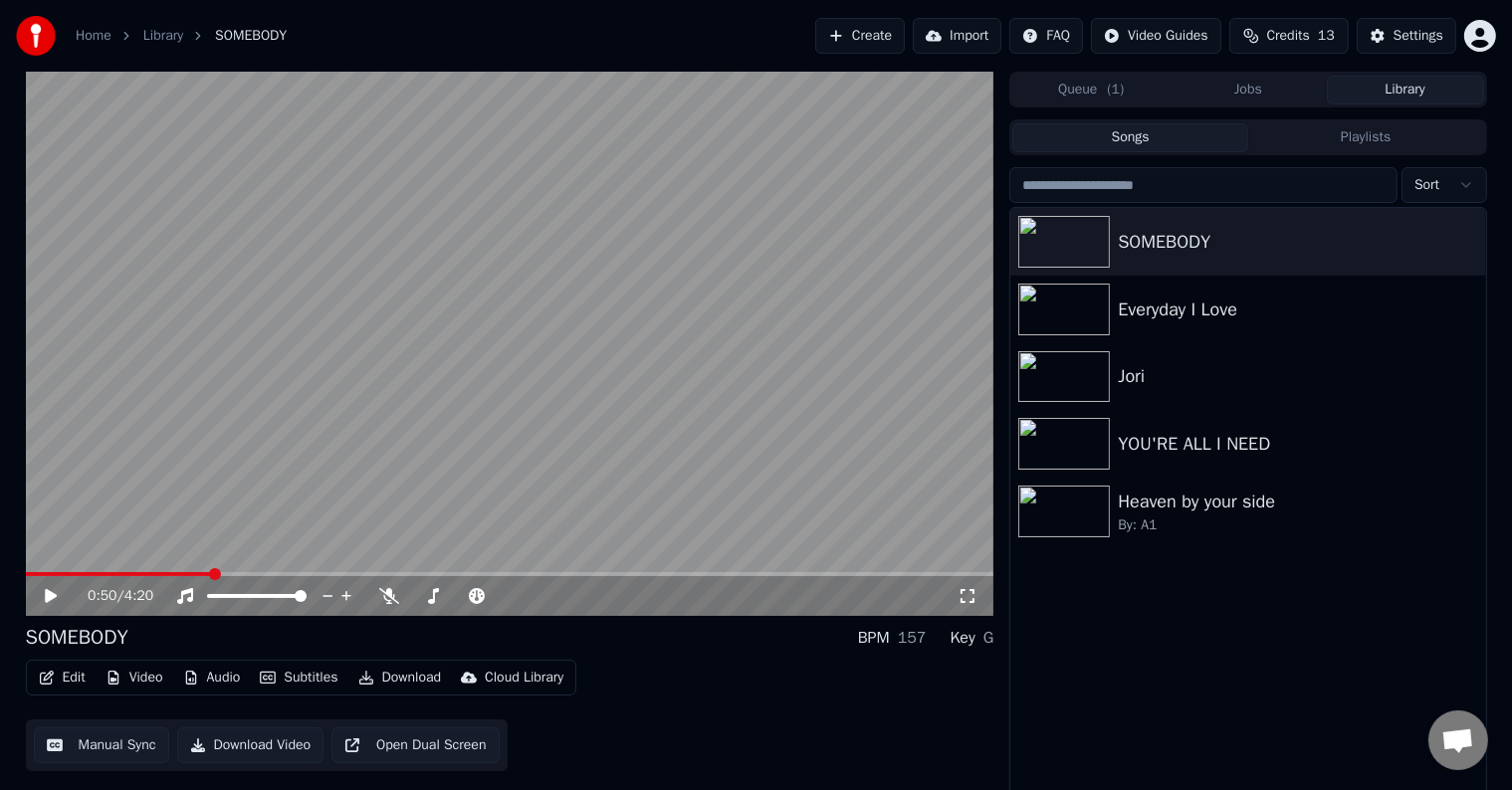 click at bounding box center [510, 343] 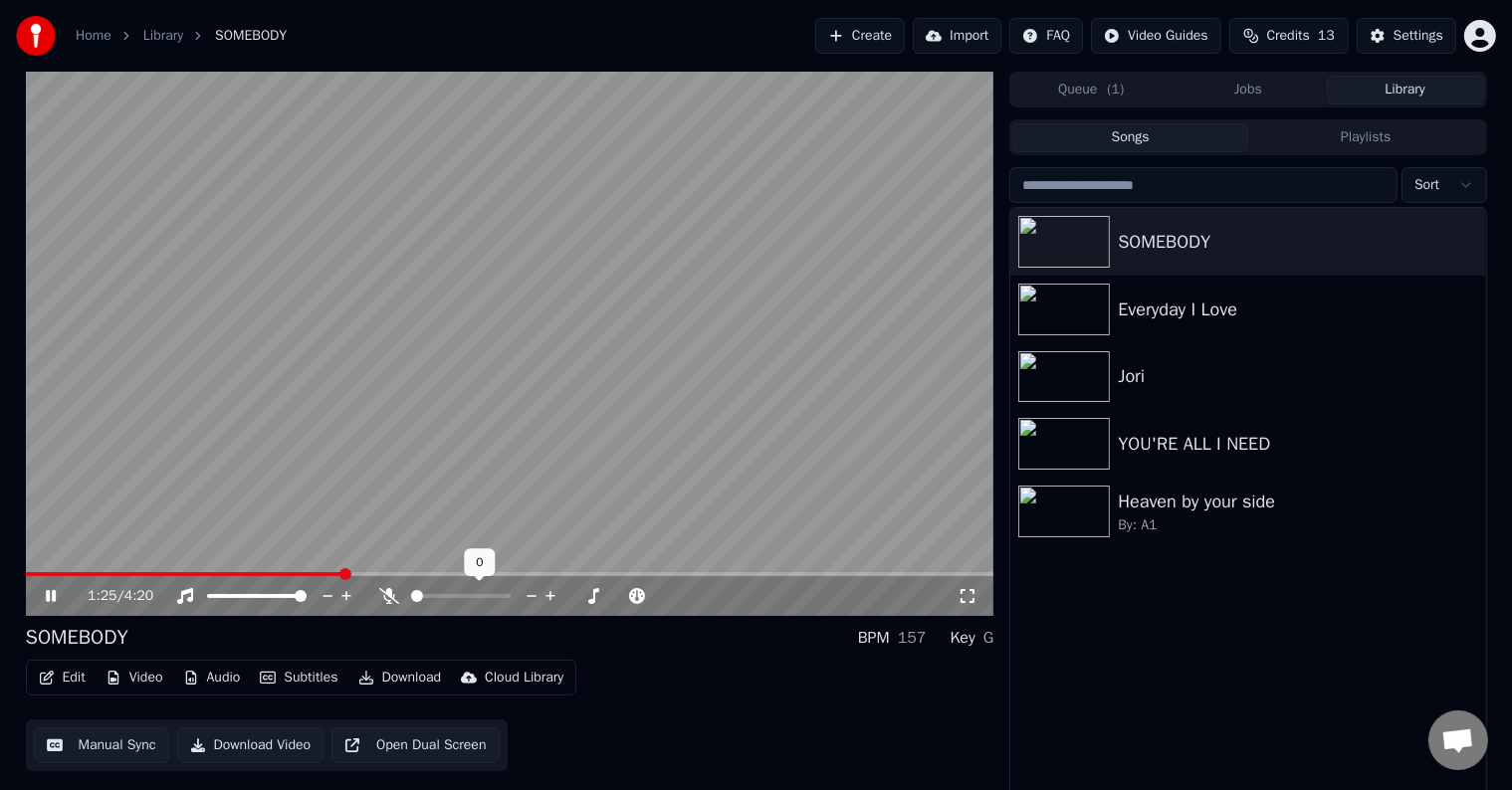 click at bounding box center [510, 343] 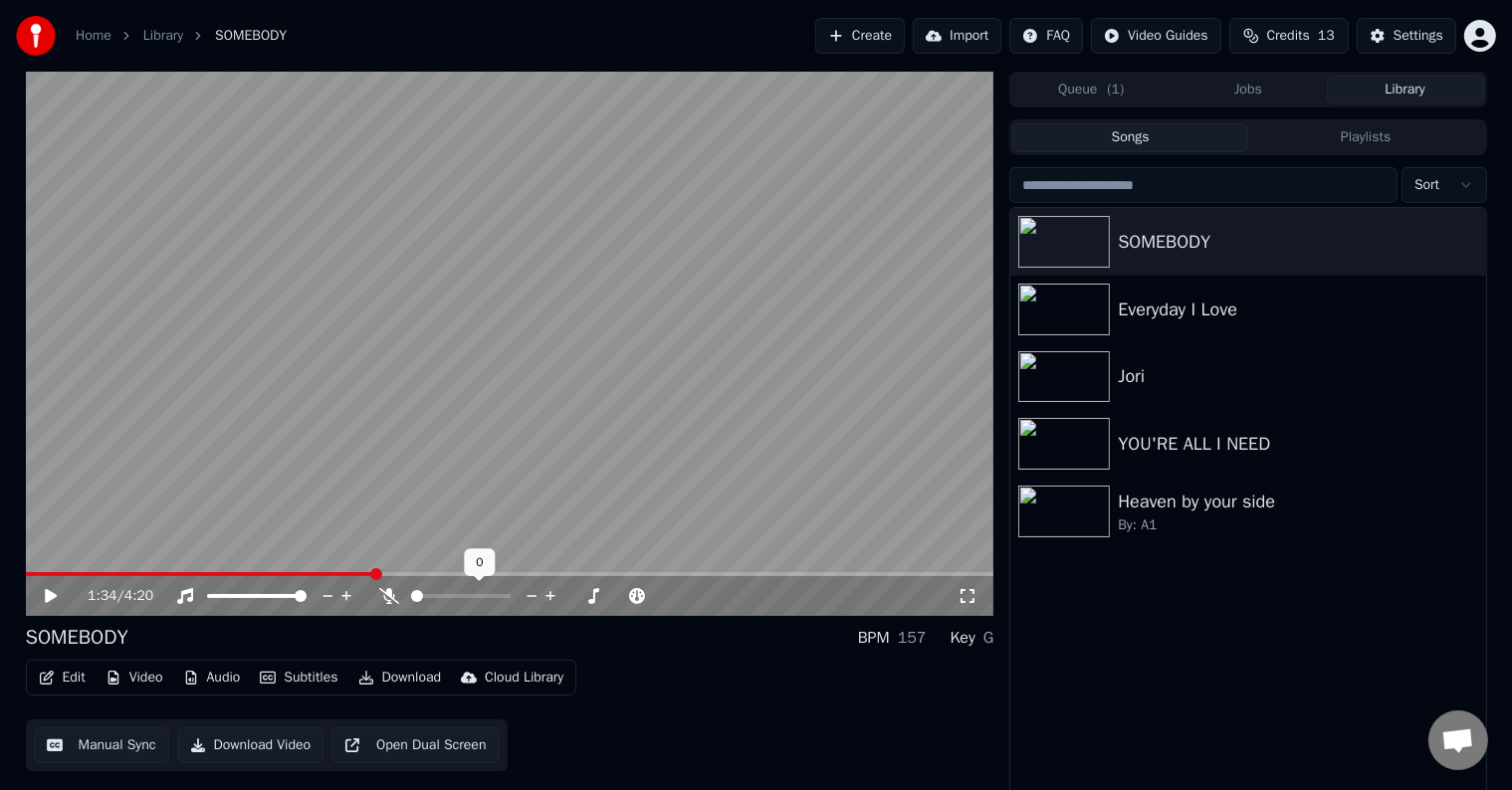 click at bounding box center (510, 574) 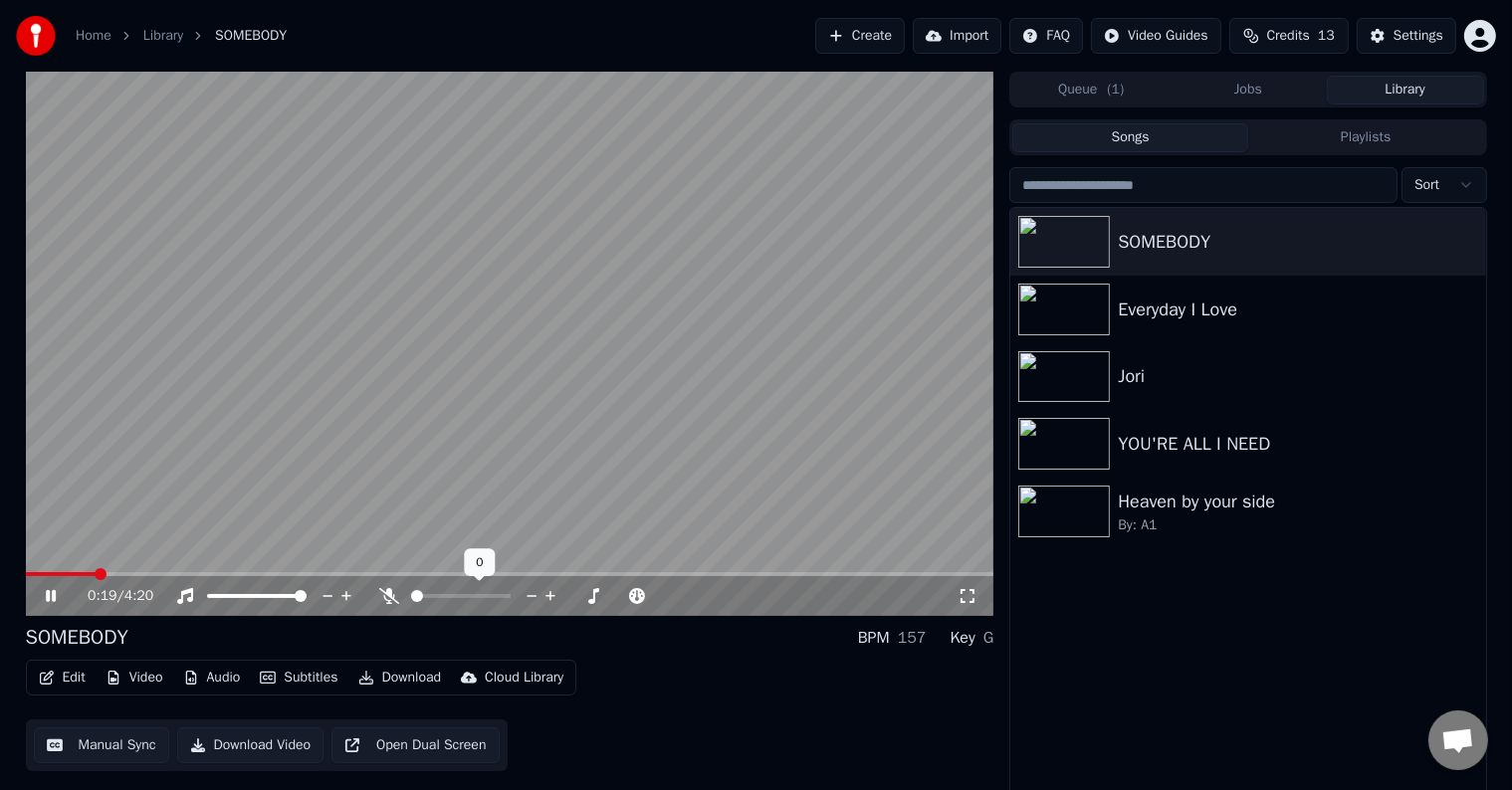 click at bounding box center (61, 574) 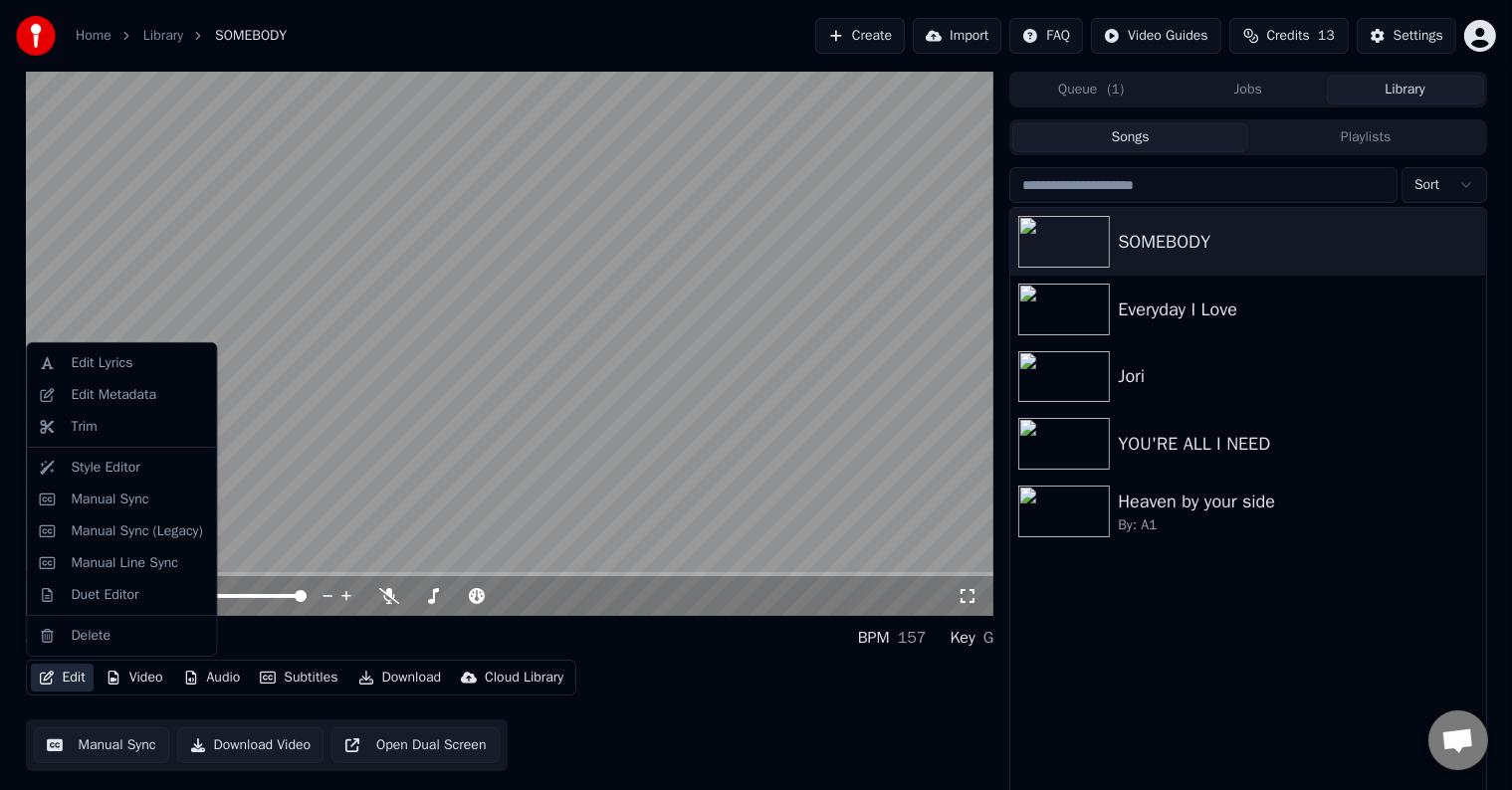click on "Edit" at bounding box center (62, 678) 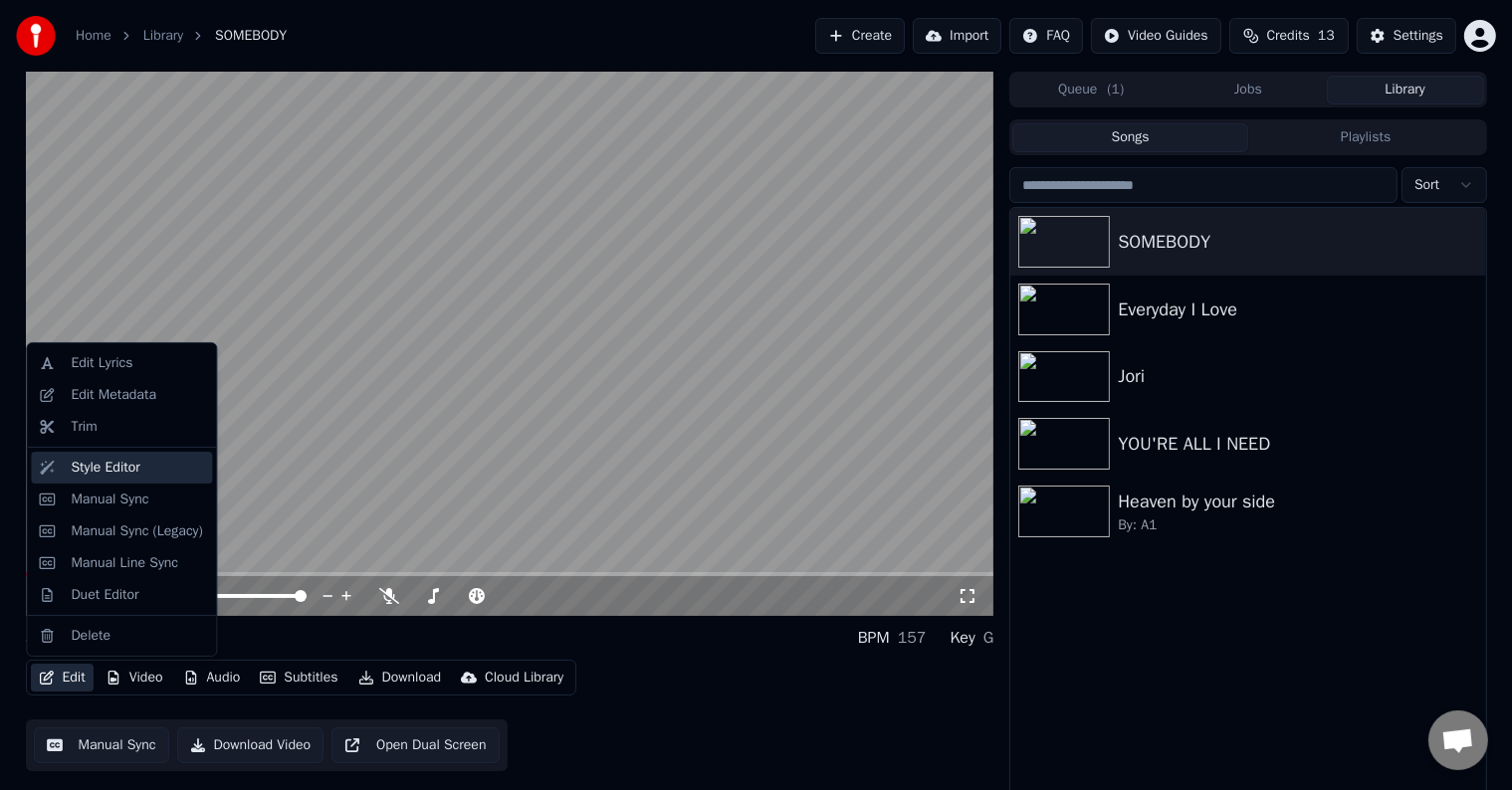 click on "Style Editor" at bounding box center (105, 468) 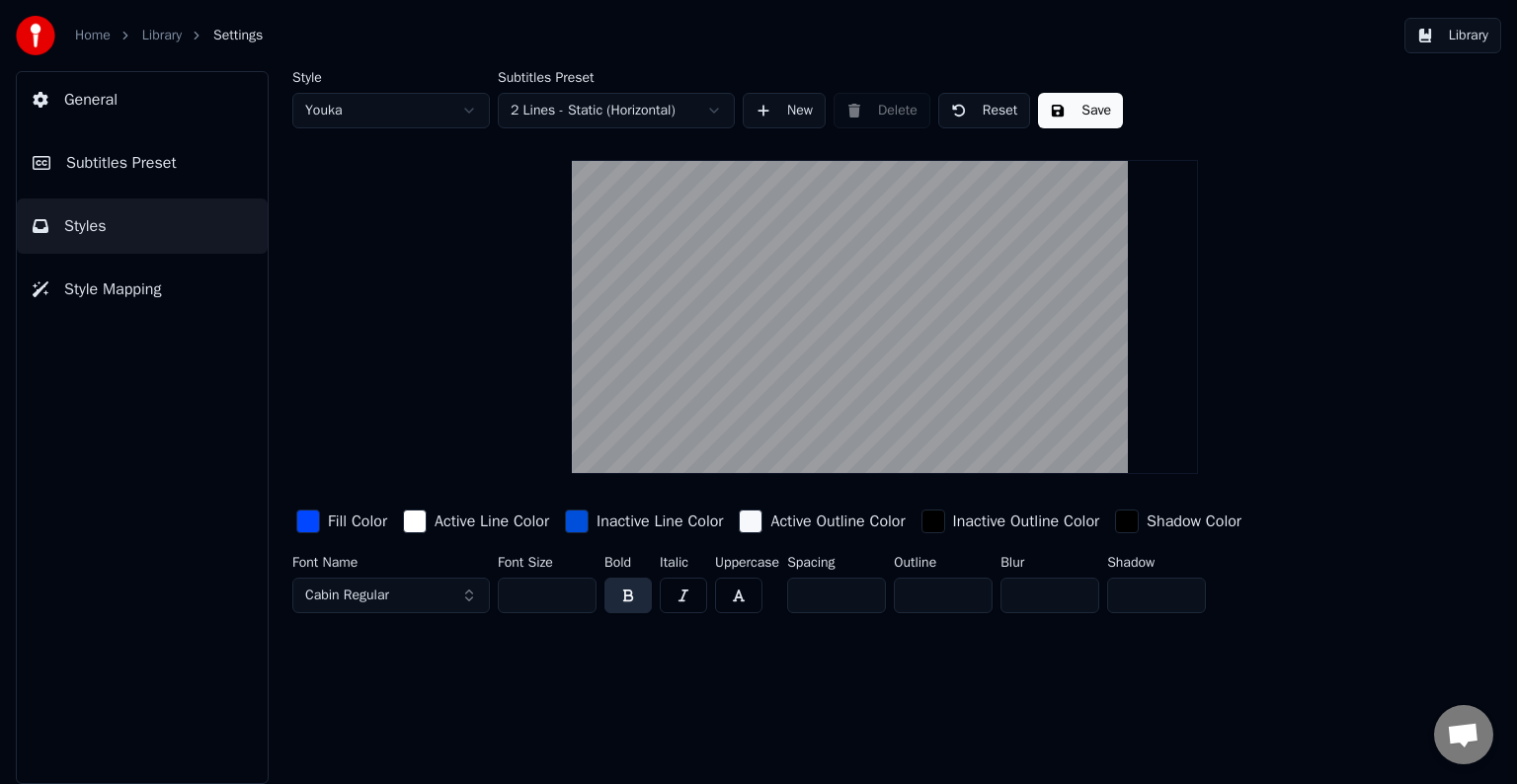 click at bounding box center [577, 521] 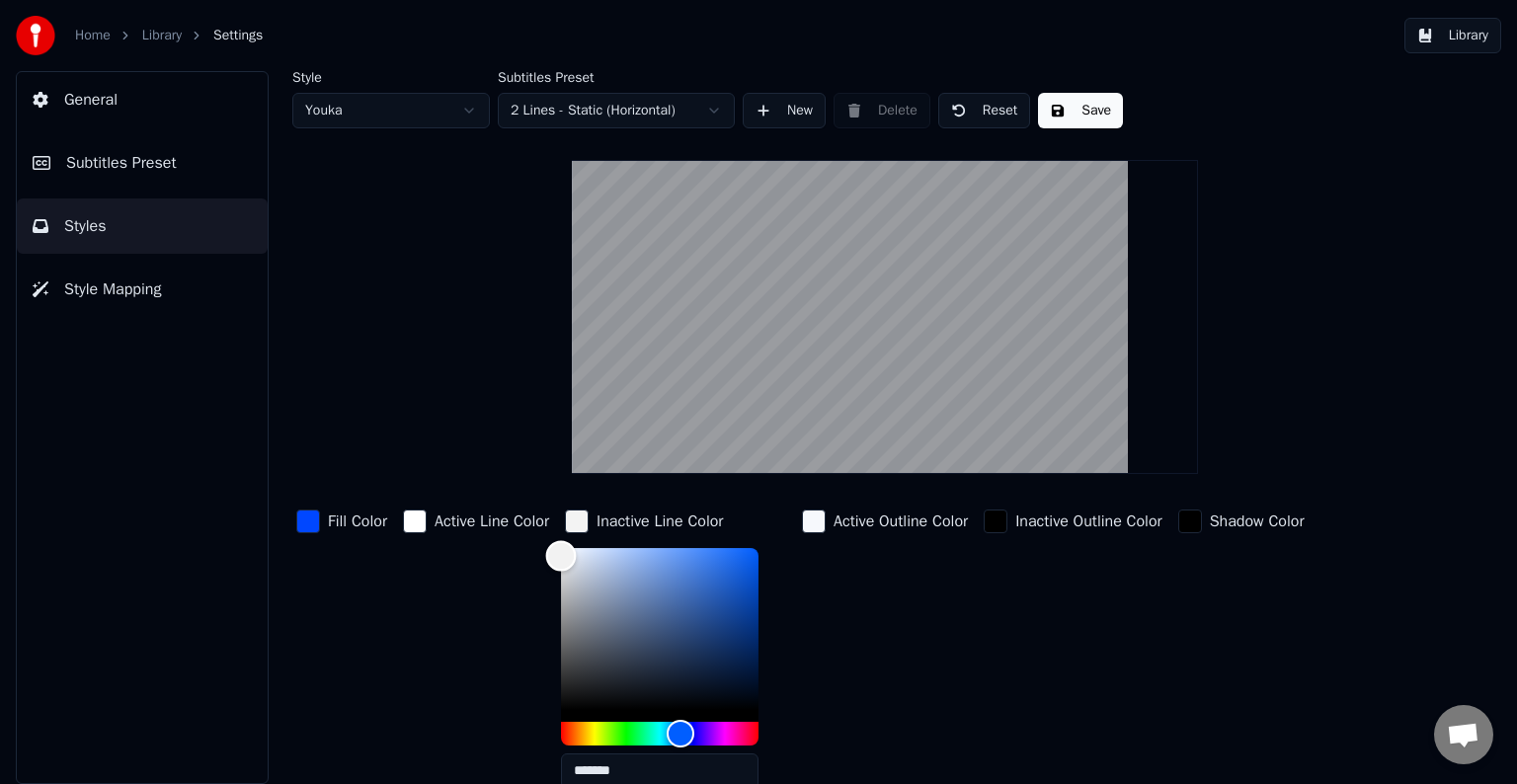 type on "*******" 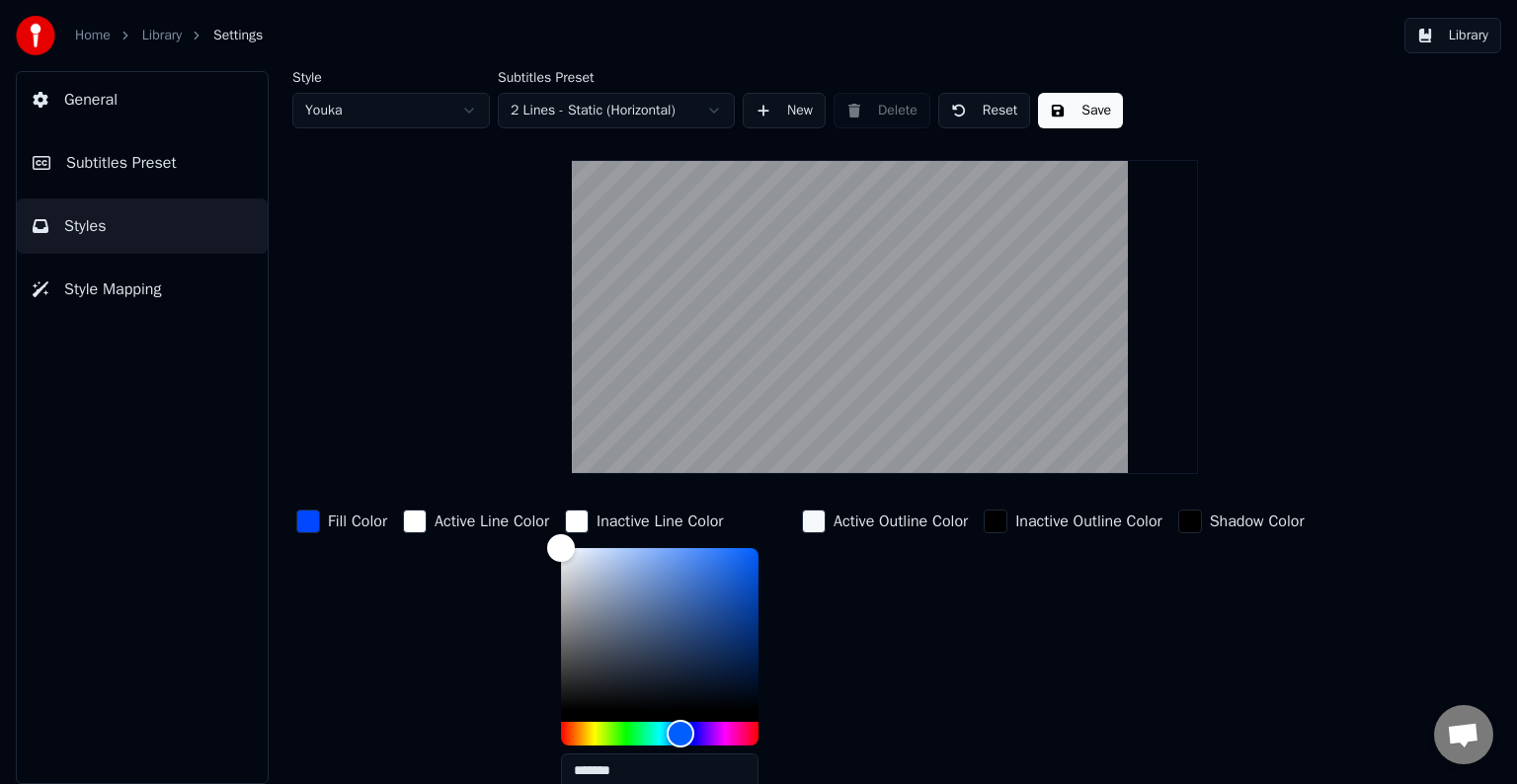 click at bounding box center [577, 521] 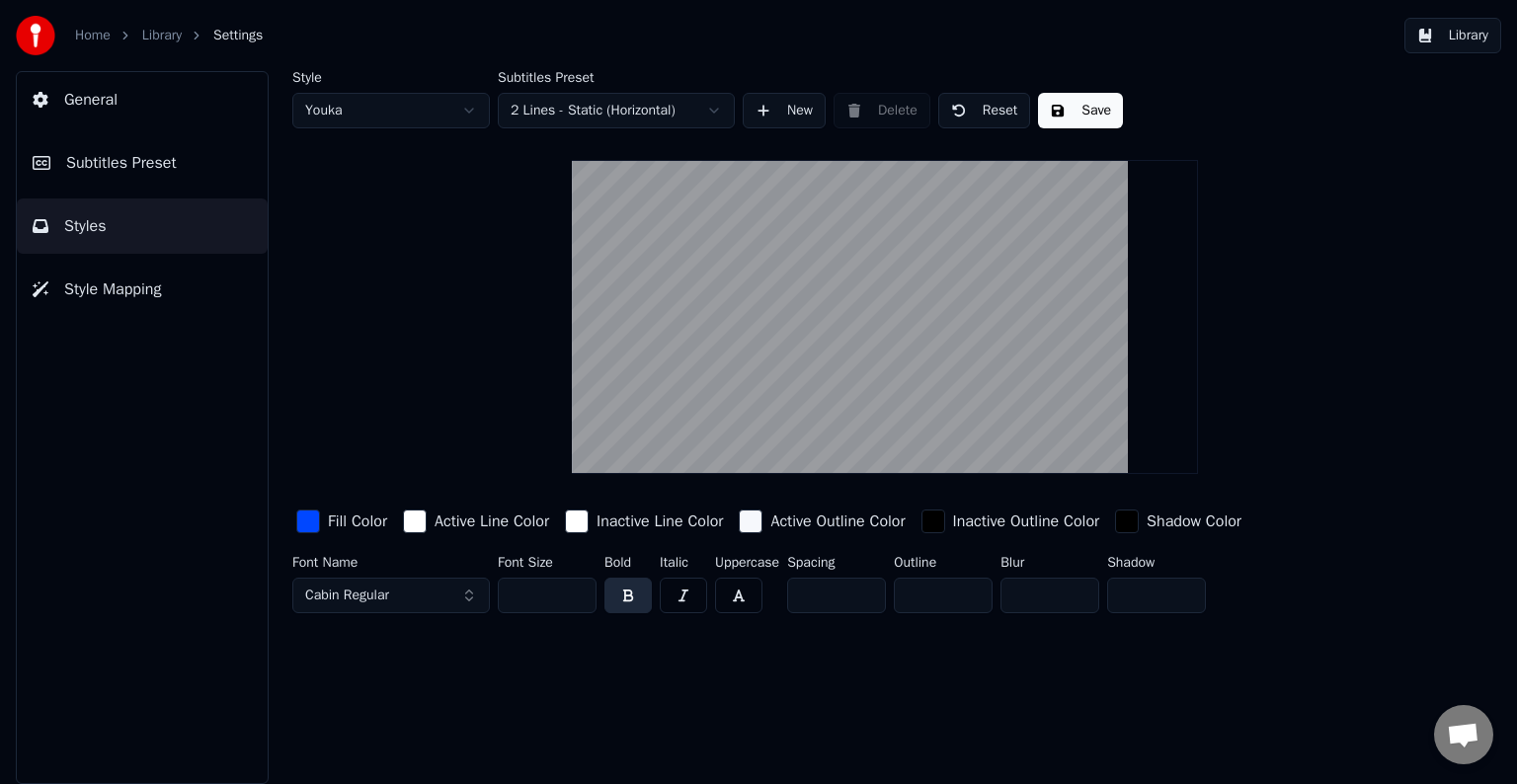 click on "Save" at bounding box center (1080, 111) 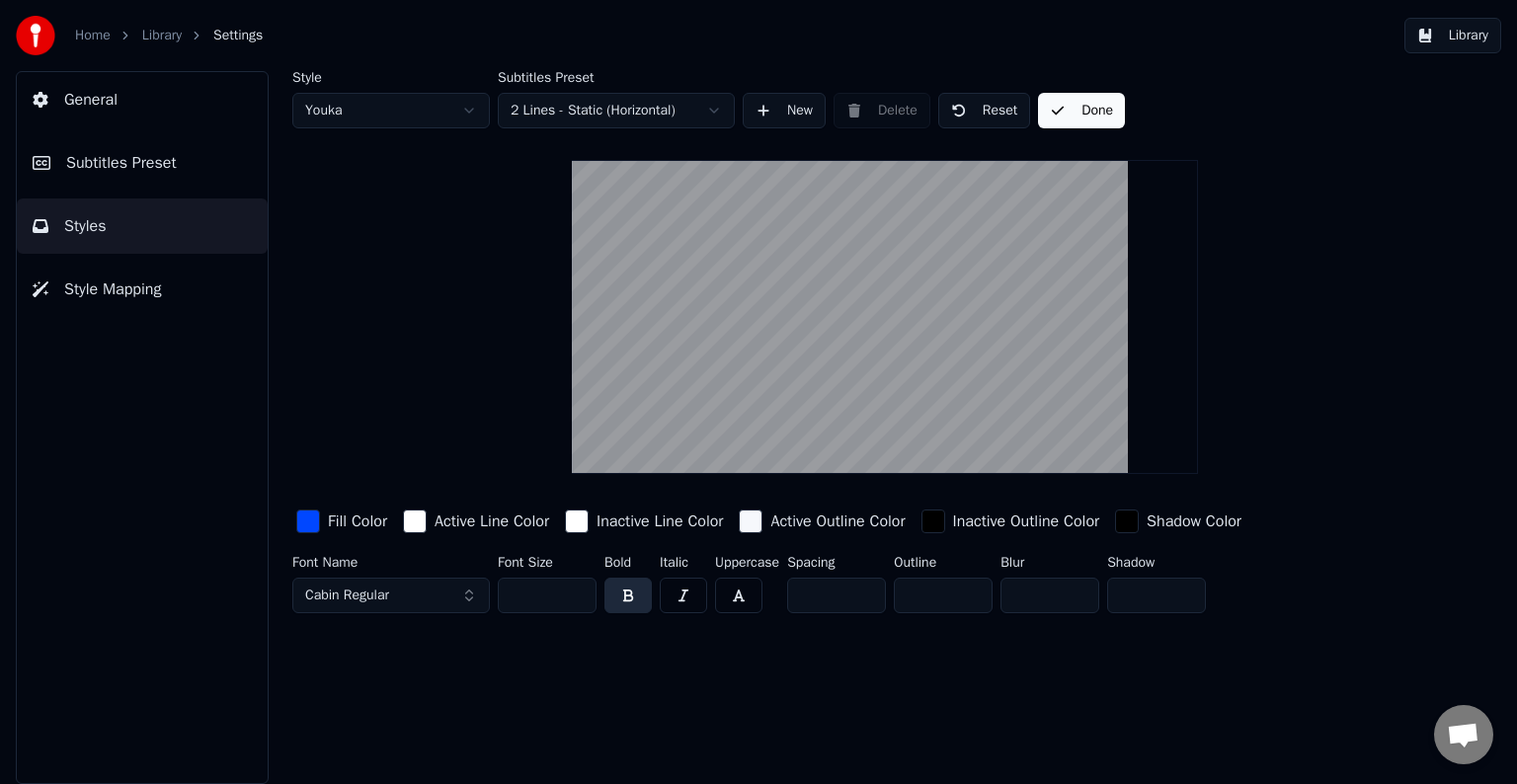 click on "Subtitles Preset" at bounding box center (142, 163) 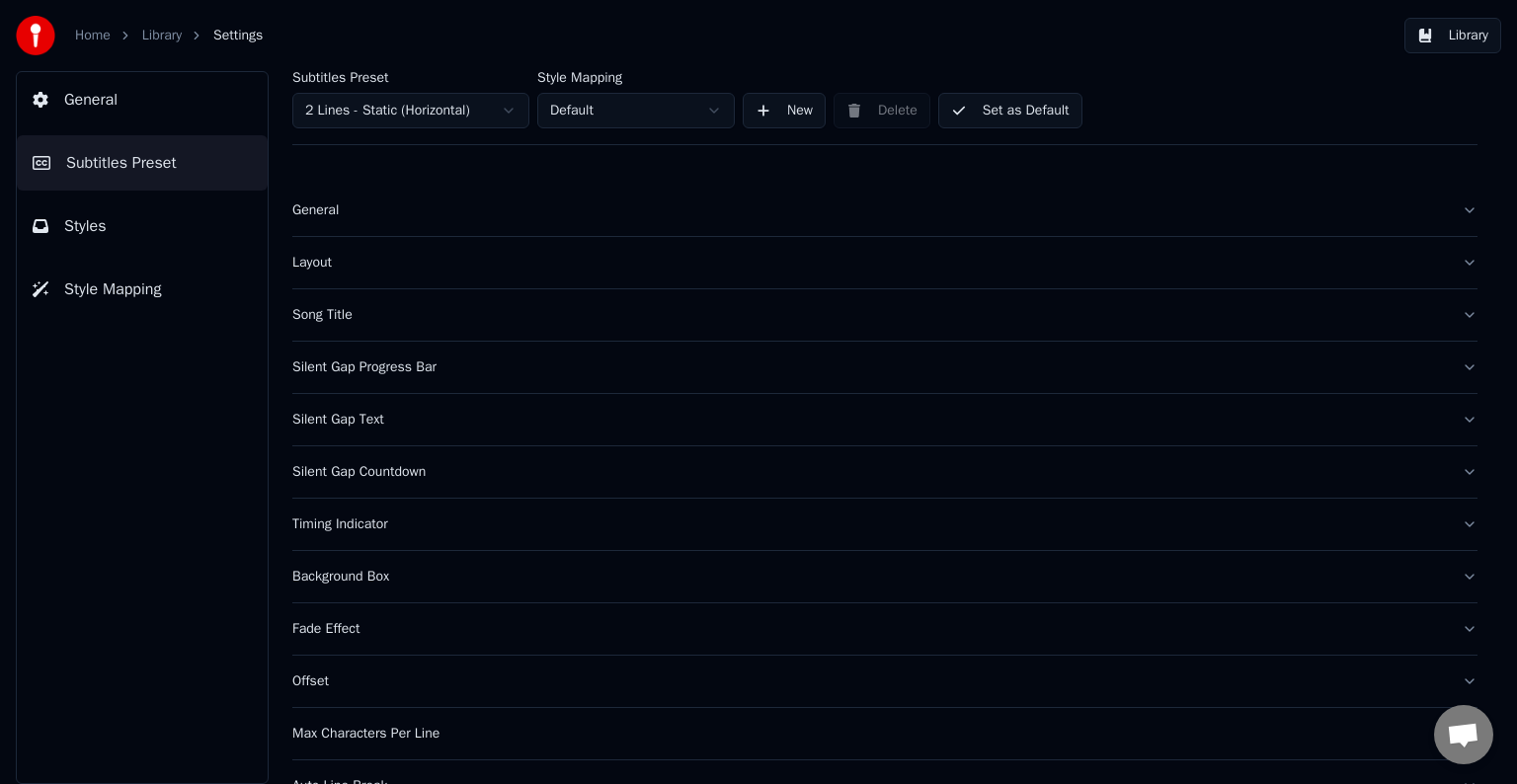 click on "Set as Default" at bounding box center [1010, 111] 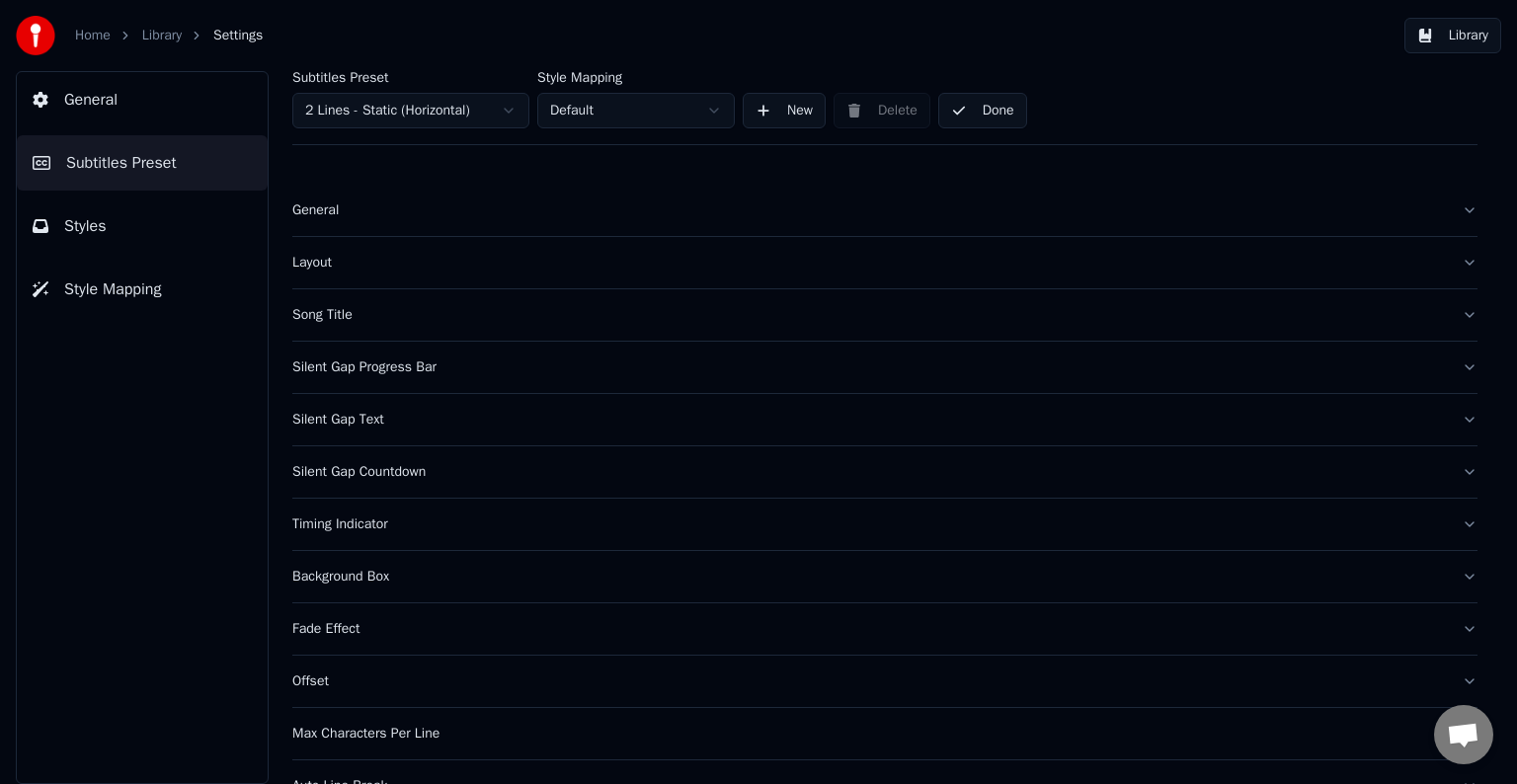 click on "Library" at bounding box center (1453, 36) 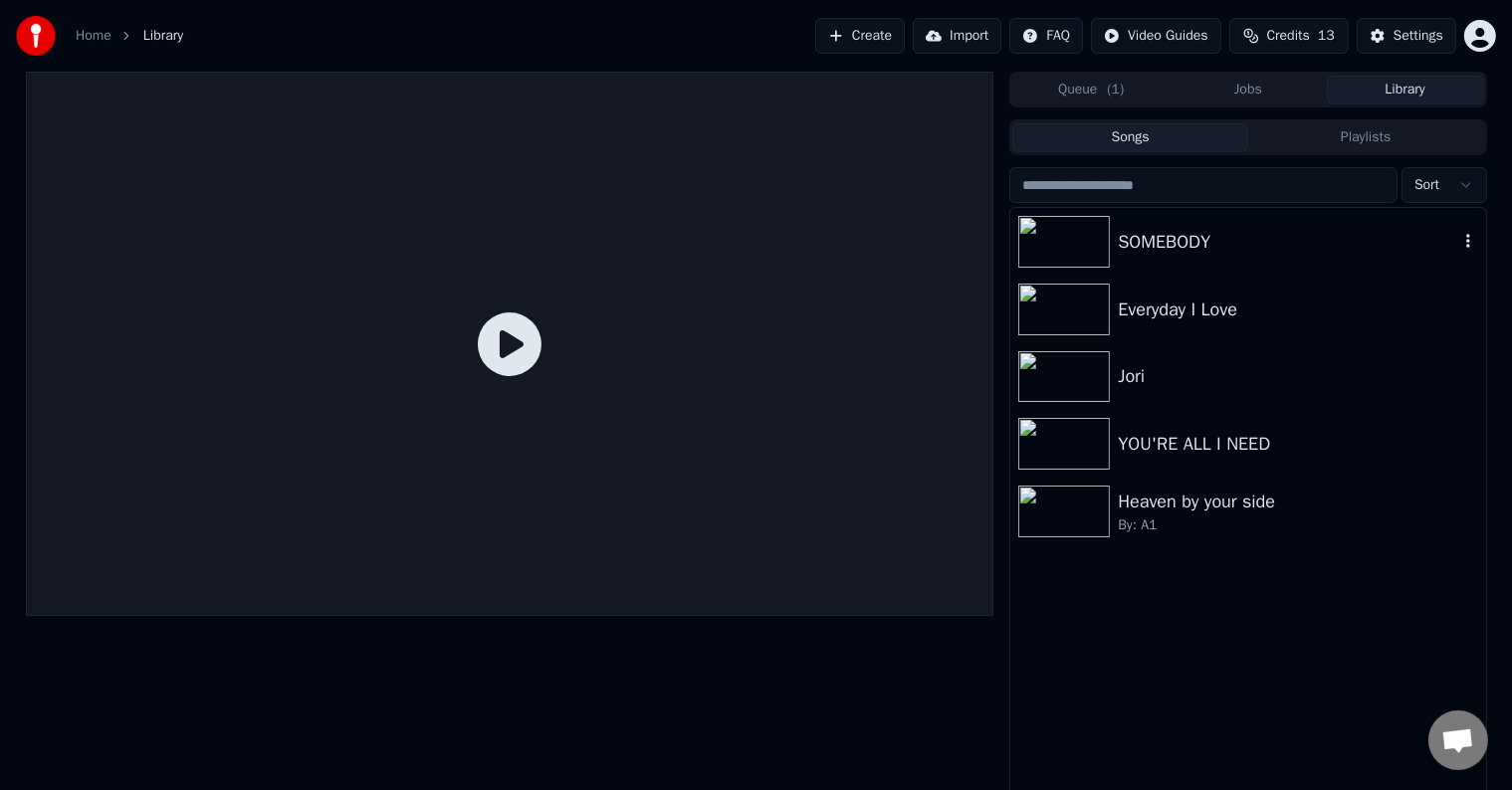 click on "SOMEBODY" at bounding box center [1287, 242] 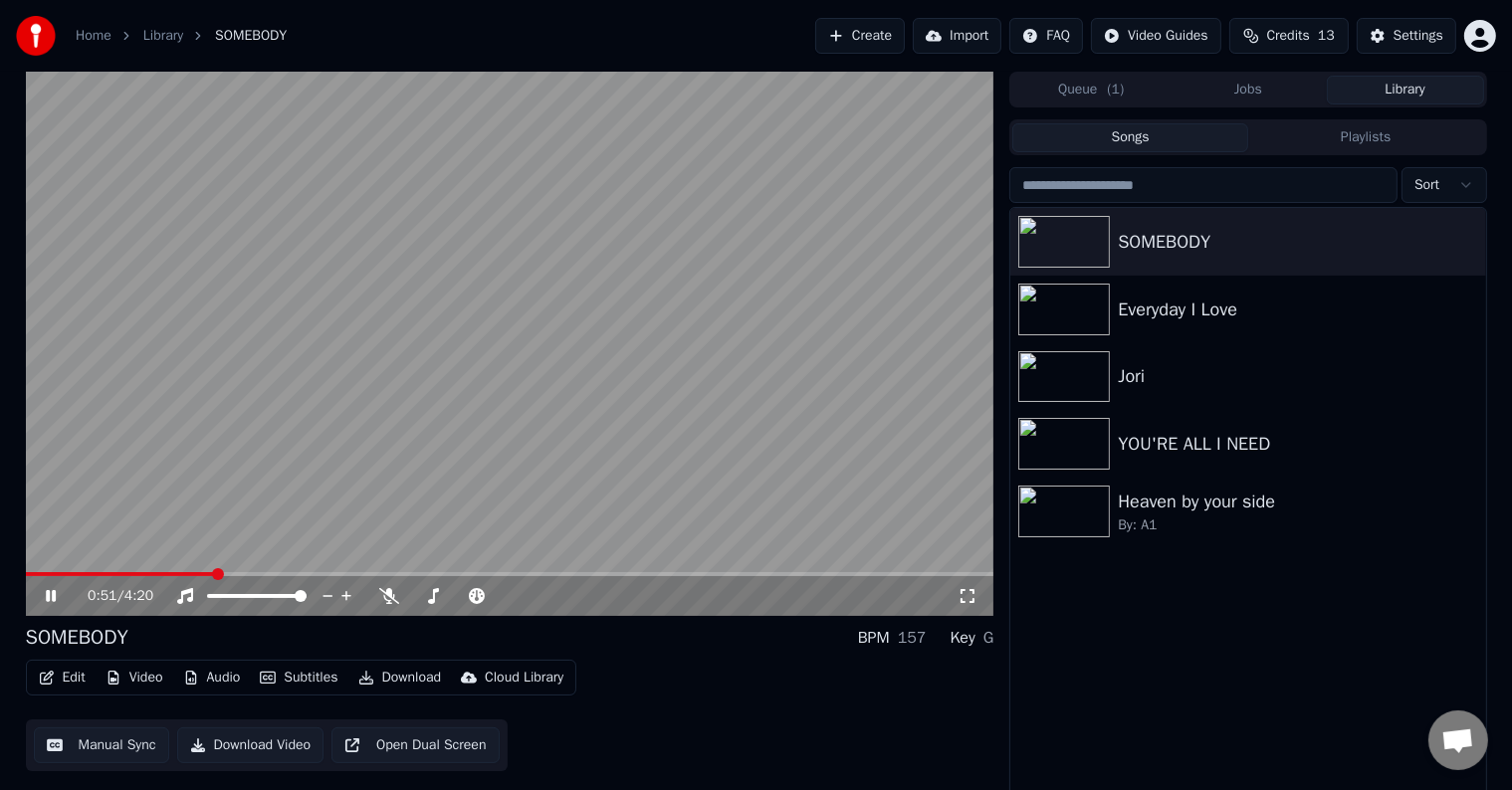 click at bounding box center [510, 574] 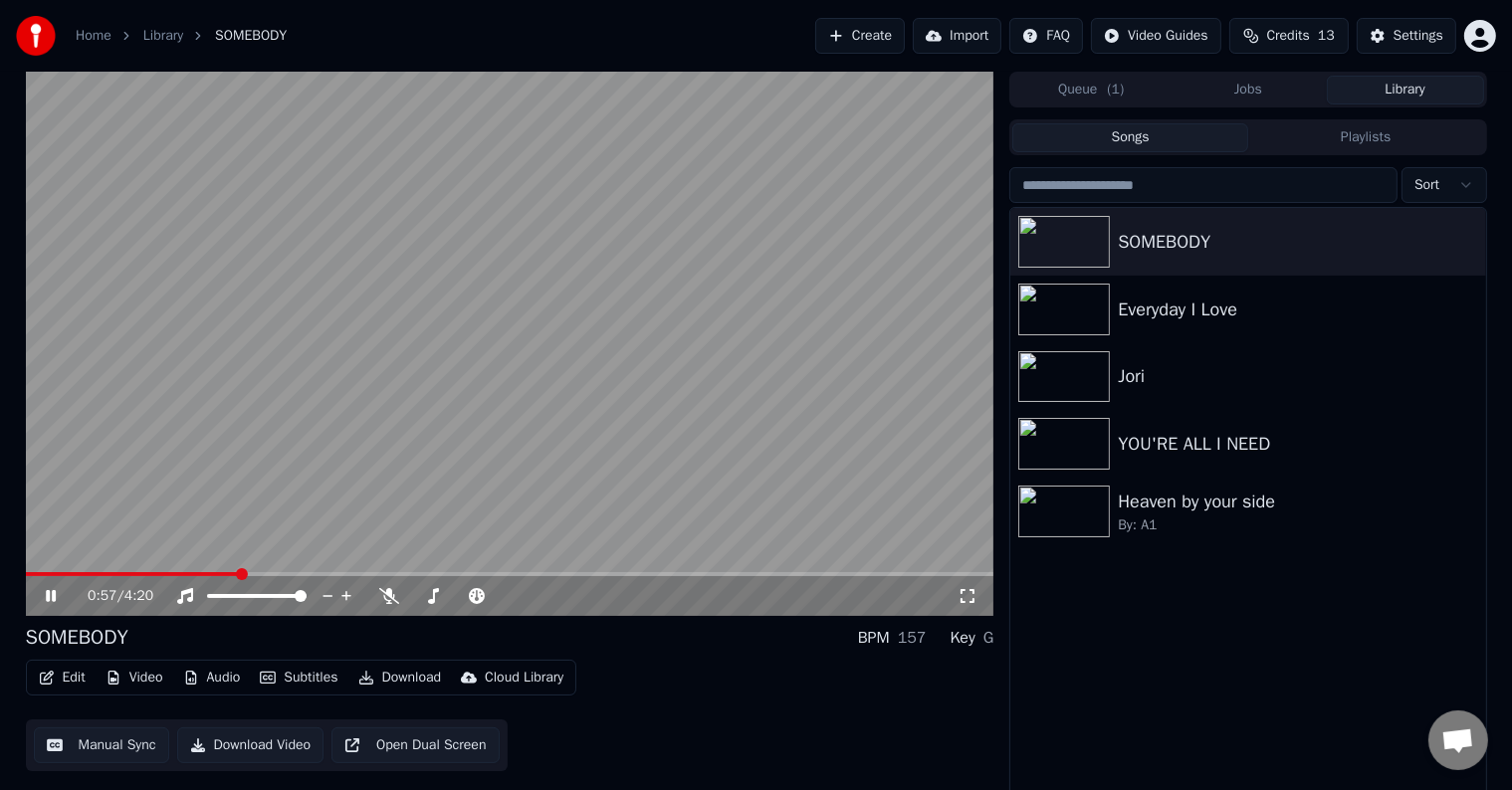 click at bounding box center (510, 343) 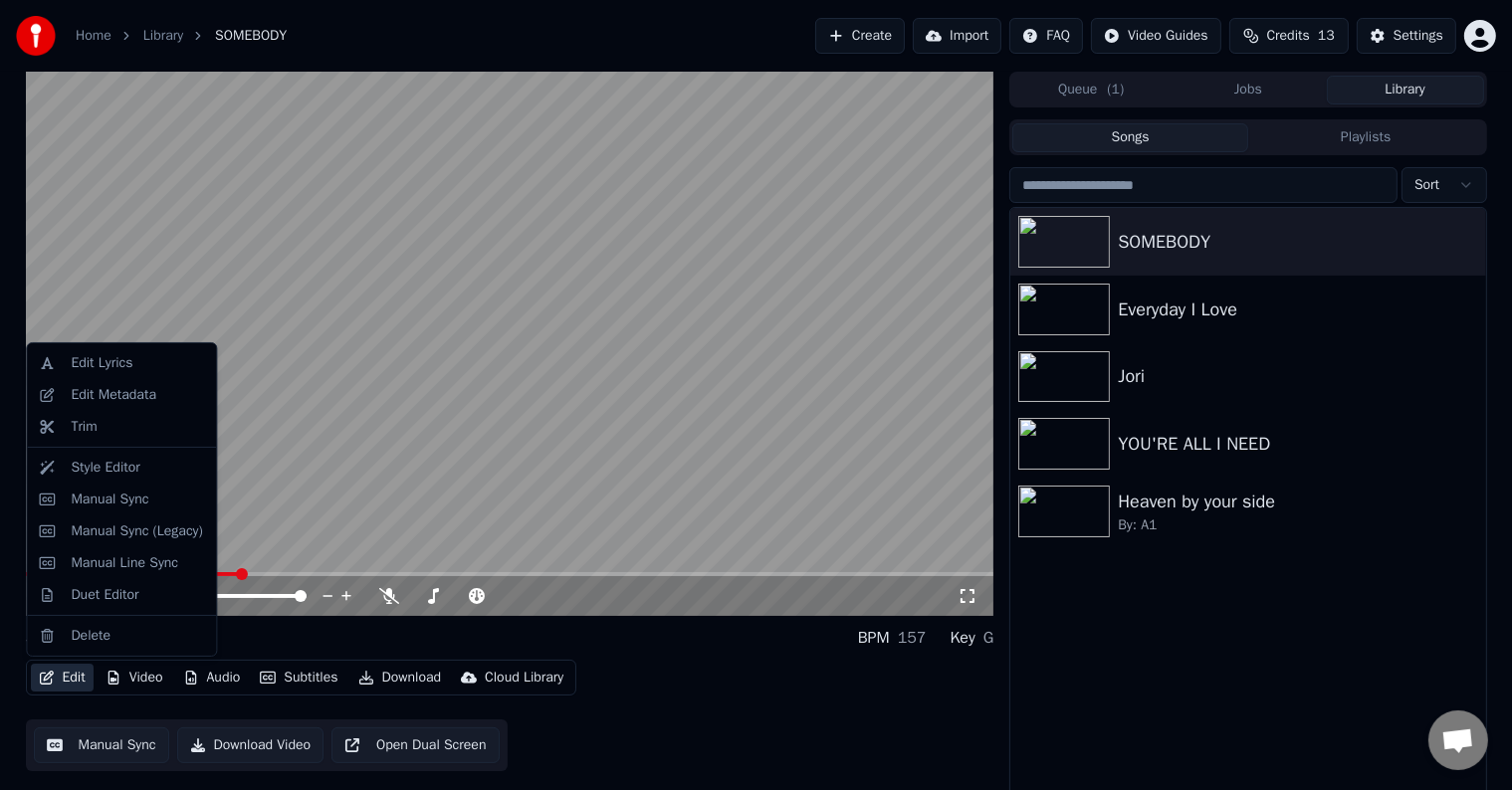 click on "Edit" at bounding box center (62, 678) 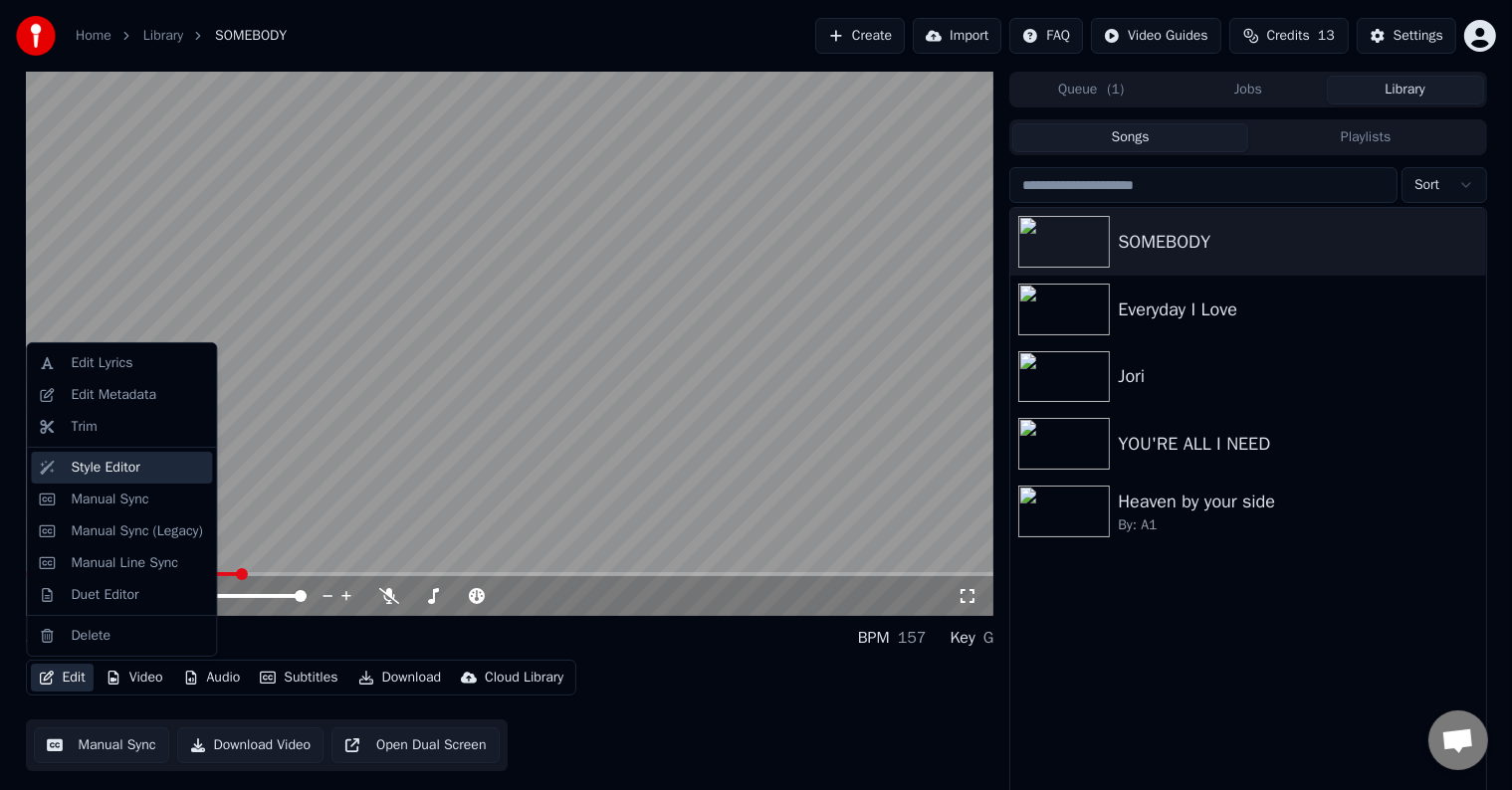 click on "Style Editor" at bounding box center [121, 468] 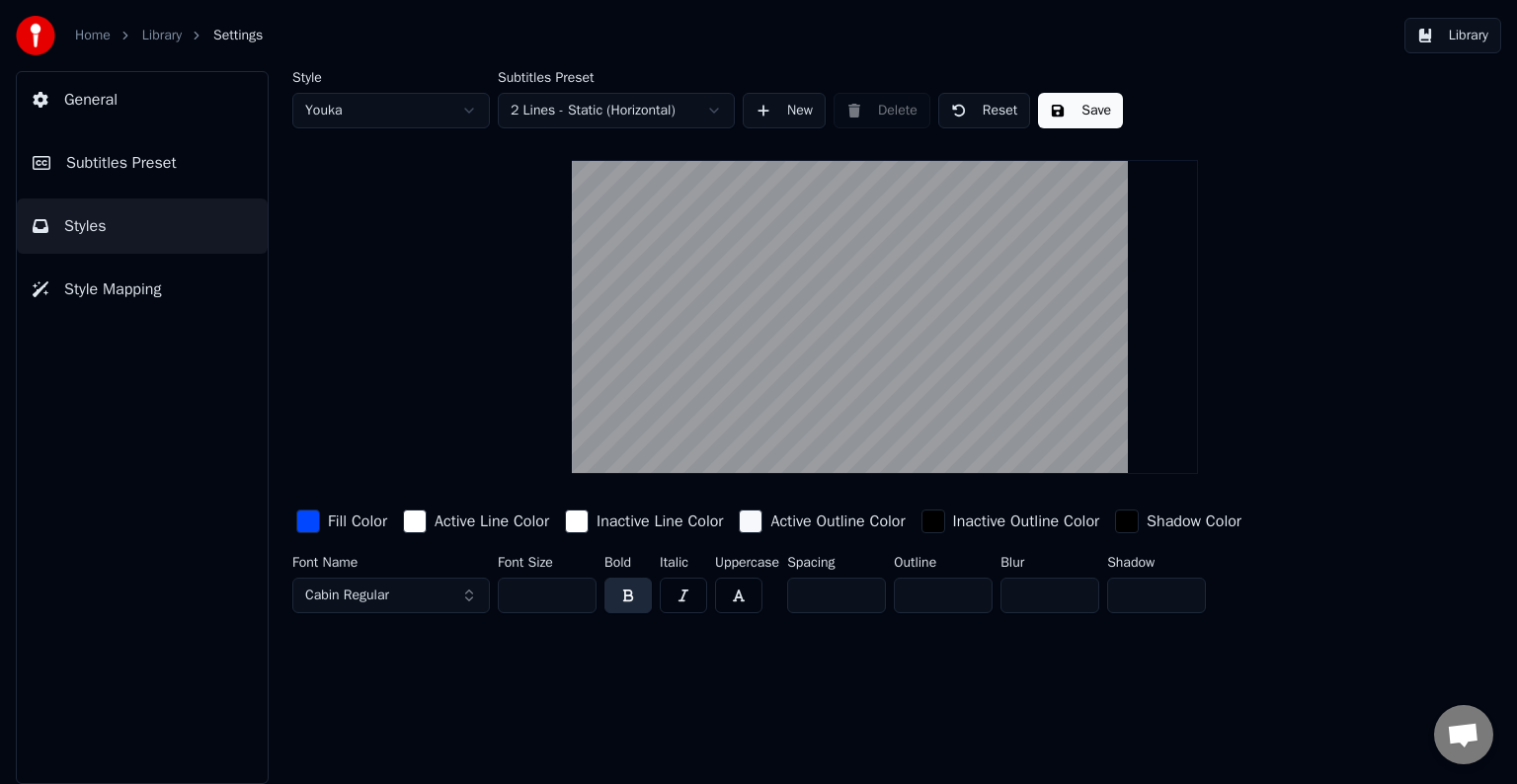 click at bounding box center (933, 521) 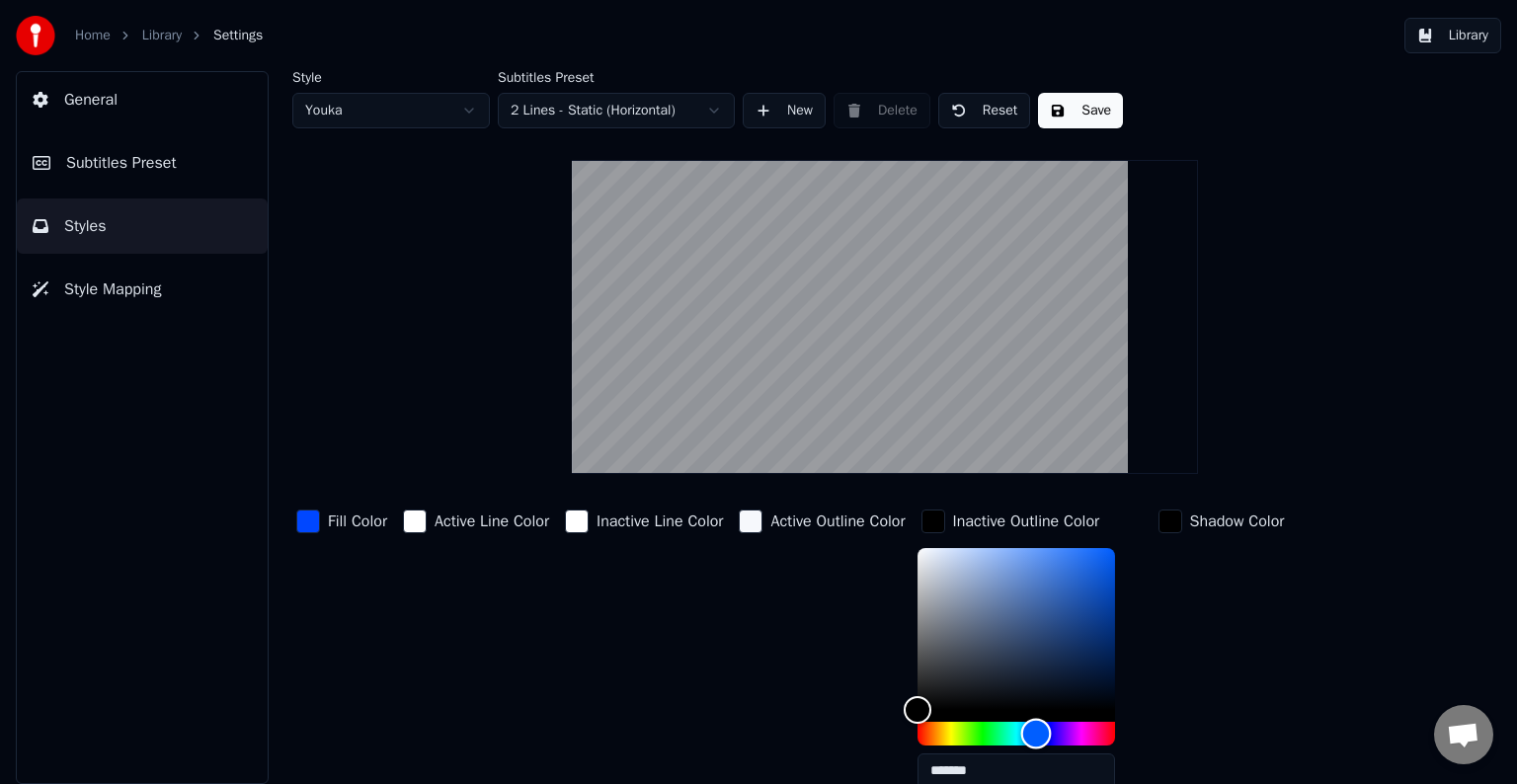 drag, startPoint x: 923, startPoint y: 731, endPoint x: 1048, endPoint y: 727, distance: 125.06398 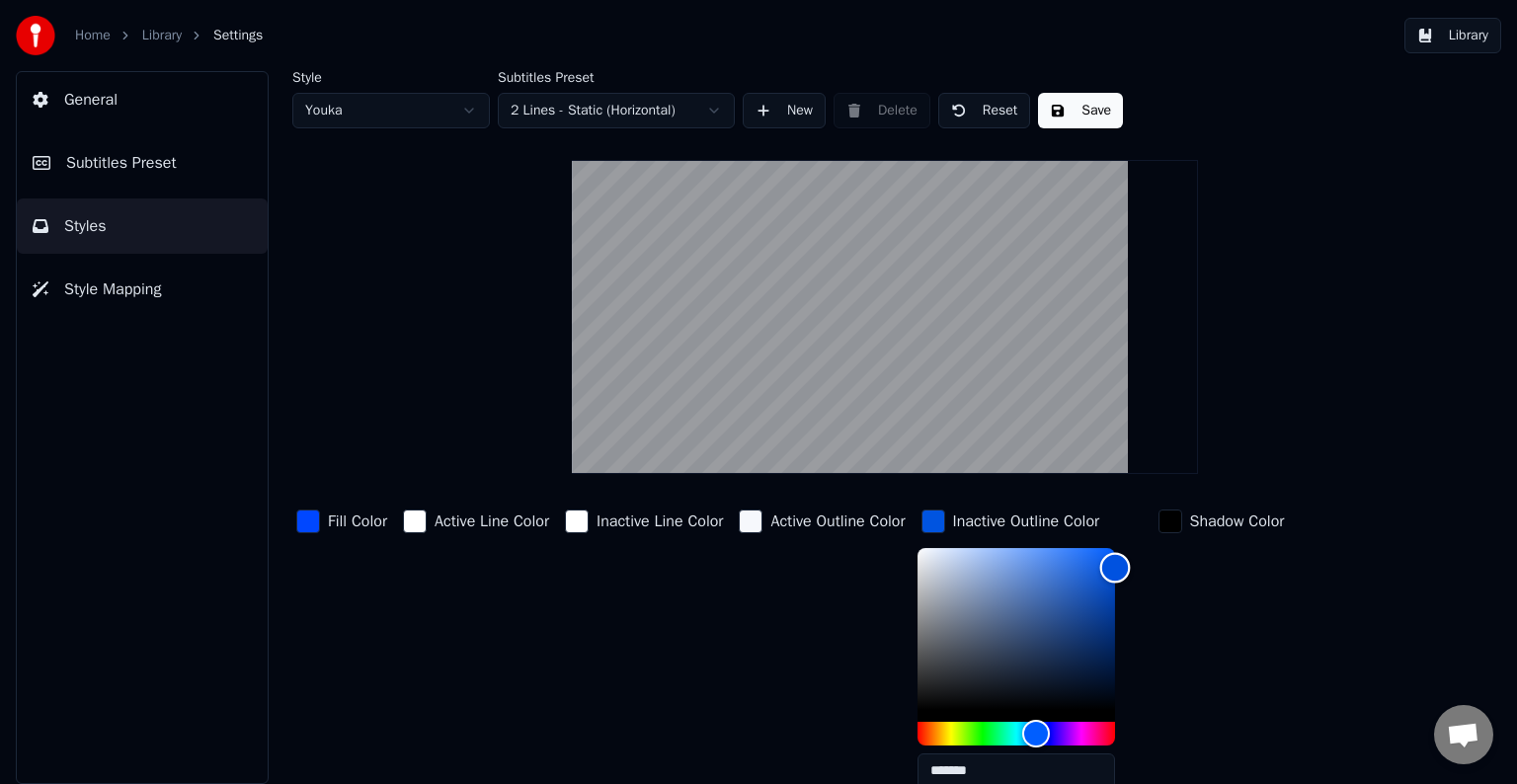 type on "*******" 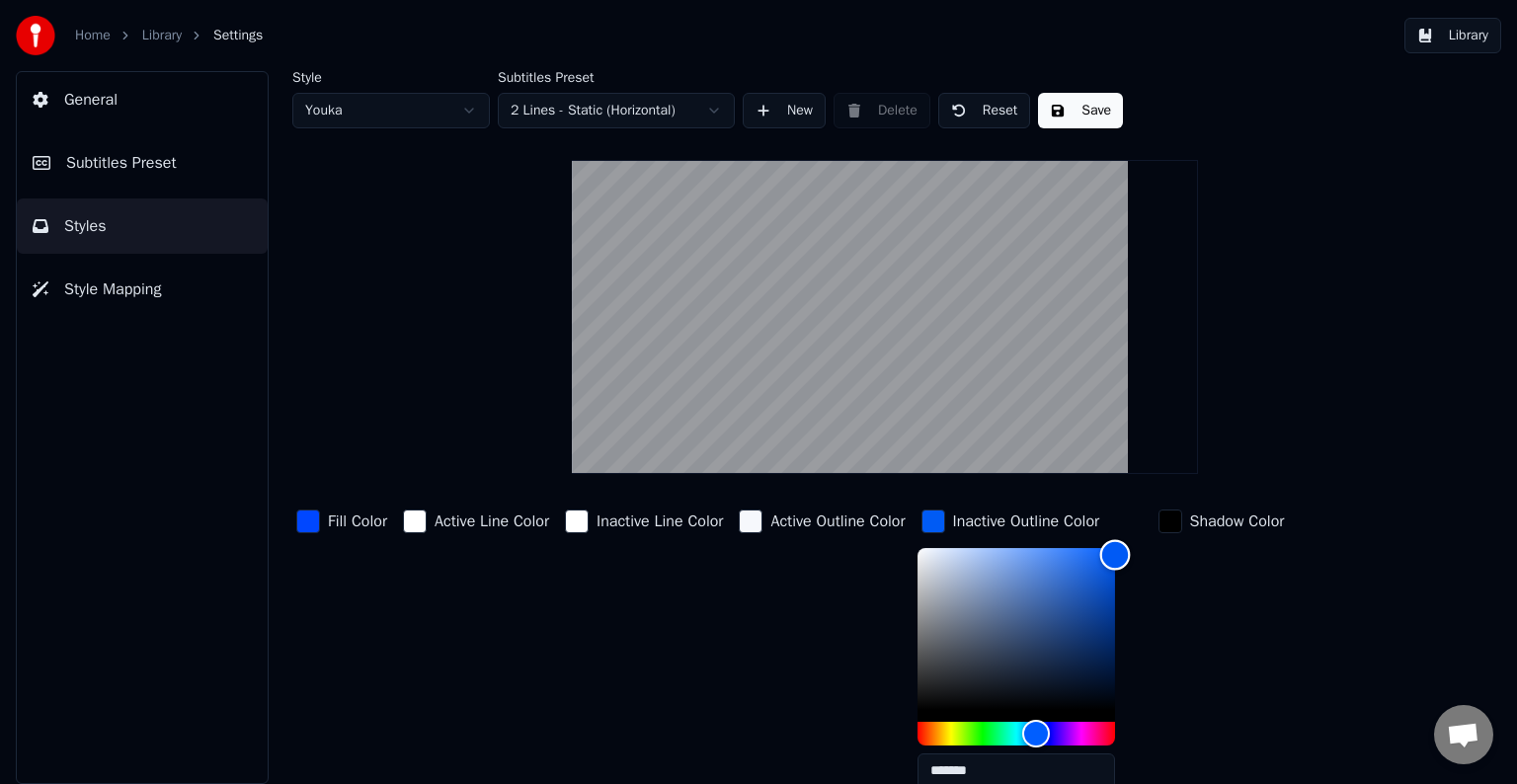 drag, startPoint x: 917, startPoint y: 711, endPoint x: 1129, endPoint y: 553, distance: 264.40121 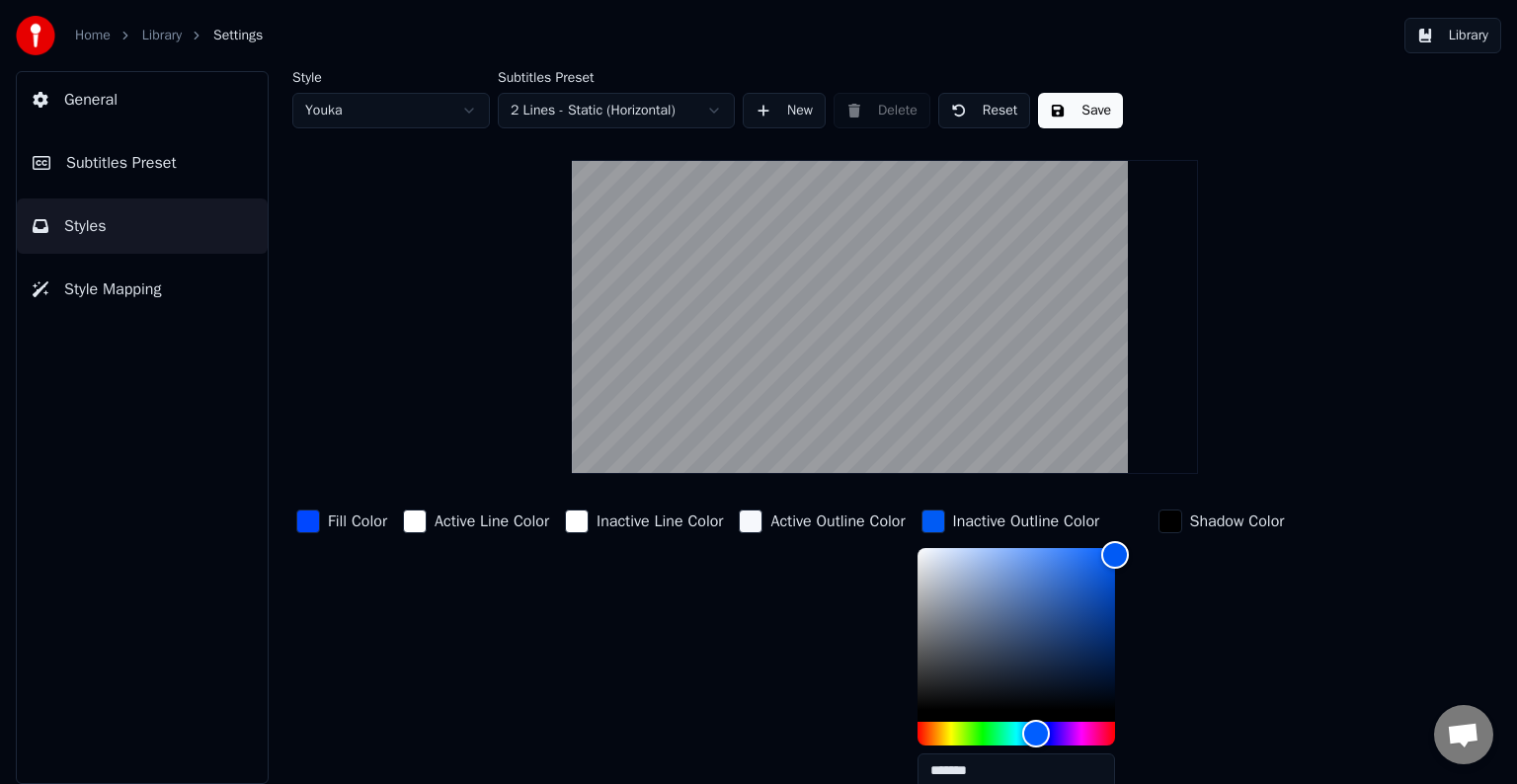 click at bounding box center [933, 521] 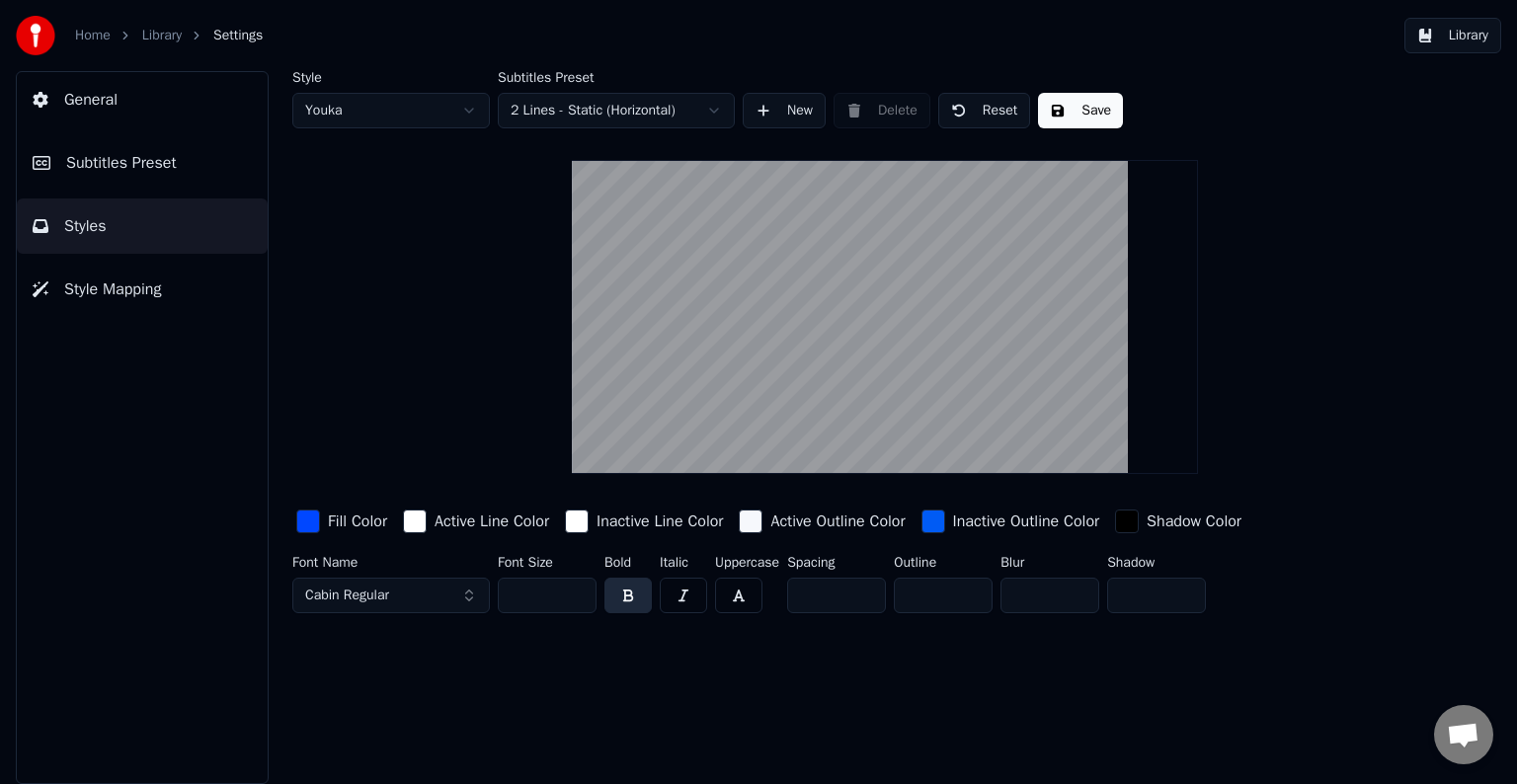 click on "Save" at bounding box center [1080, 111] 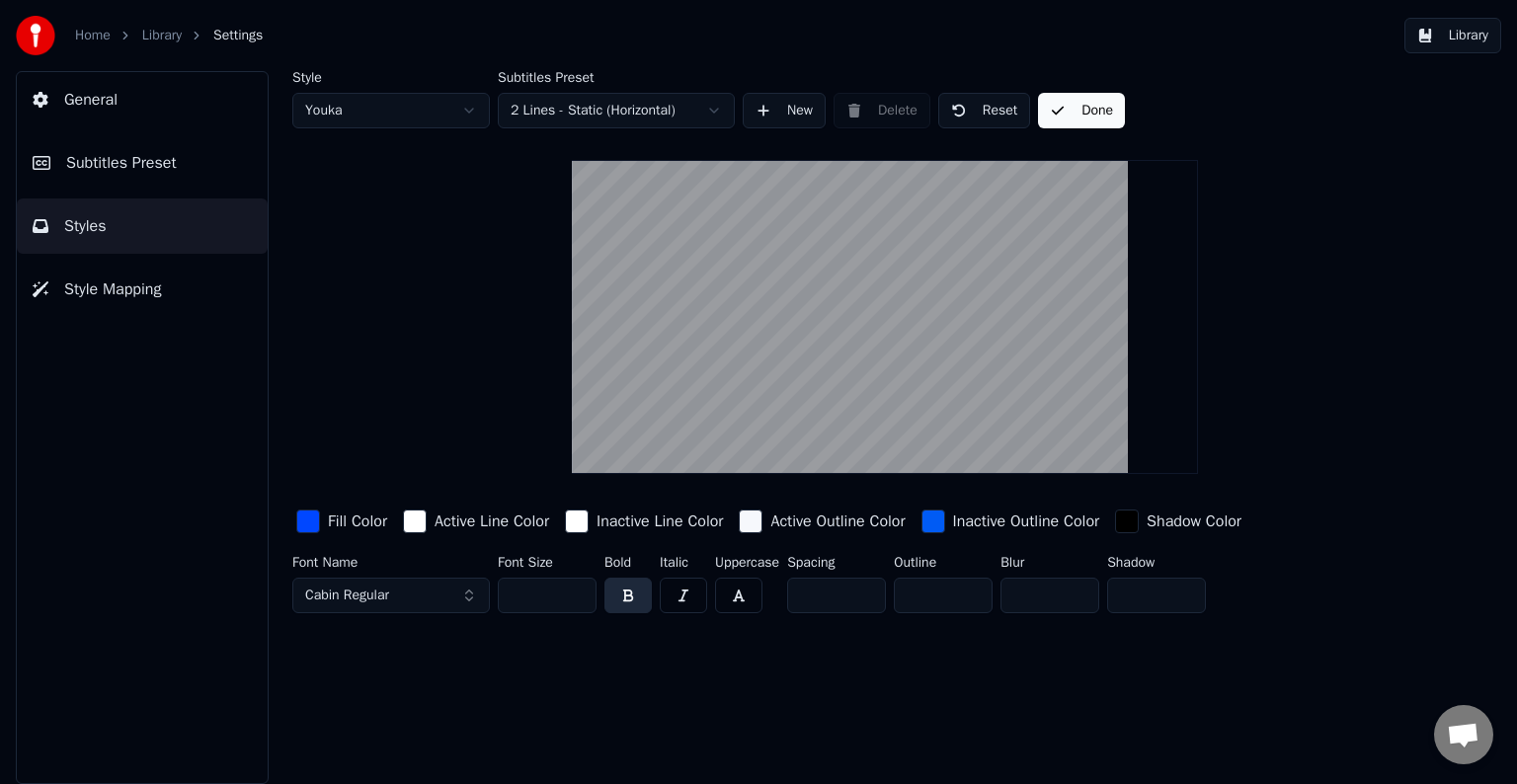 click on "Subtitles Preset" at bounding box center (121, 163) 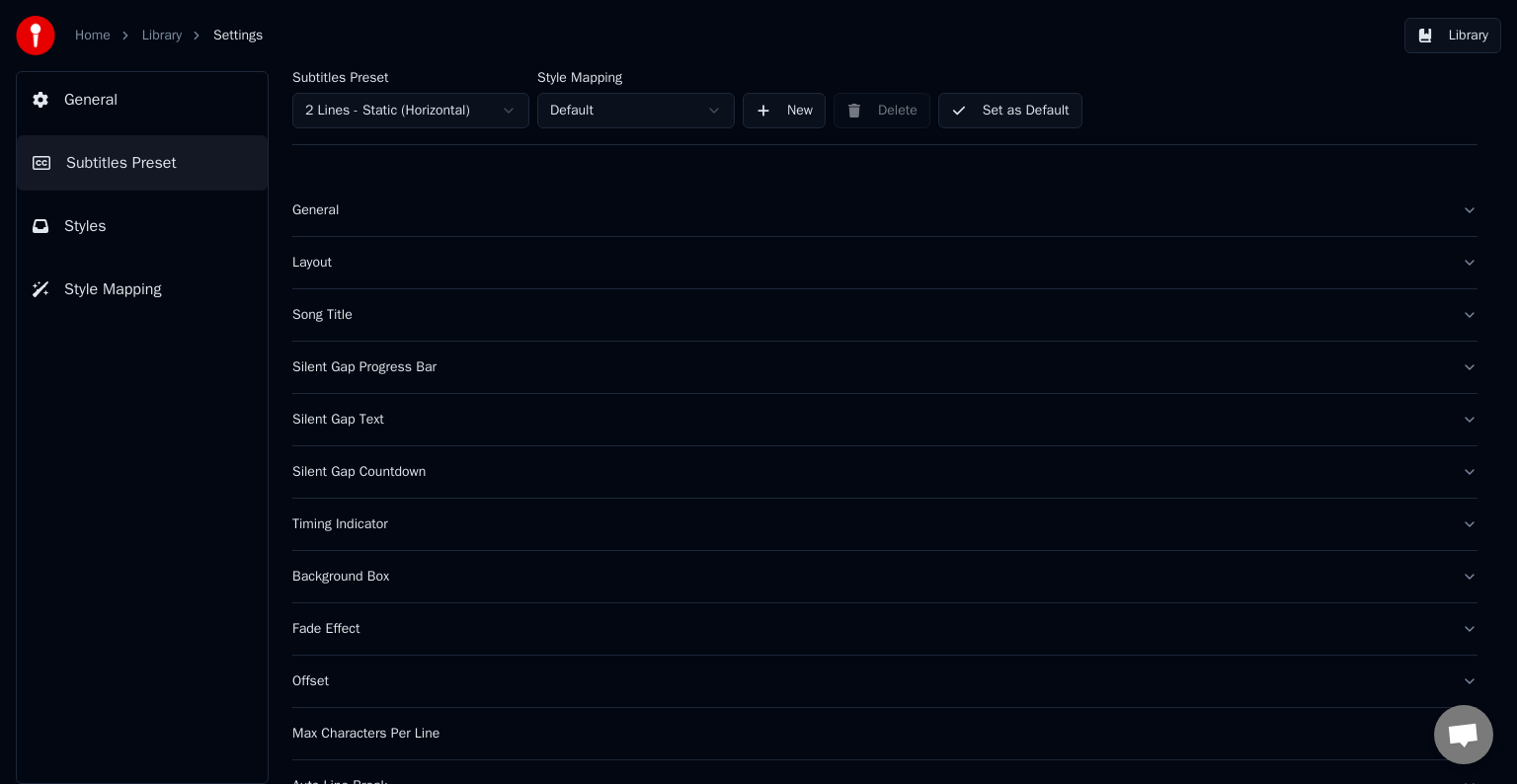 click on "Set as Default" at bounding box center (1010, 111) 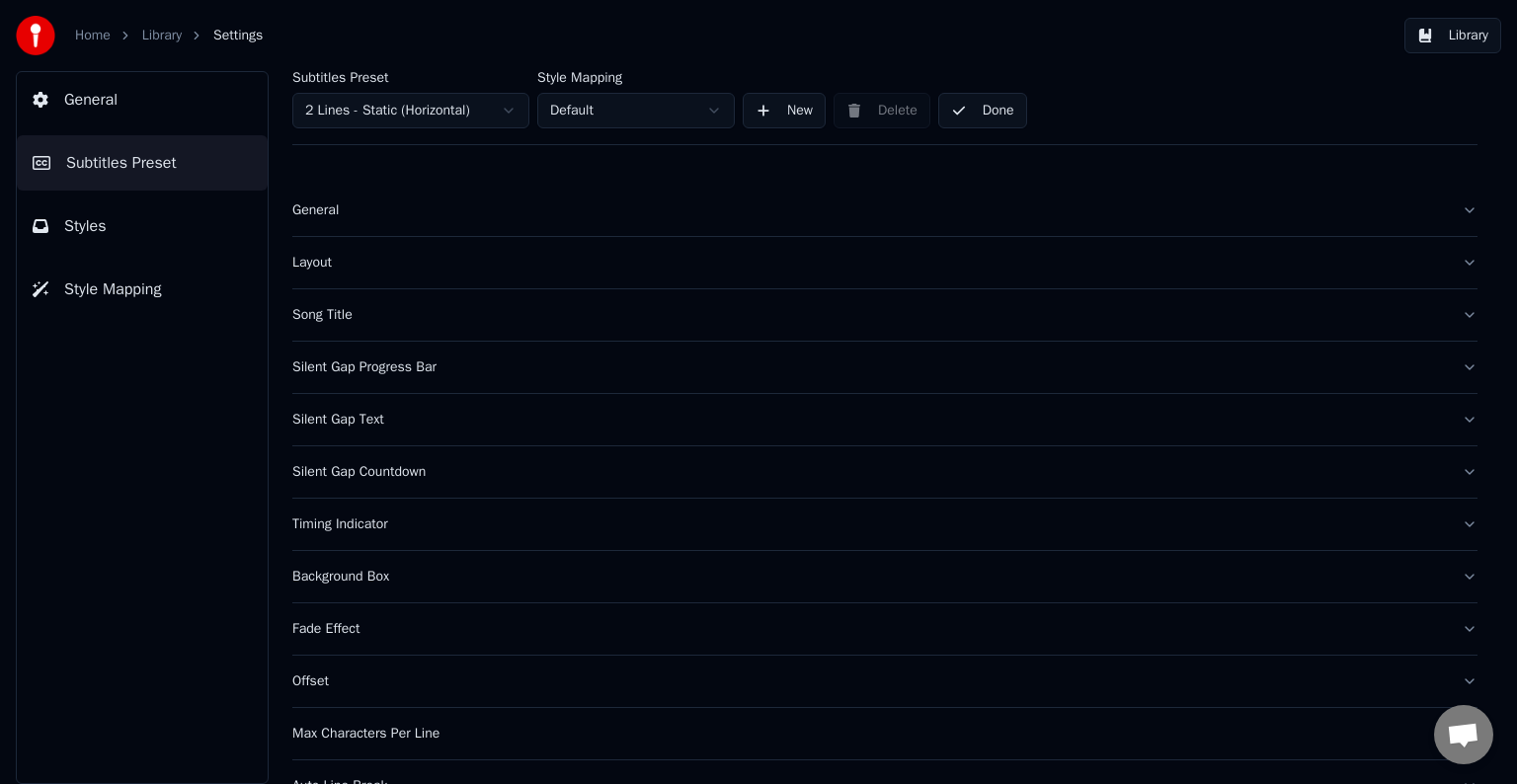 click on "Library" at bounding box center (1453, 36) 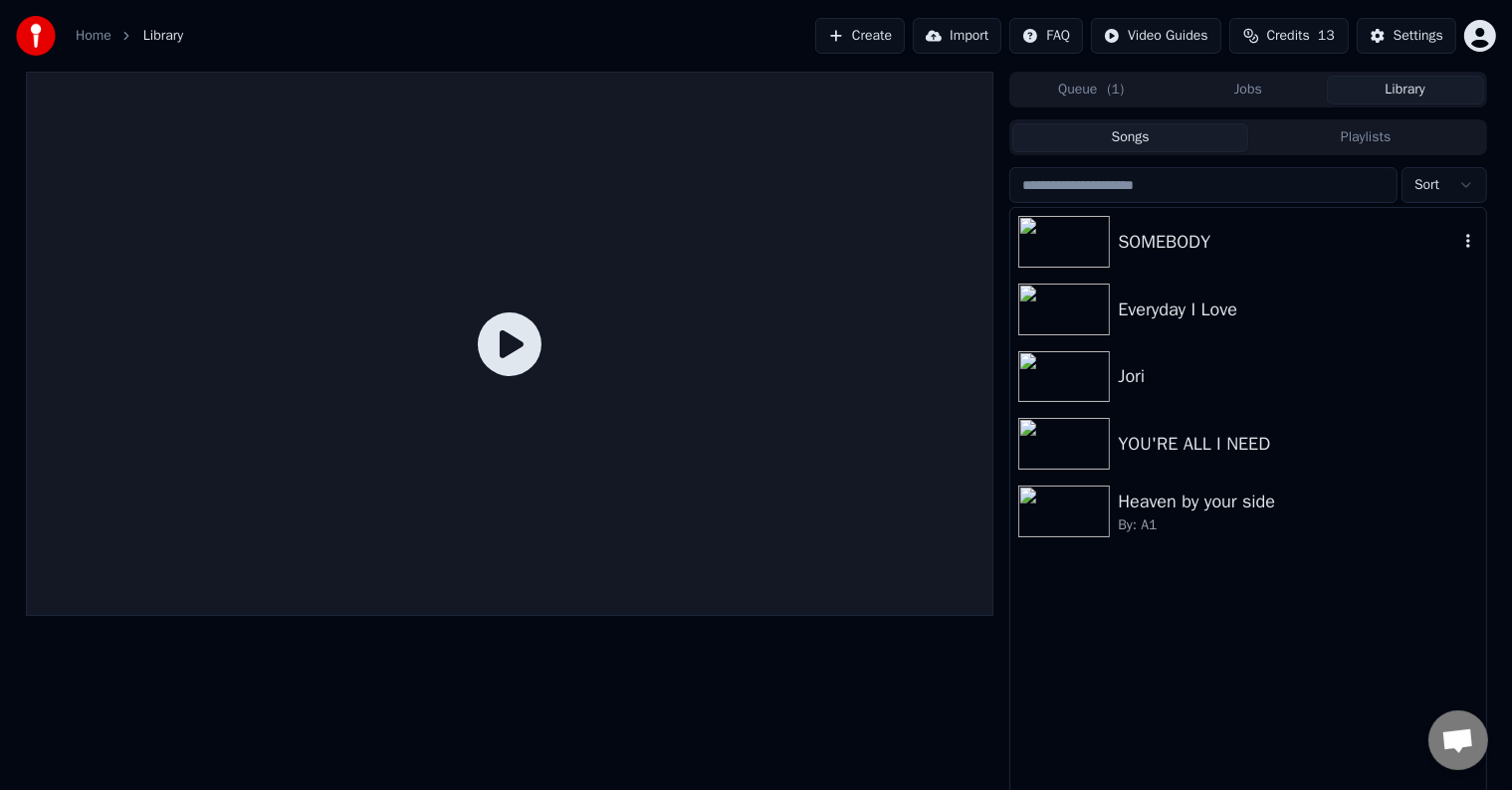 click on "SOMEBODY" at bounding box center [1247, 242] 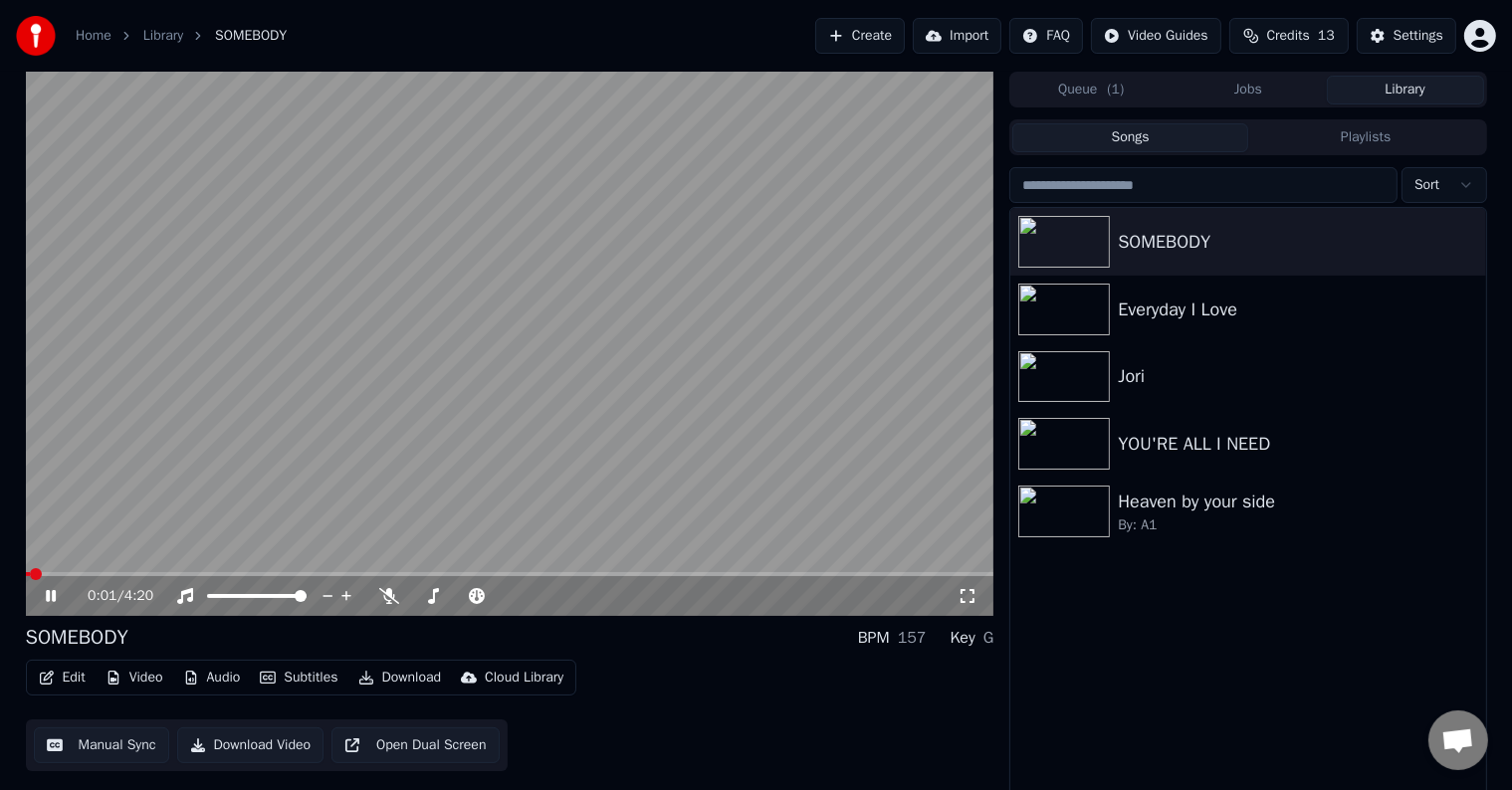 click at bounding box center [510, 343] 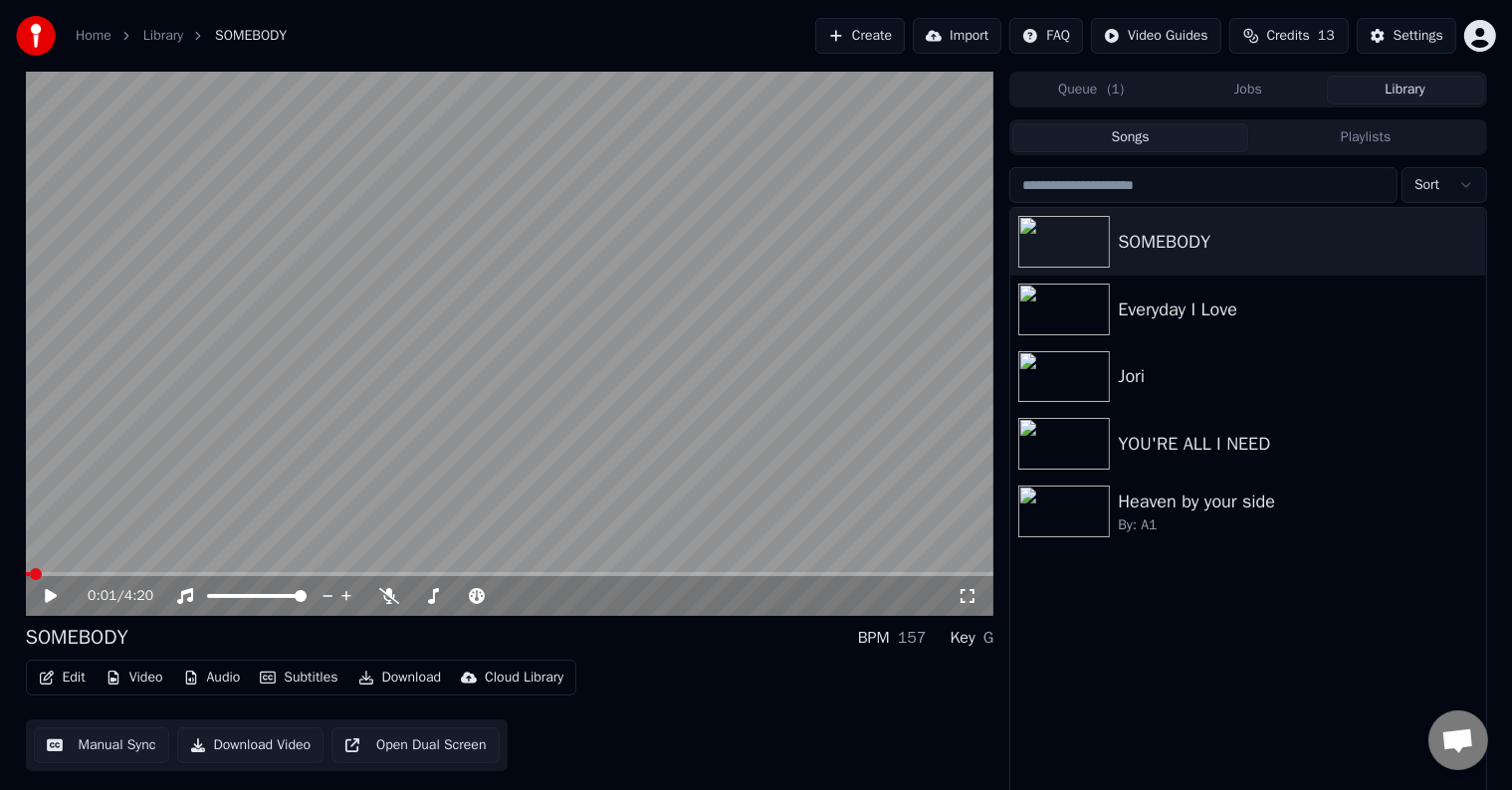 click on "0:01  /  4:20" at bounding box center (510, 596) 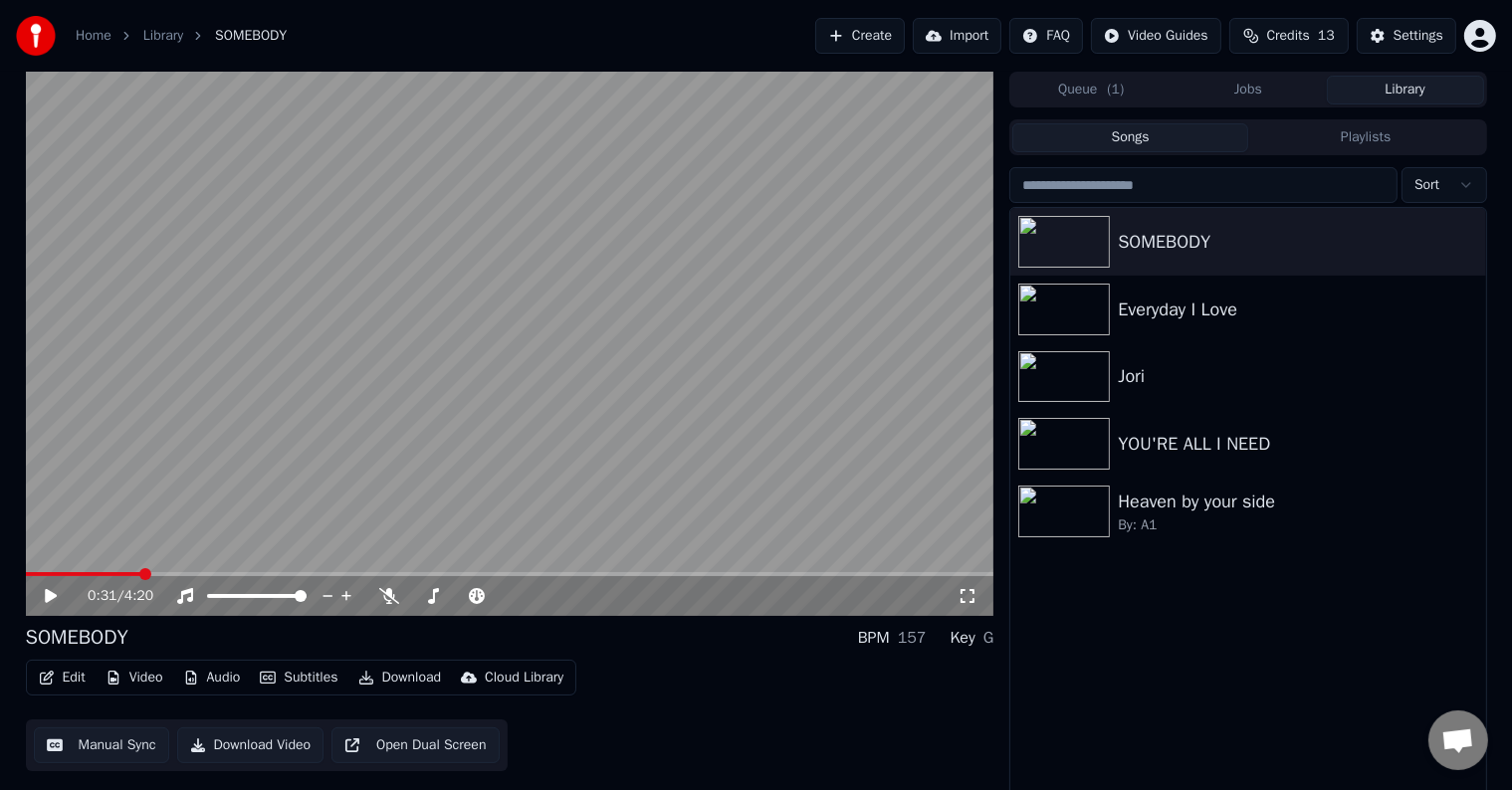 click at bounding box center (510, 343) 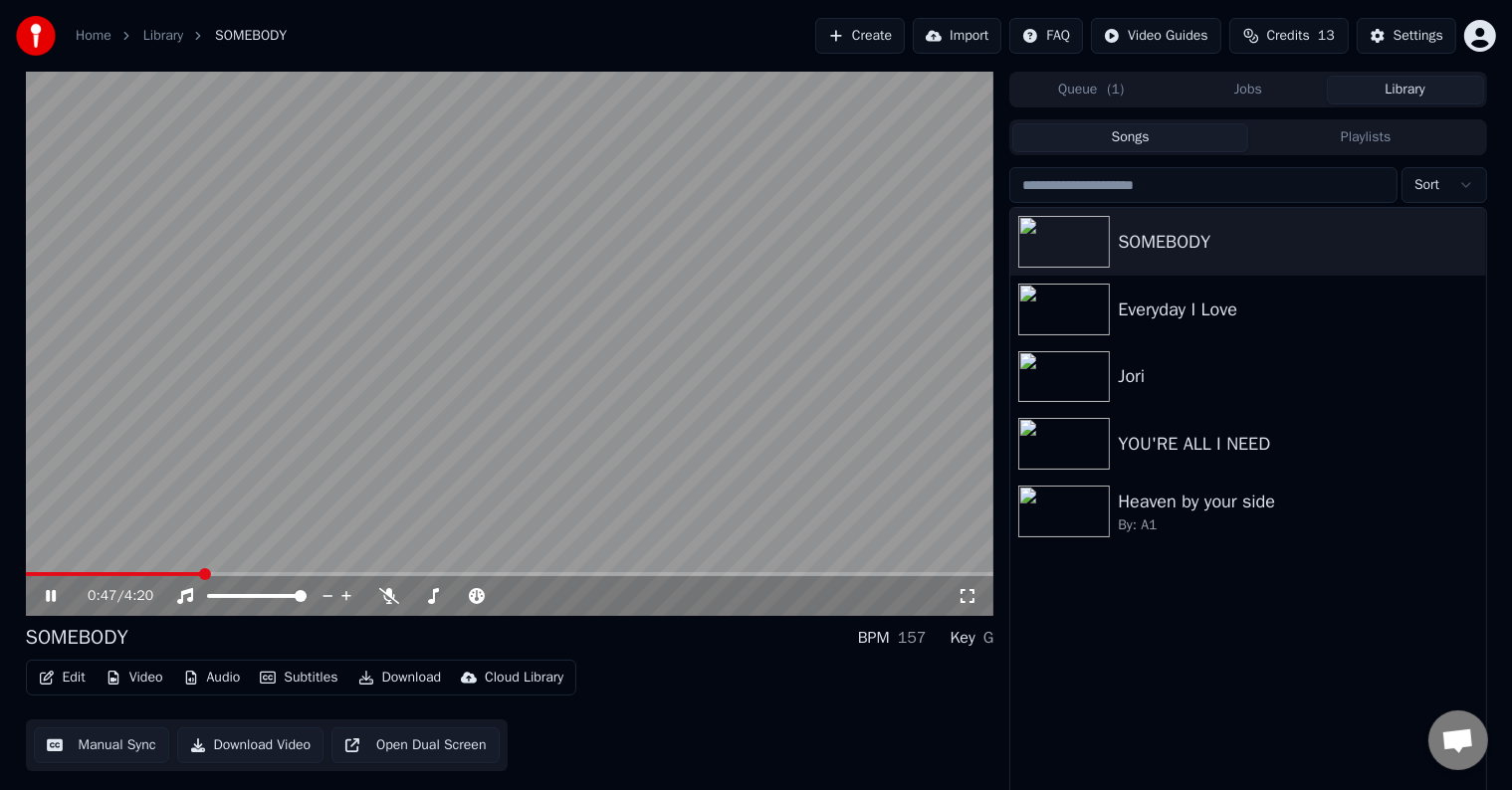 click at bounding box center [510, 343] 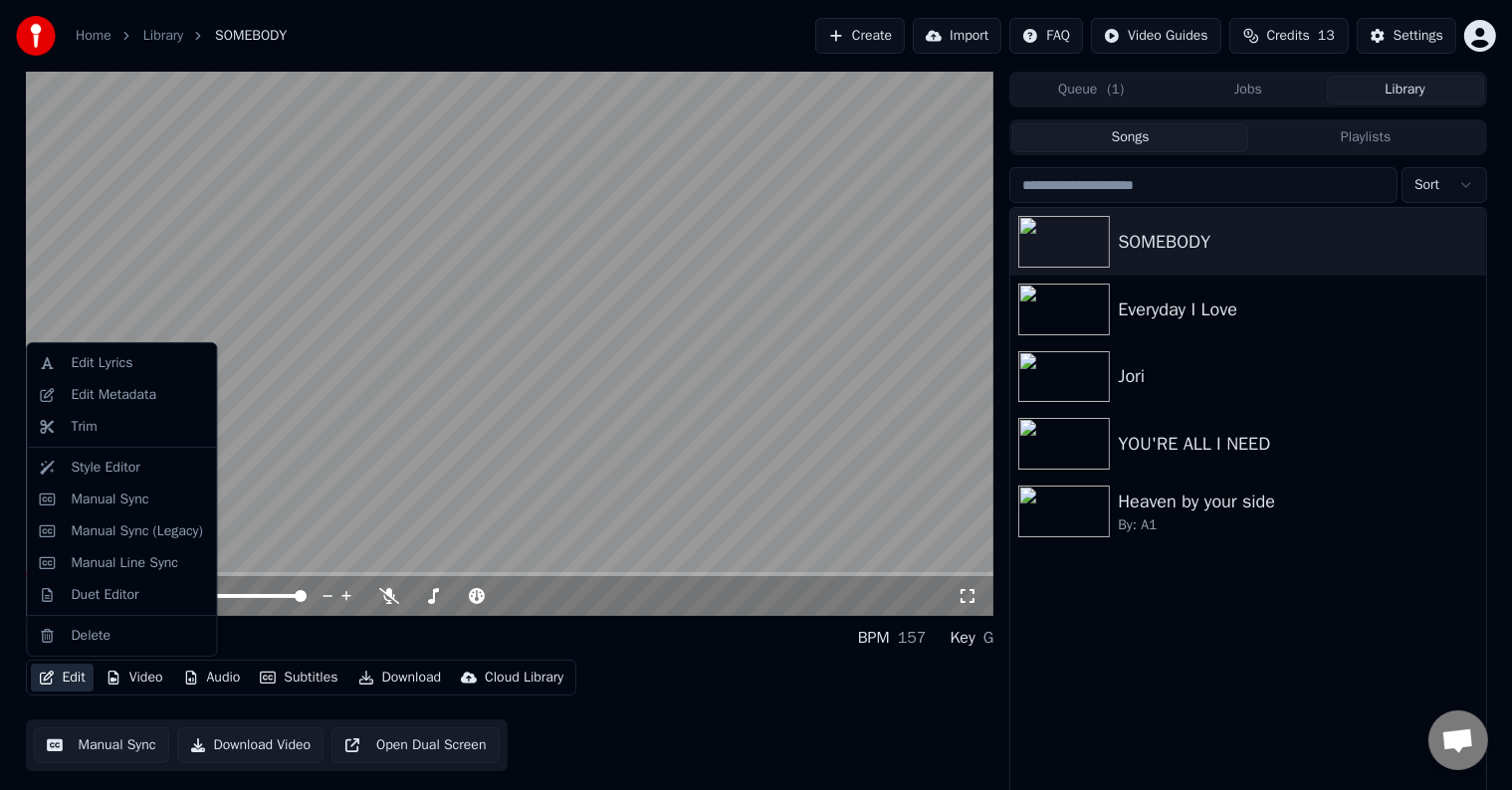 click on "Edit" at bounding box center (62, 678) 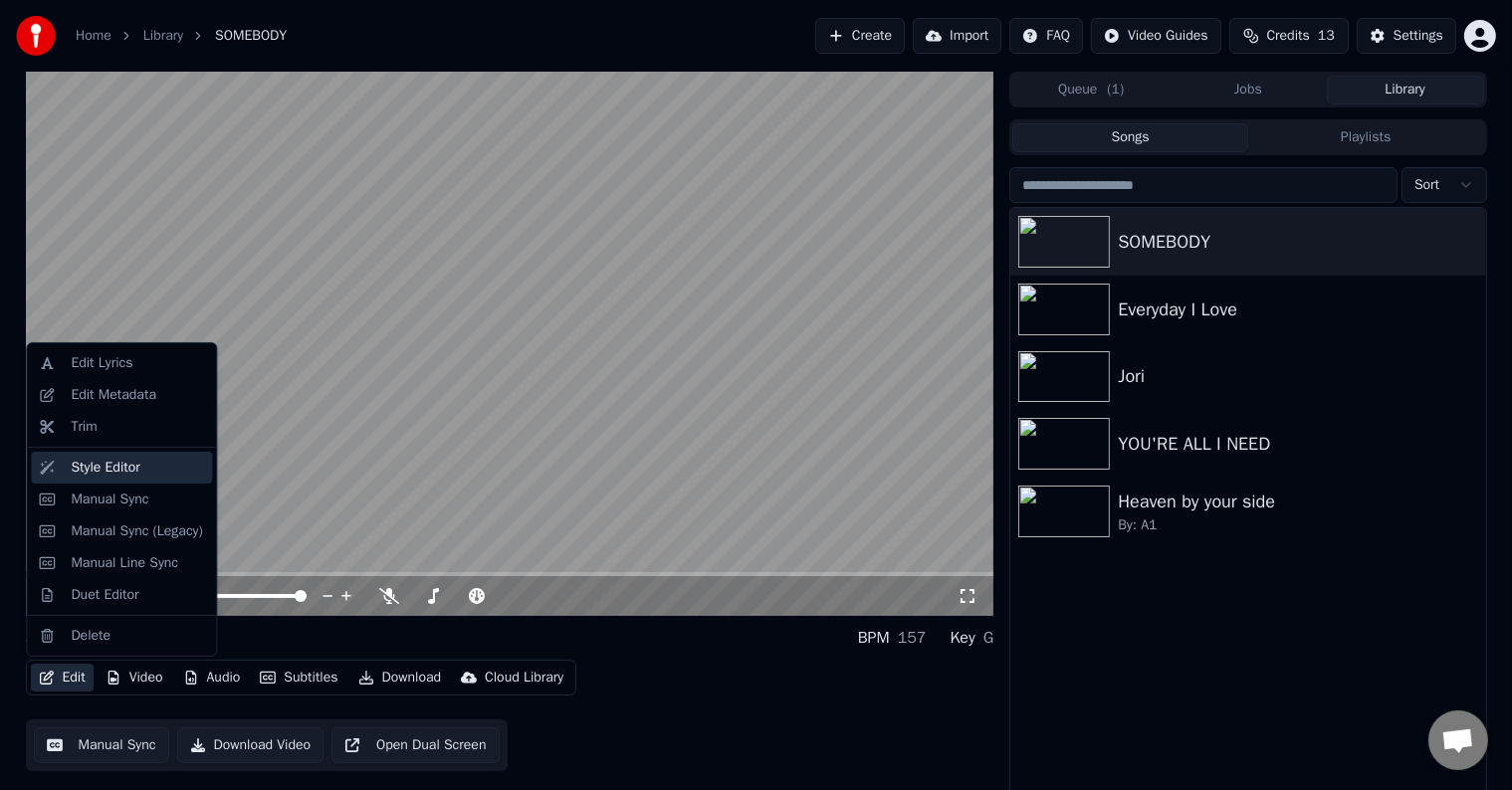 click on "Style Editor" at bounding box center (105, 468) 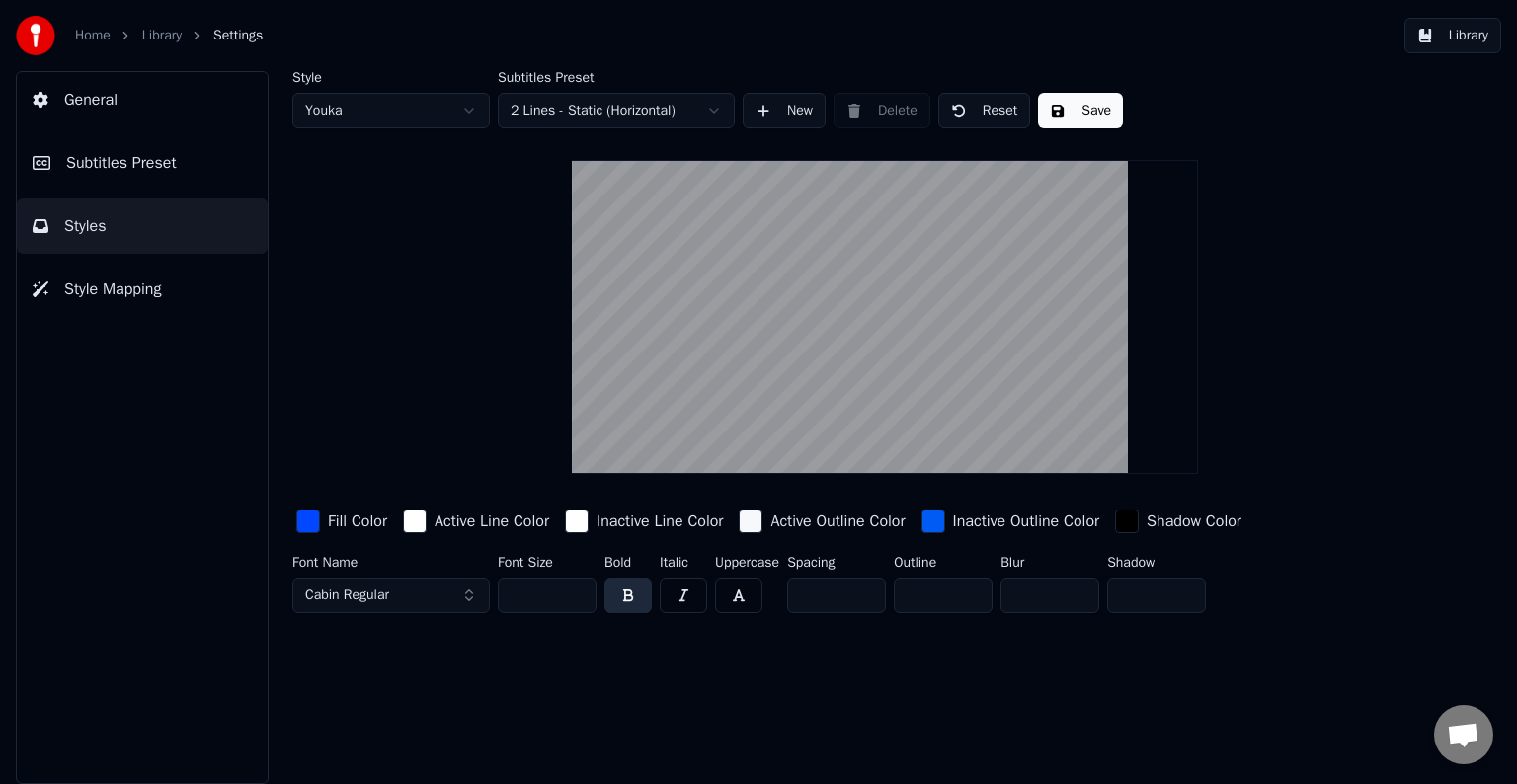 click on "*" at bounding box center (1157, 595) 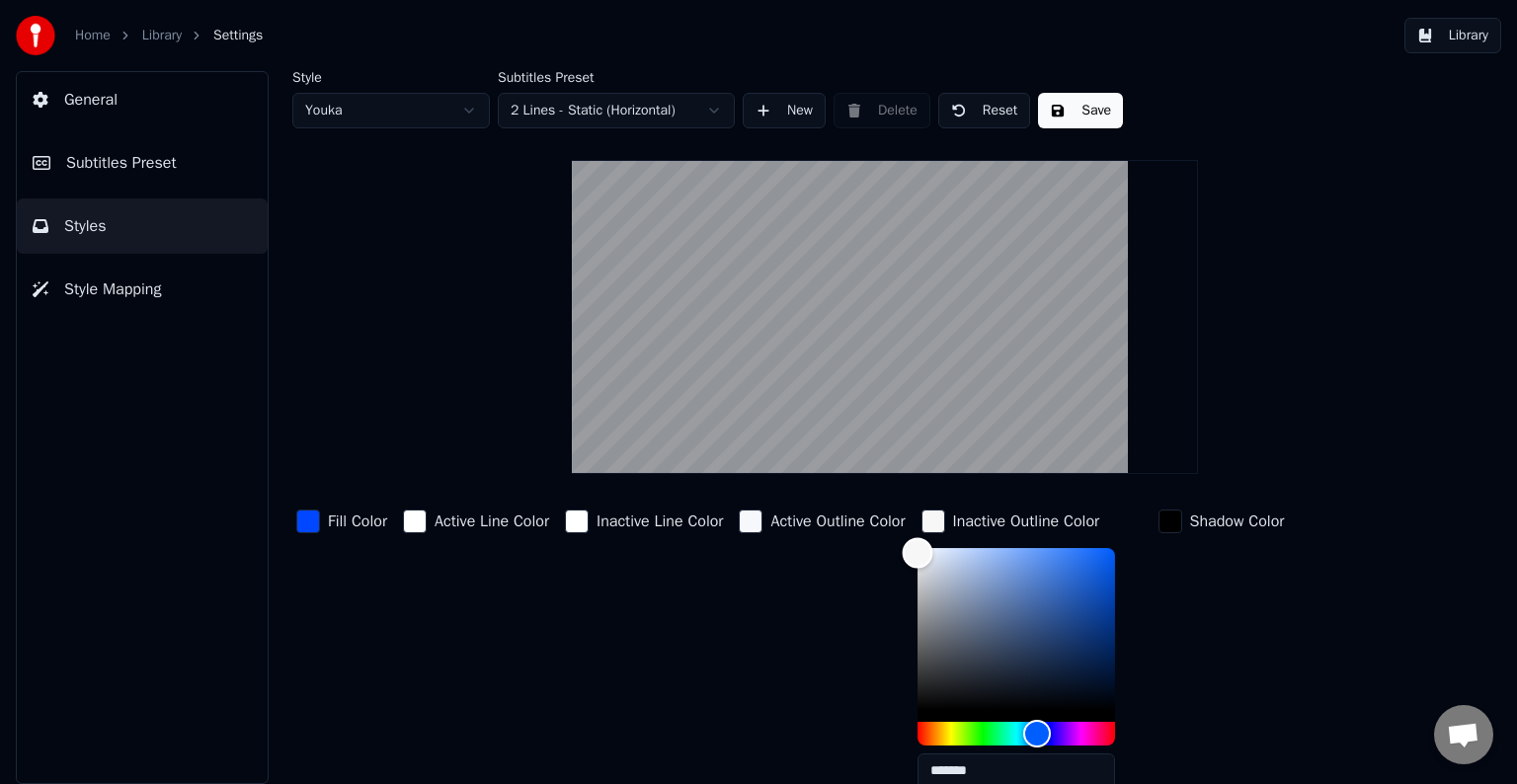 type on "*******" 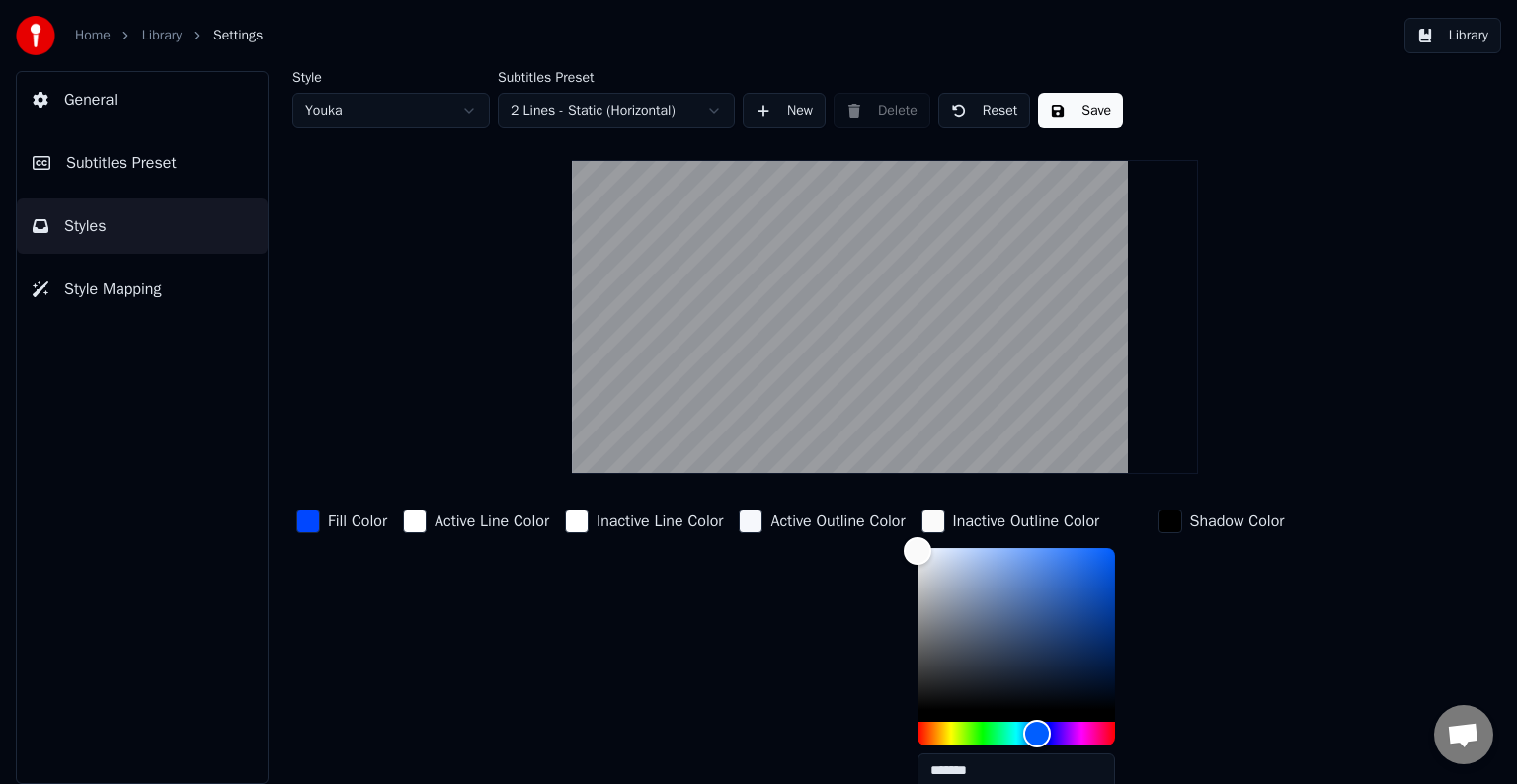 click at bounding box center (933, 521) 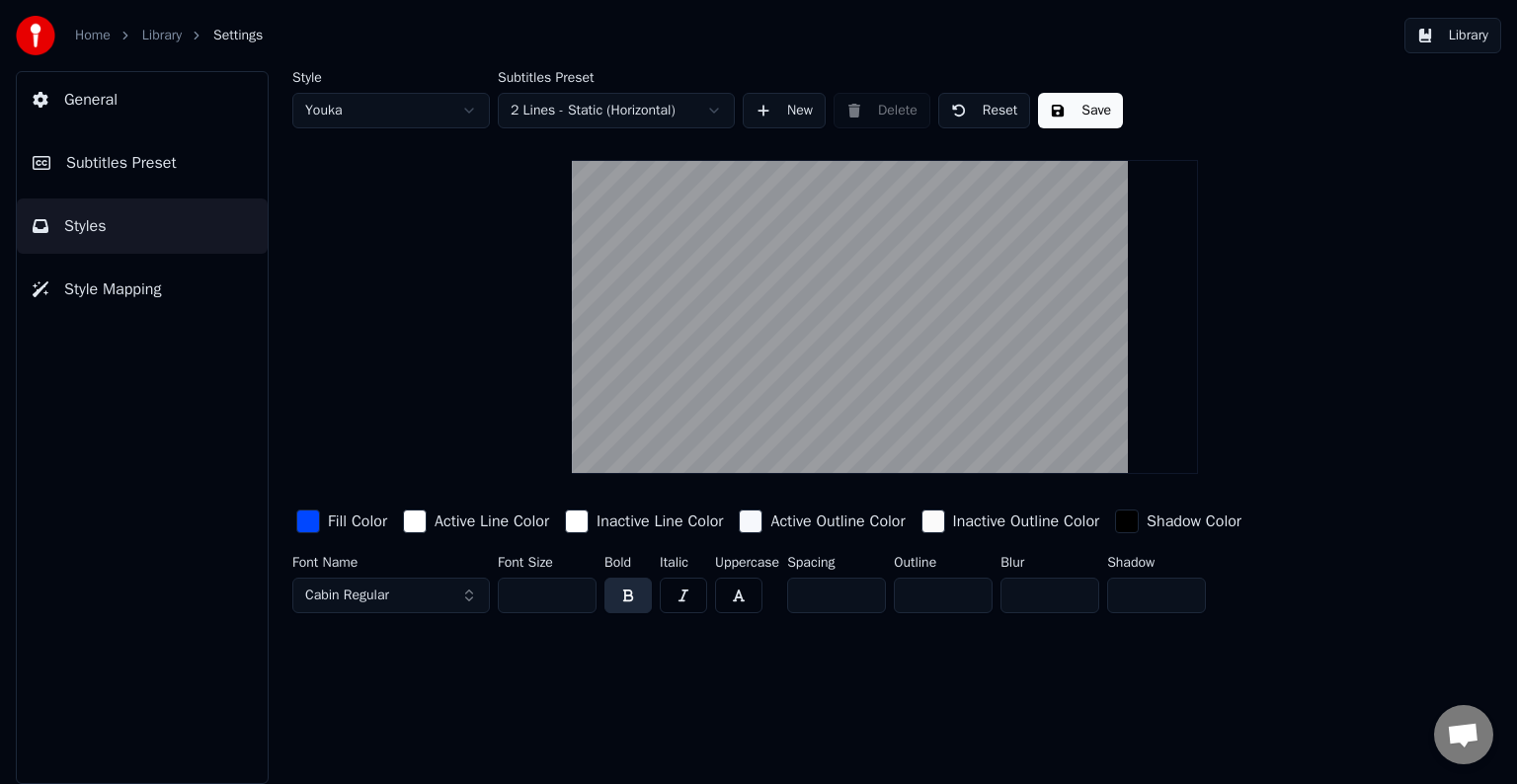 click at bounding box center [933, 521] 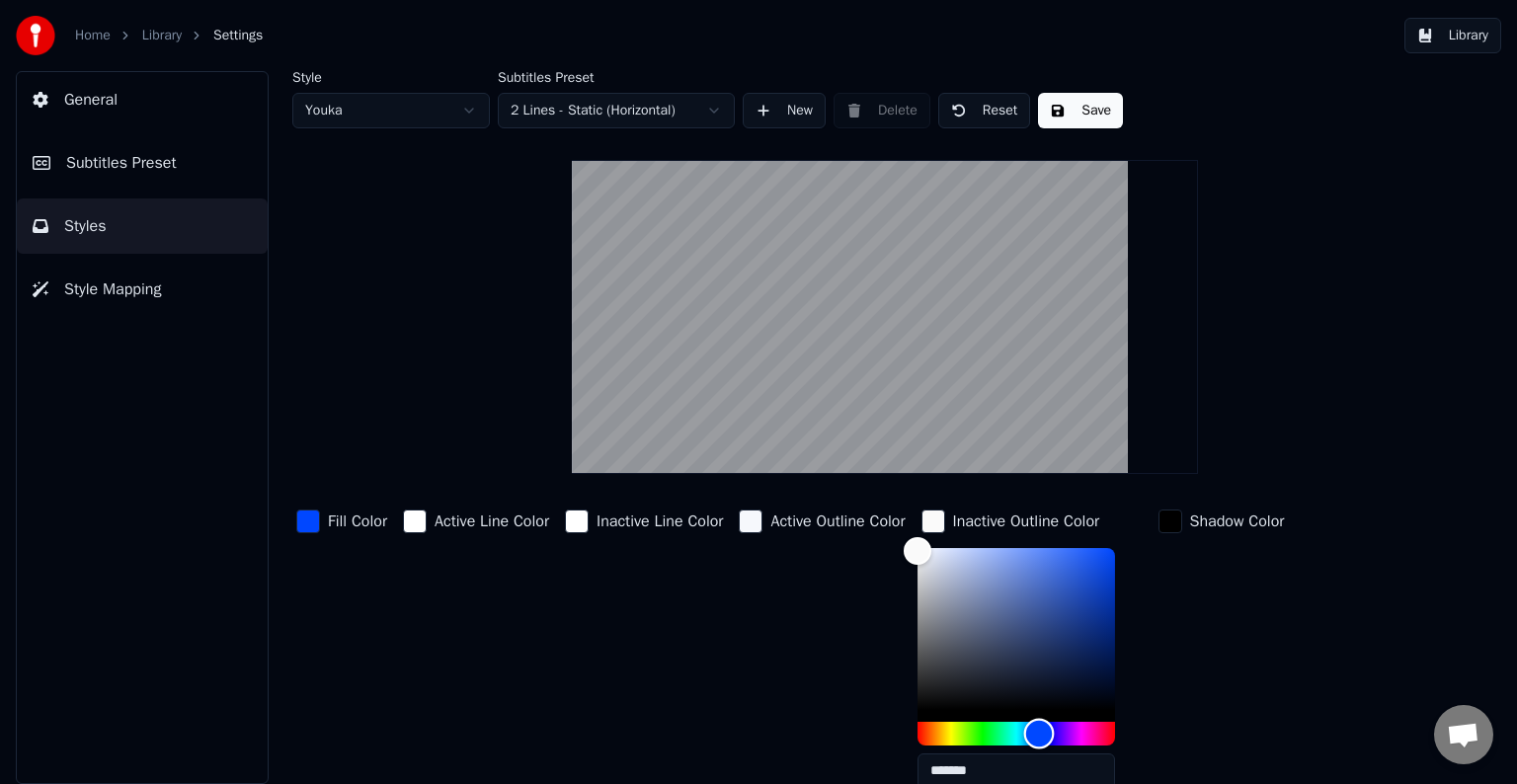 drag, startPoint x: 932, startPoint y: 732, endPoint x: 1051, endPoint y: 724, distance: 119.2686 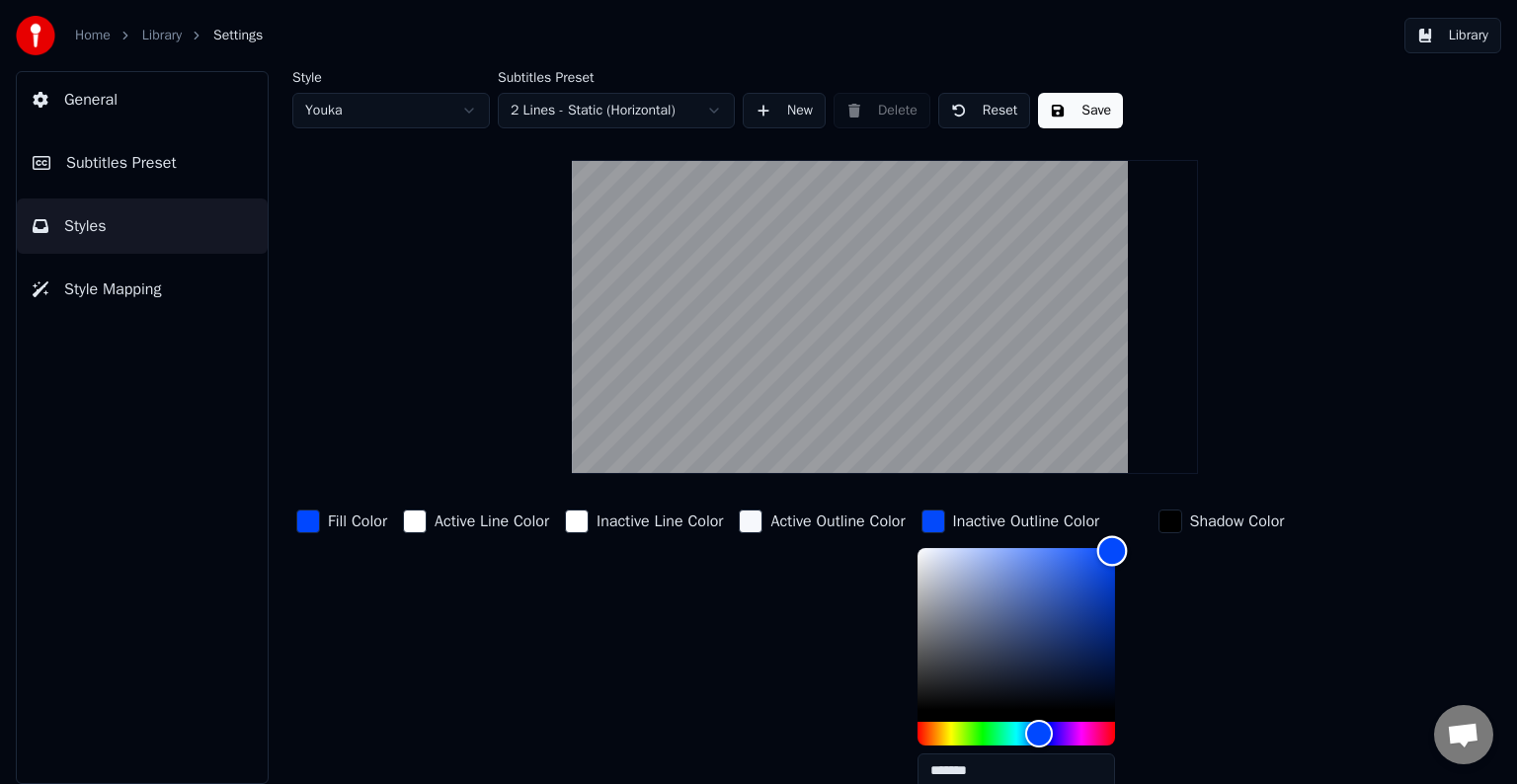 type on "*******" 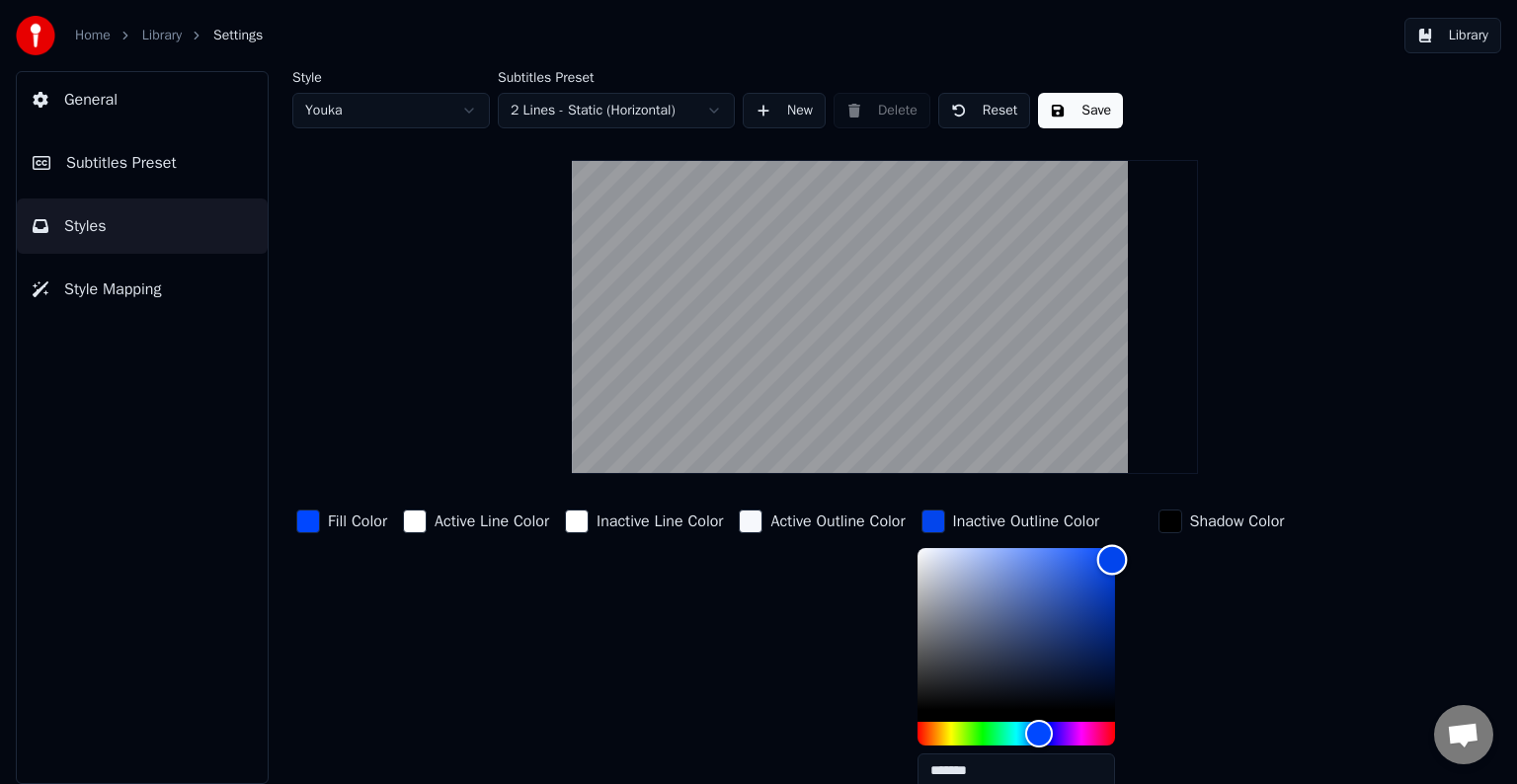 drag, startPoint x: 1105, startPoint y: 611, endPoint x: 1124, endPoint y: 558, distance: 56.302753 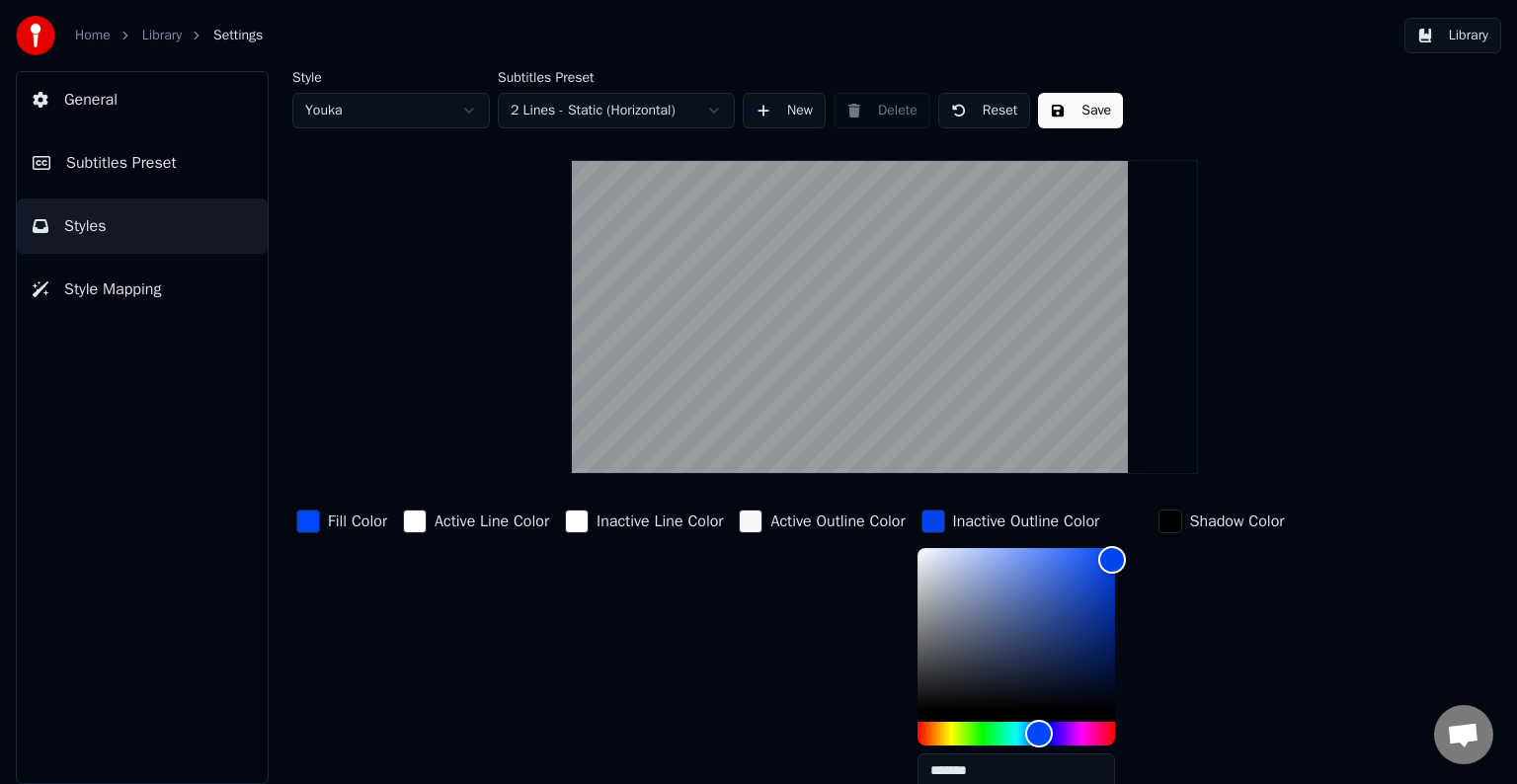click at bounding box center (933, 521) 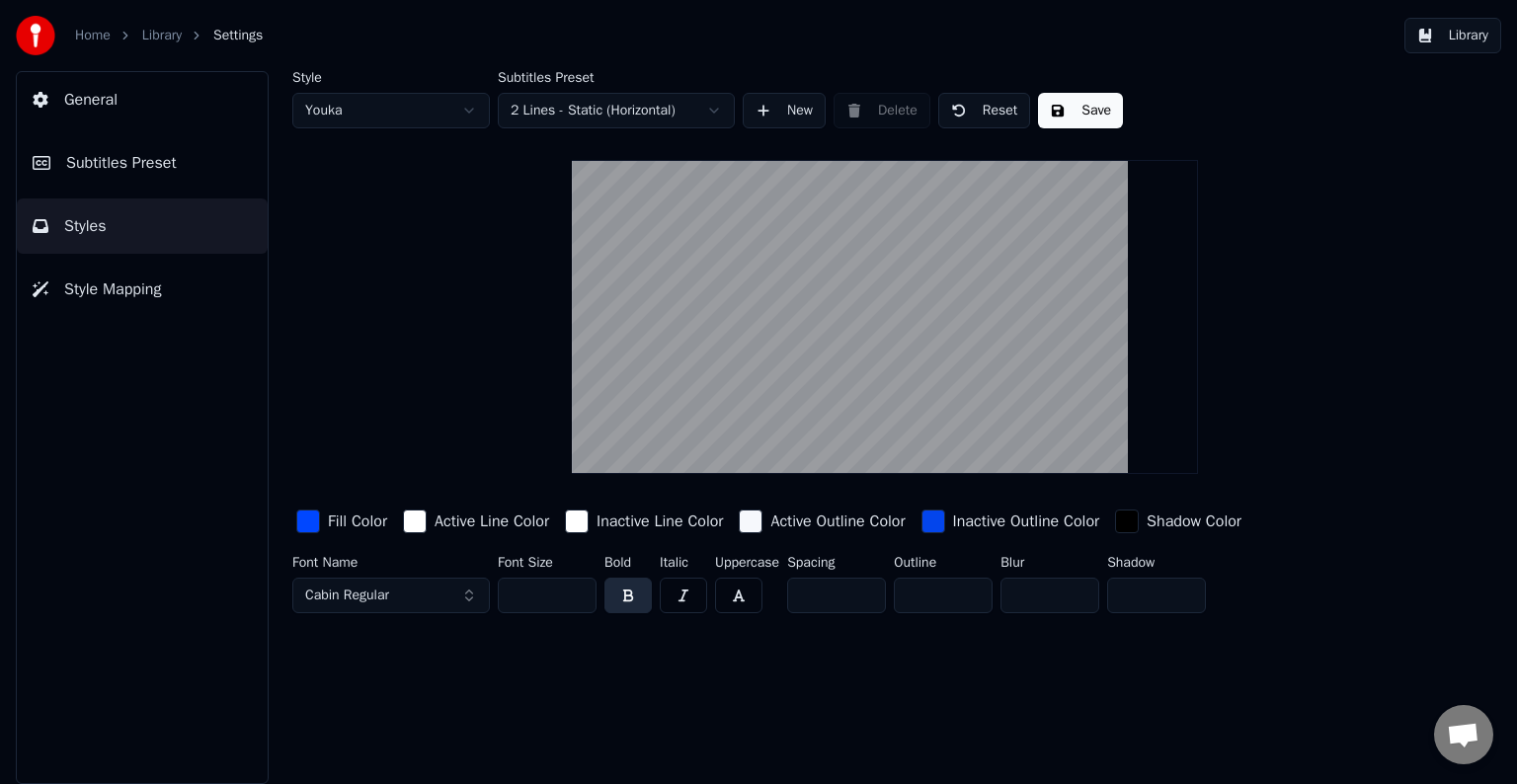 click on "Save" at bounding box center (1080, 111) 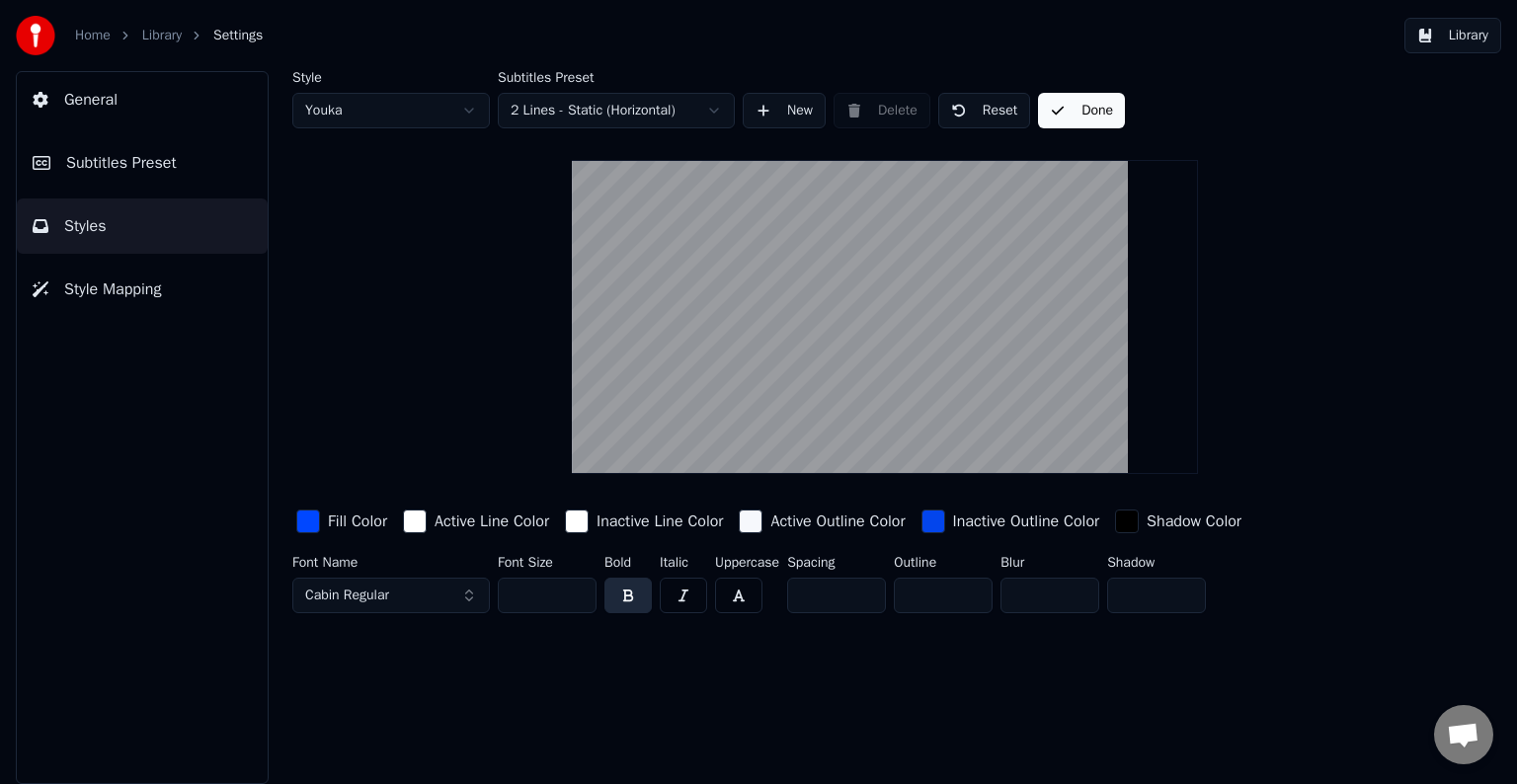 click on "Subtitles Preset" at bounding box center (142, 163) 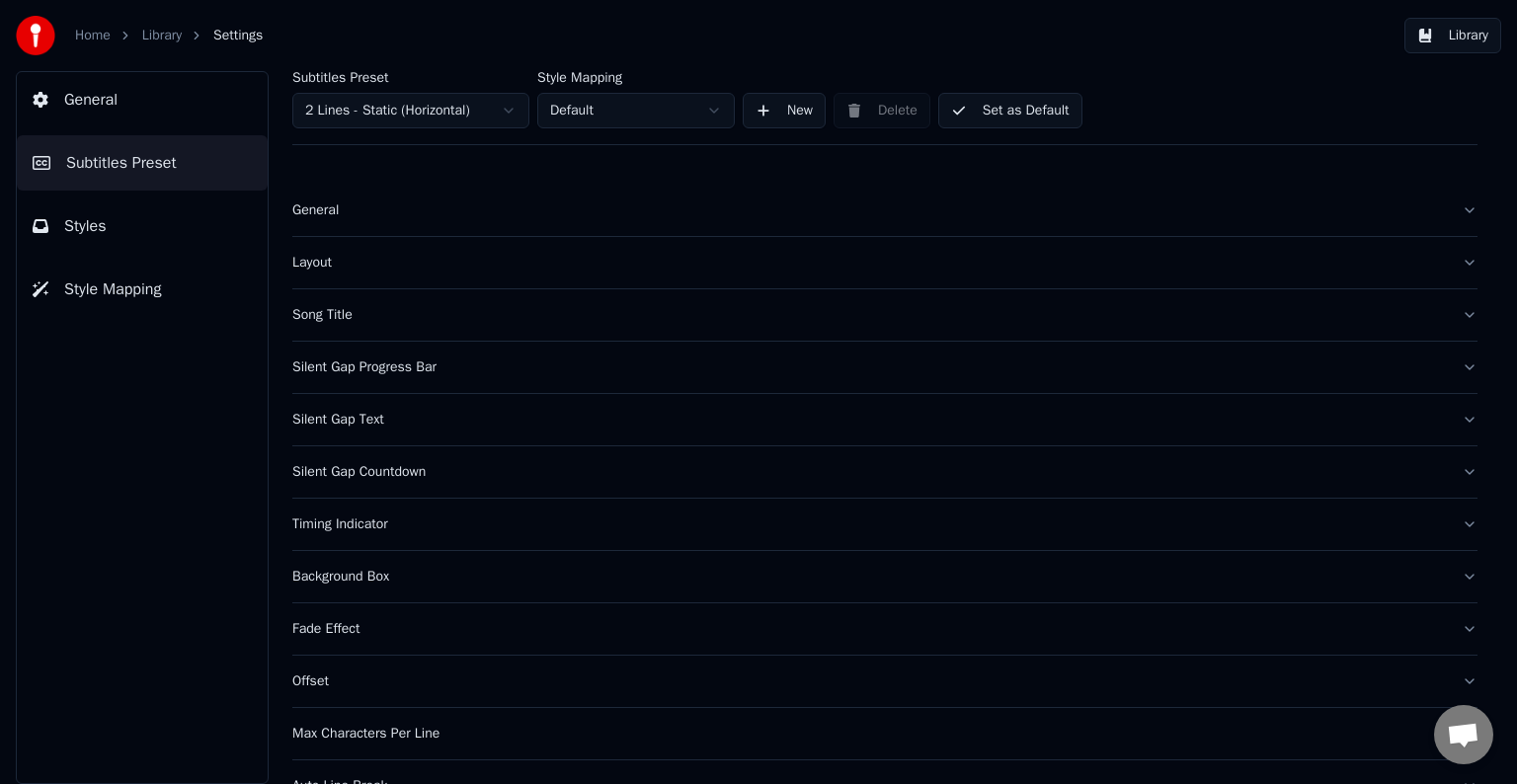 click on "Set as Default" at bounding box center (1010, 111) 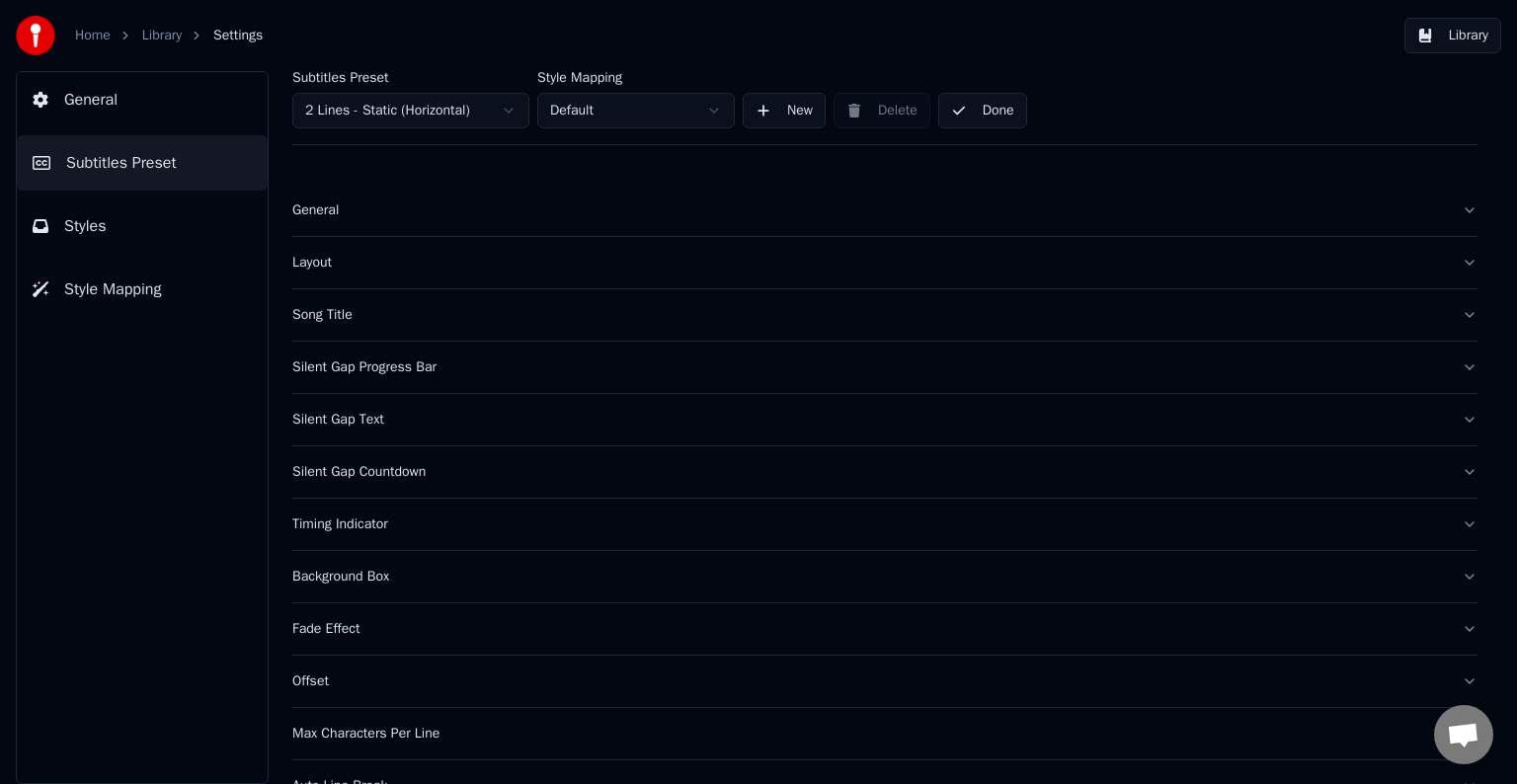 click on "Styles" at bounding box center [142, 226] 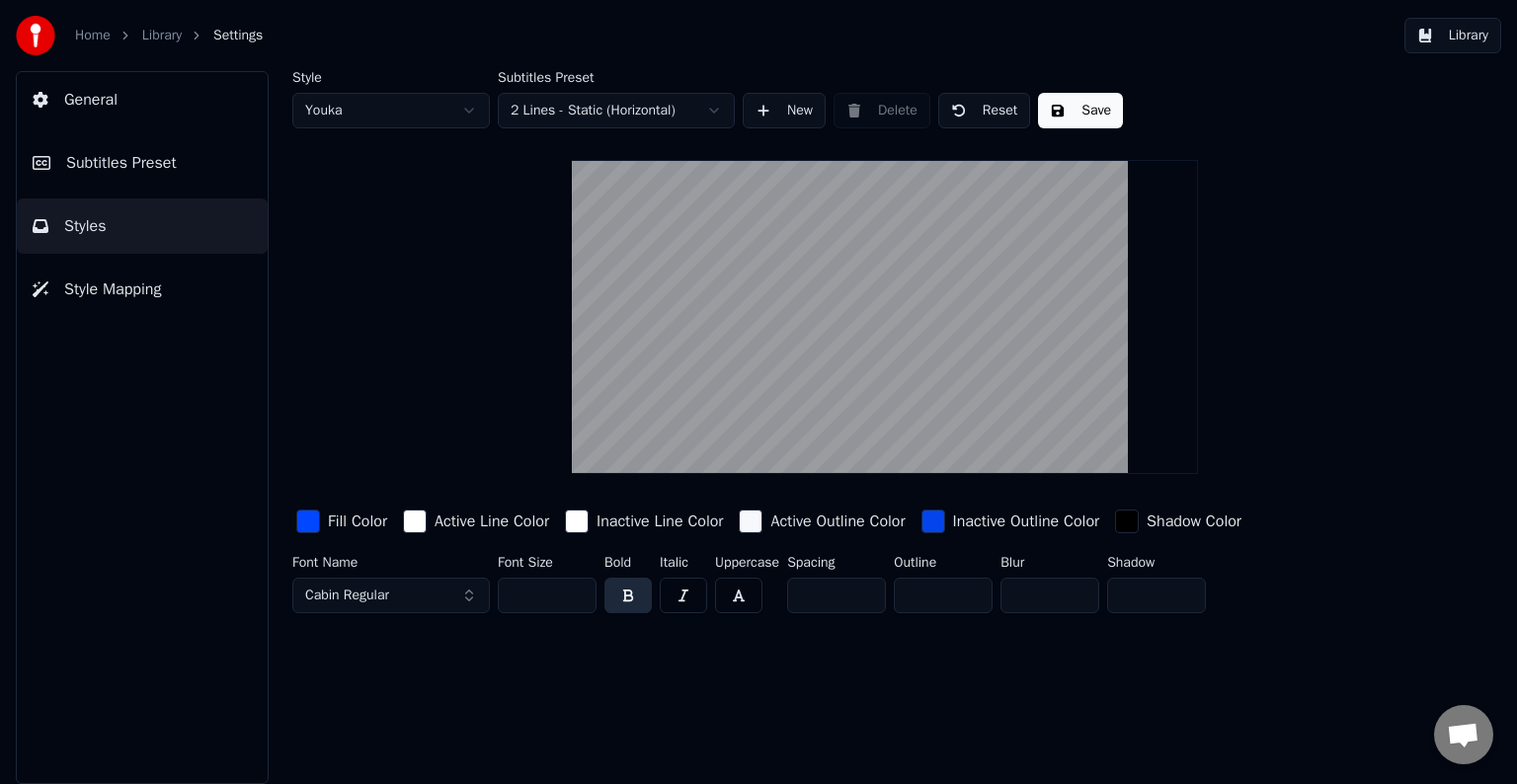 click on "Library" at bounding box center [1453, 36] 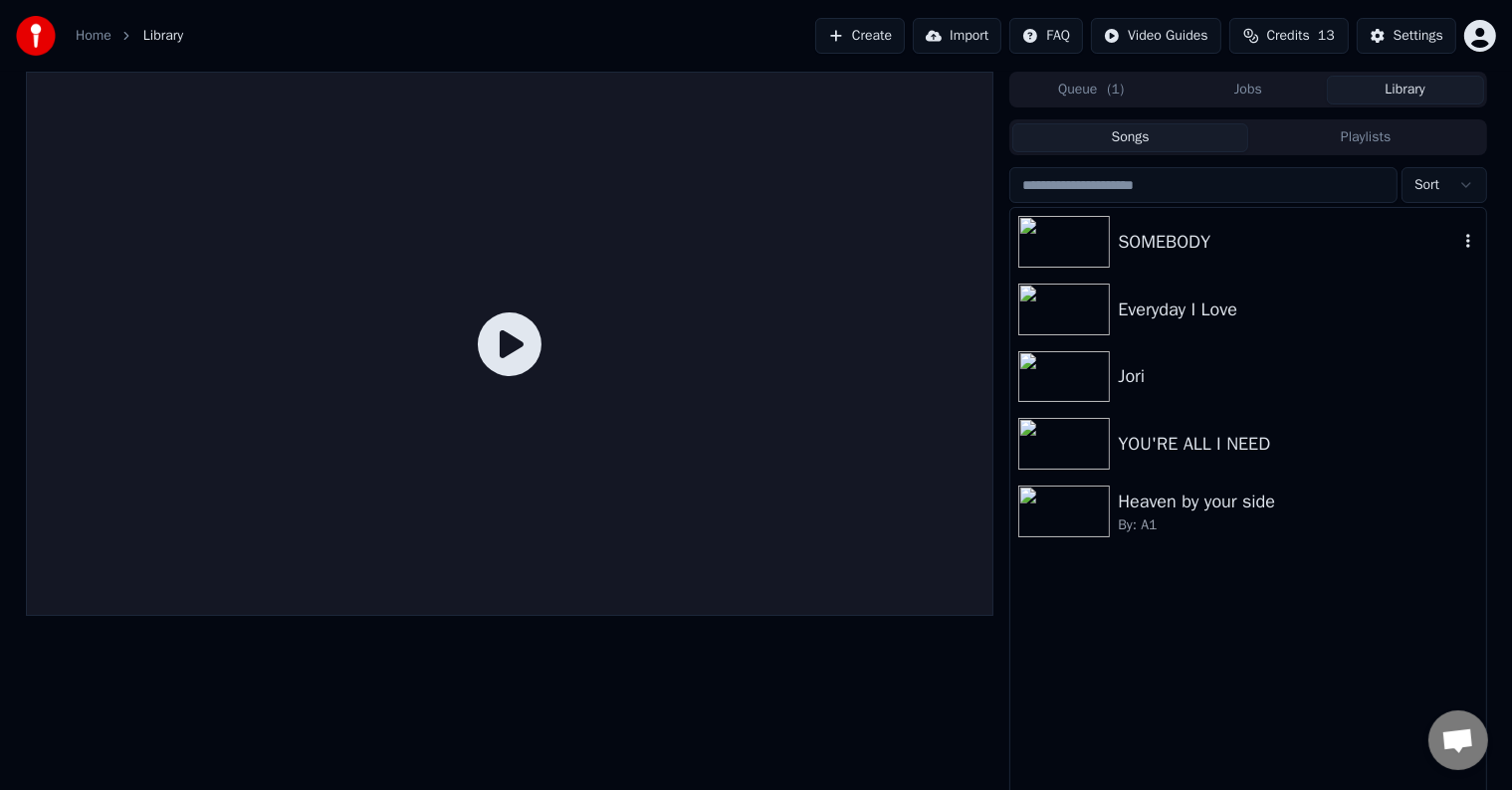 click on "SOMEBODY" at bounding box center [1247, 242] 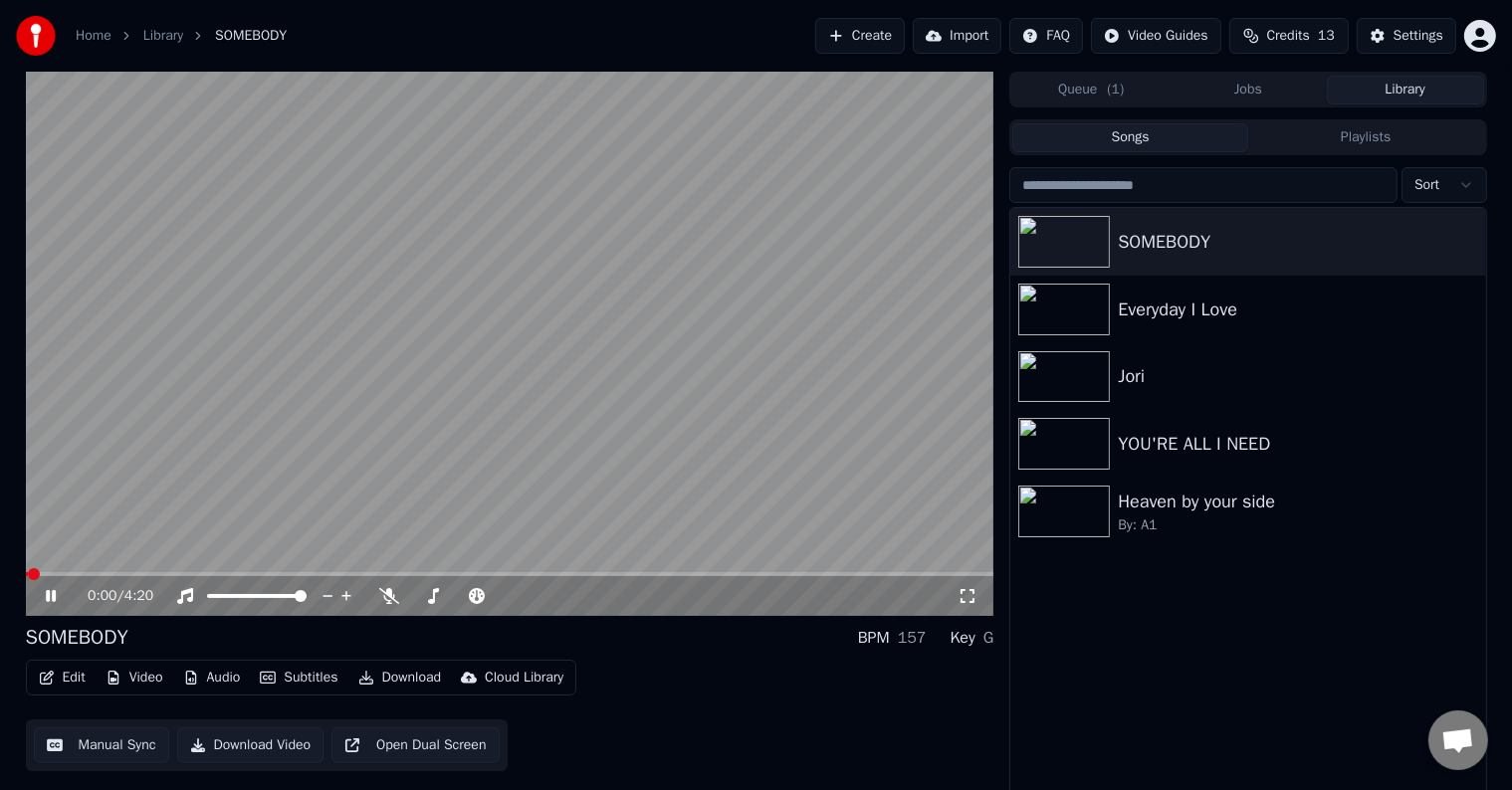 click at bounding box center (510, 343) 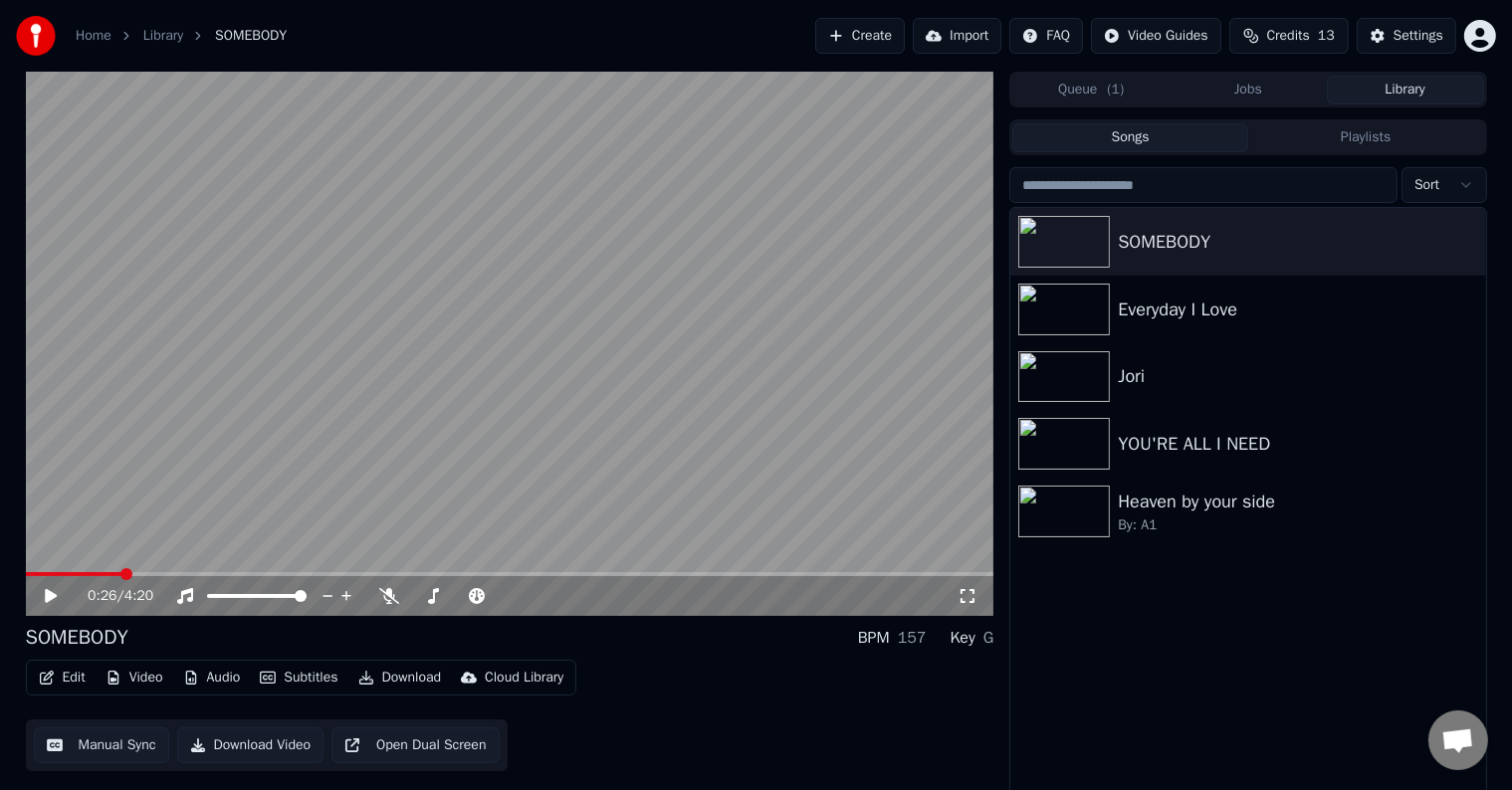 click at bounding box center [510, 574] 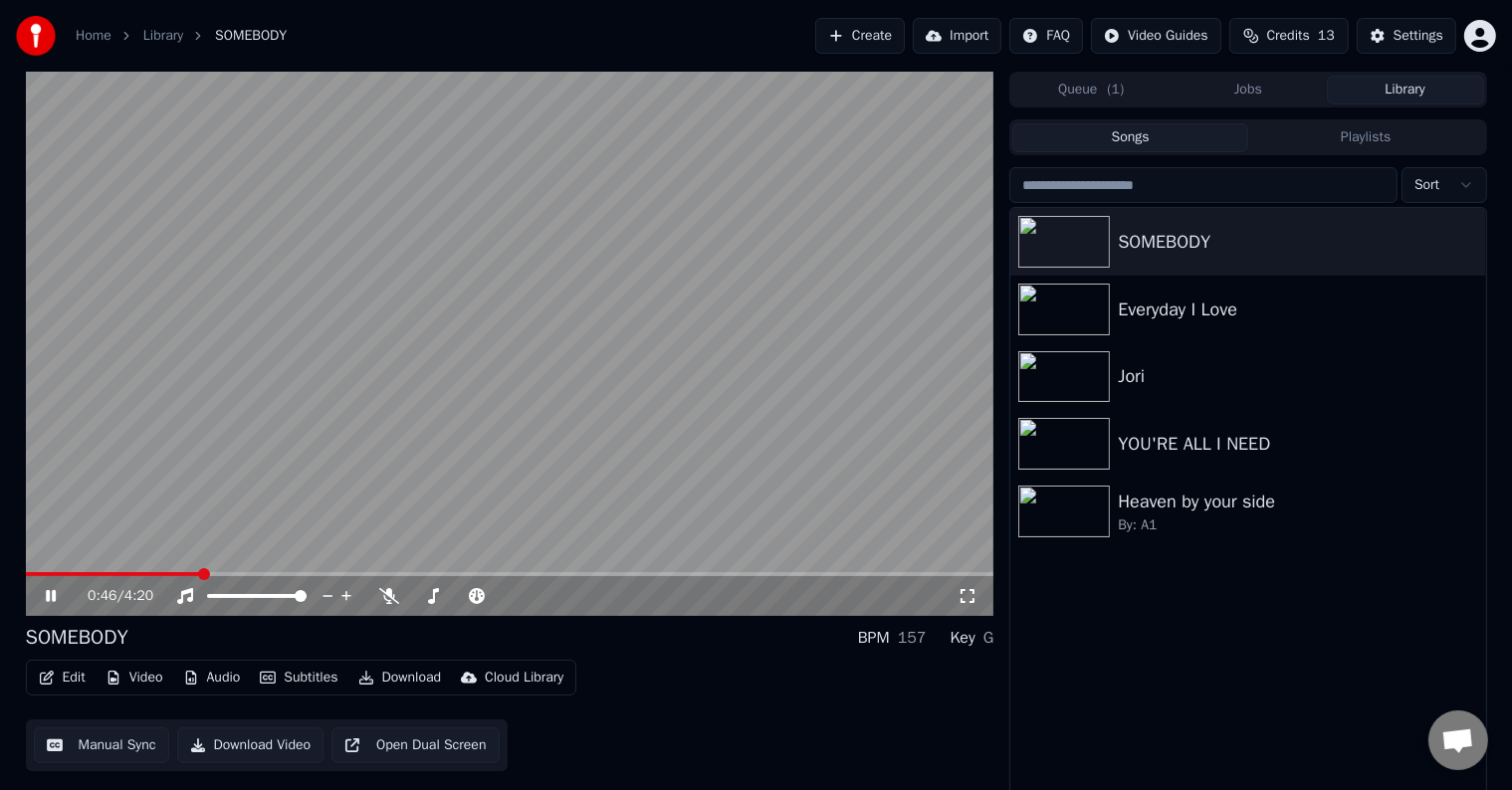 click 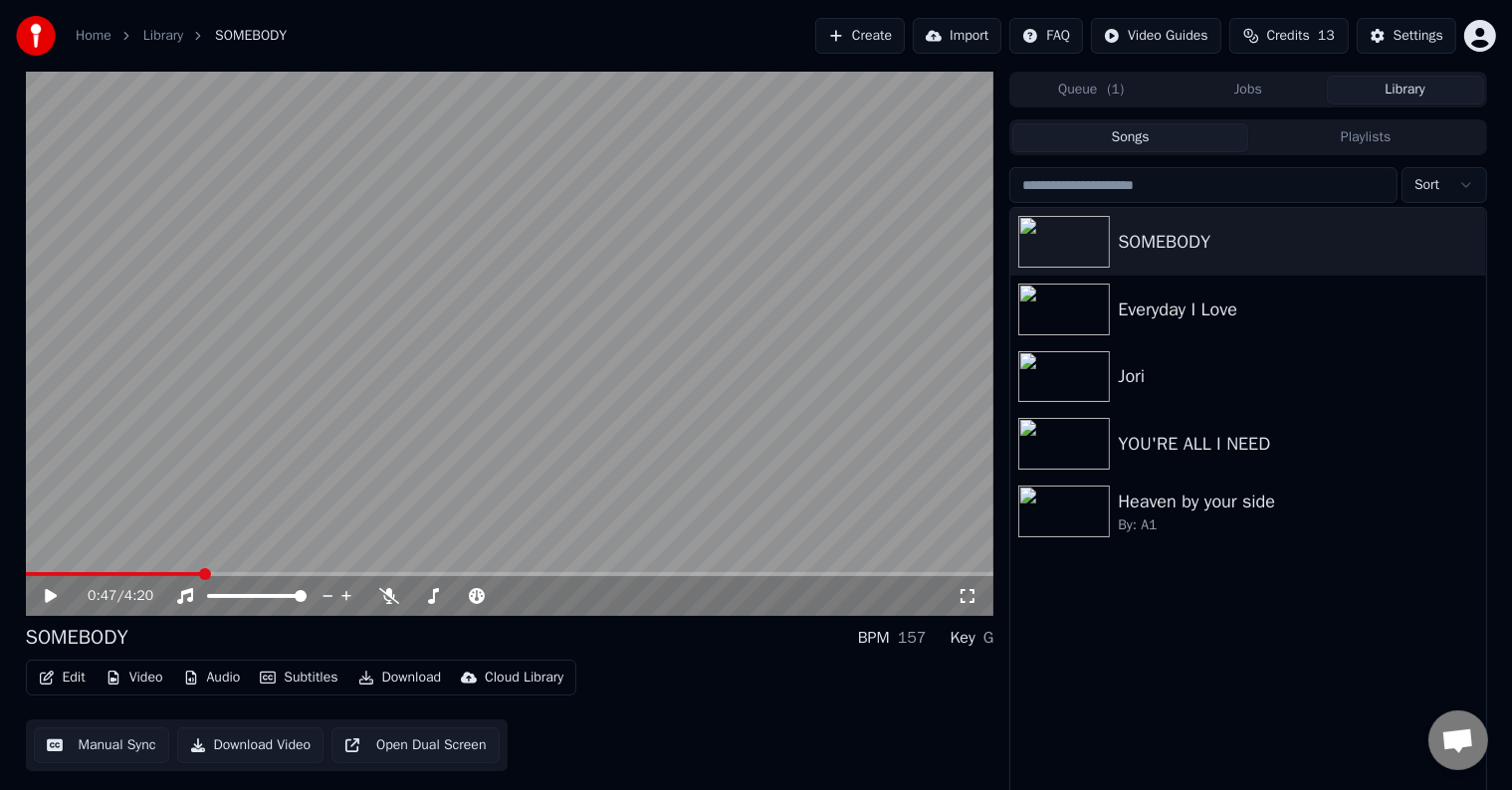click on "Edit" at bounding box center (62, 678) 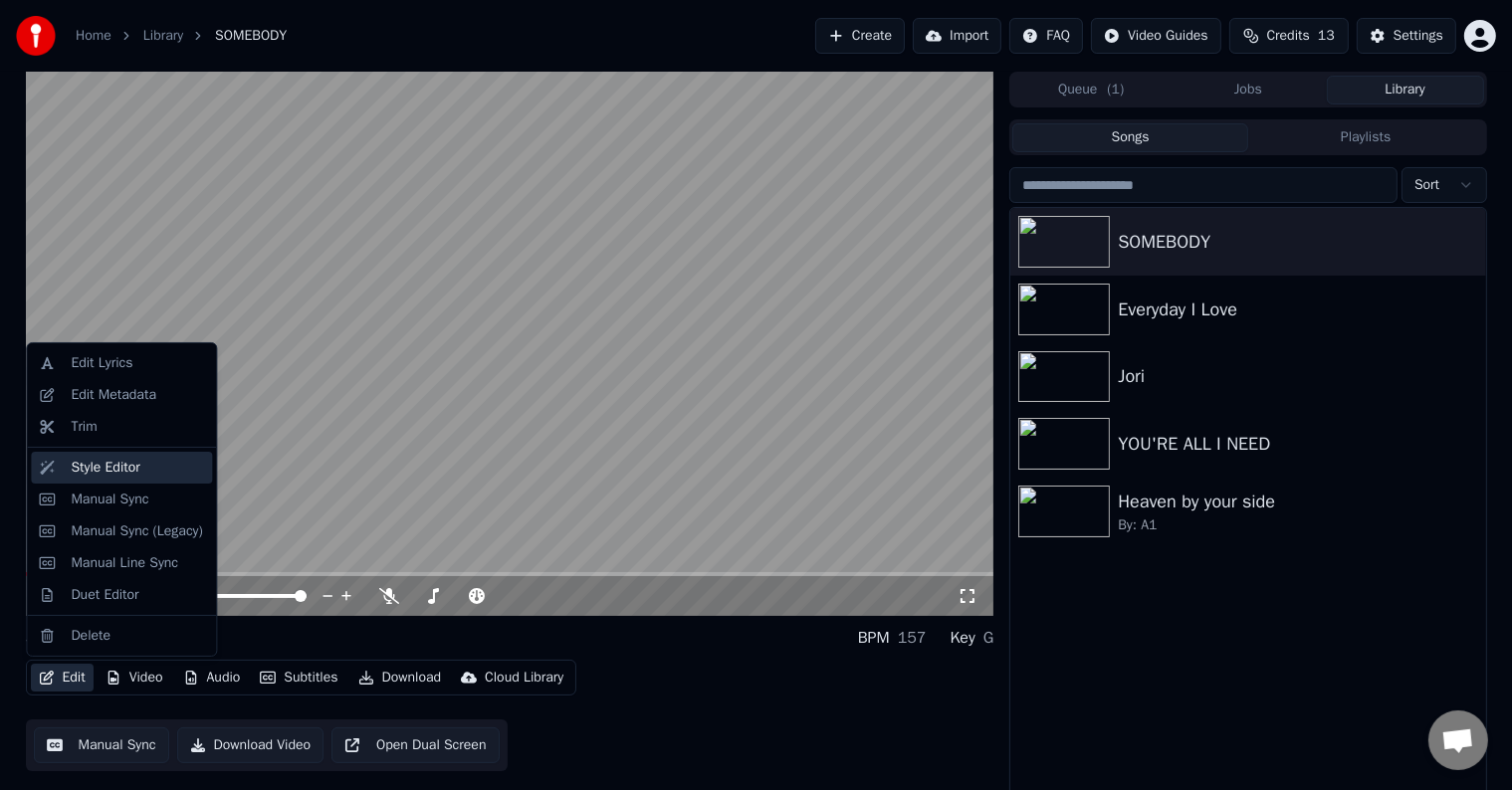 click on "Style Editor" at bounding box center [105, 468] 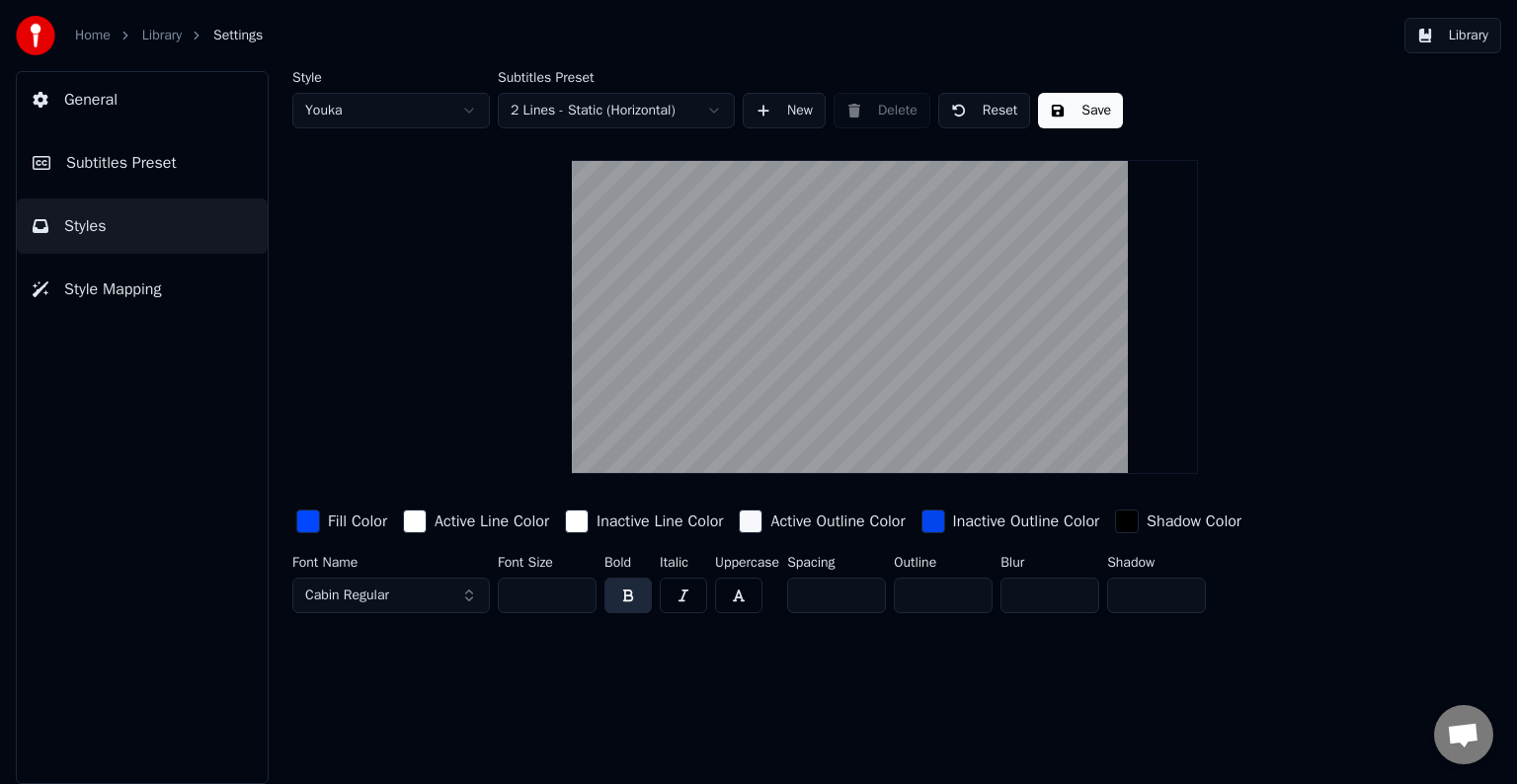 click on "*" at bounding box center (1157, 595) 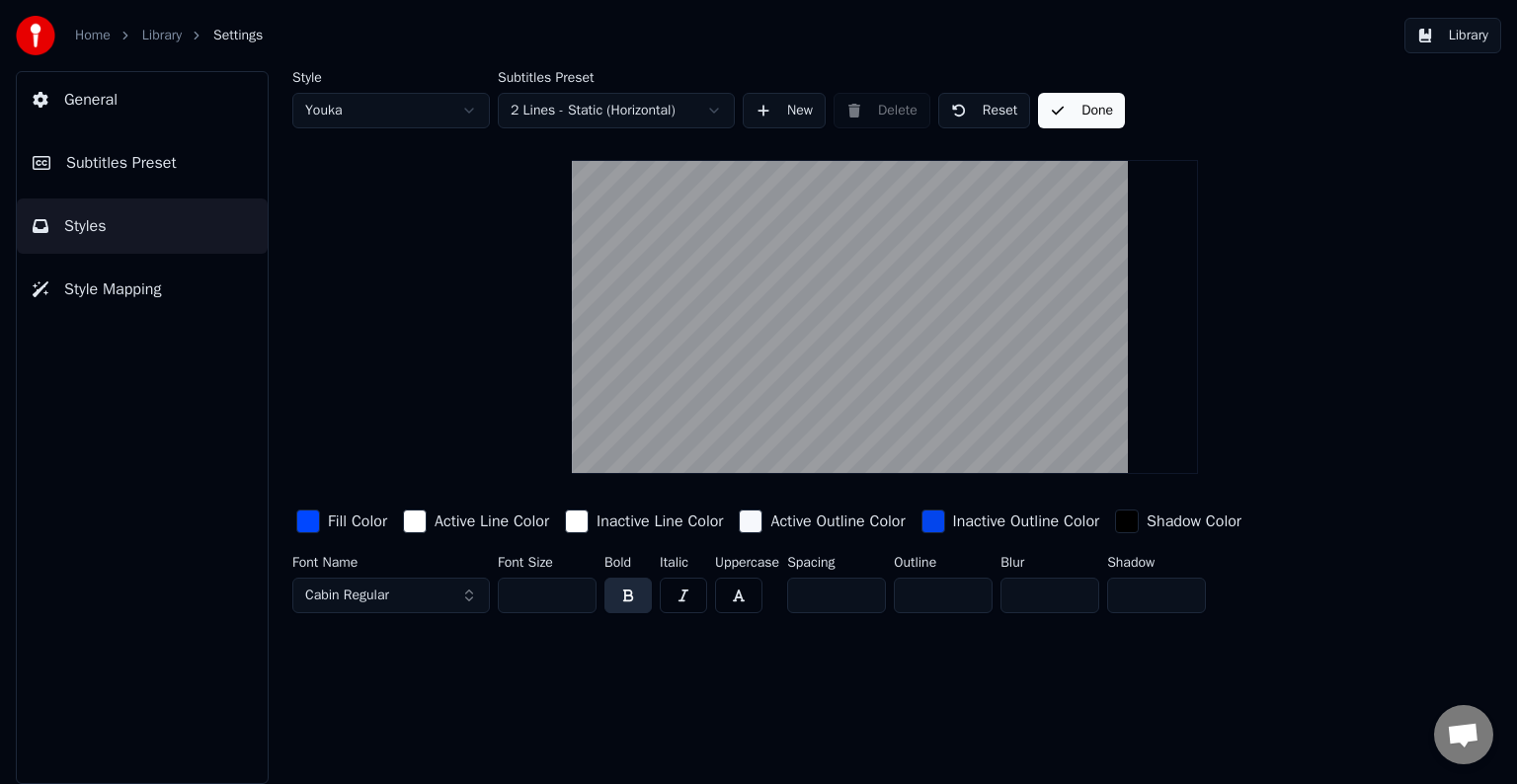 click on "Subtitles Preset" at bounding box center [142, 163] 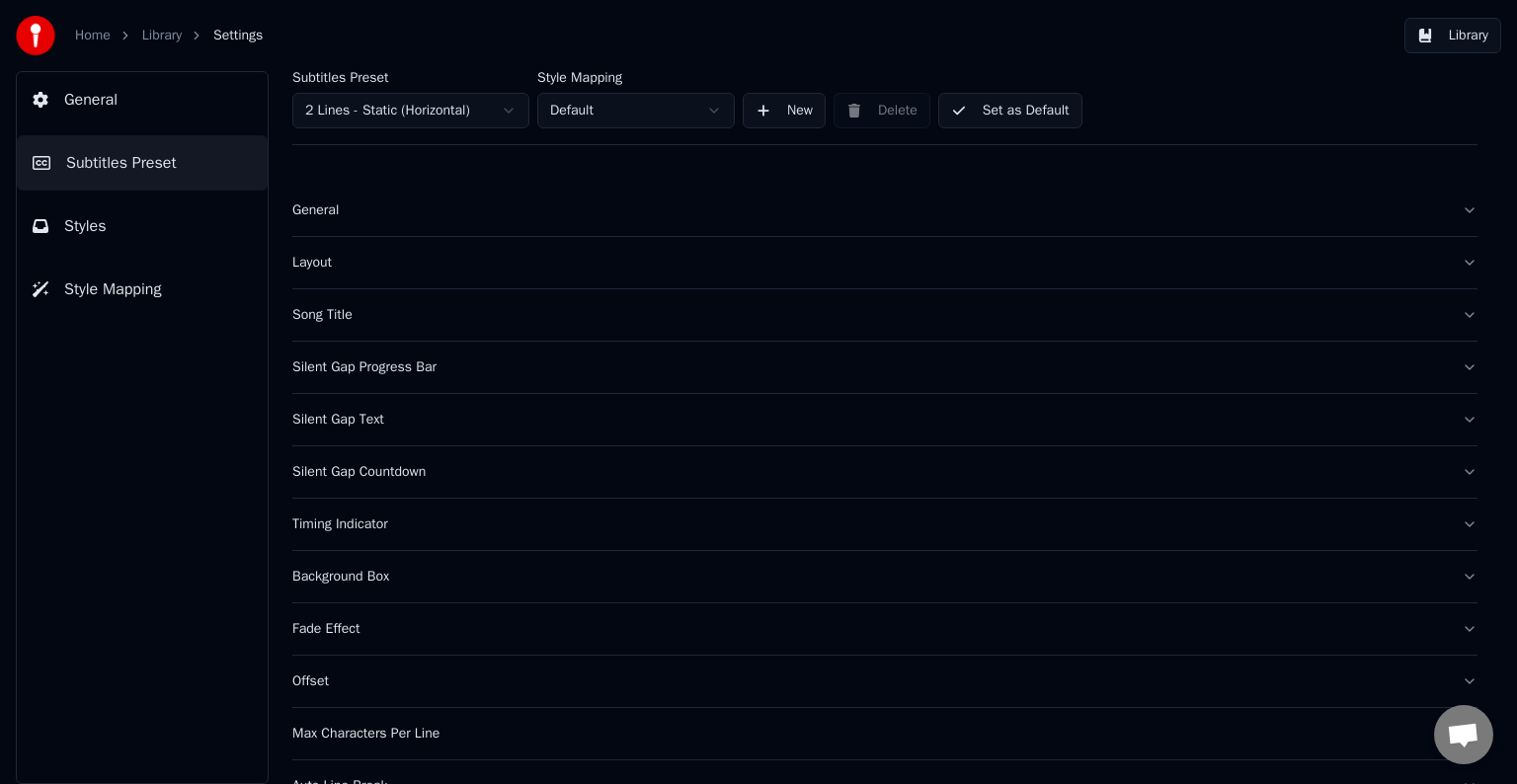 click on "Set as Default" at bounding box center [1010, 111] 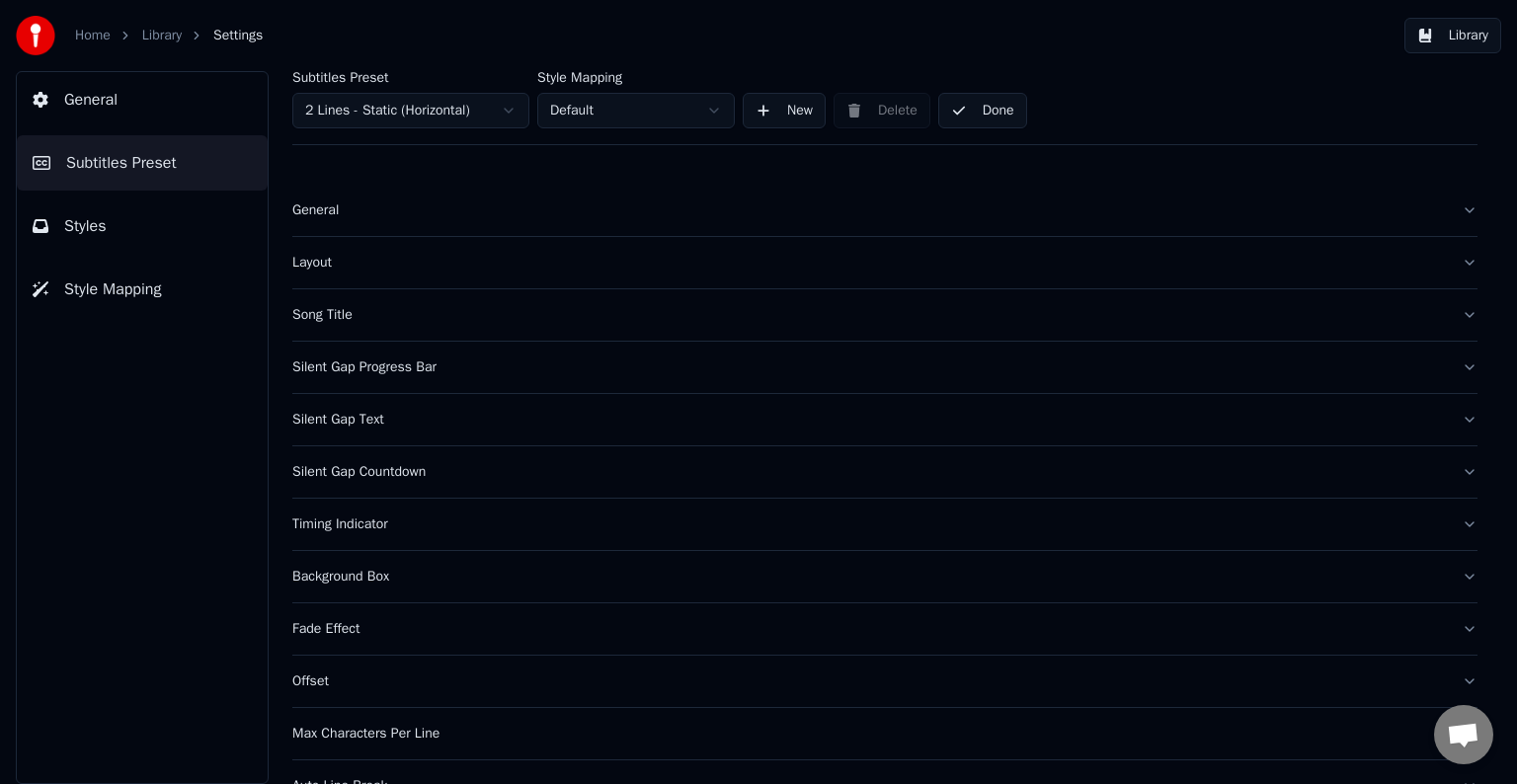 click on "Library" at bounding box center (1453, 36) 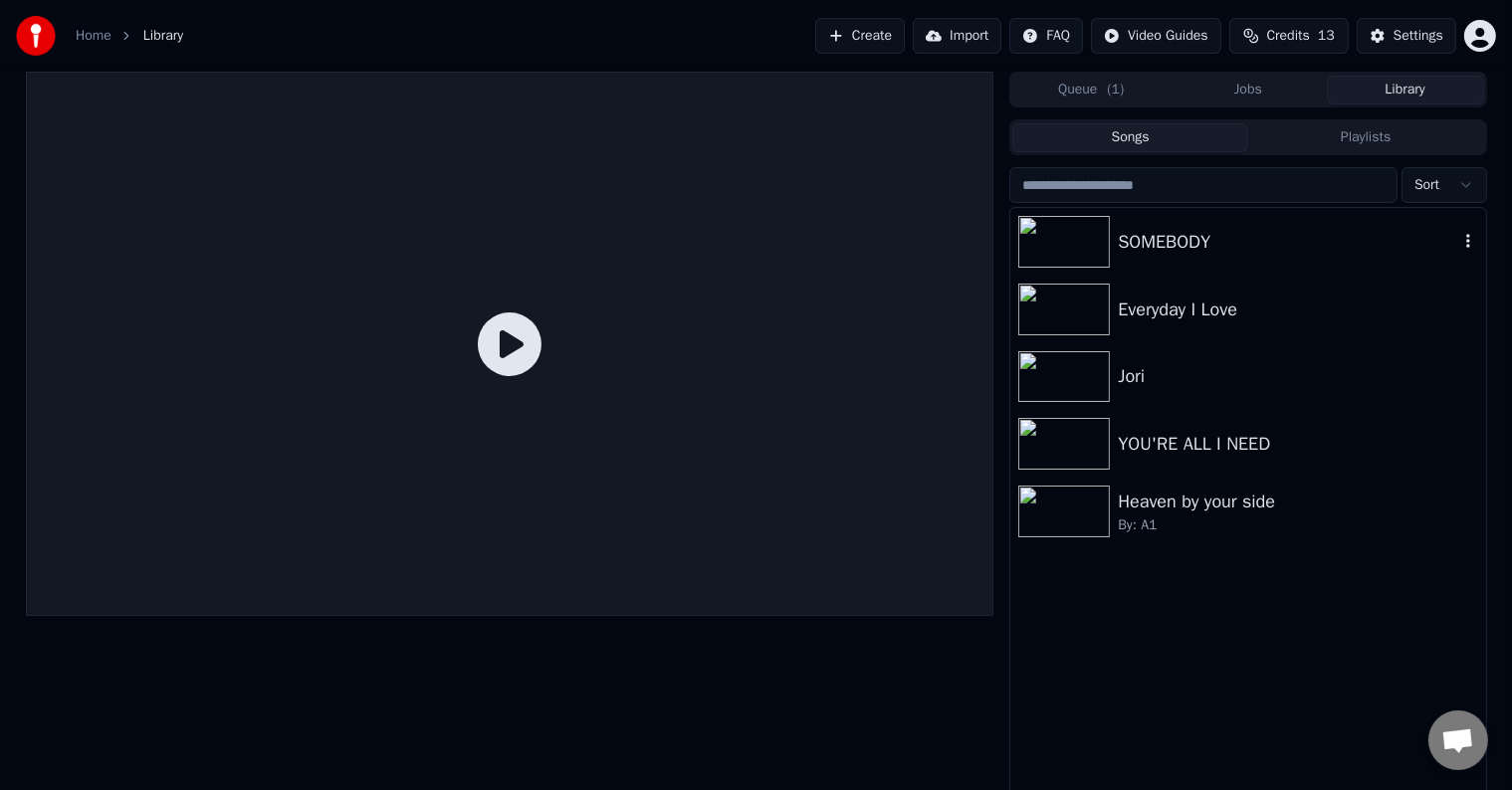 click on "SOMEBODY" at bounding box center (1247, 242) 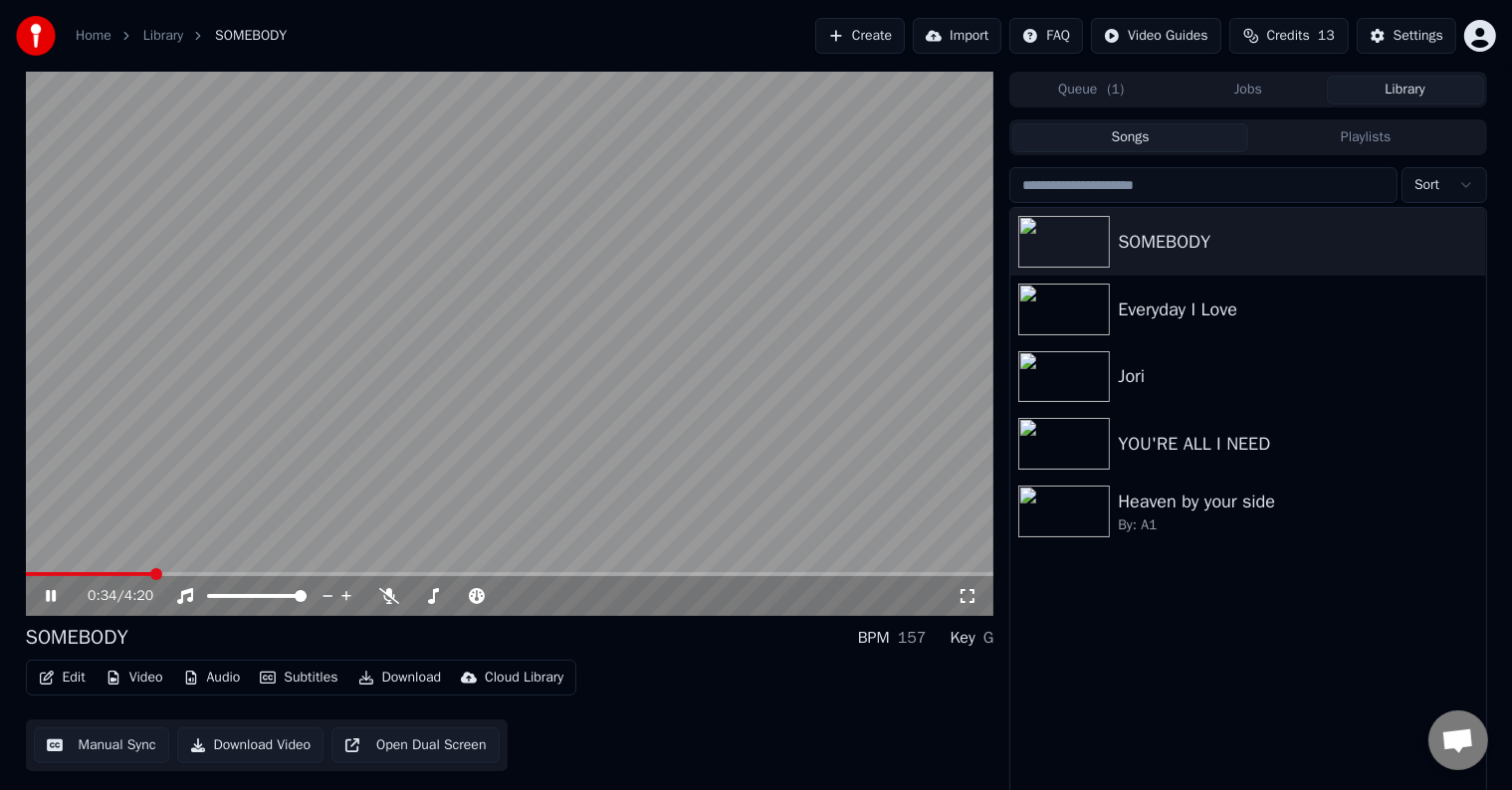 click at bounding box center [510, 574] 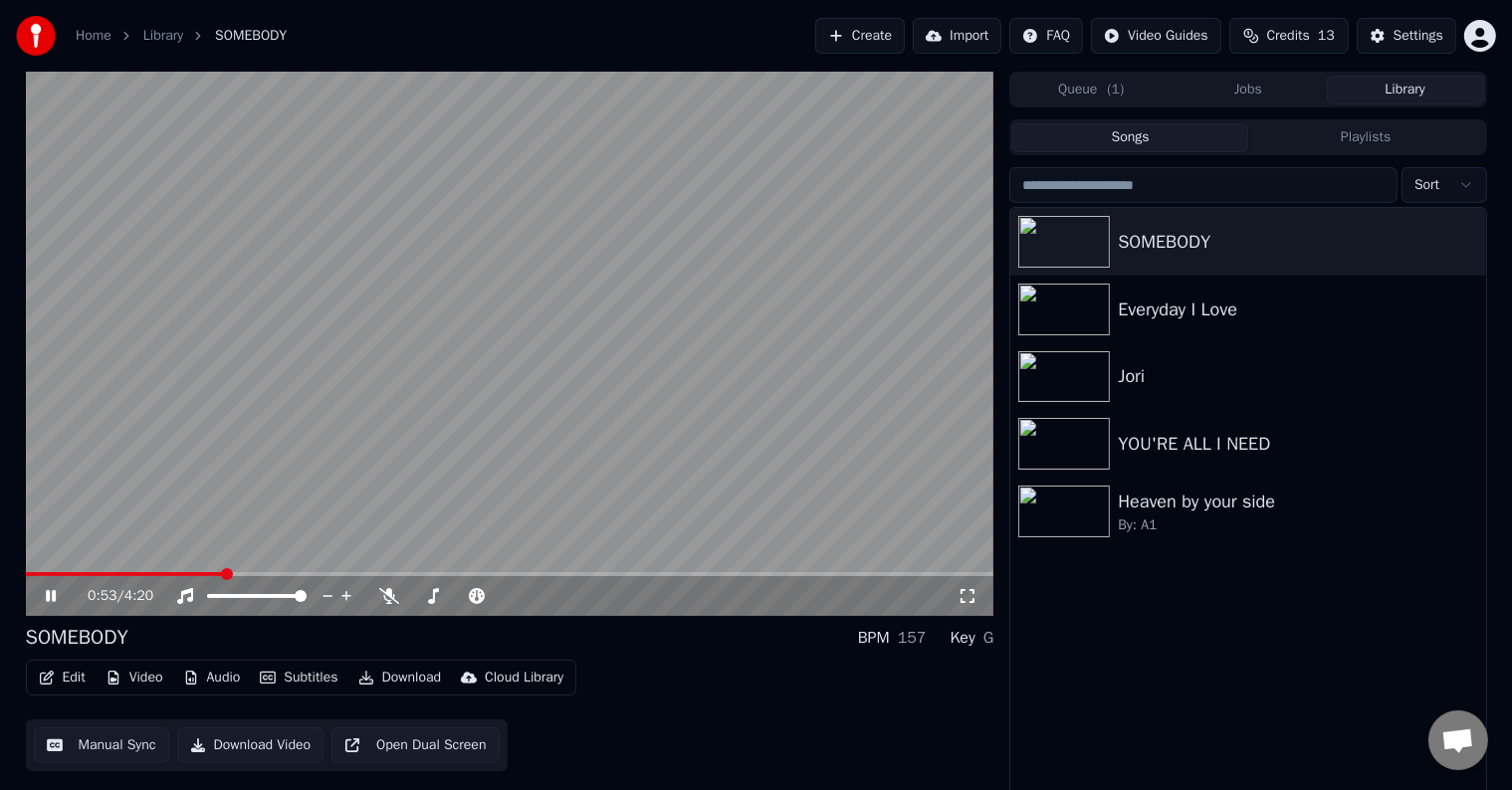 click 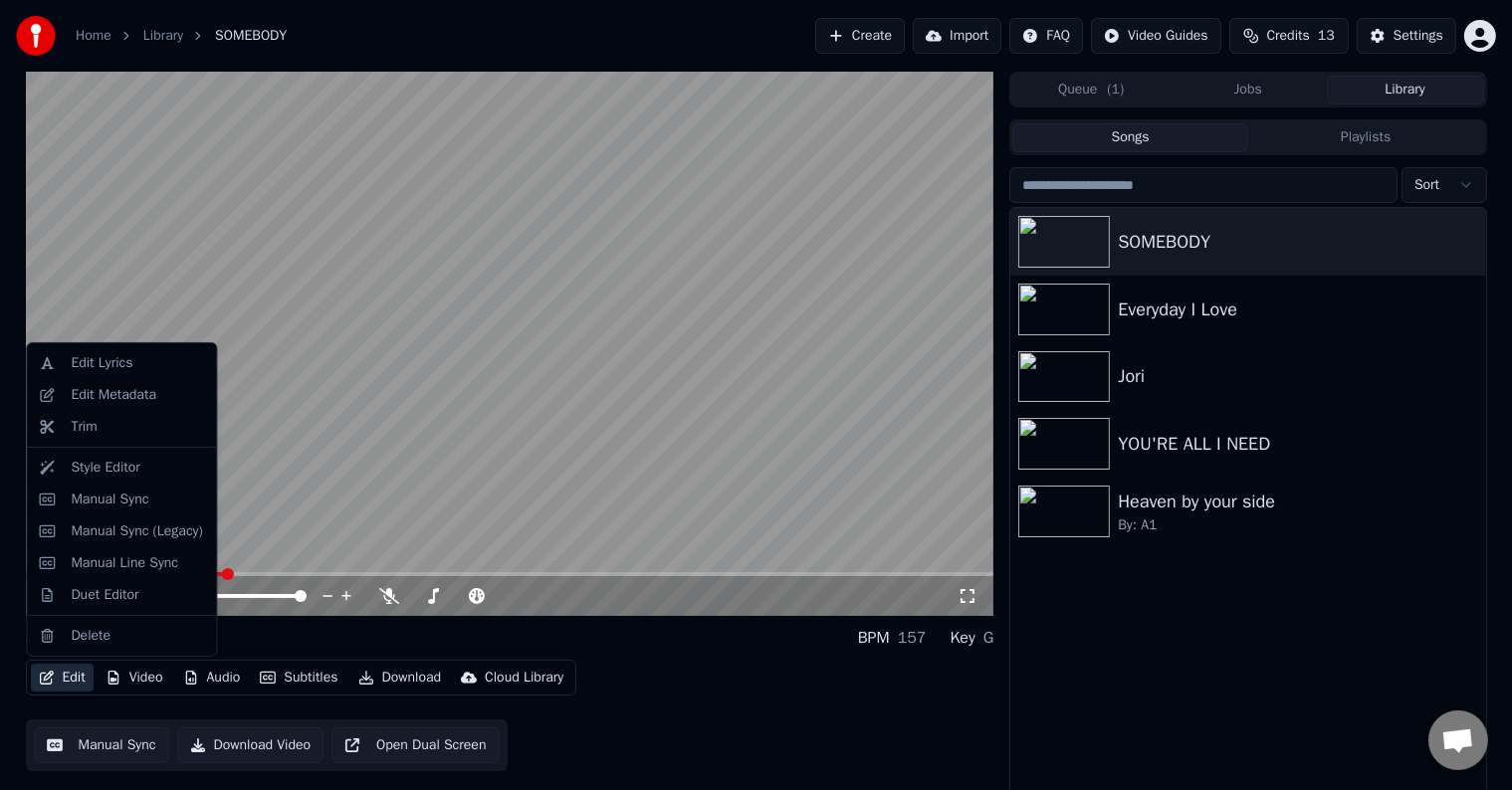 click on "Edit" at bounding box center (62, 678) 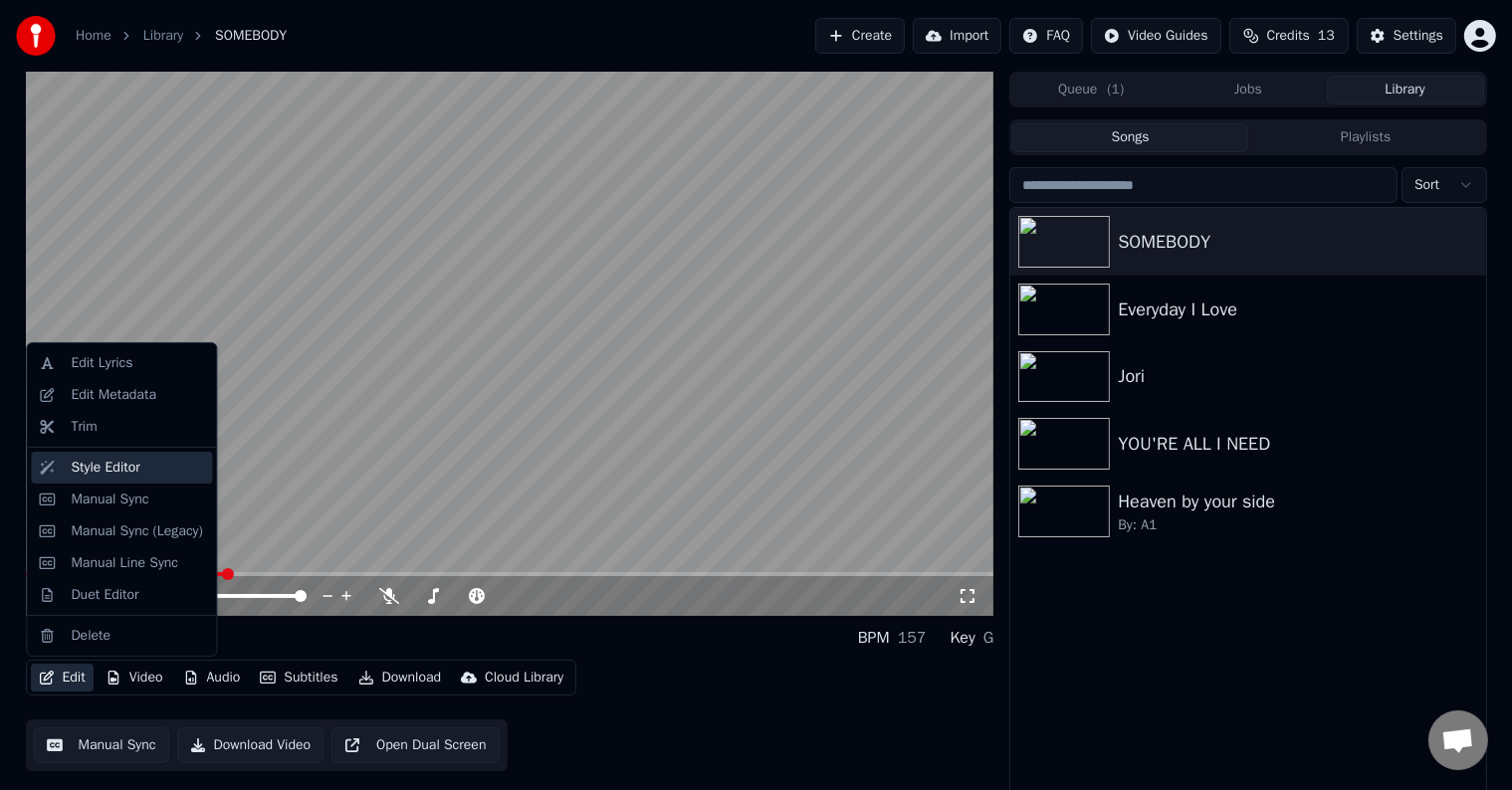 click on "Style Editor" at bounding box center (121, 468) 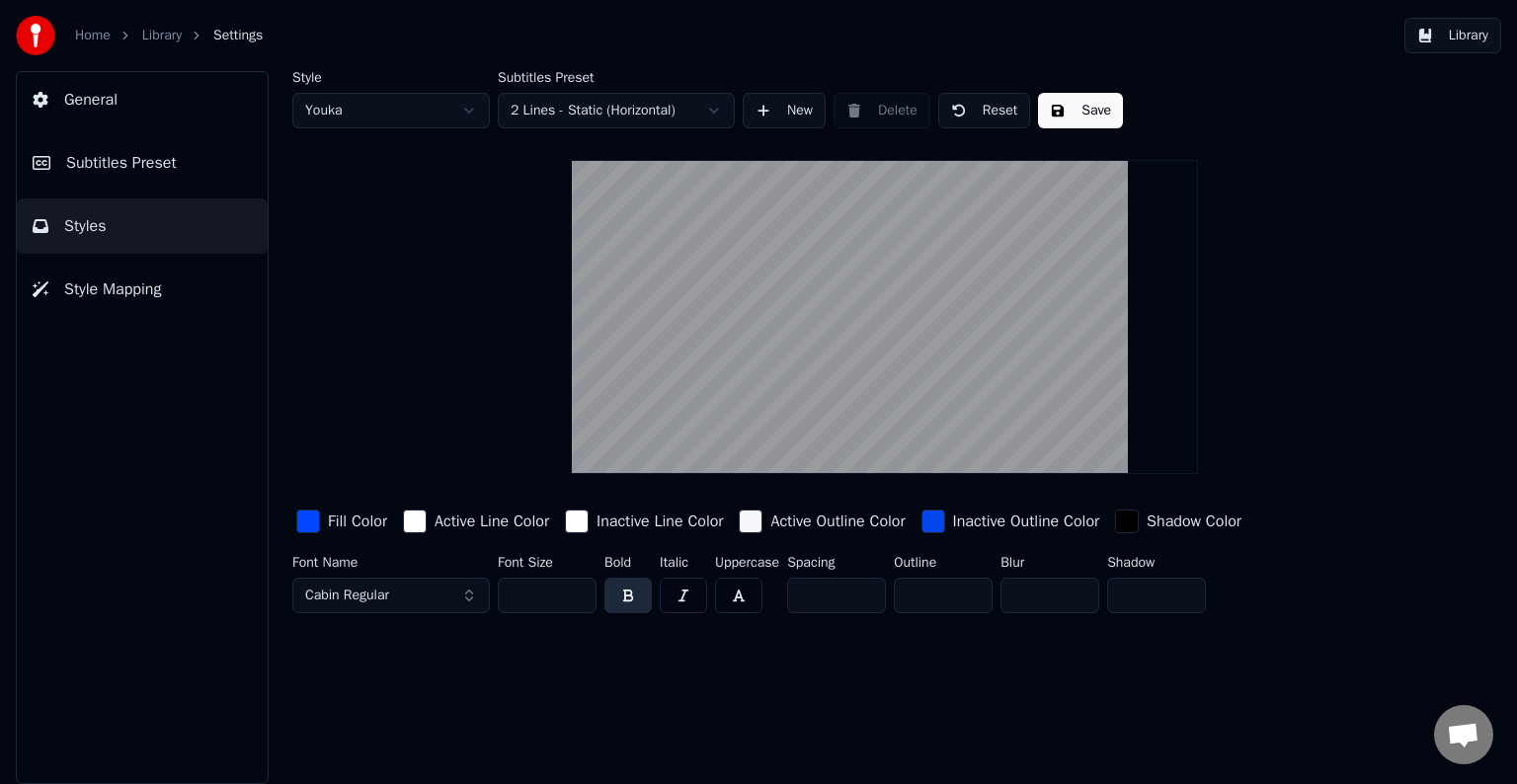 type on "*" 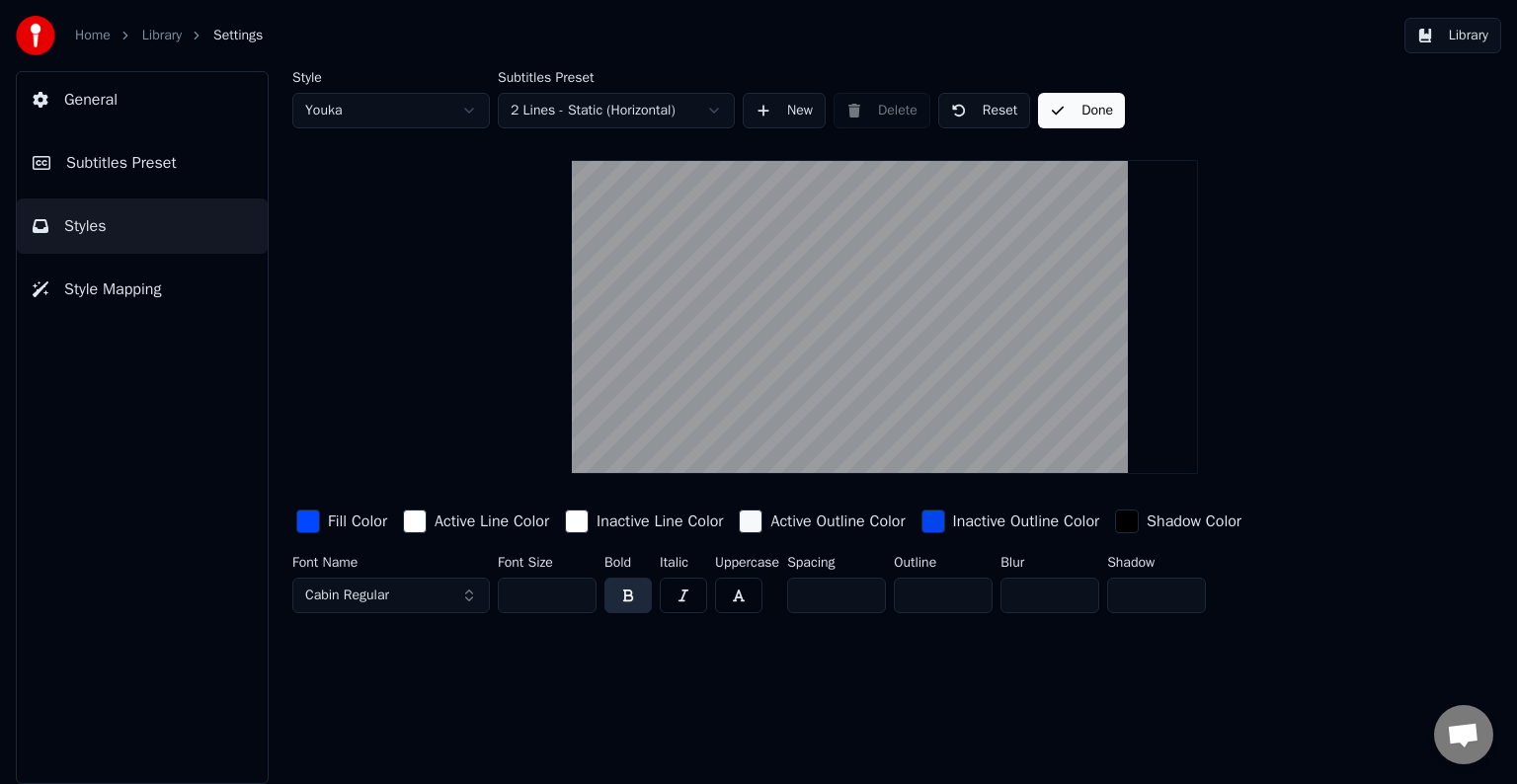 click on "Subtitles Preset" at bounding box center [142, 163] 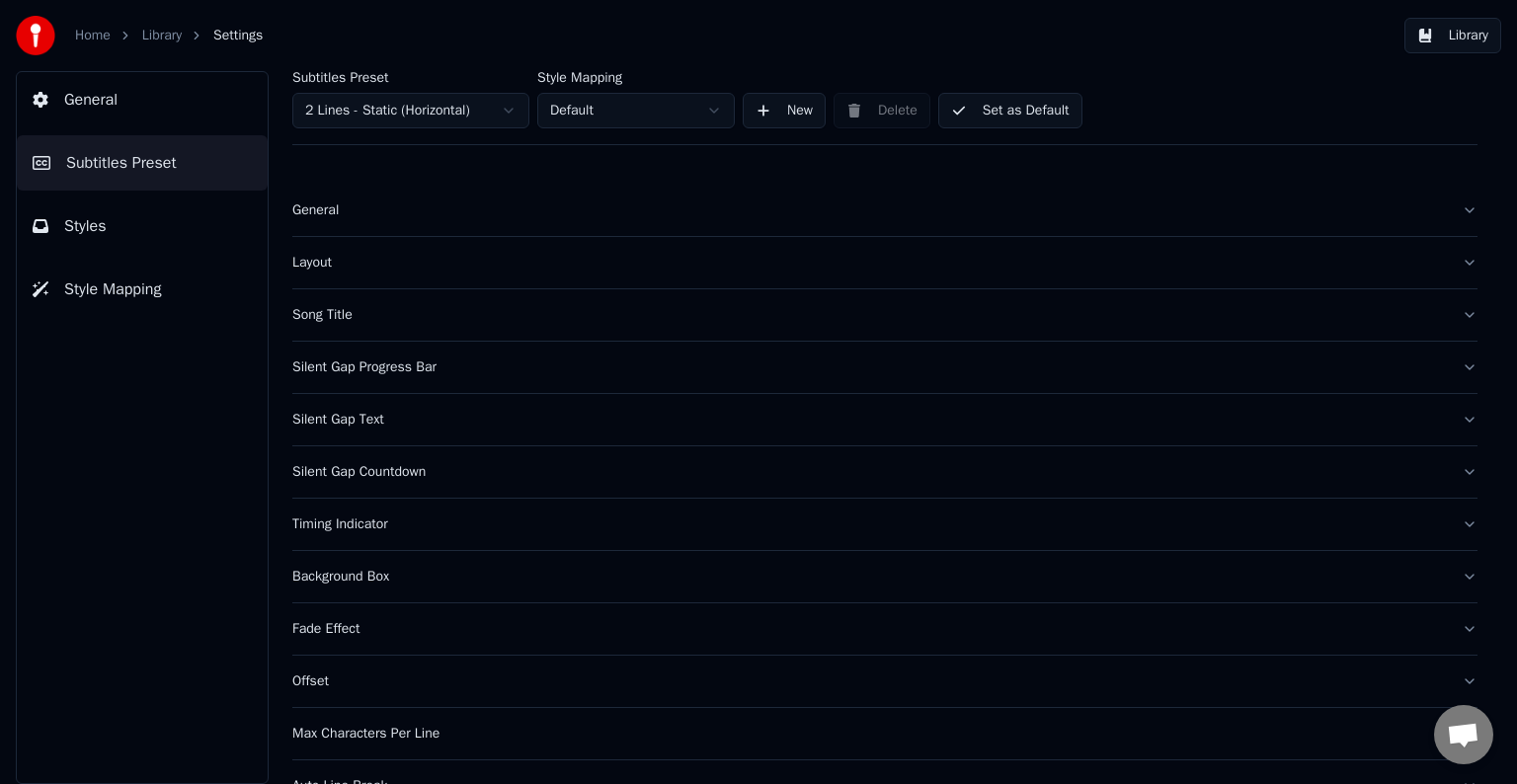 click on "Set as Default" at bounding box center [1010, 111] 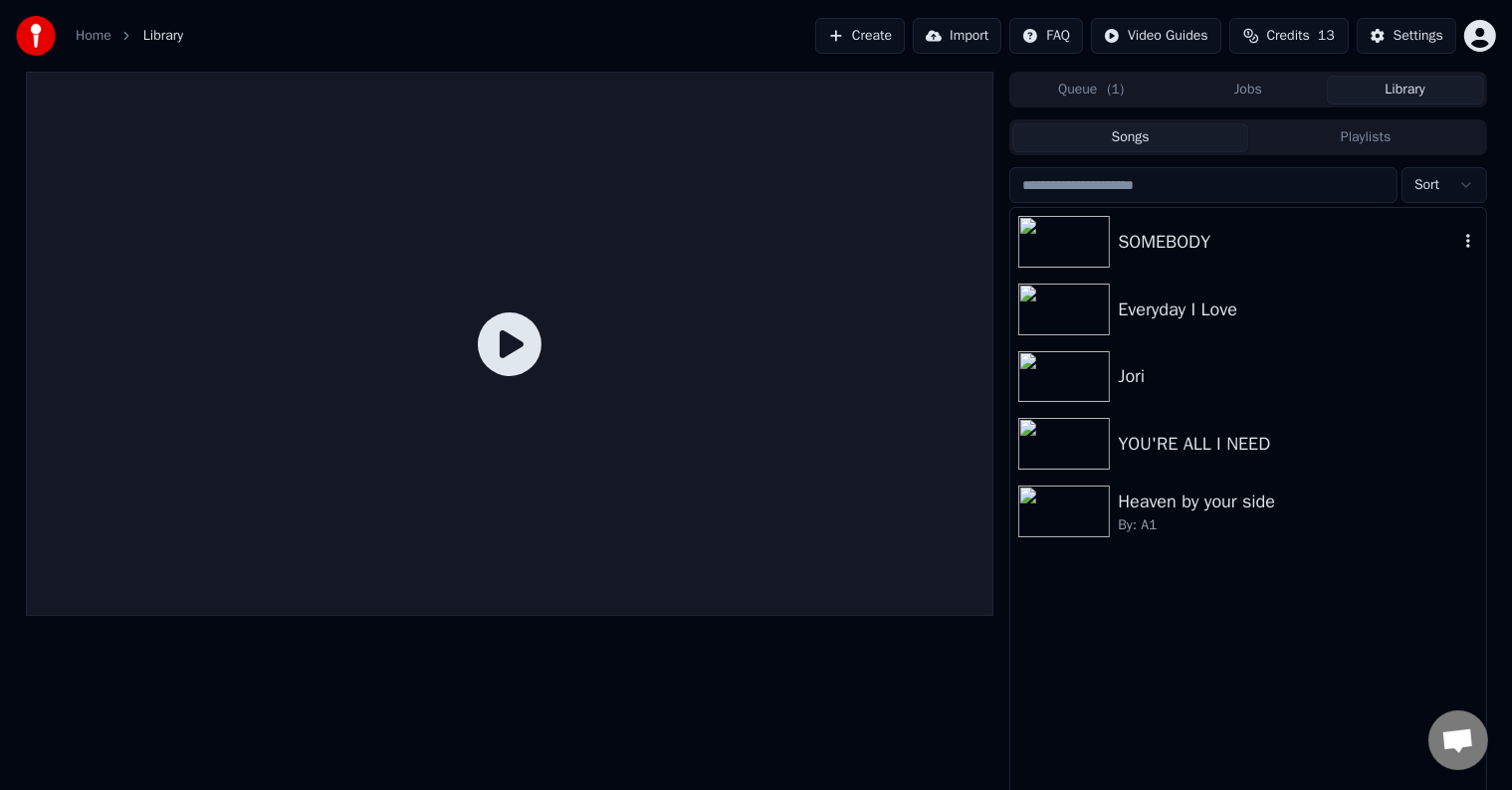 click on "SOMEBODY" at bounding box center (1247, 242) 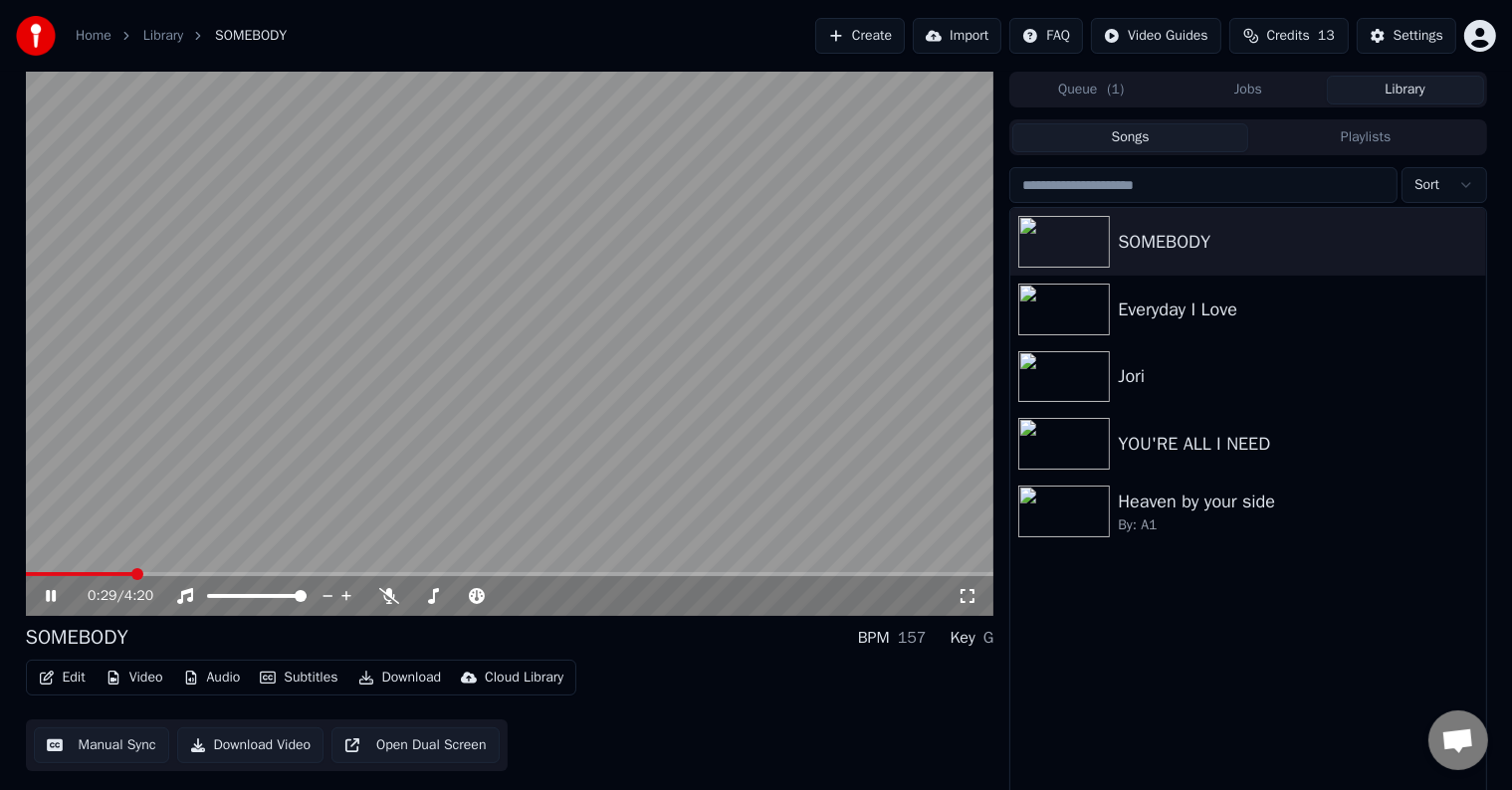 click at bounding box center (510, 574) 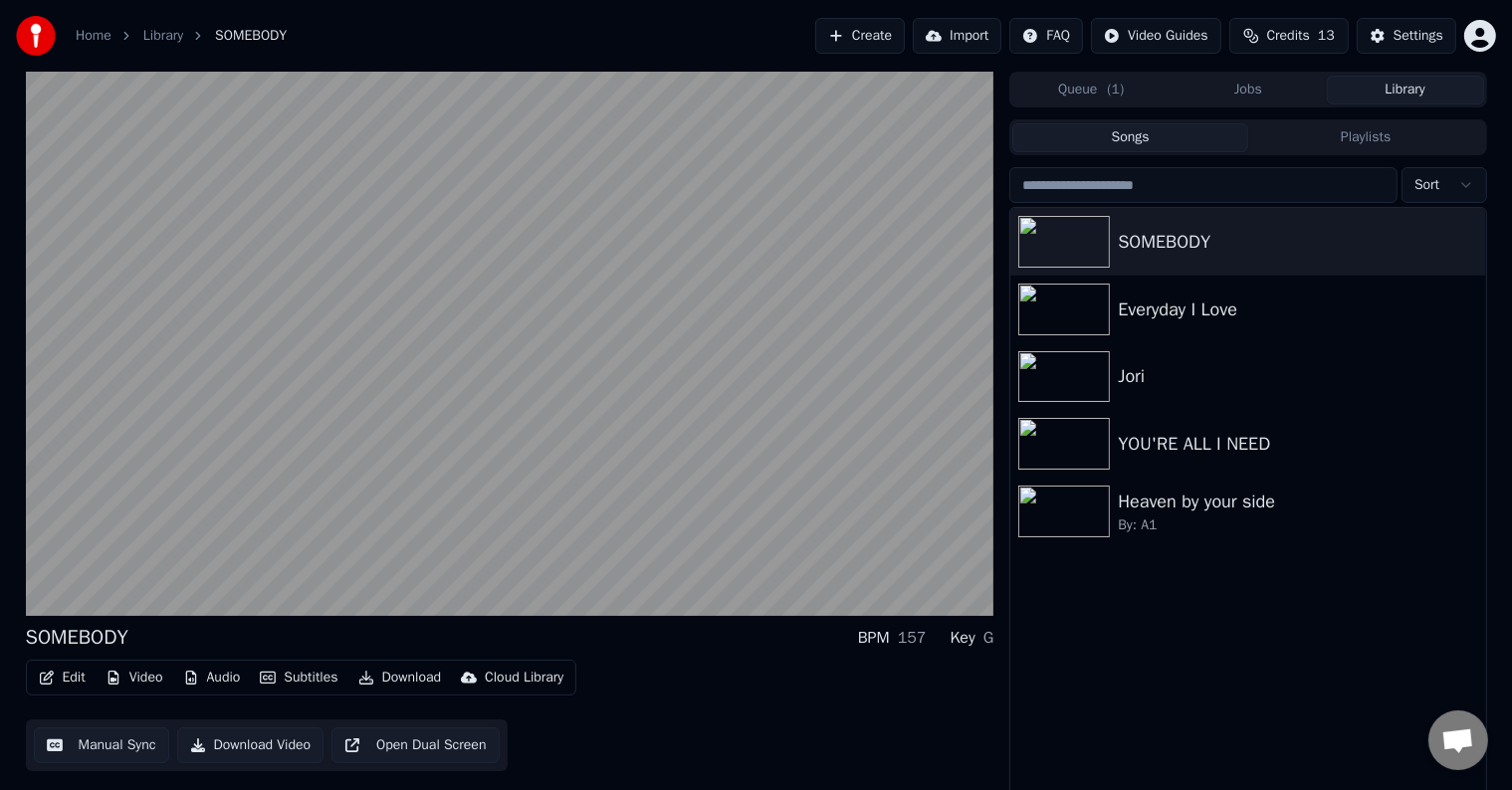 scroll, scrollTop: 9, scrollLeft: 0, axis: vertical 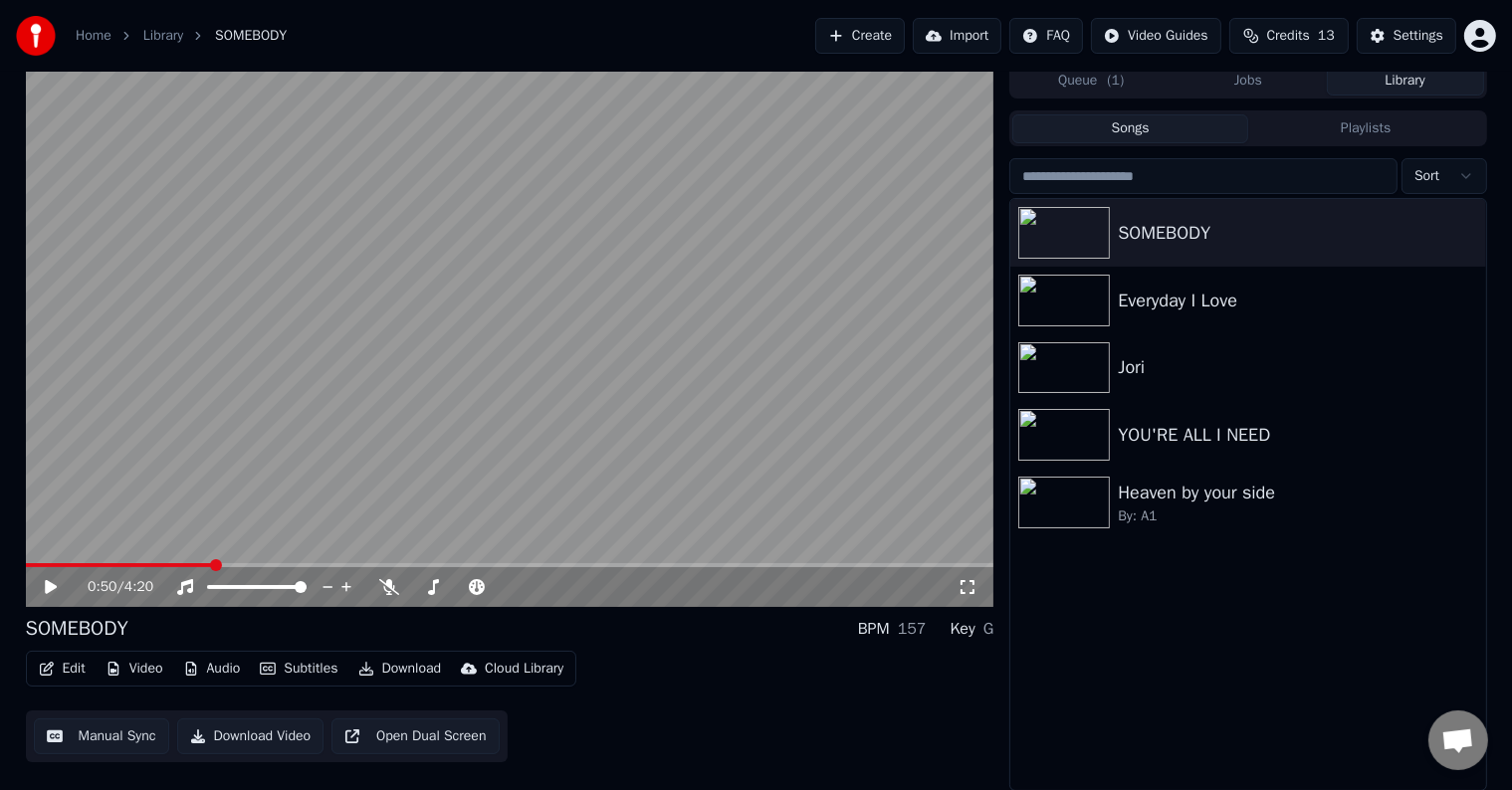 click on "Edit" at bounding box center (62, 669) 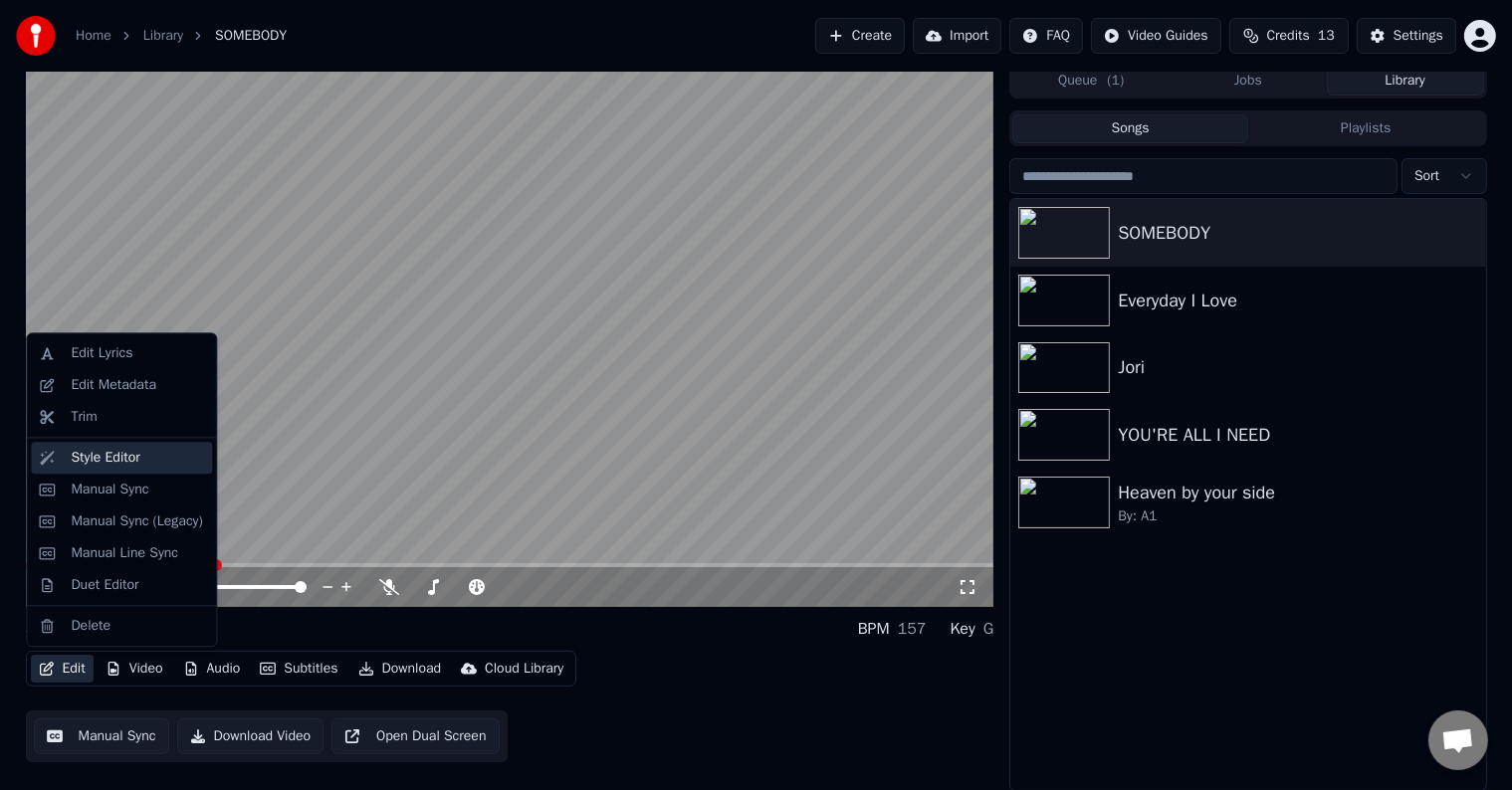 click on "Style Editor" at bounding box center (105, 458) 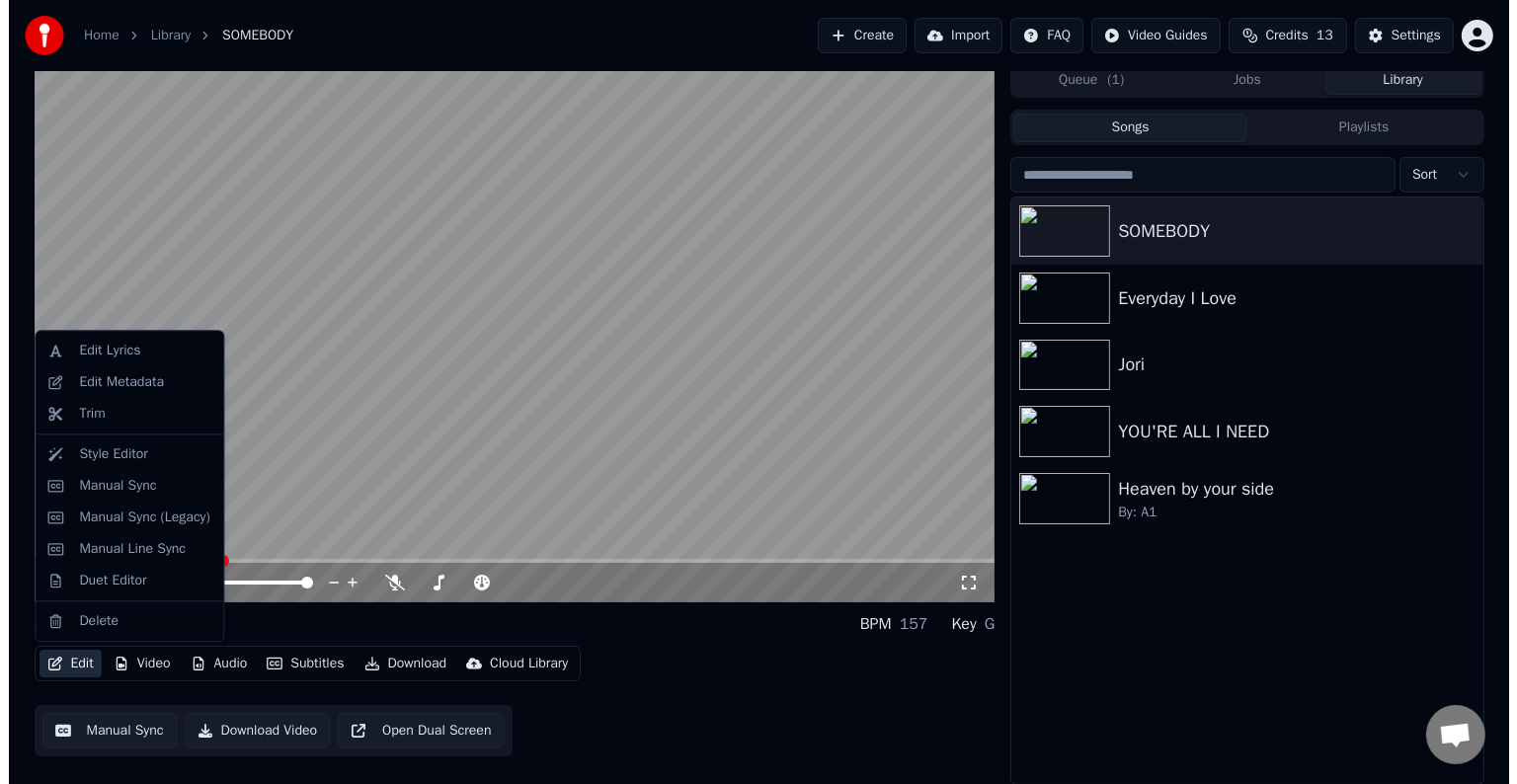 scroll, scrollTop: 0, scrollLeft: 0, axis: both 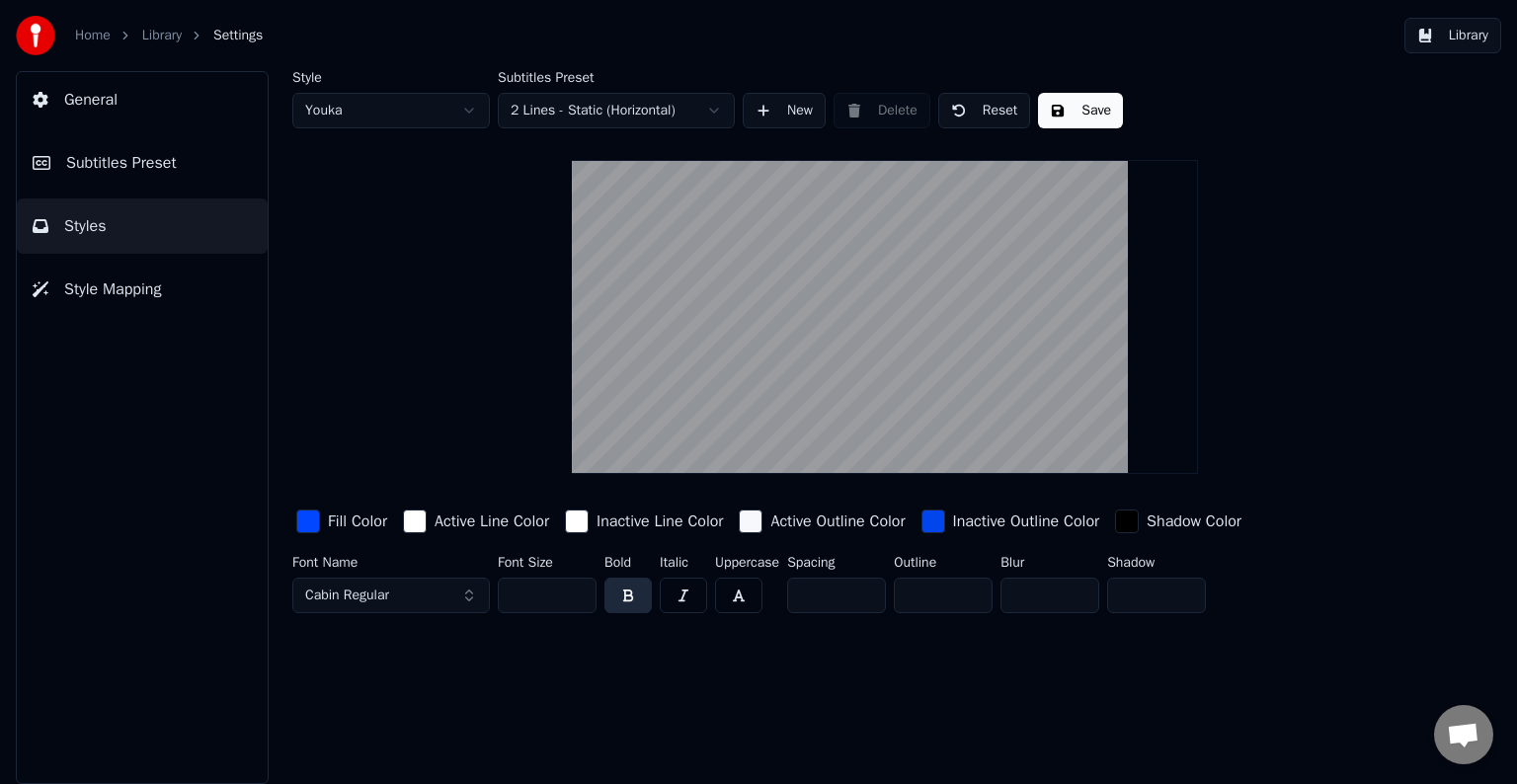 click on "*" at bounding box center [1157, 595] 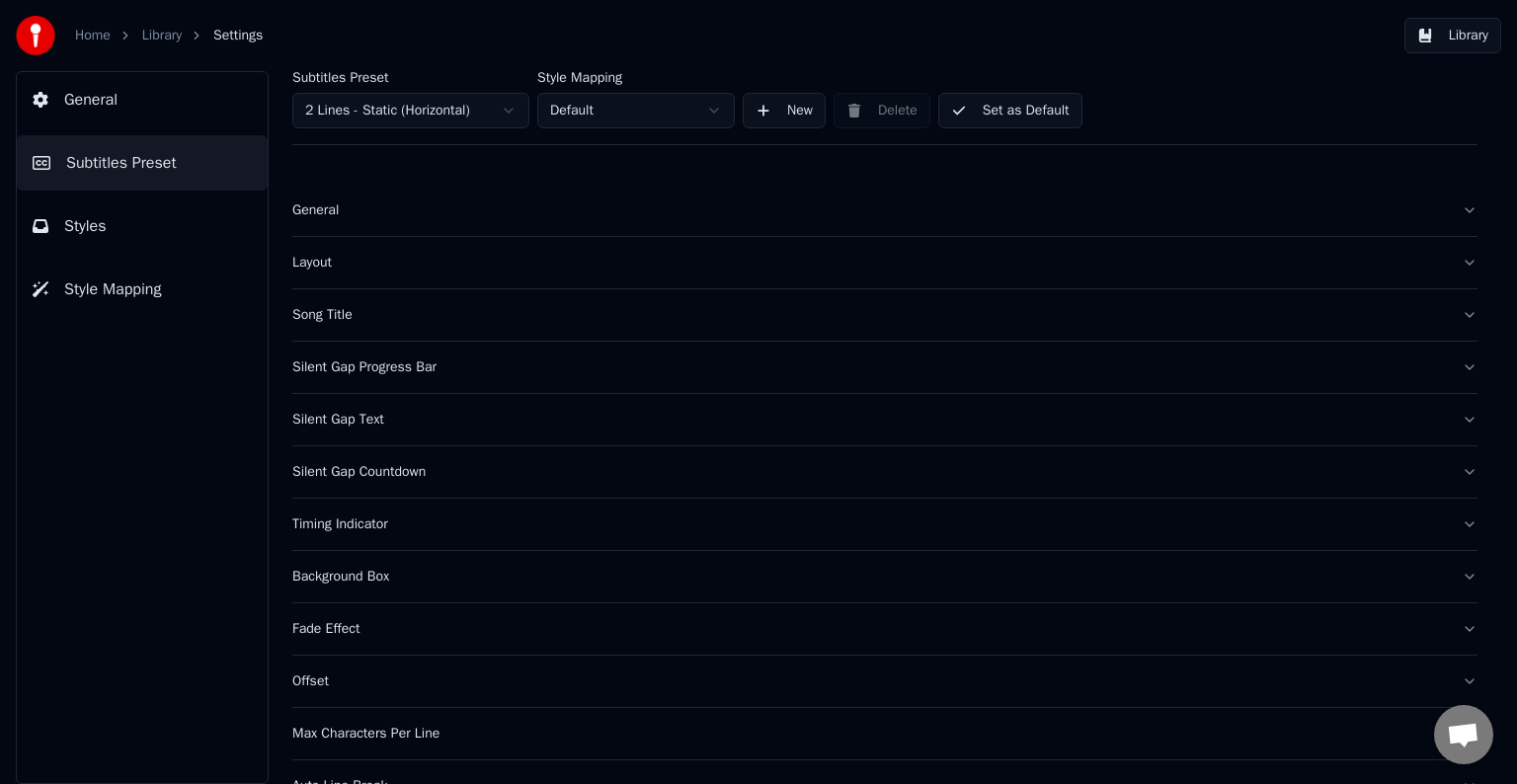 click on "Set as Default" at bounding box center (1010, 111) 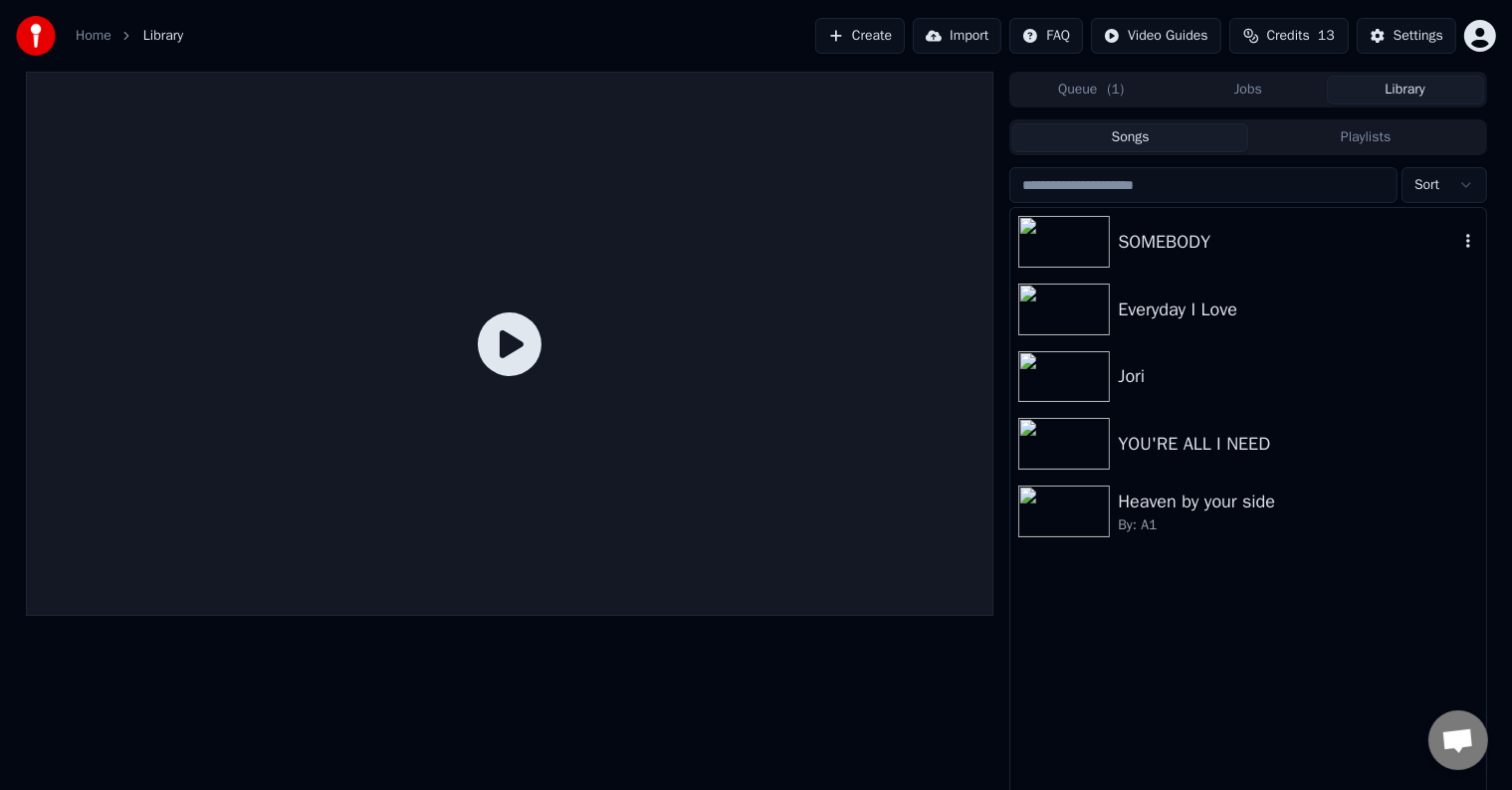 click on "SOMEBODY" at bounding box center (1287, 242) 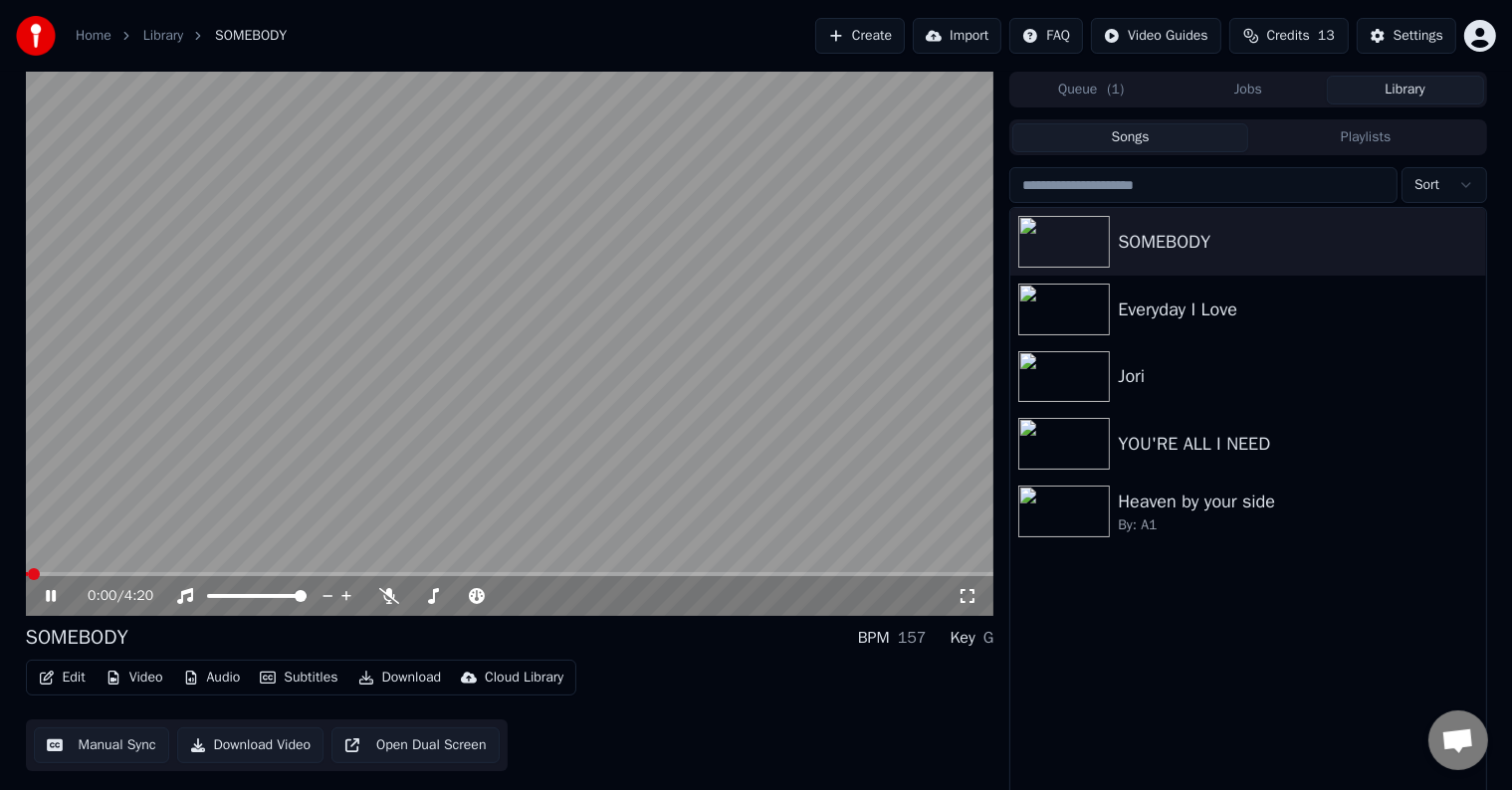 click at bounding box center (510, 574) 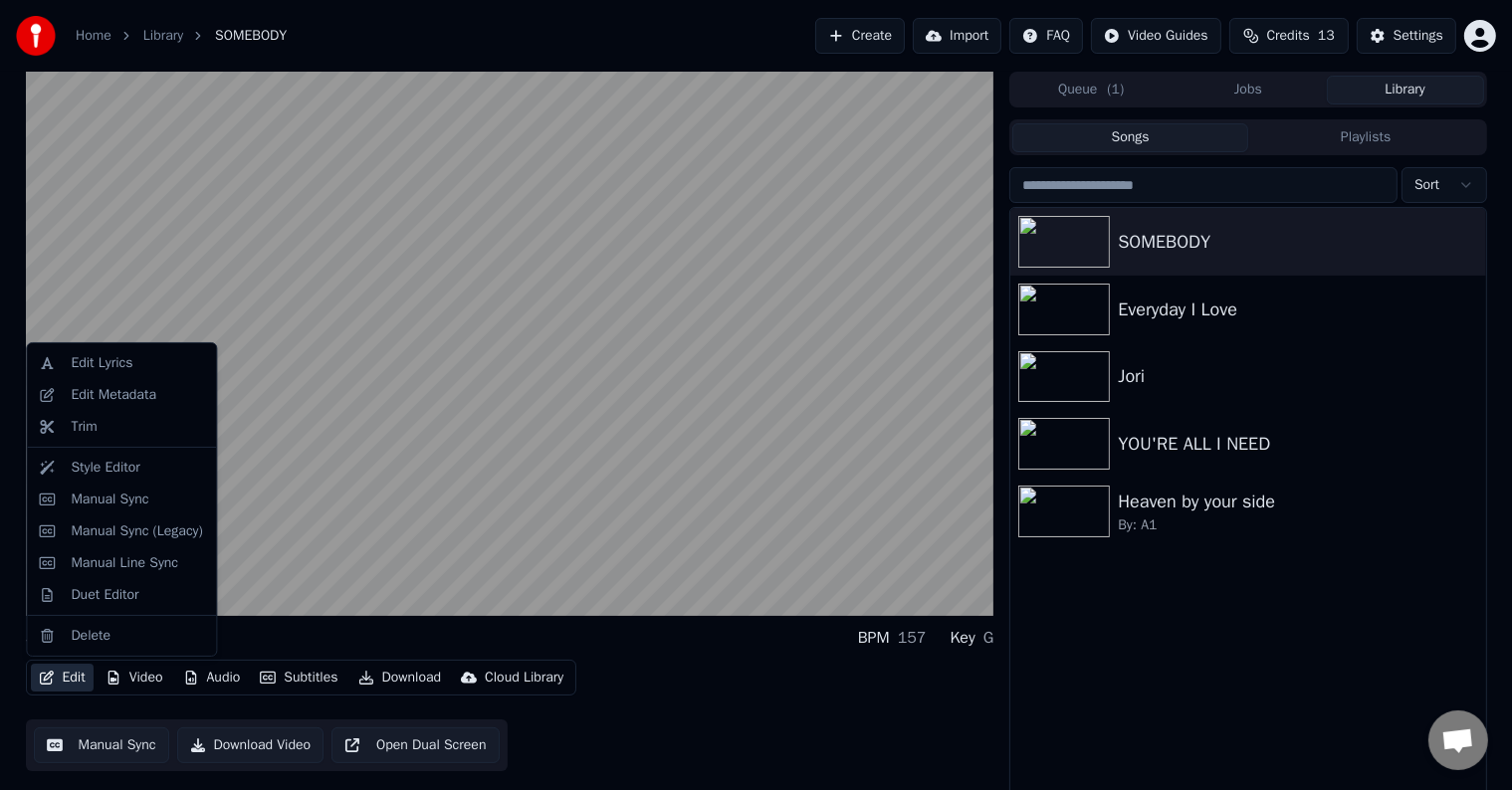 click on "Edit" at bounding box center [62, 678] 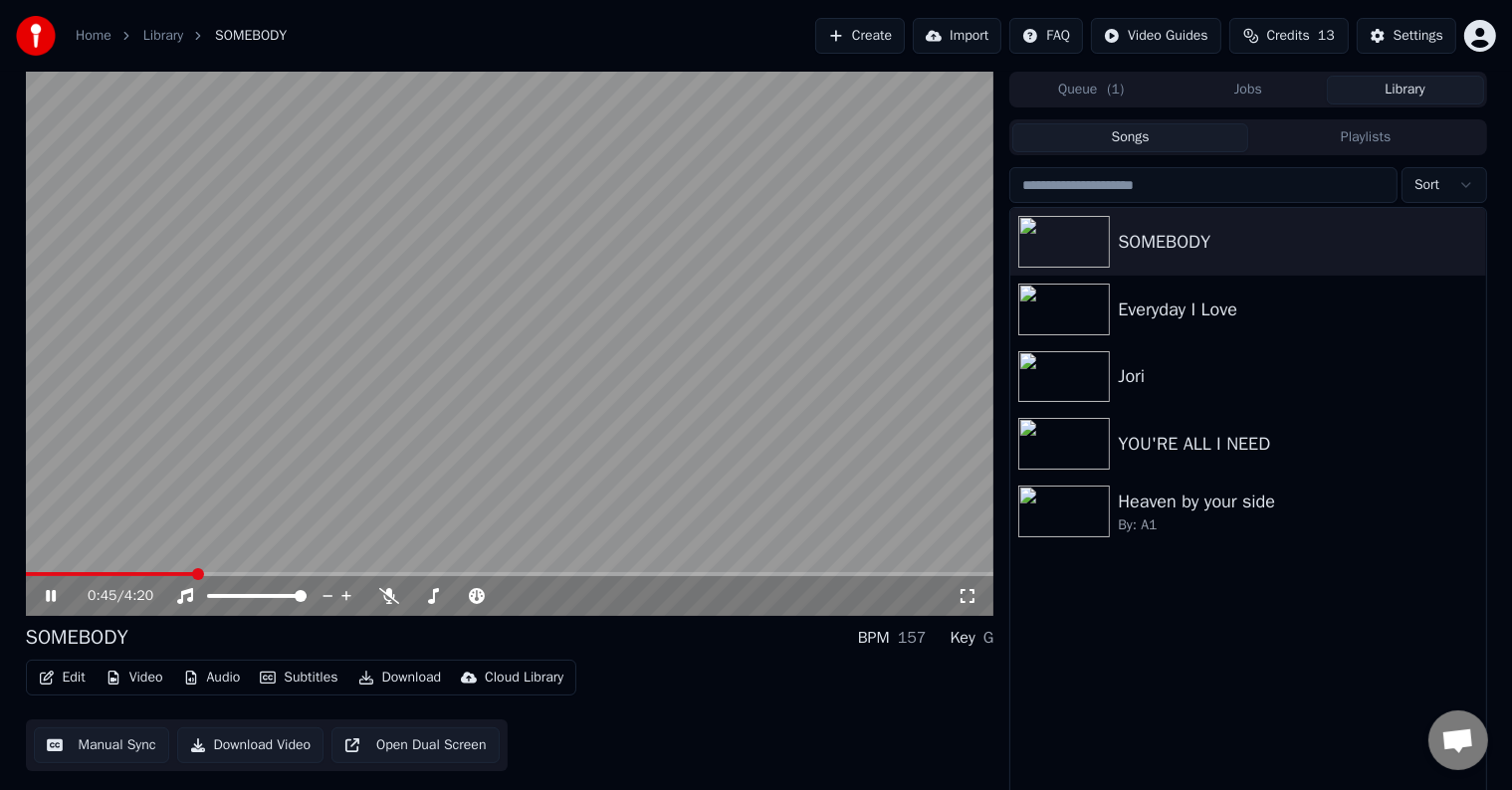 click 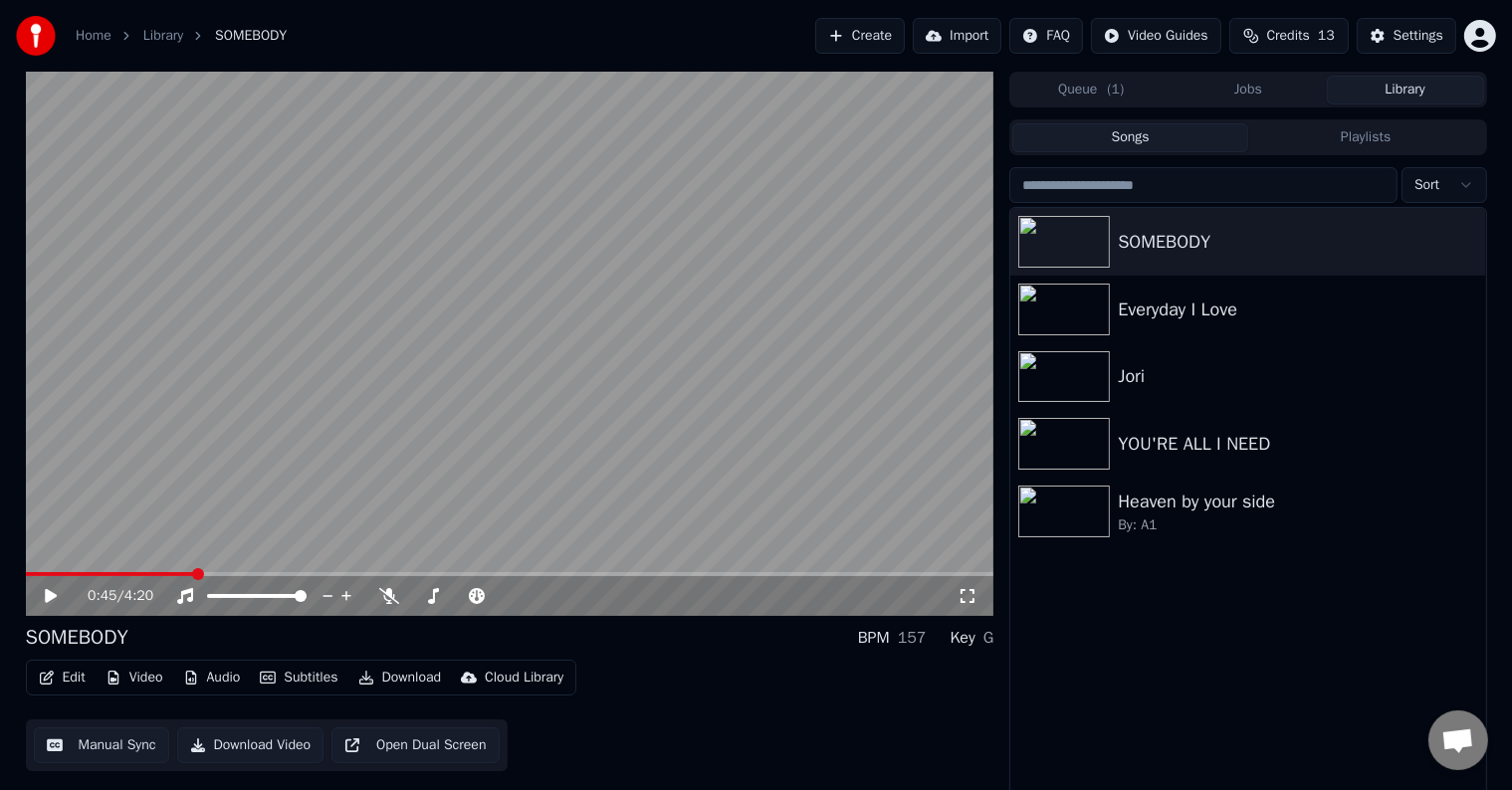click on "Video" at bounding box center (134, 678) 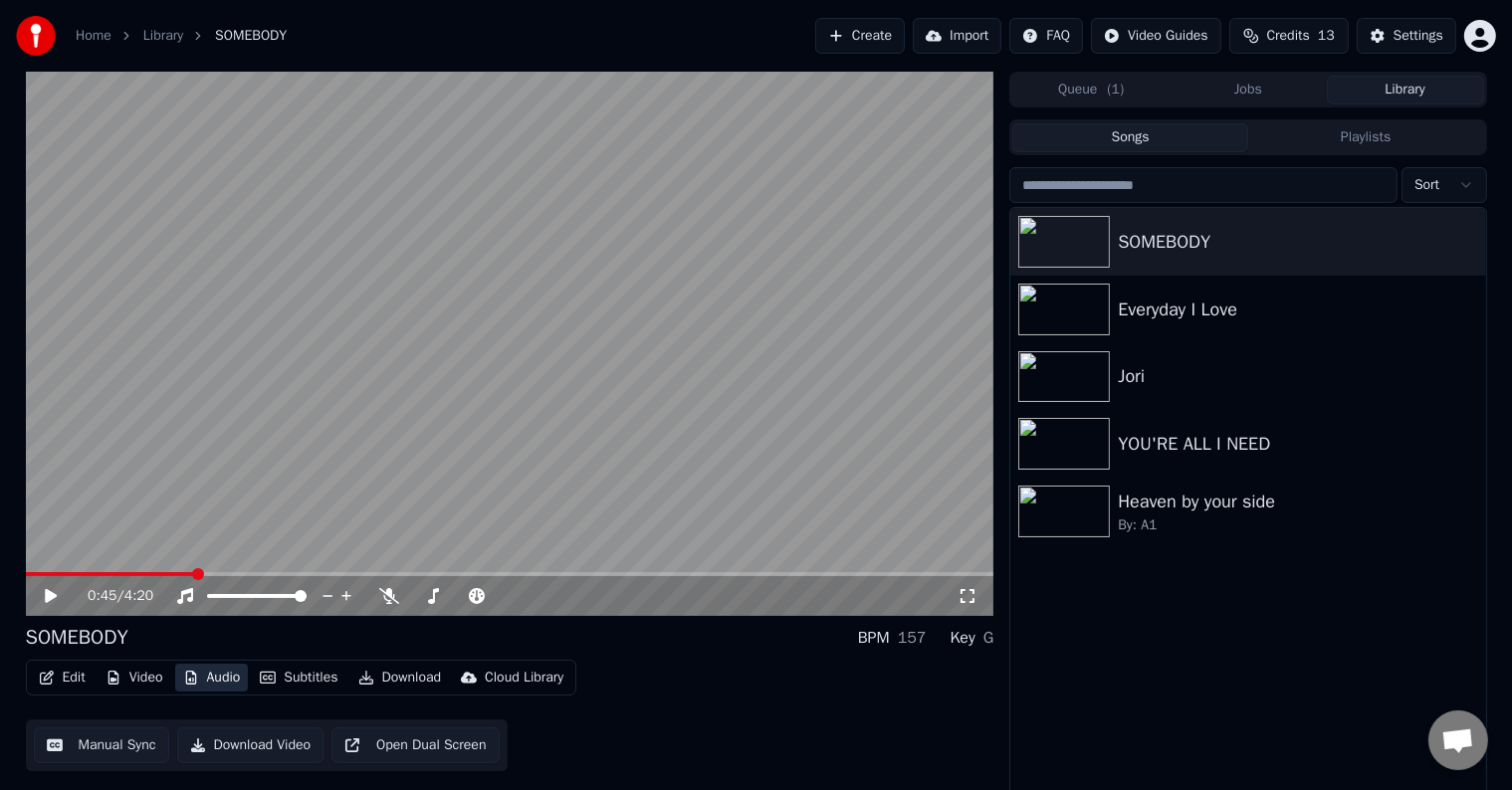 click on "Audio" at bounding box center (212, 678) 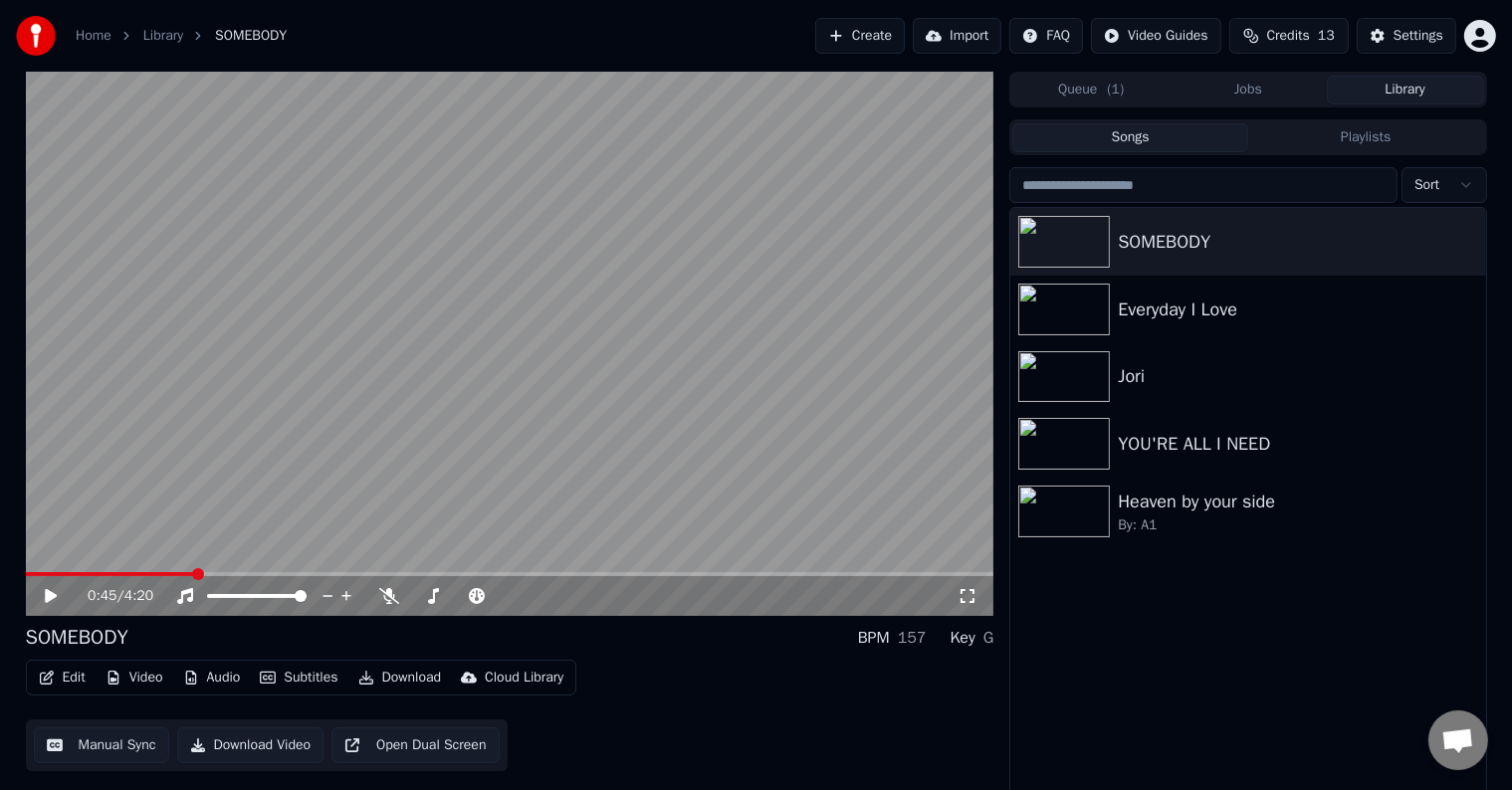 click on "Audio" at bounding box center [212, 678] 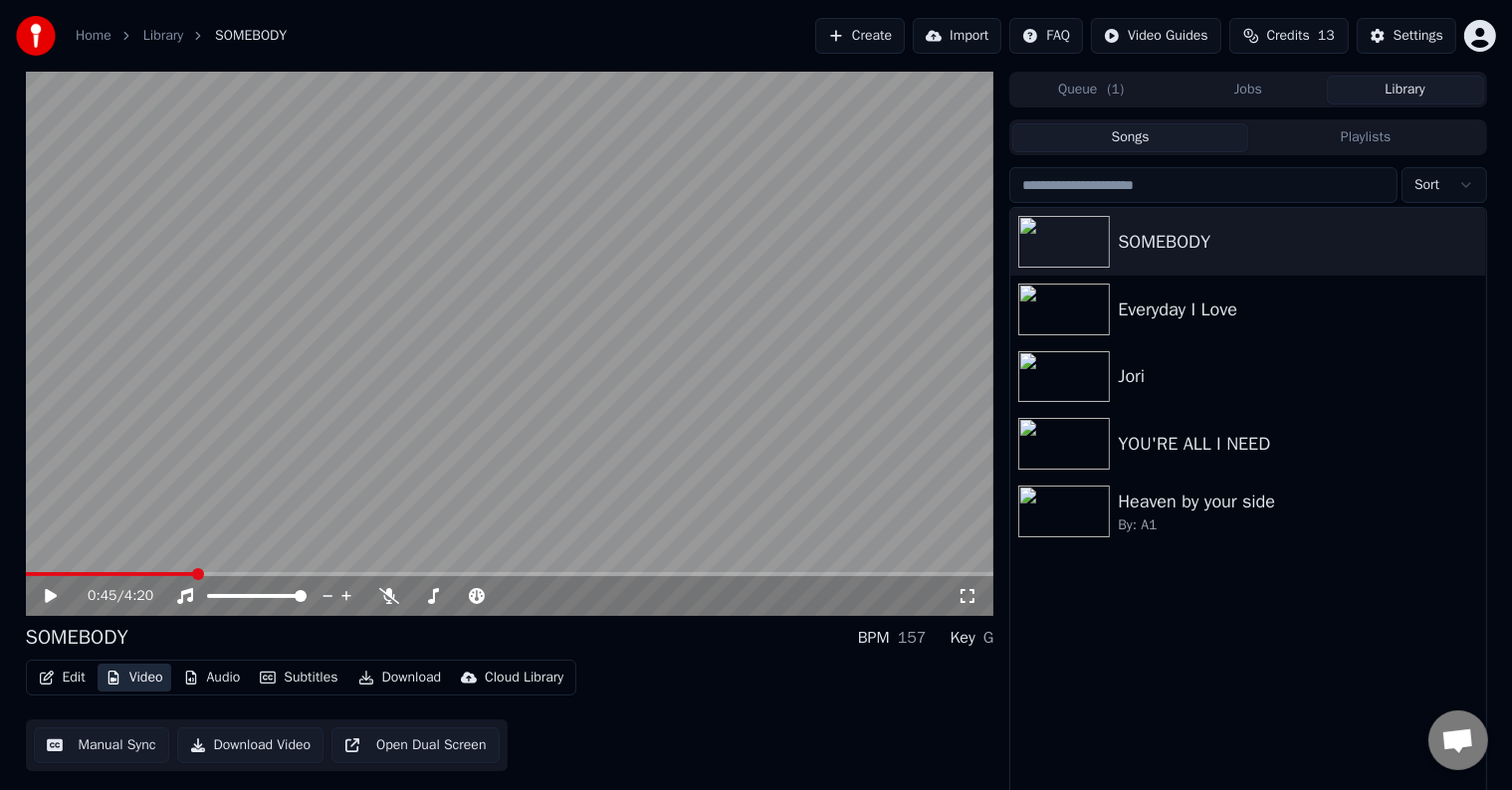 click on "Video" at bounding box center (134, 678) 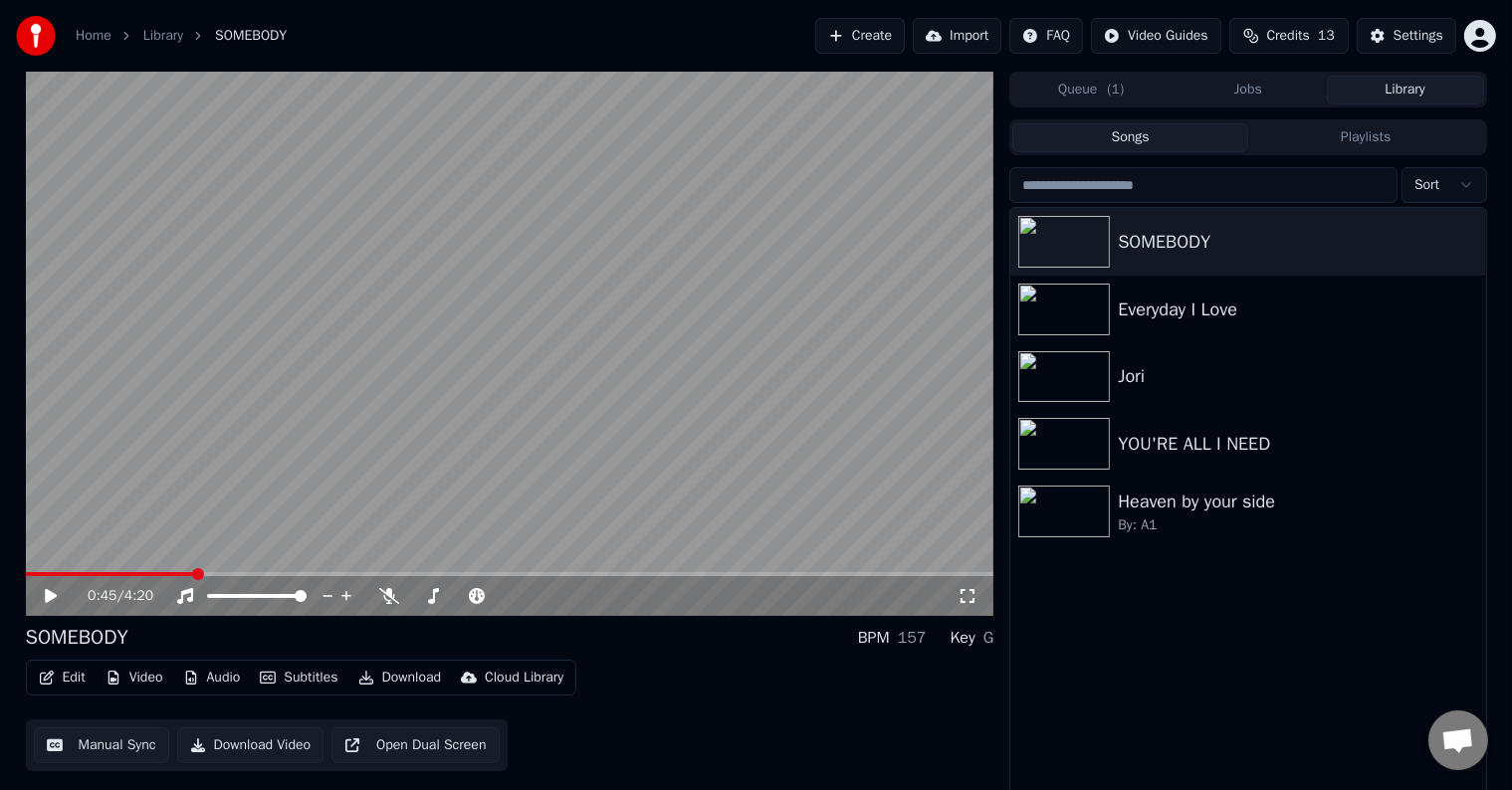 click on "Video" at bounding box center [134, 678] 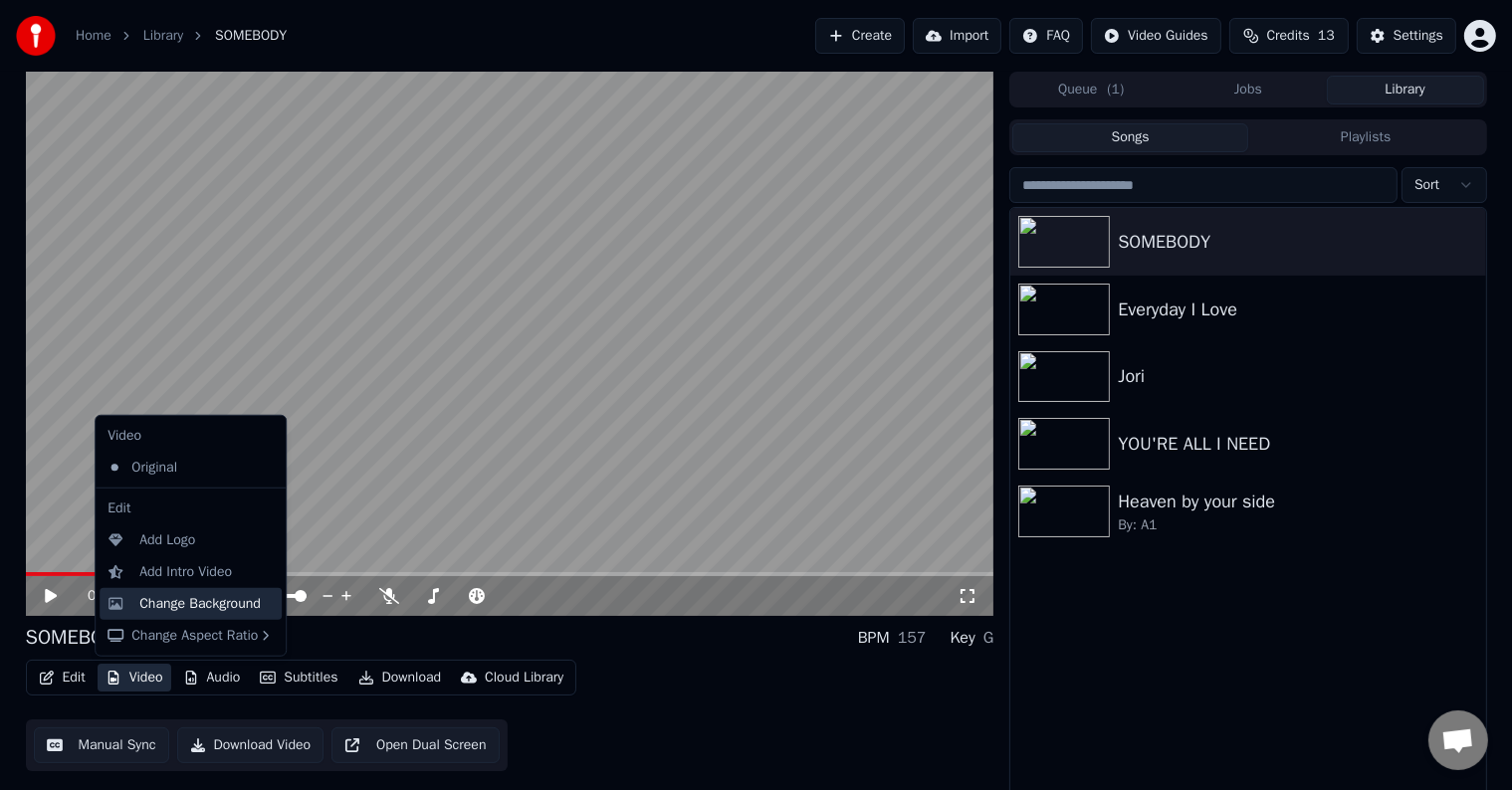click on "Change Background" at bounding box center (200, 604) 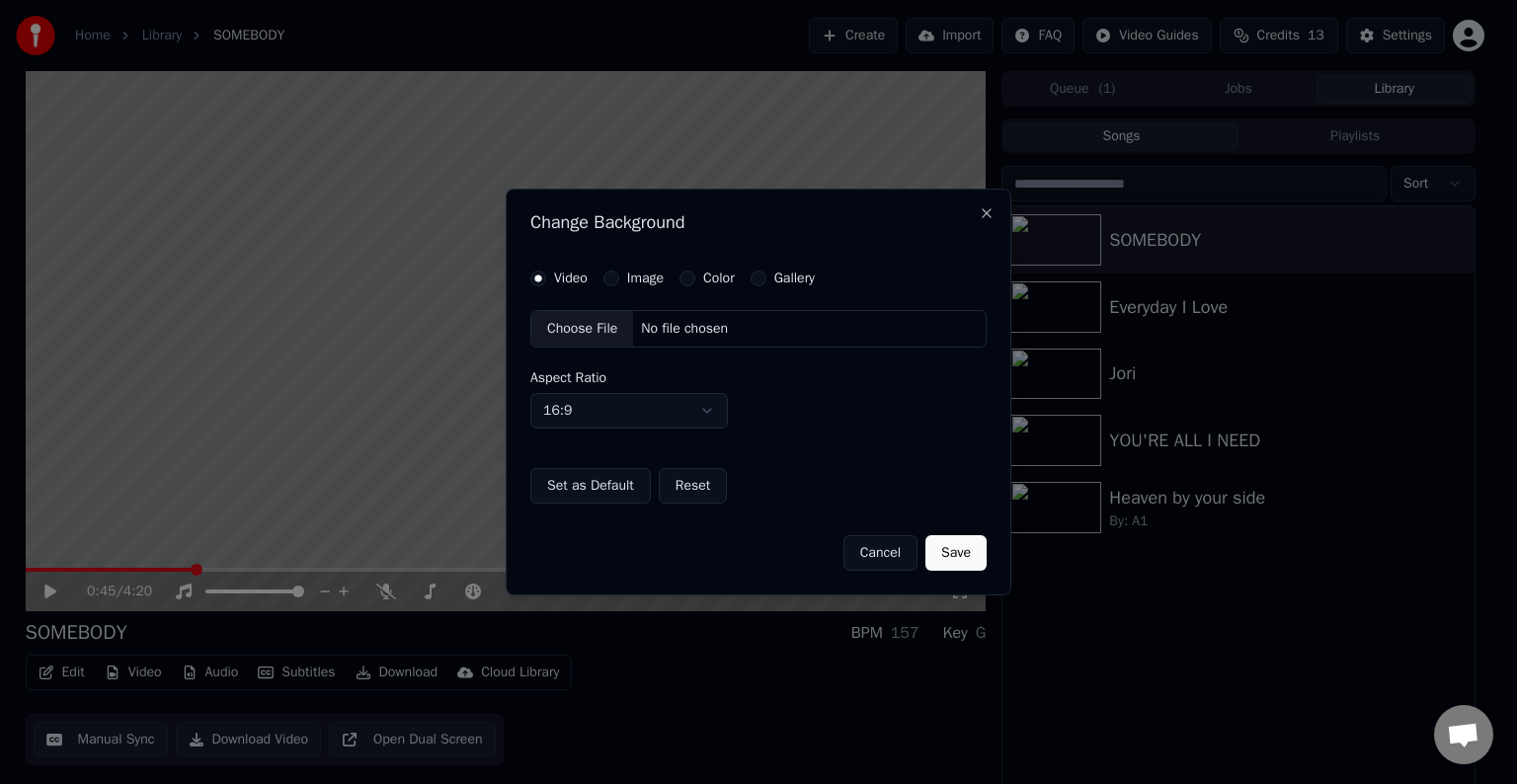 click on "Color" at bounding box center [687, 278] 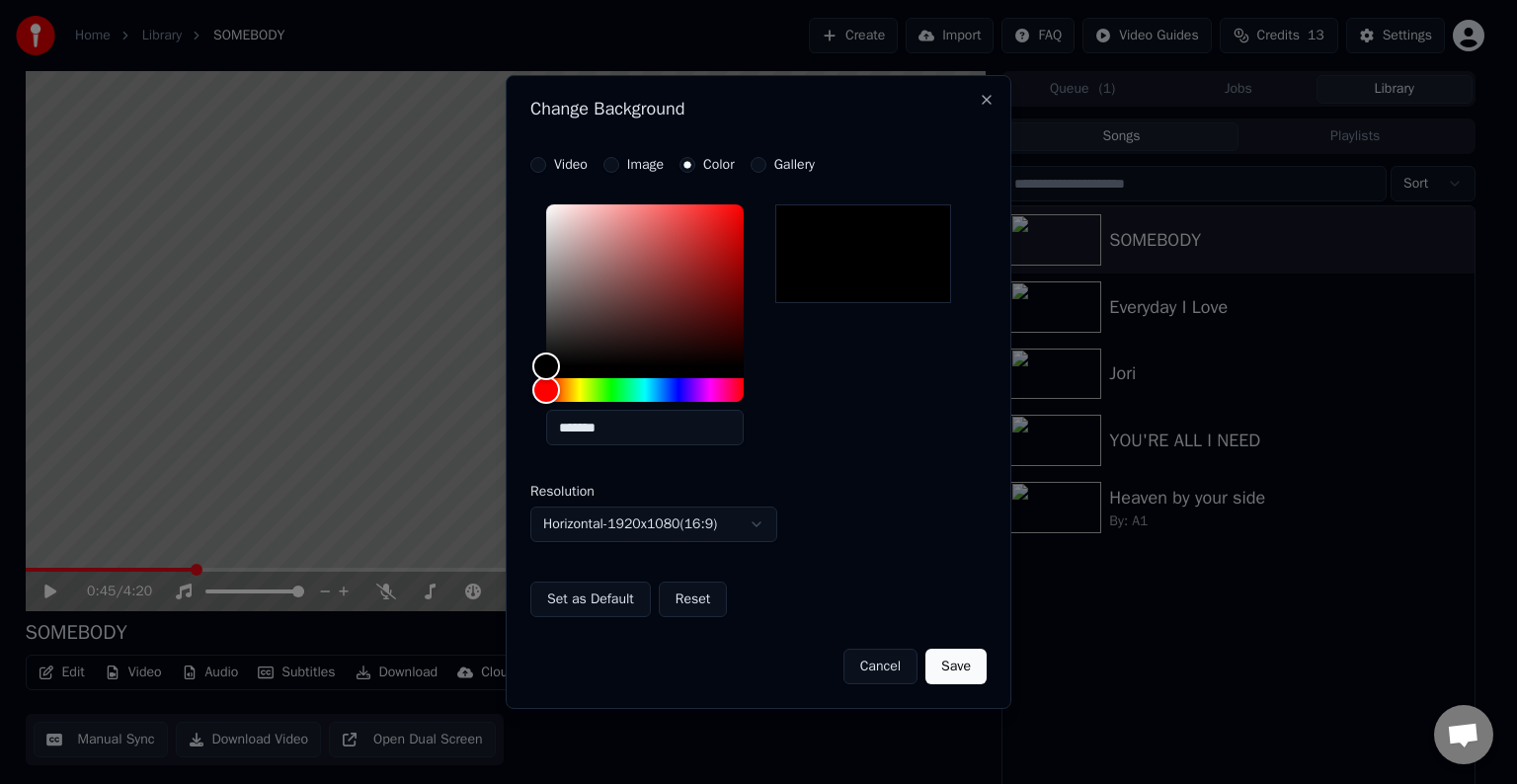 click on "Image" at bounding box center (611, 165) 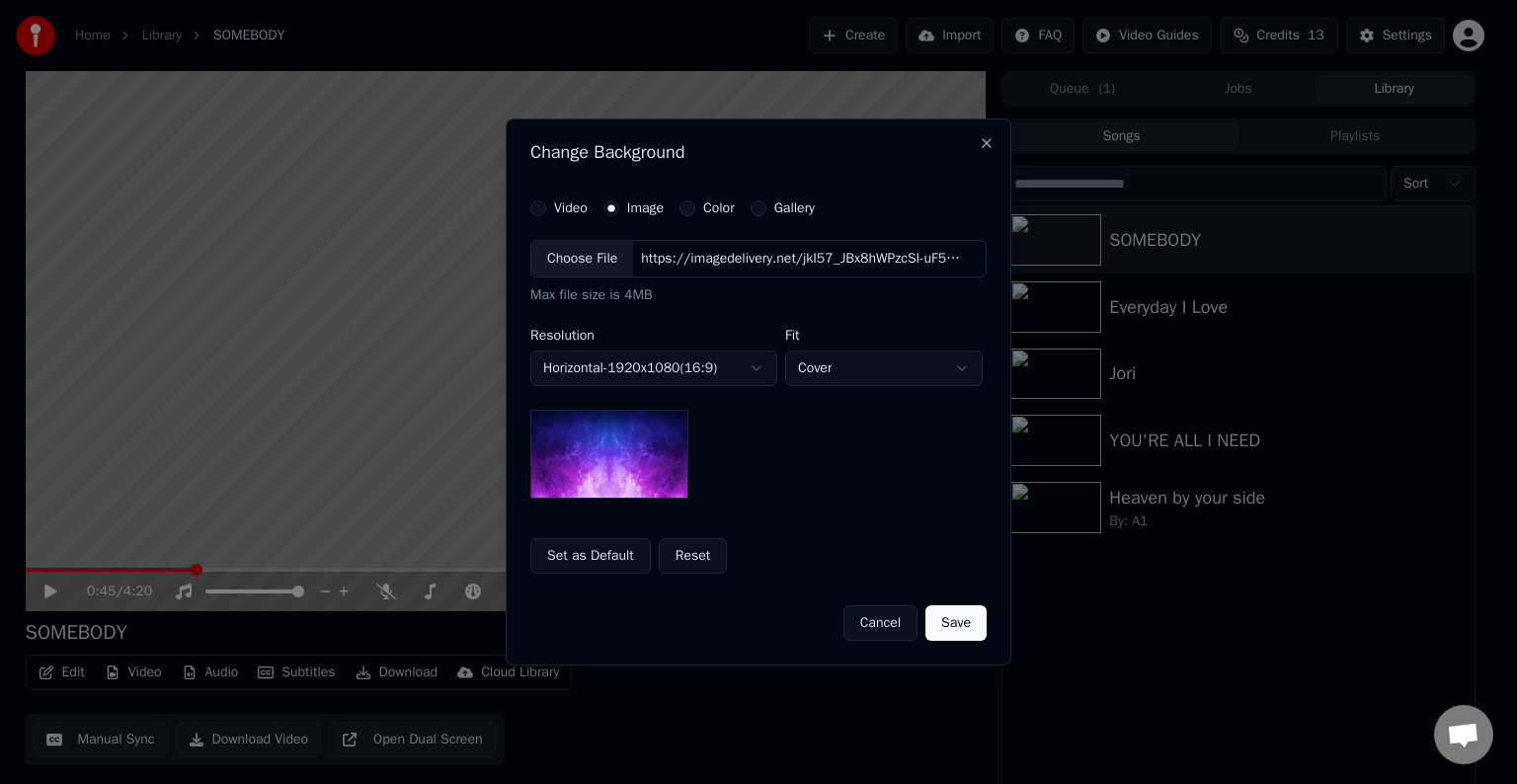 click on "Gallery" at bounding box center [758, 208] 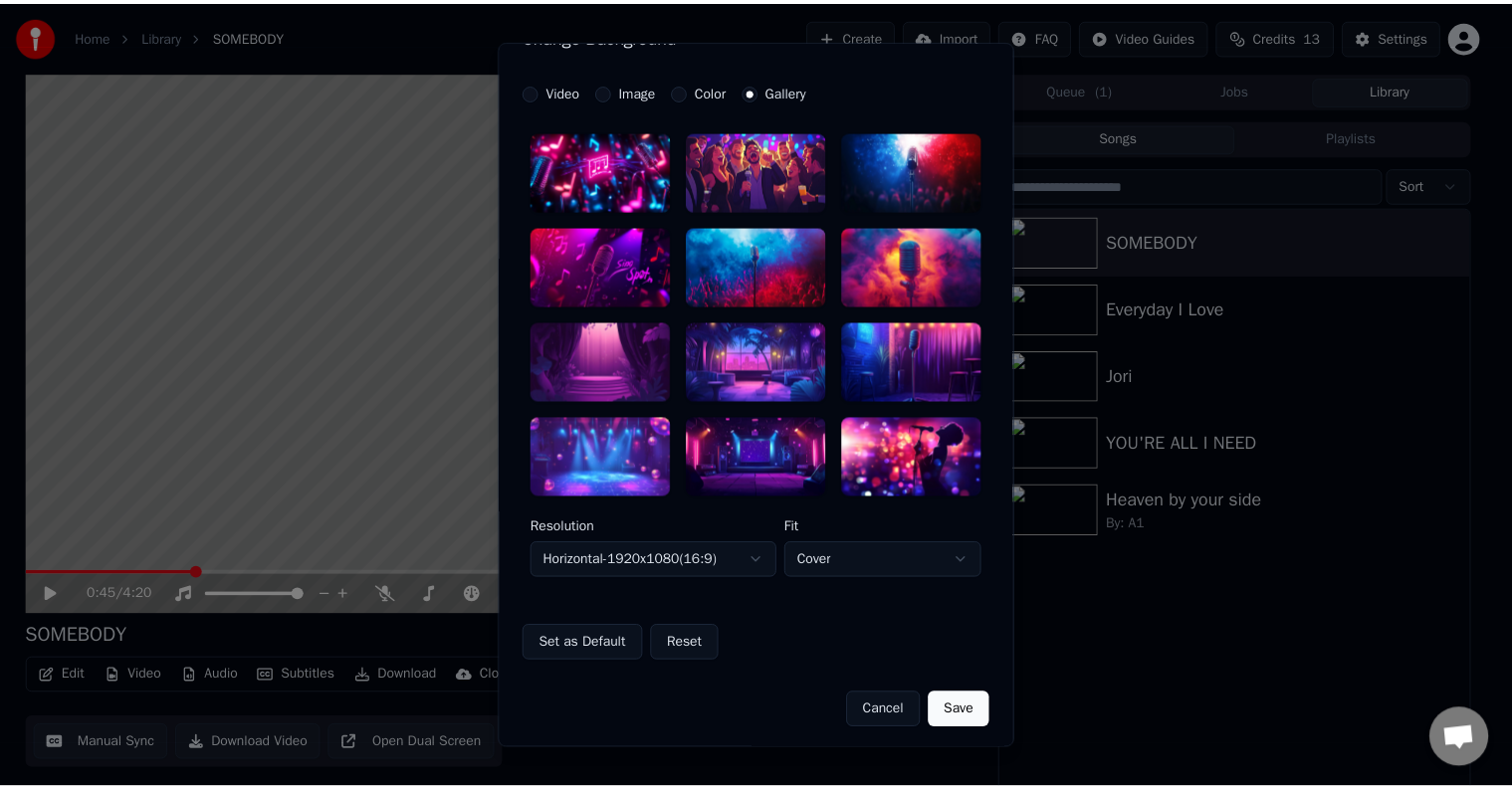 scroll, scrollTop: 42, scrollLeft: 0, axis: vertical 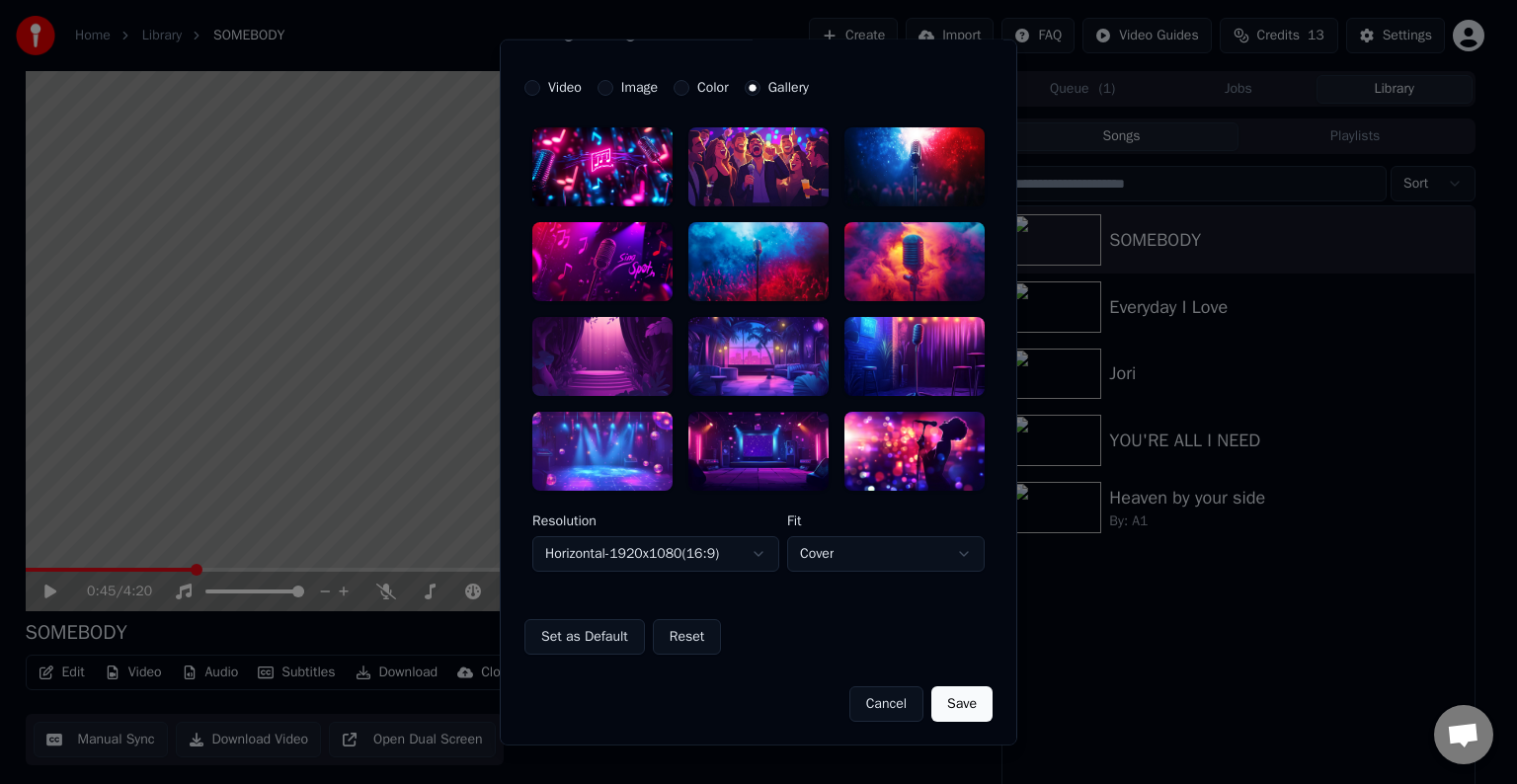click on "**********" at bounding box center [750, 392] 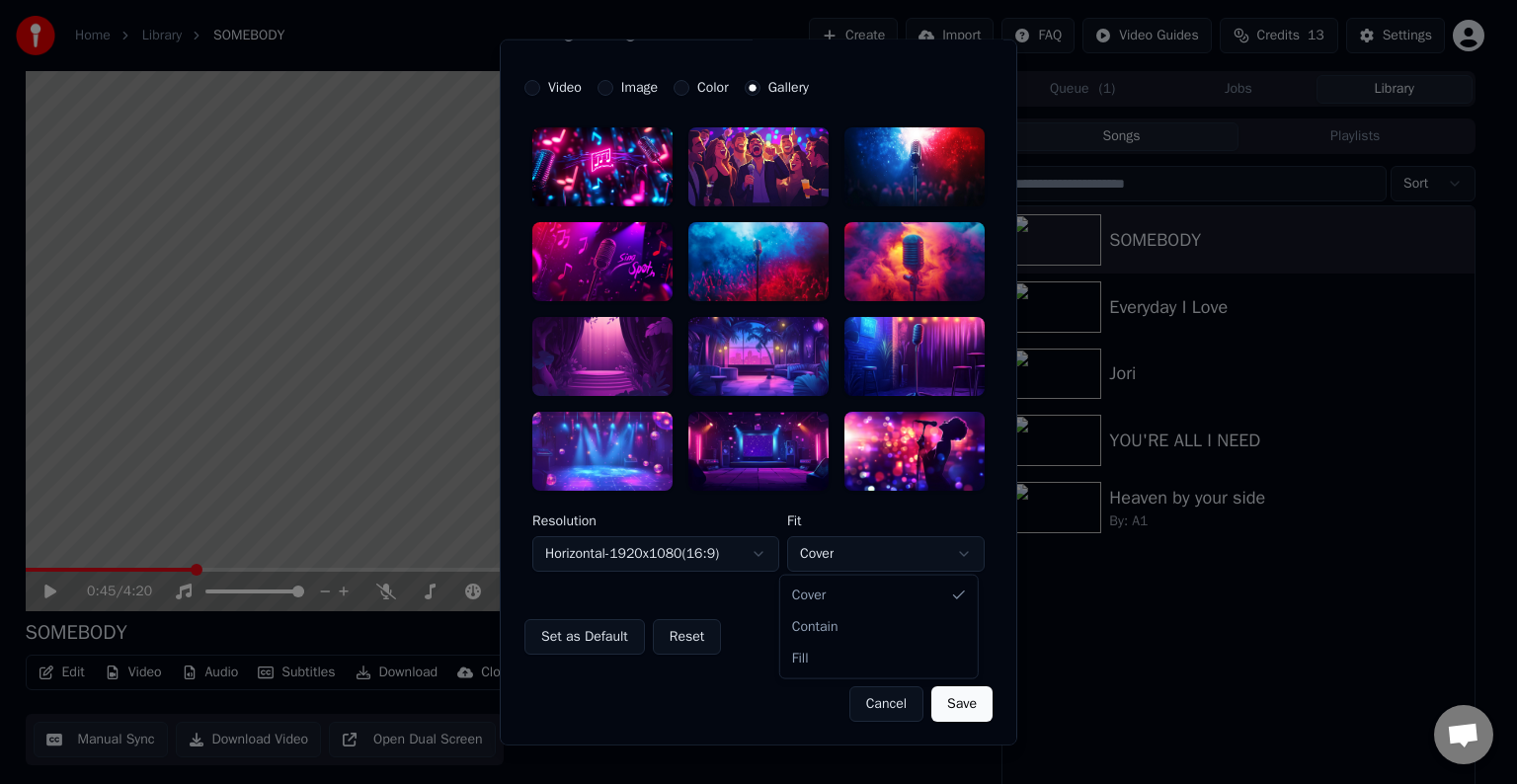 click on "**********" at bounding box center [750, 392] 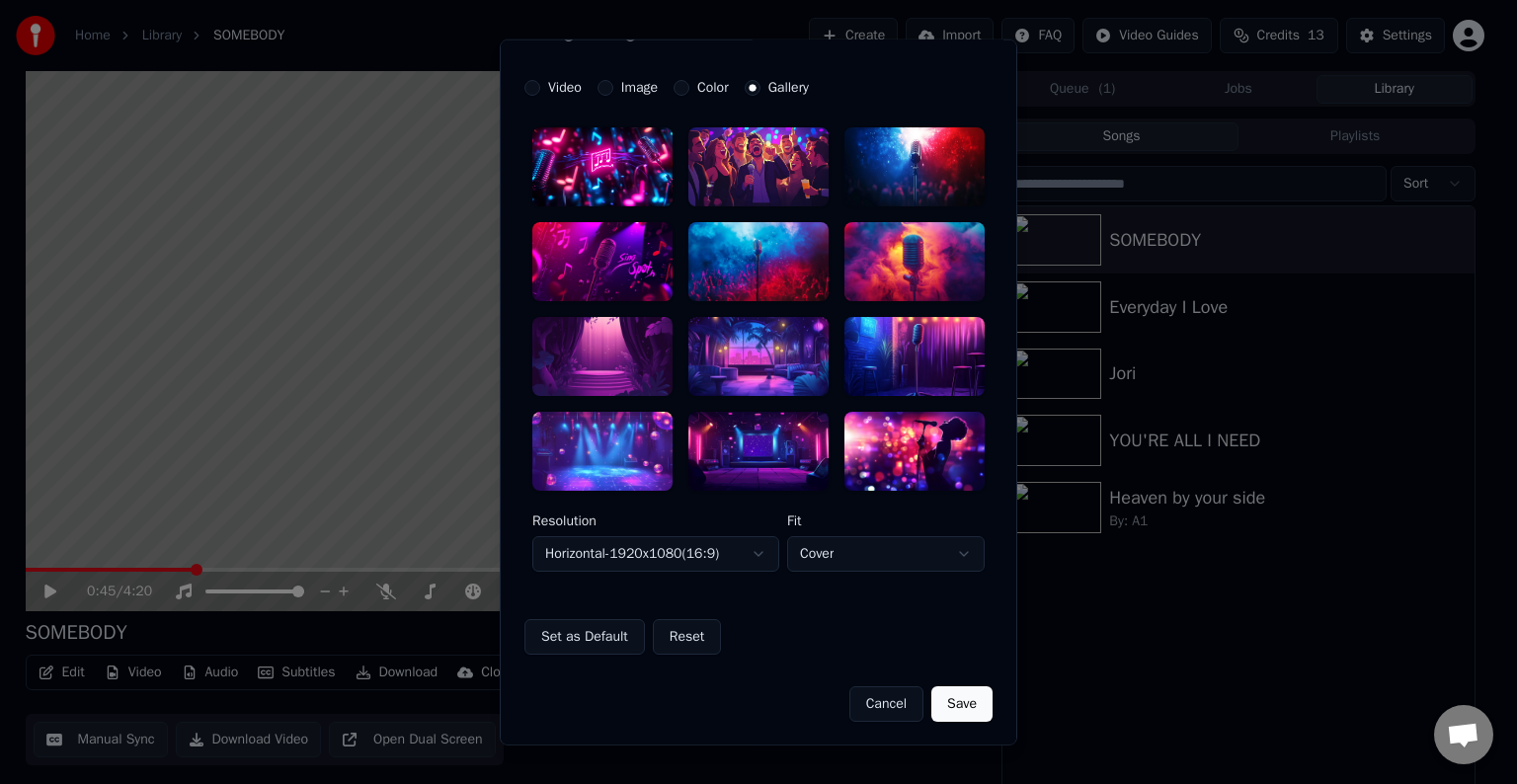 click on "Cancel" at bounding box center [886, 703] 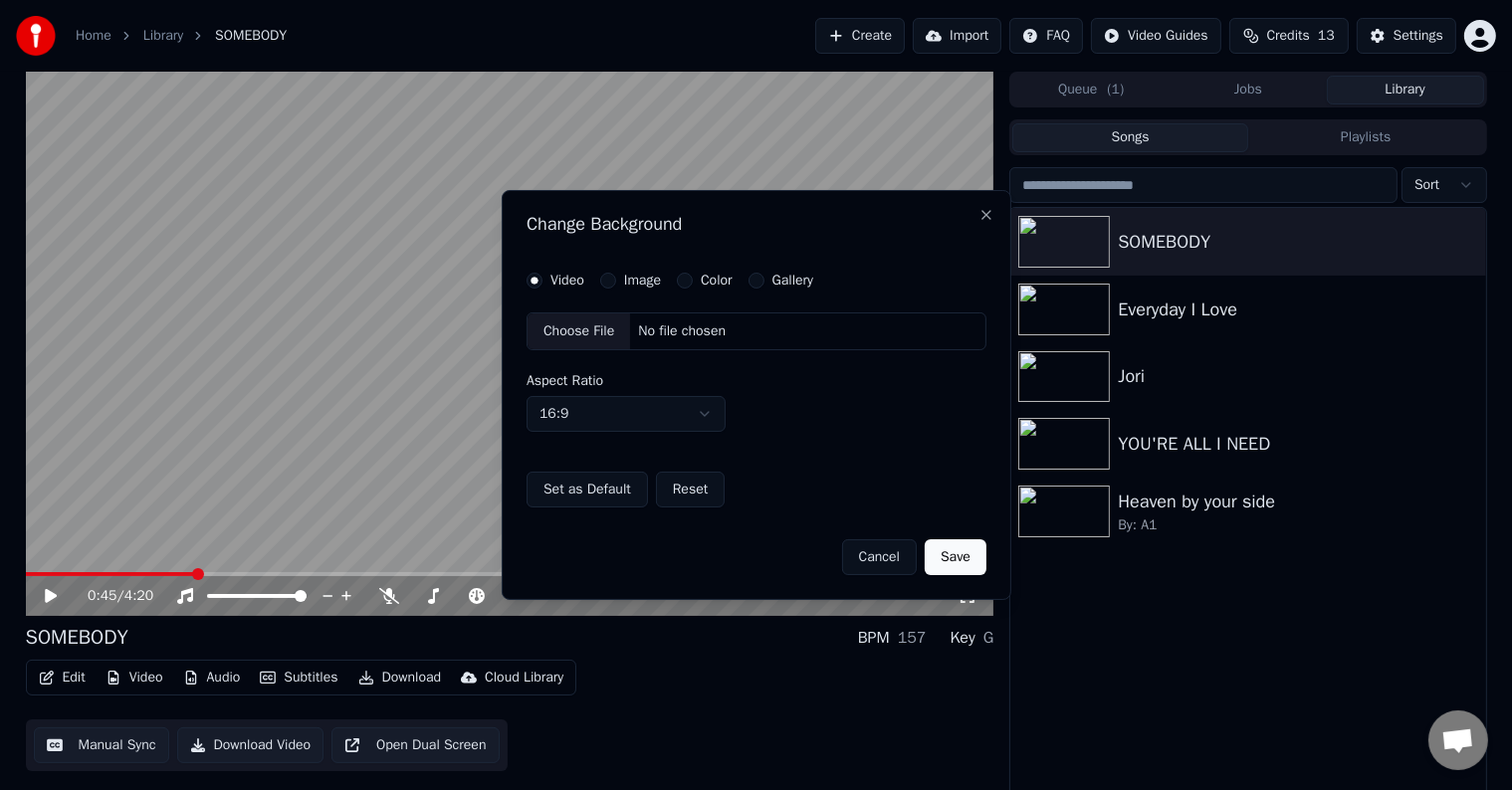 scroll, scrollTop: 0, scrollLeft: 0, axis: both 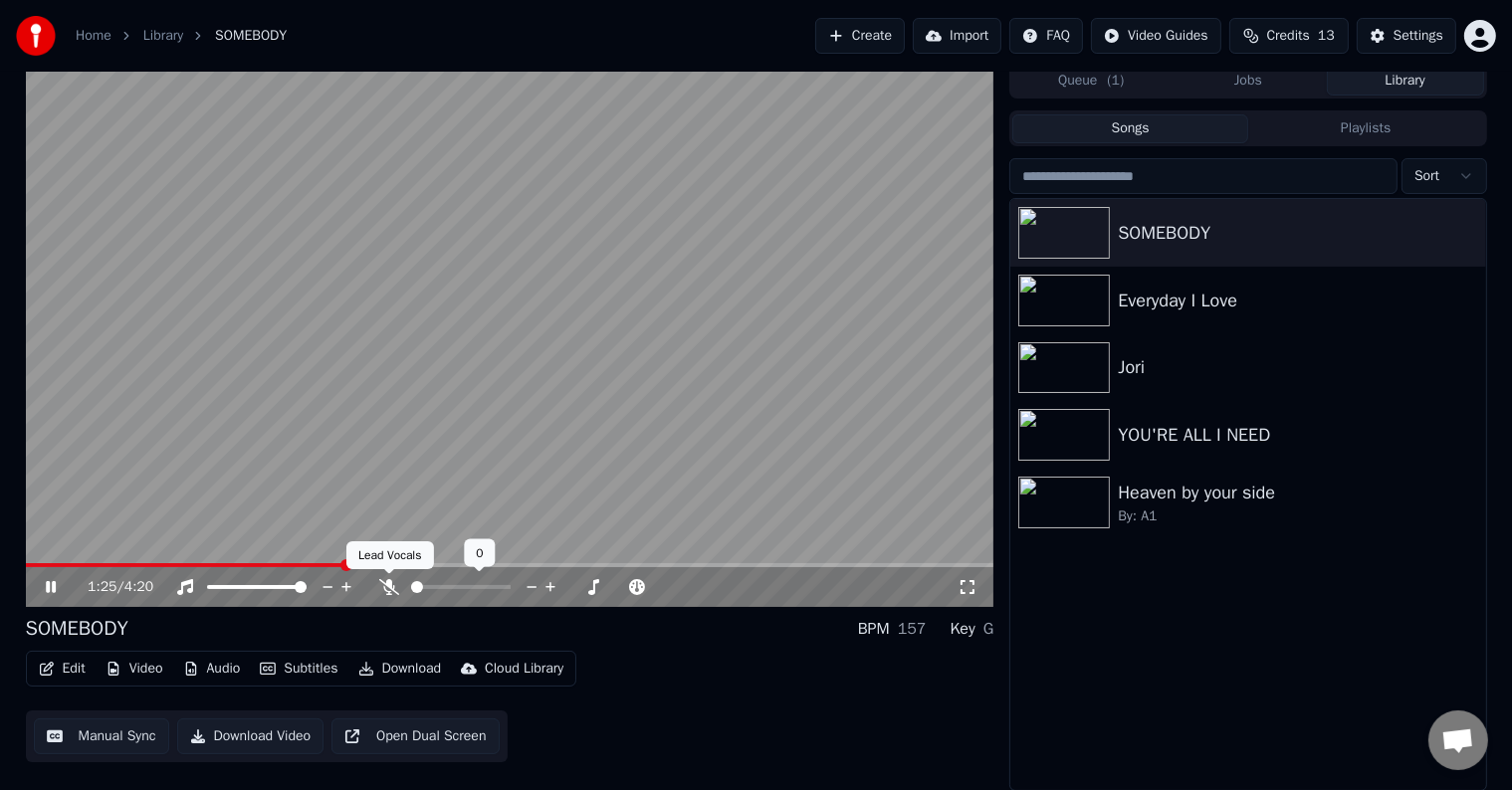 click 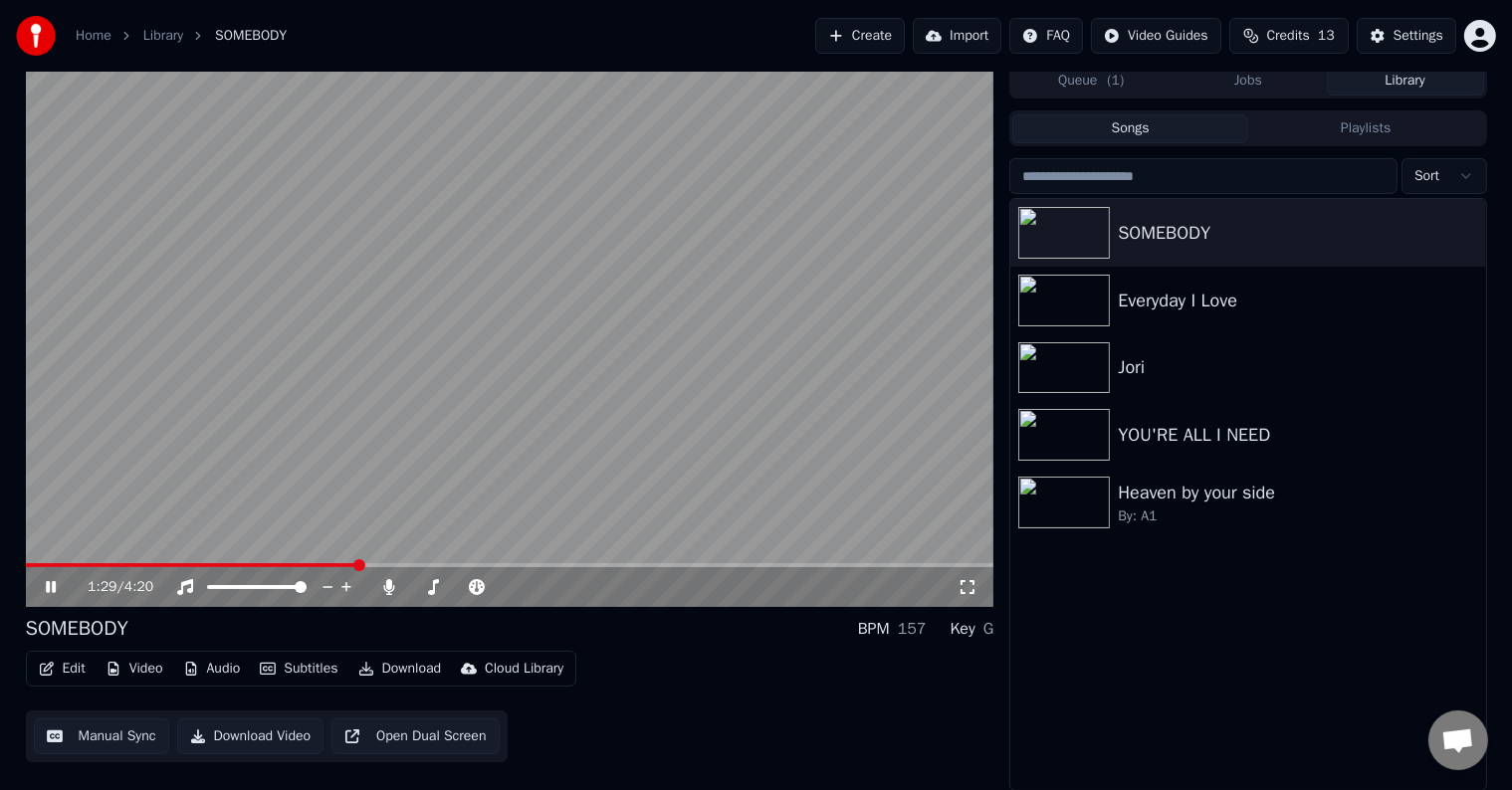 click at bounding box center [191, 565] 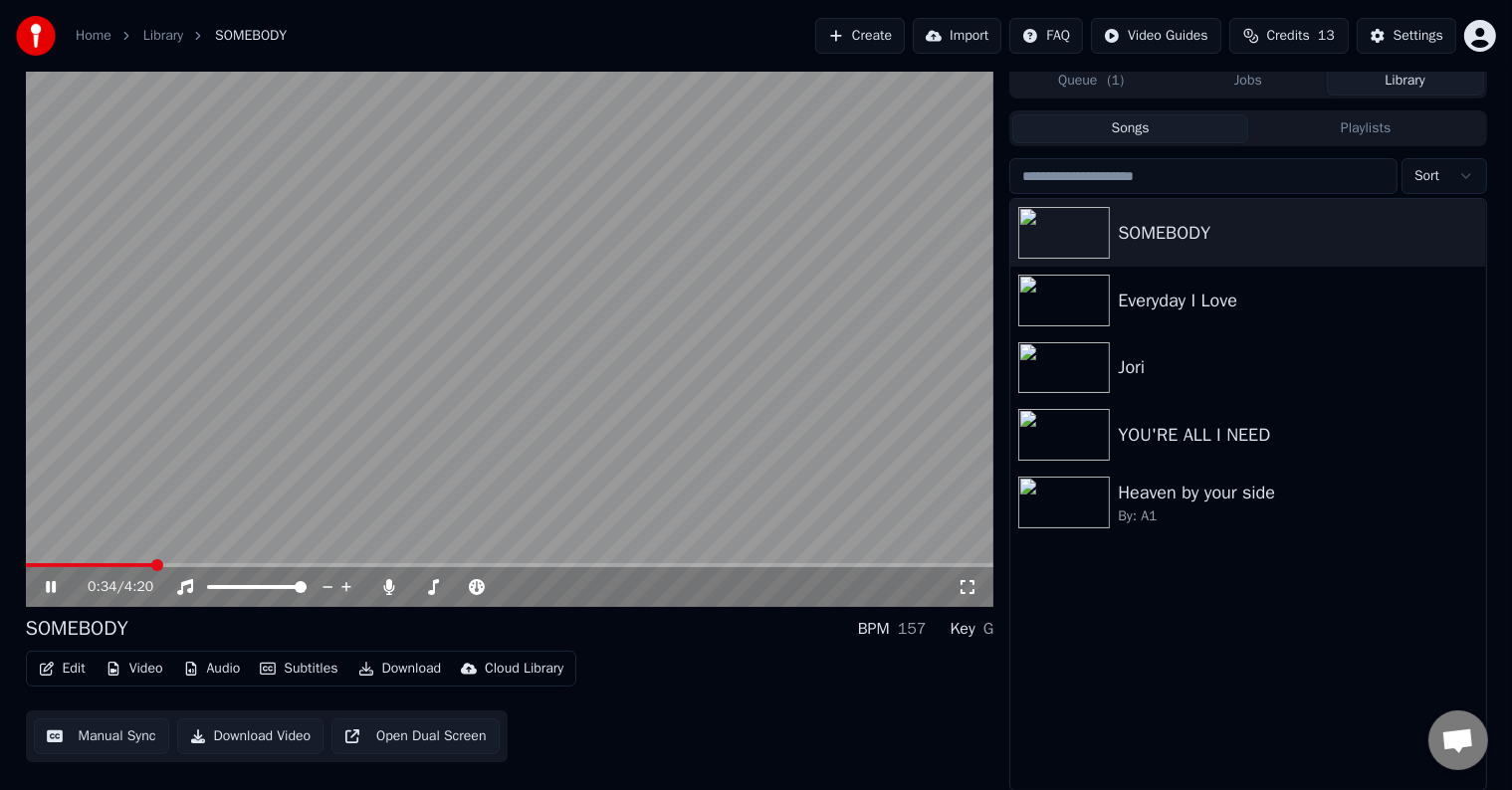 click 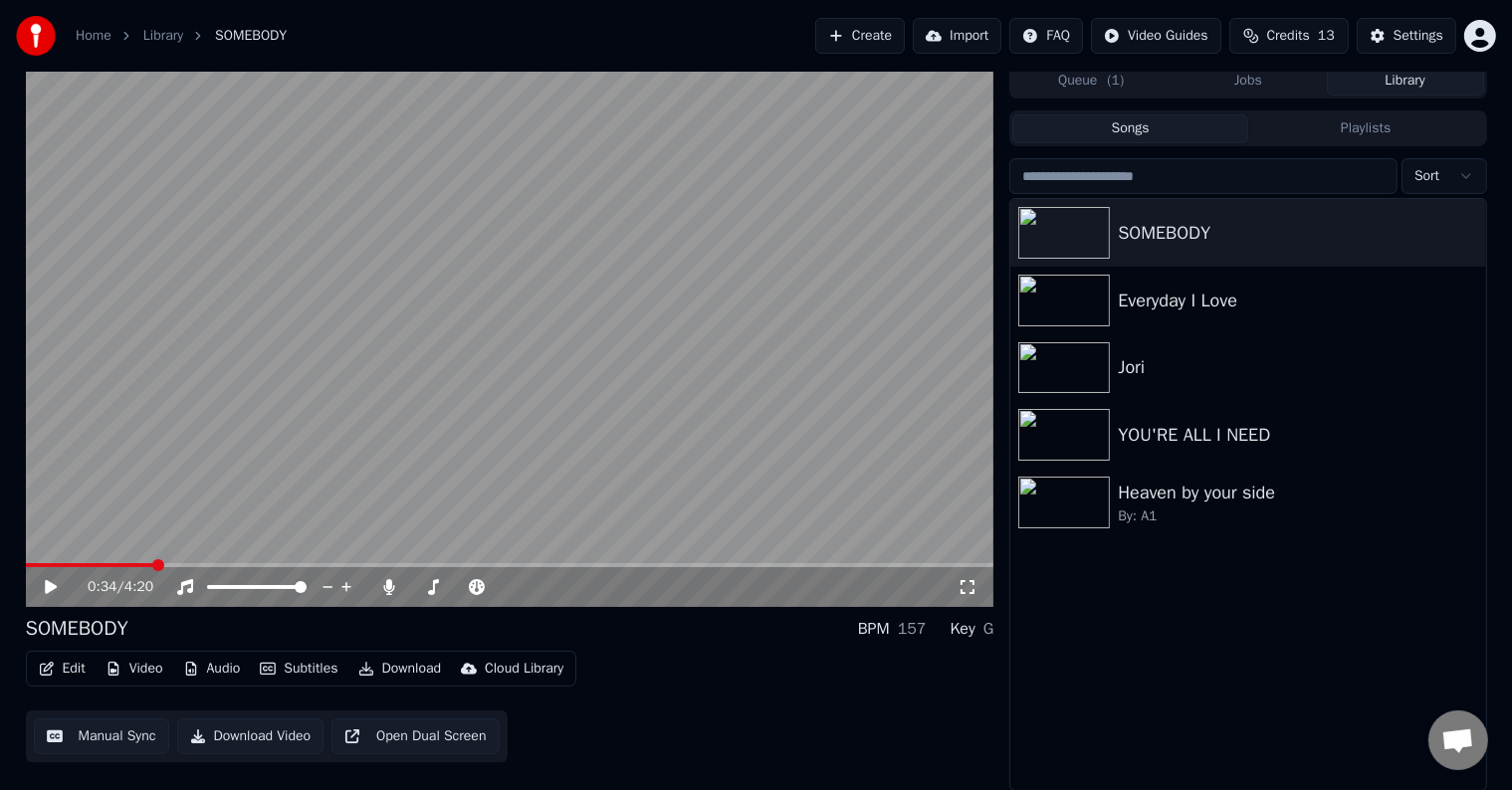 click on "Edit" at bounding box center [62, 669] 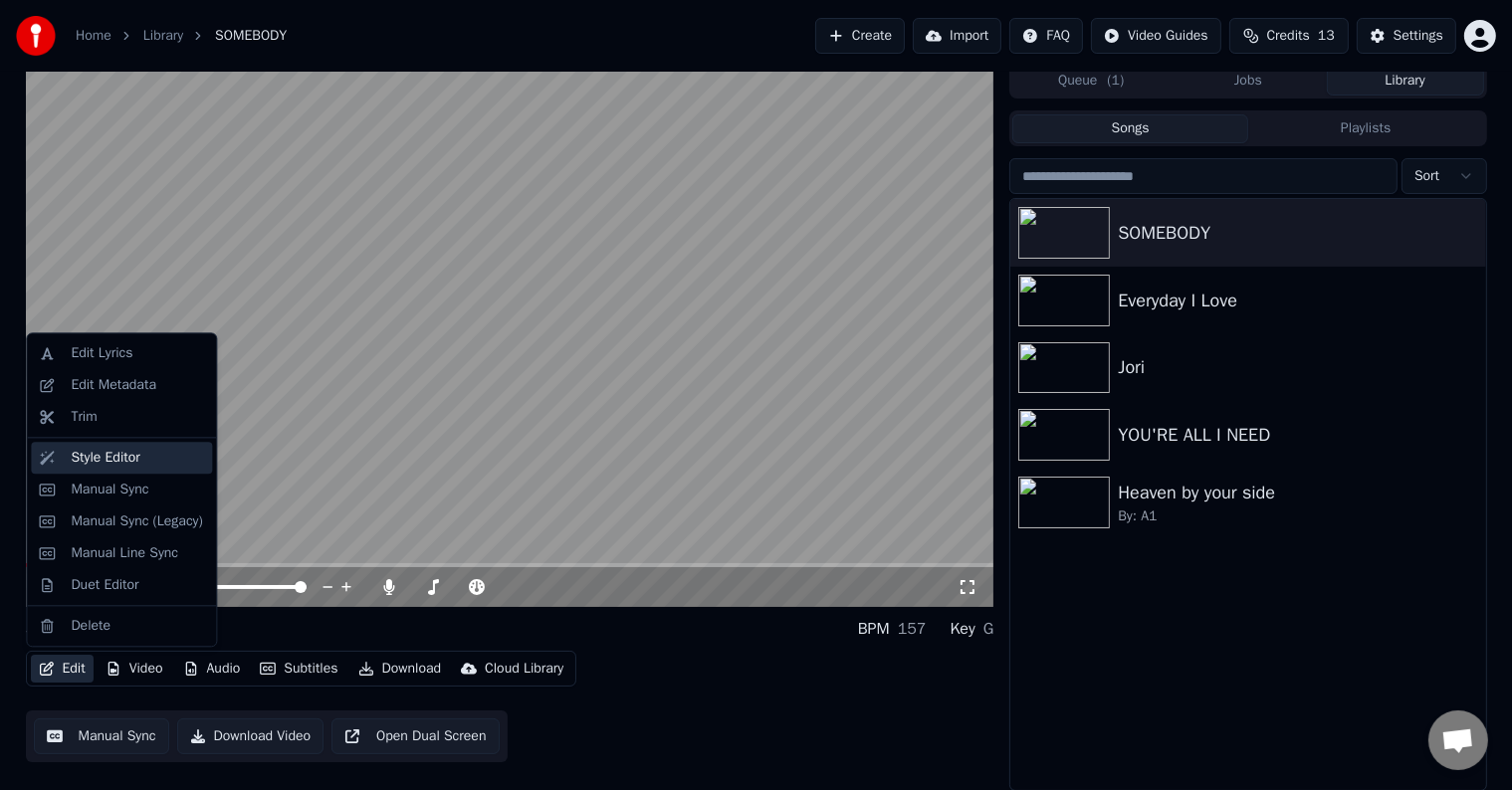 click on "Style Editor" at bounding box center [121, 458] 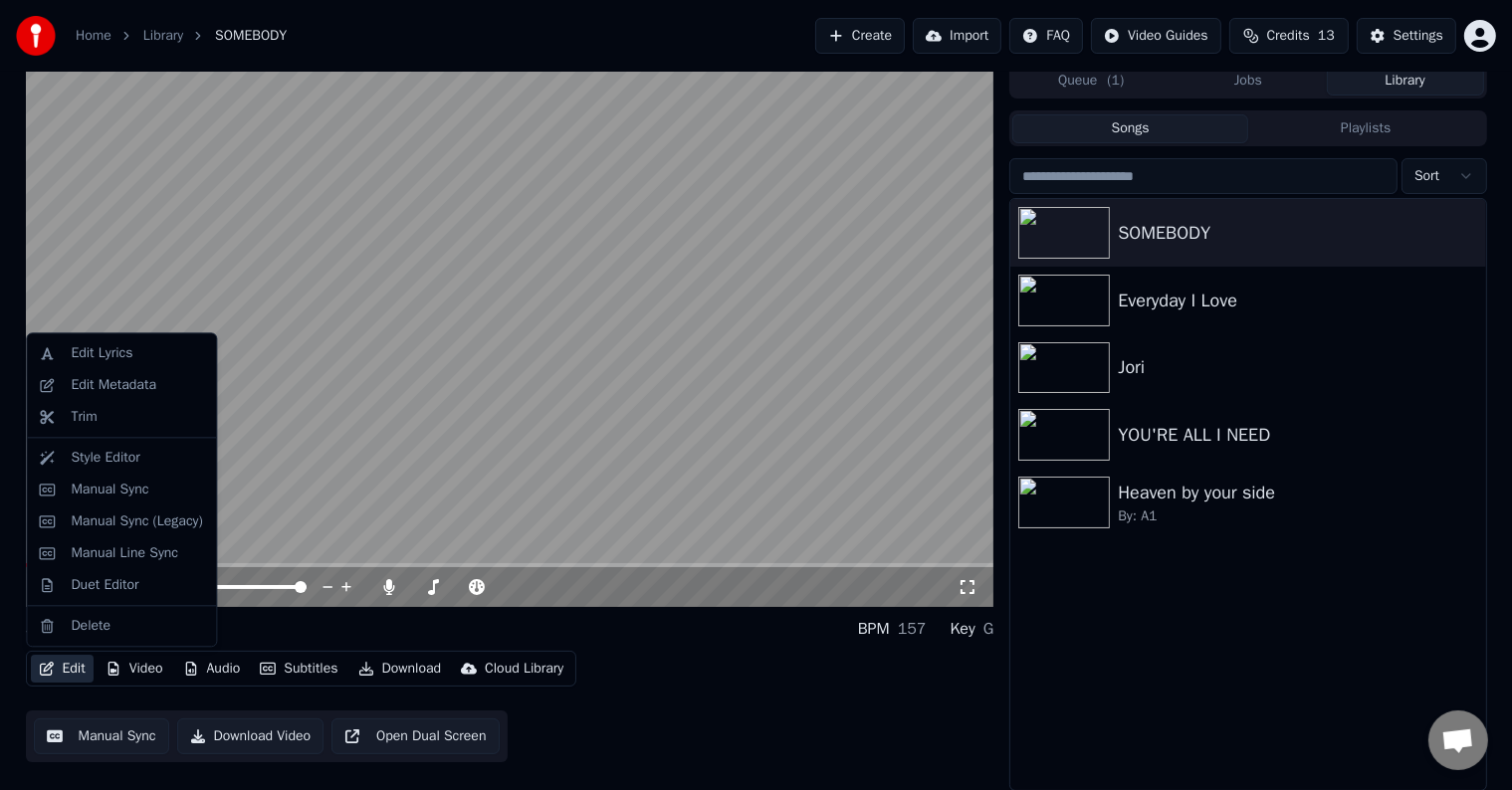 scroll, scrollTop: 0, scrollLeft: 0, axis: both 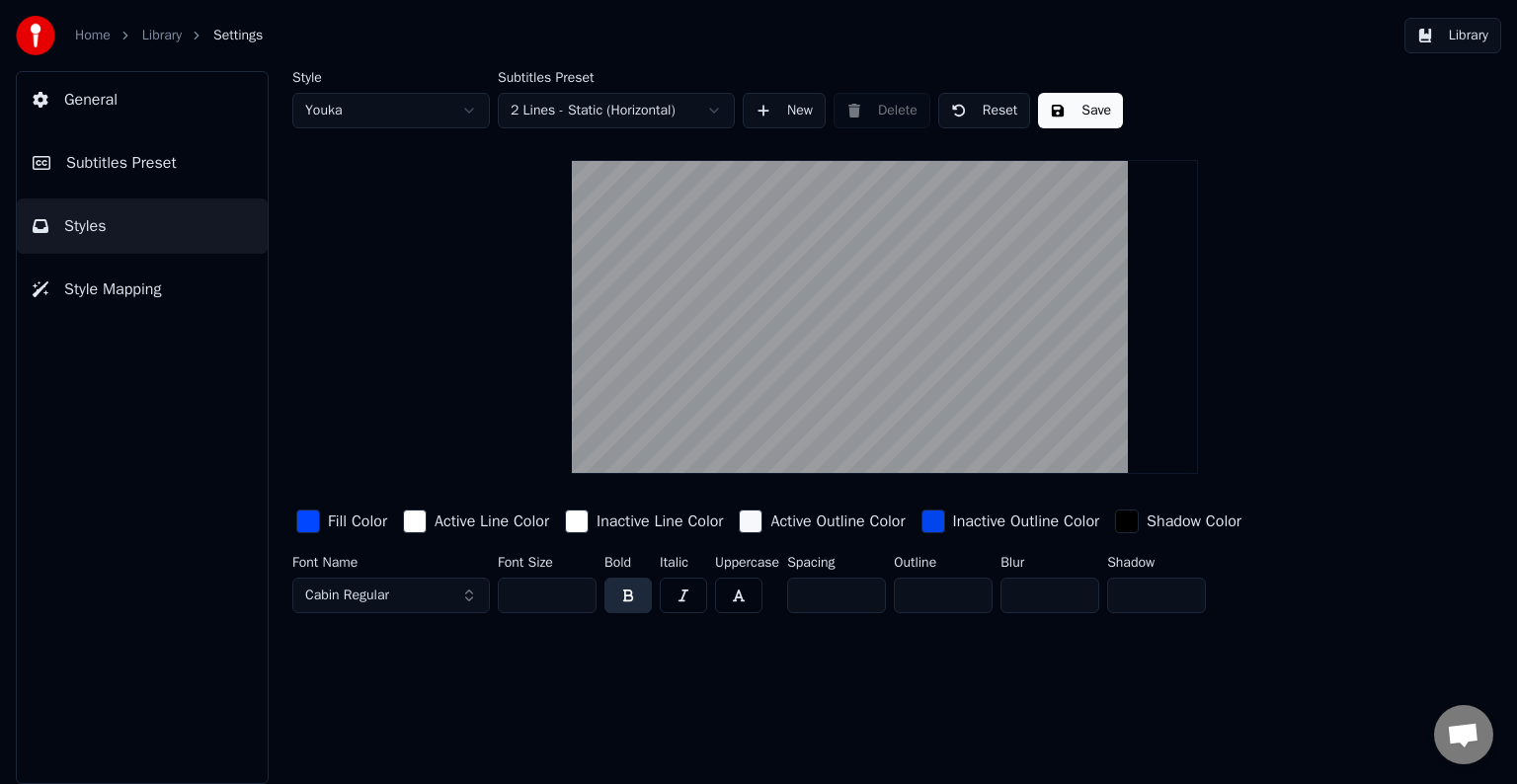 click on "***" at bounding box center [547, 595] 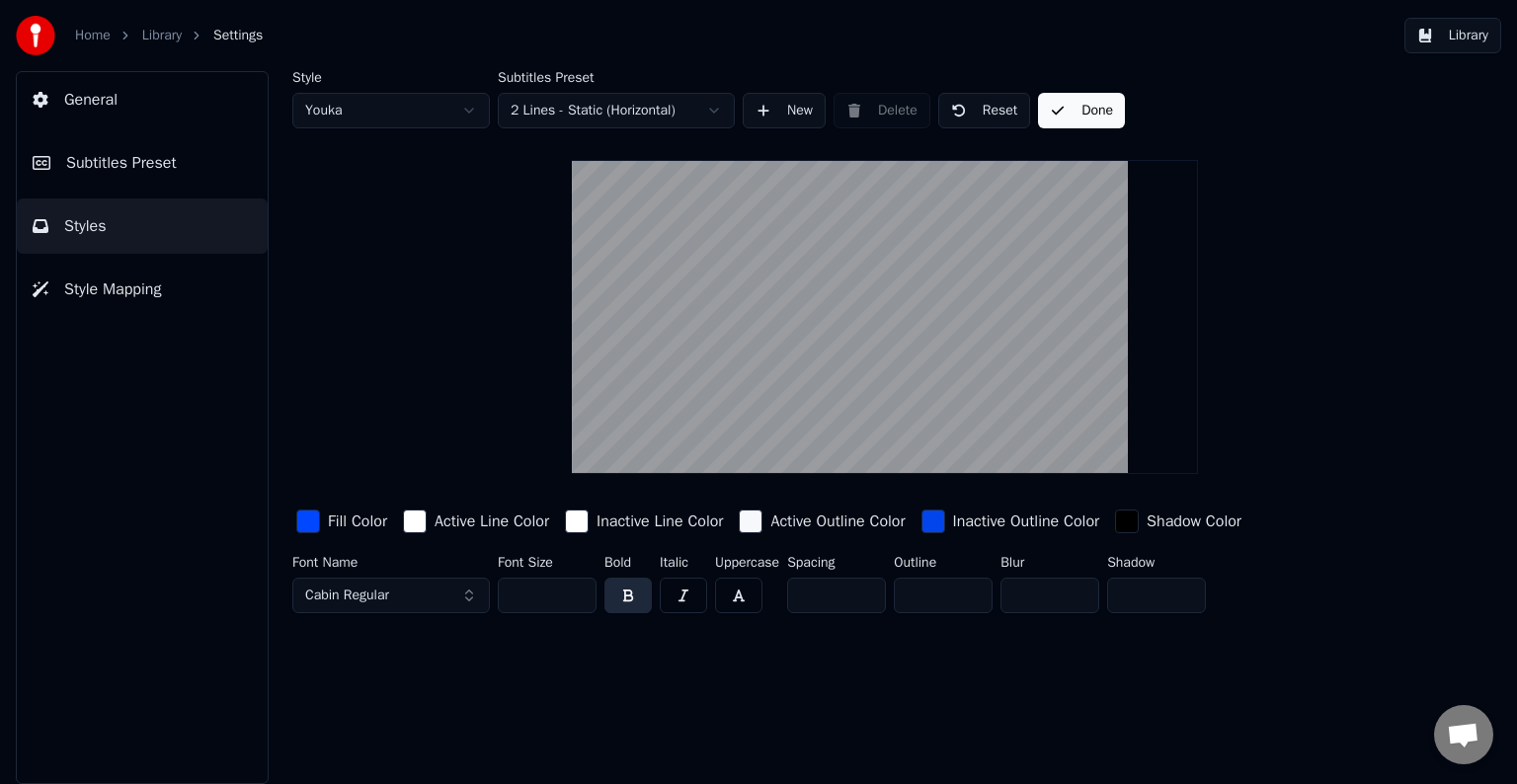 click on "Subtitles Preset" at bounding box center [142, 163] 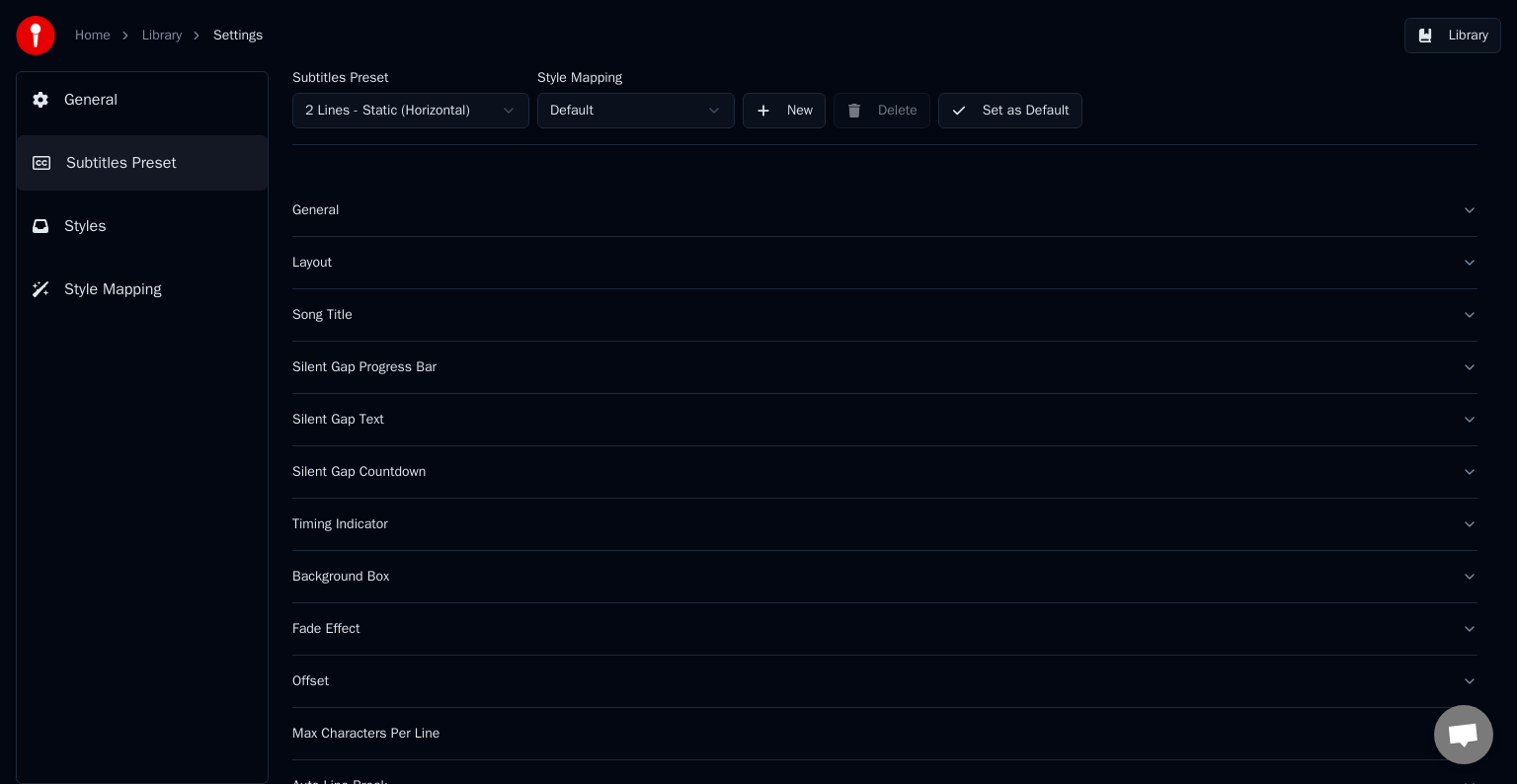 click on "Set as Default" at bounding box center (1010, 111) 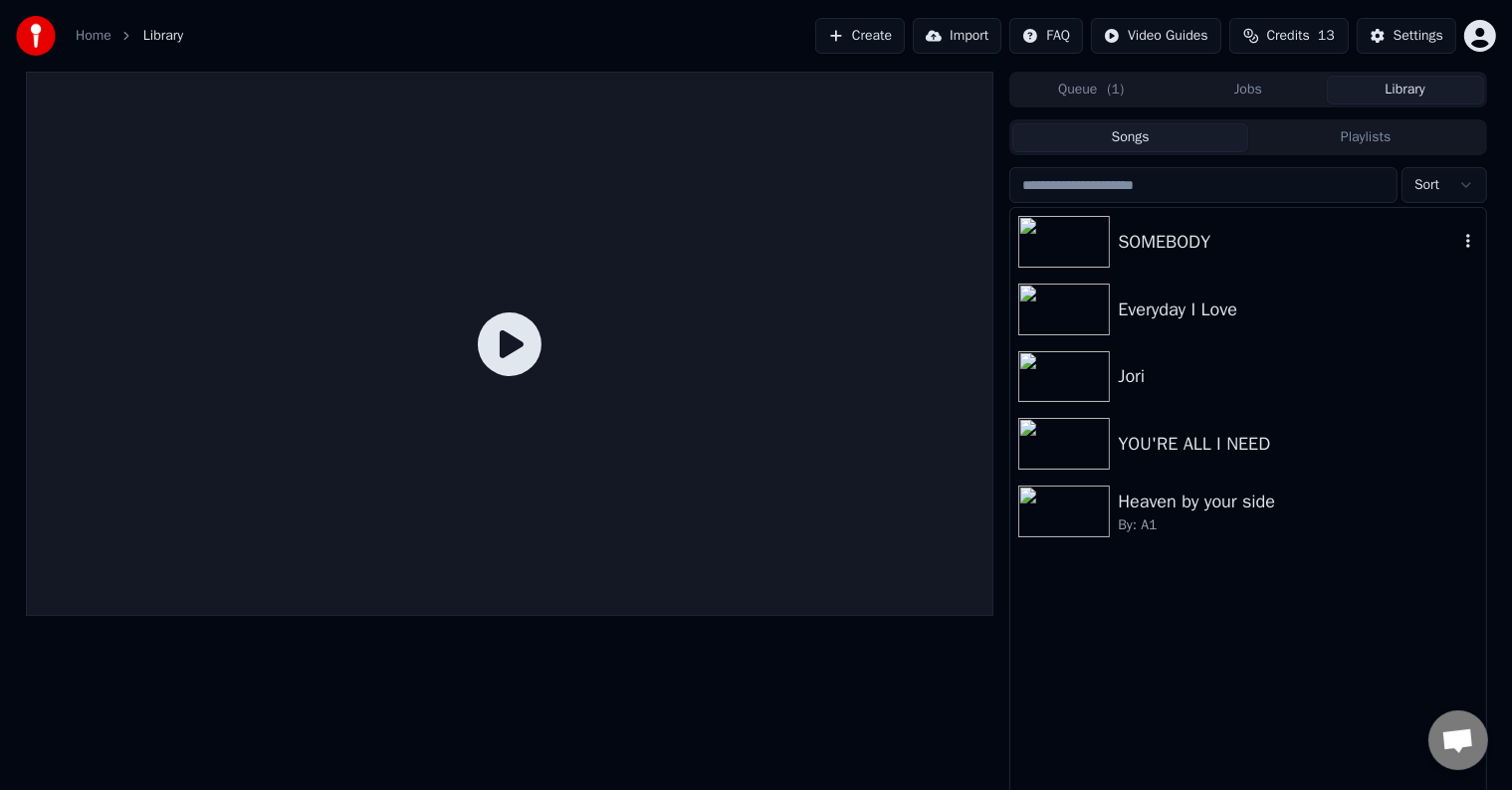 click on "SOMEBODY" at bounding box center [1287, 242] 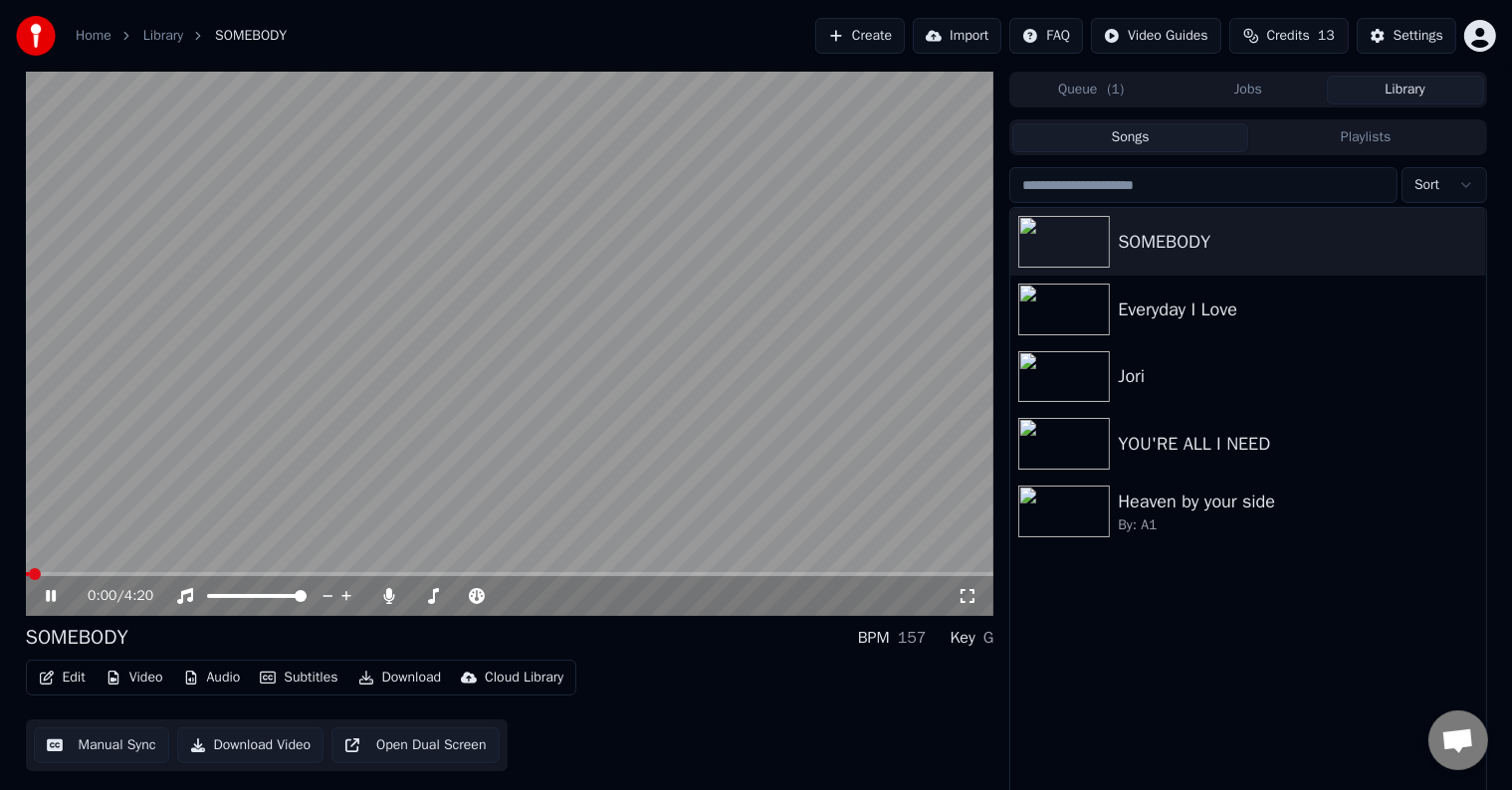 click at bounding box center [510, 343] 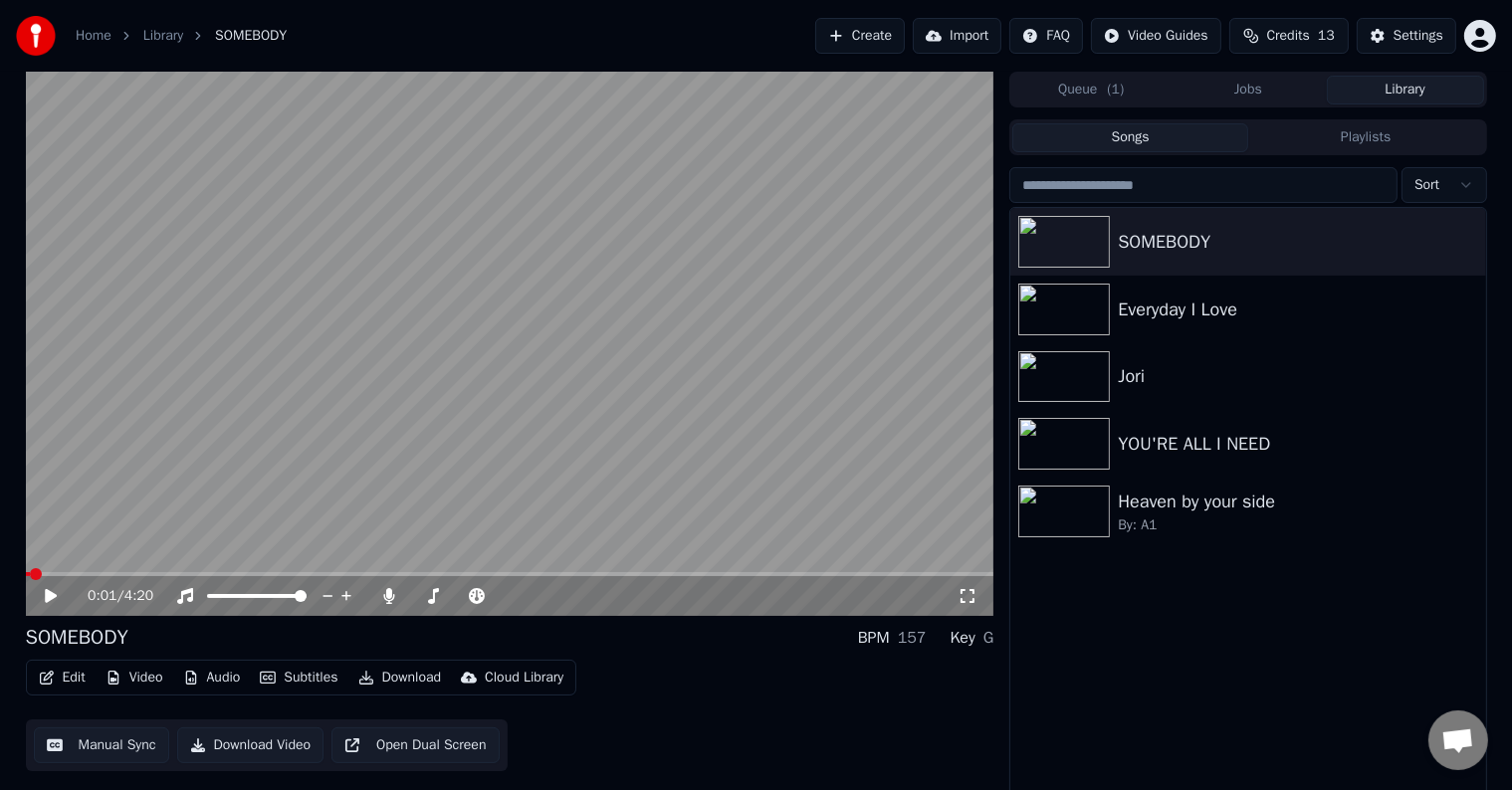 click at bounding box center (510, 574) 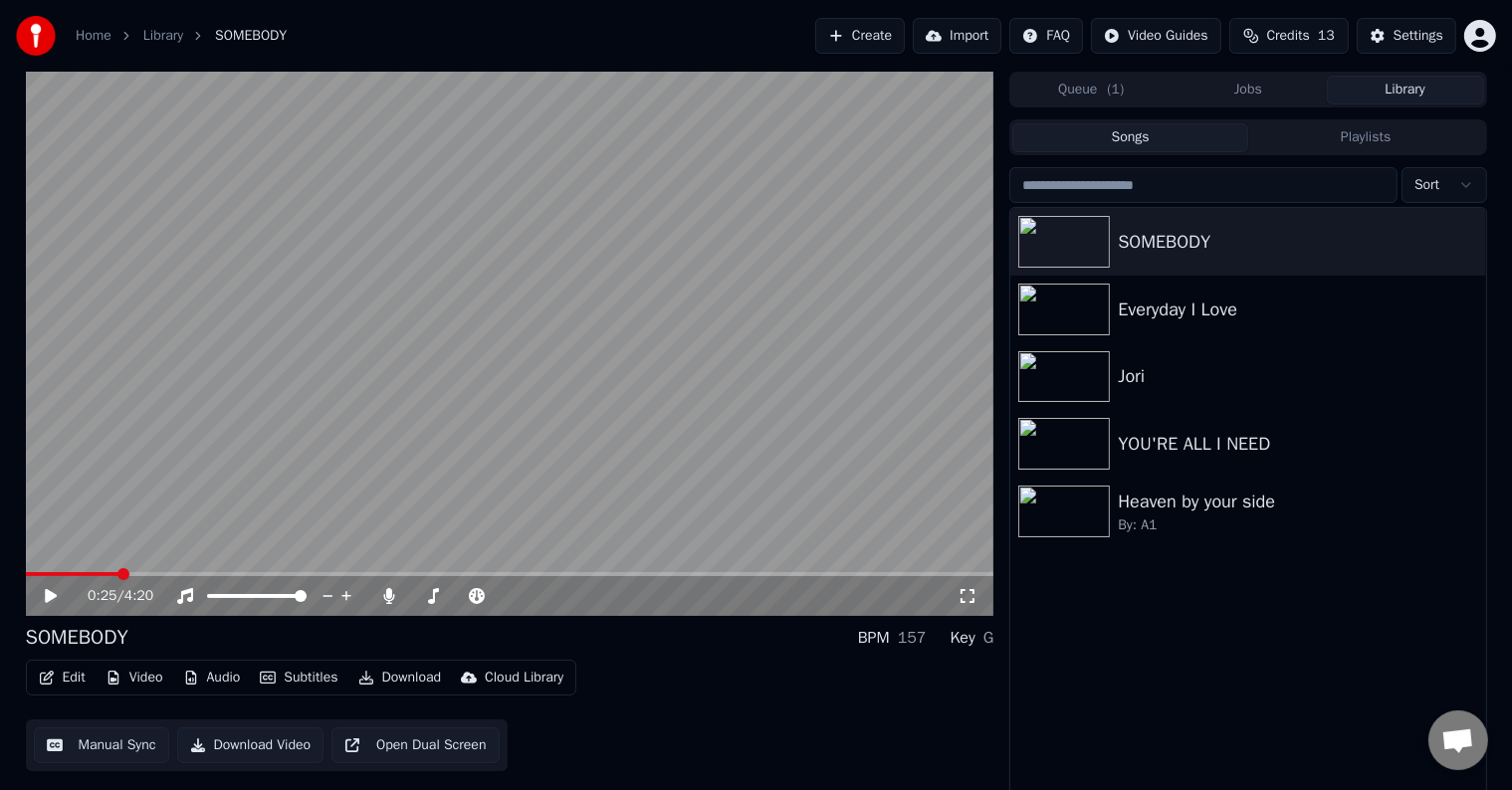 click at bounding box center (510, 343) 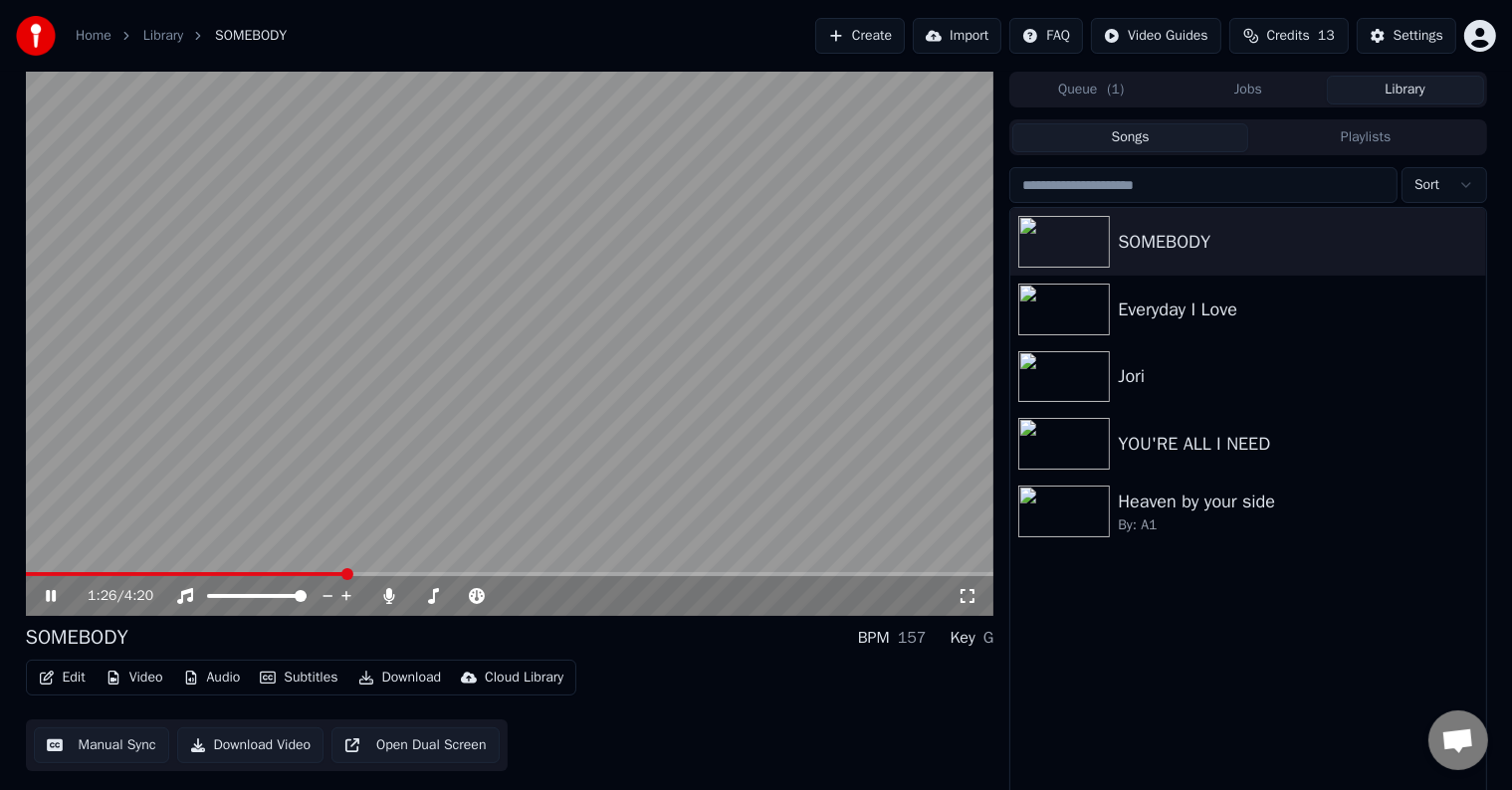click at bounding box center [510, 343] 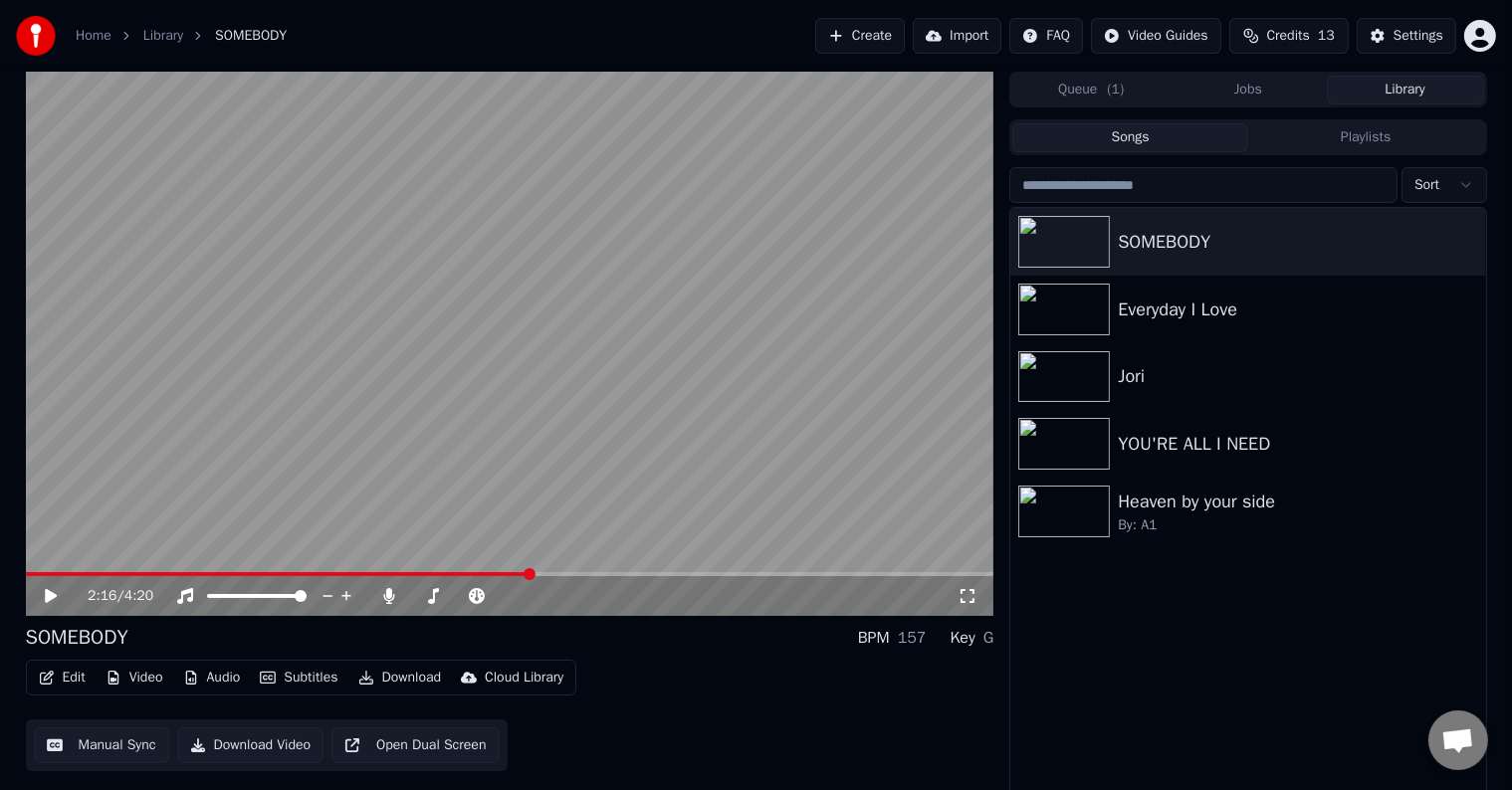 click at bounding box center [510, 574] 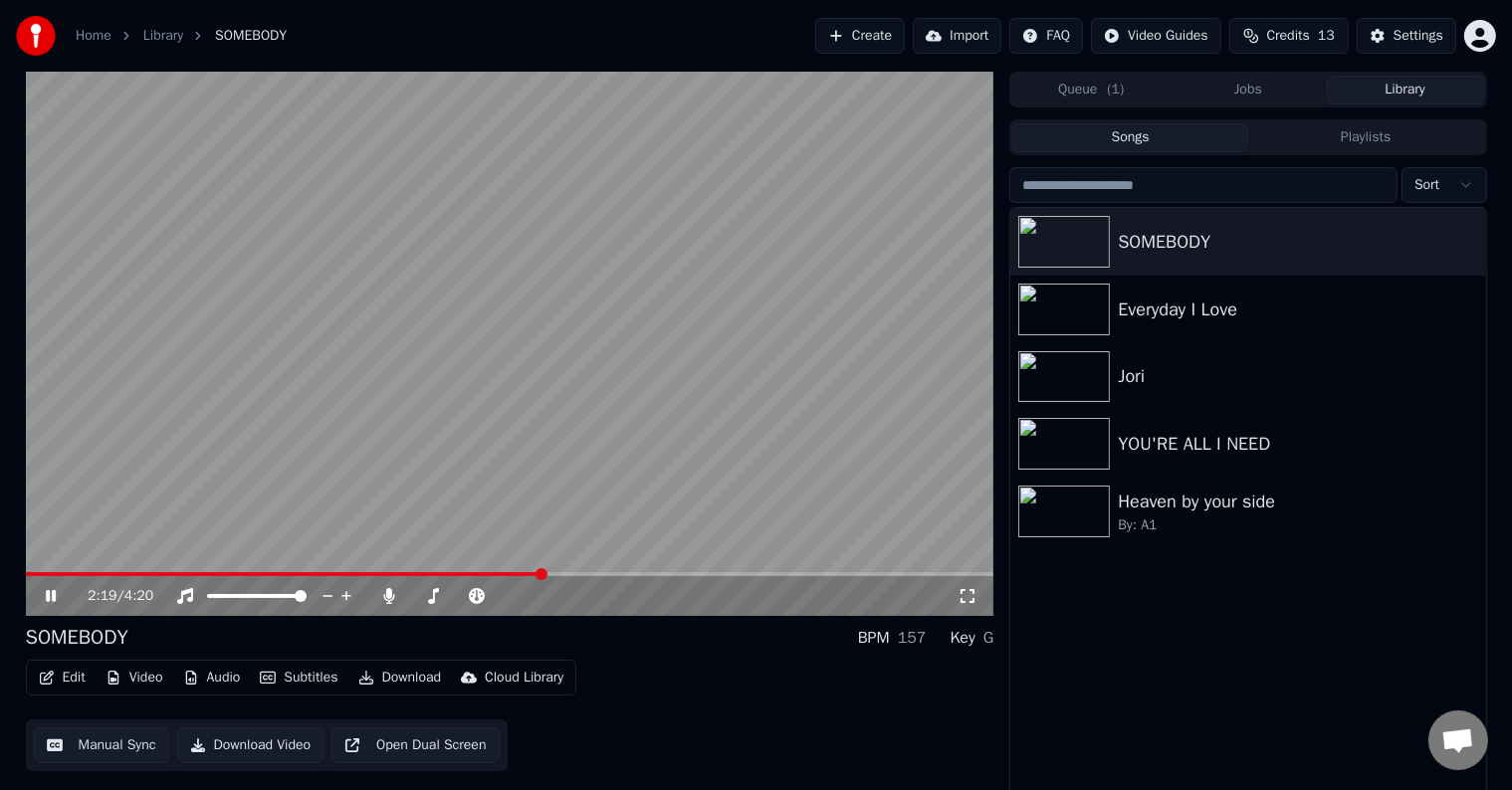 click 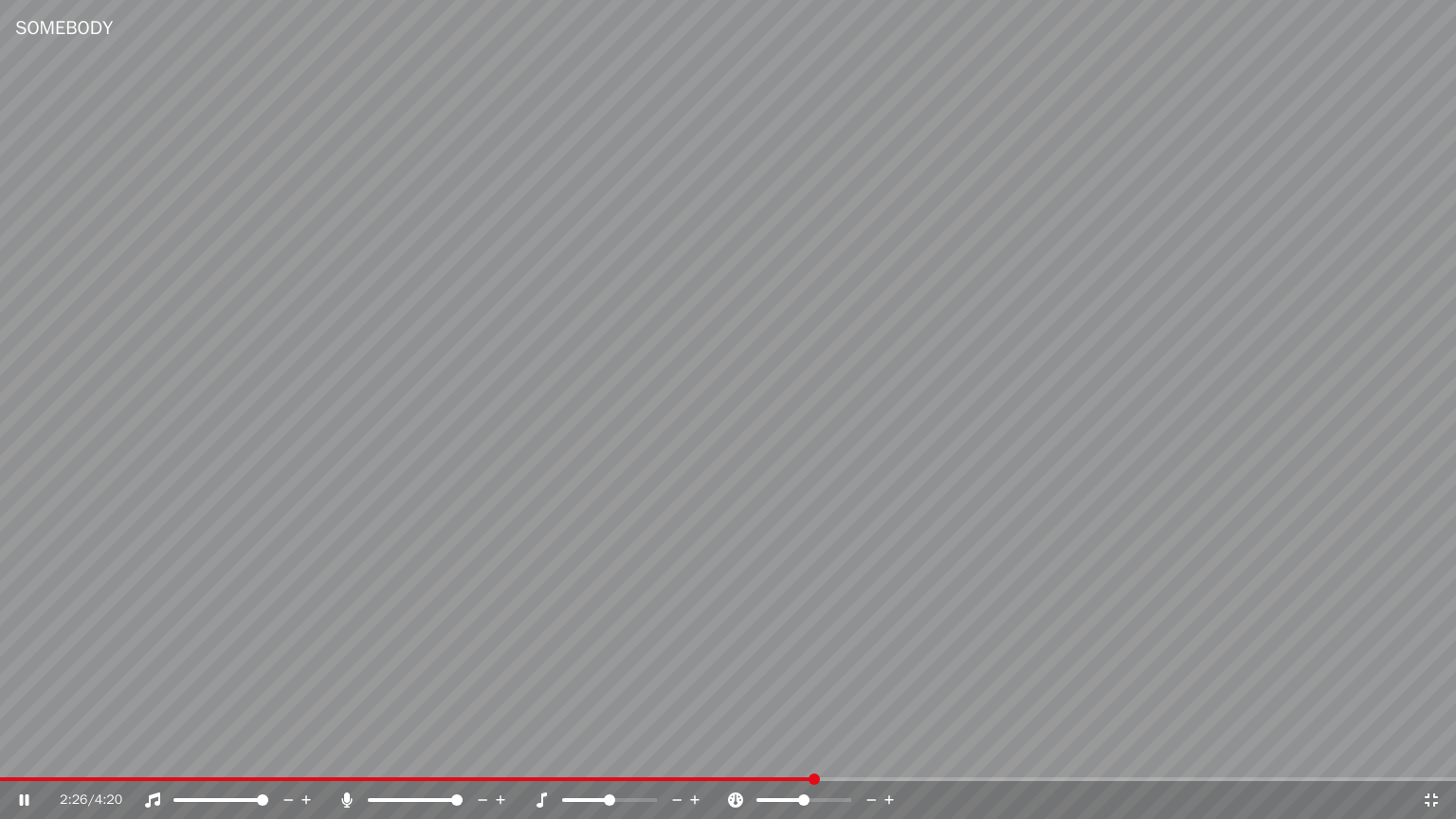 click 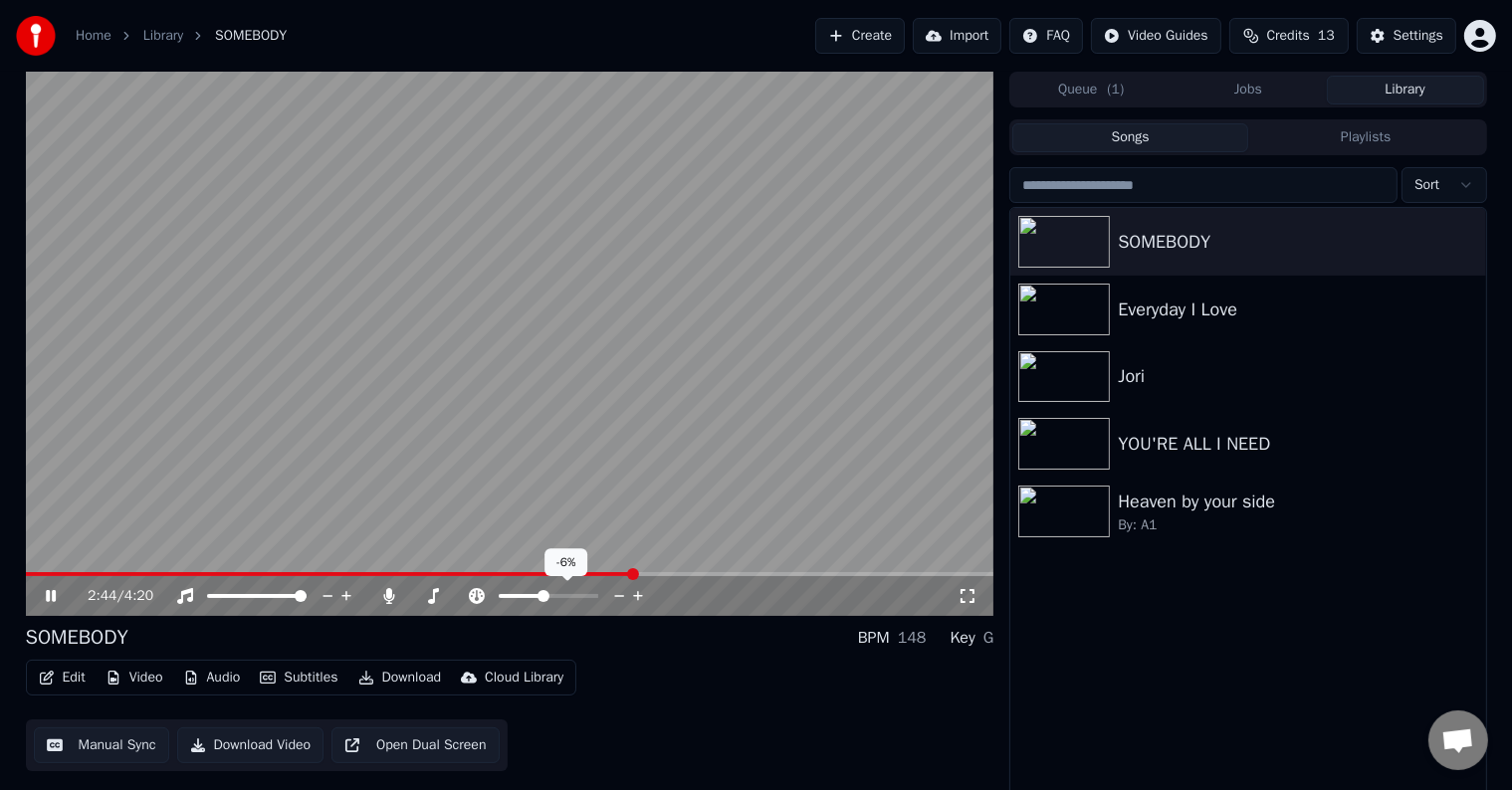 click at bounding box center [543, 596] 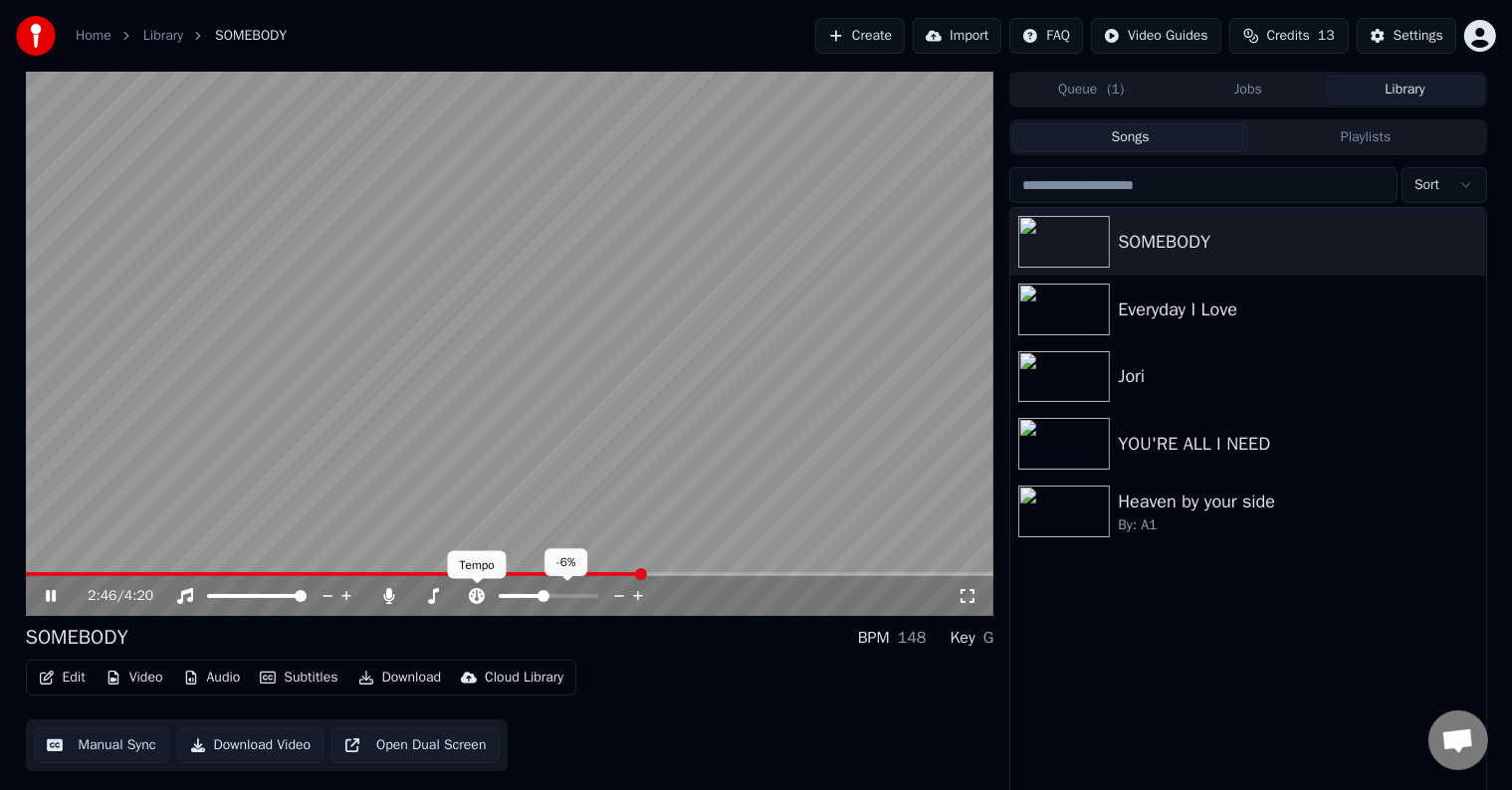 click 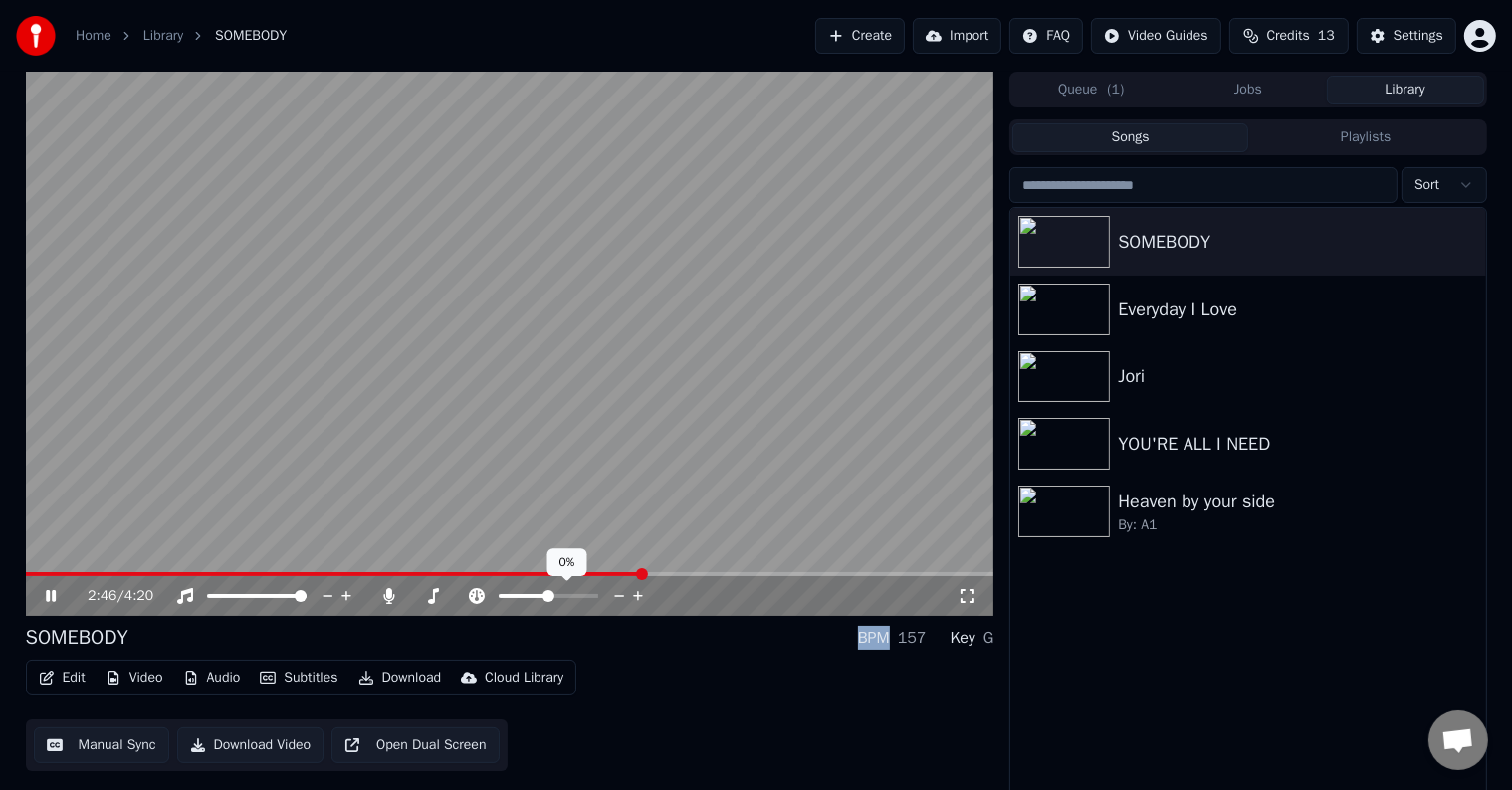 click 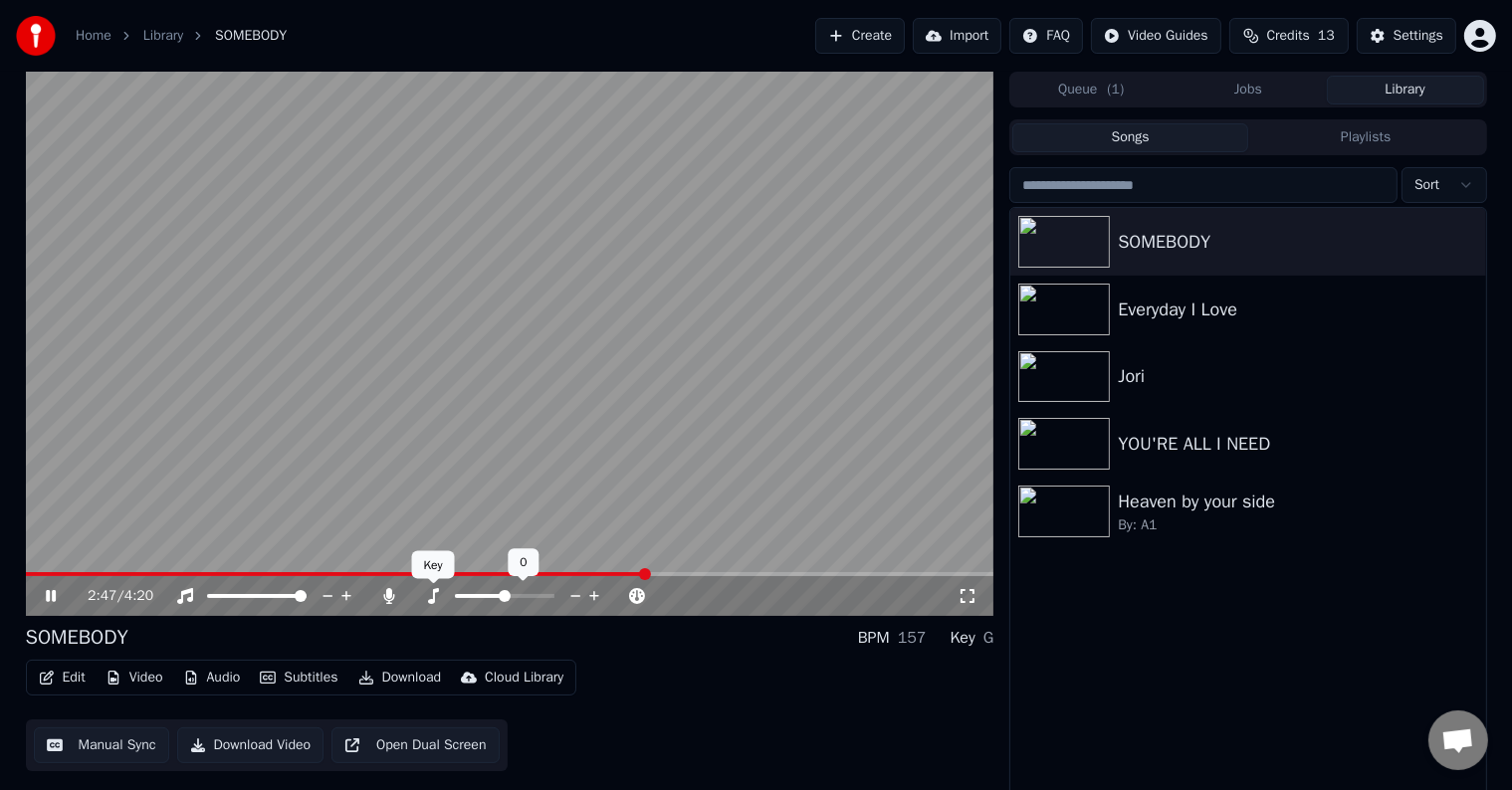 click 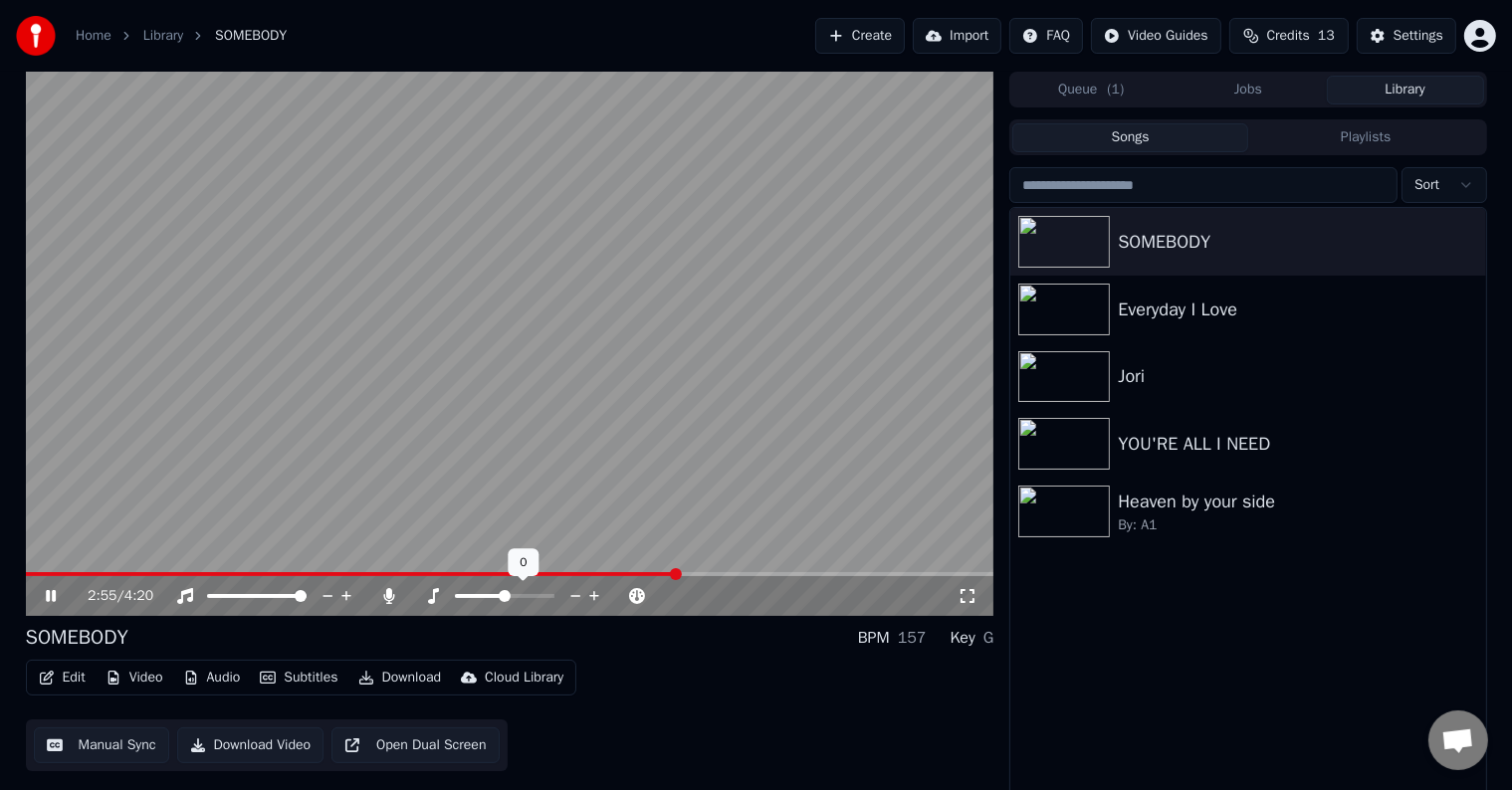 click at bounding box center [505, 596] 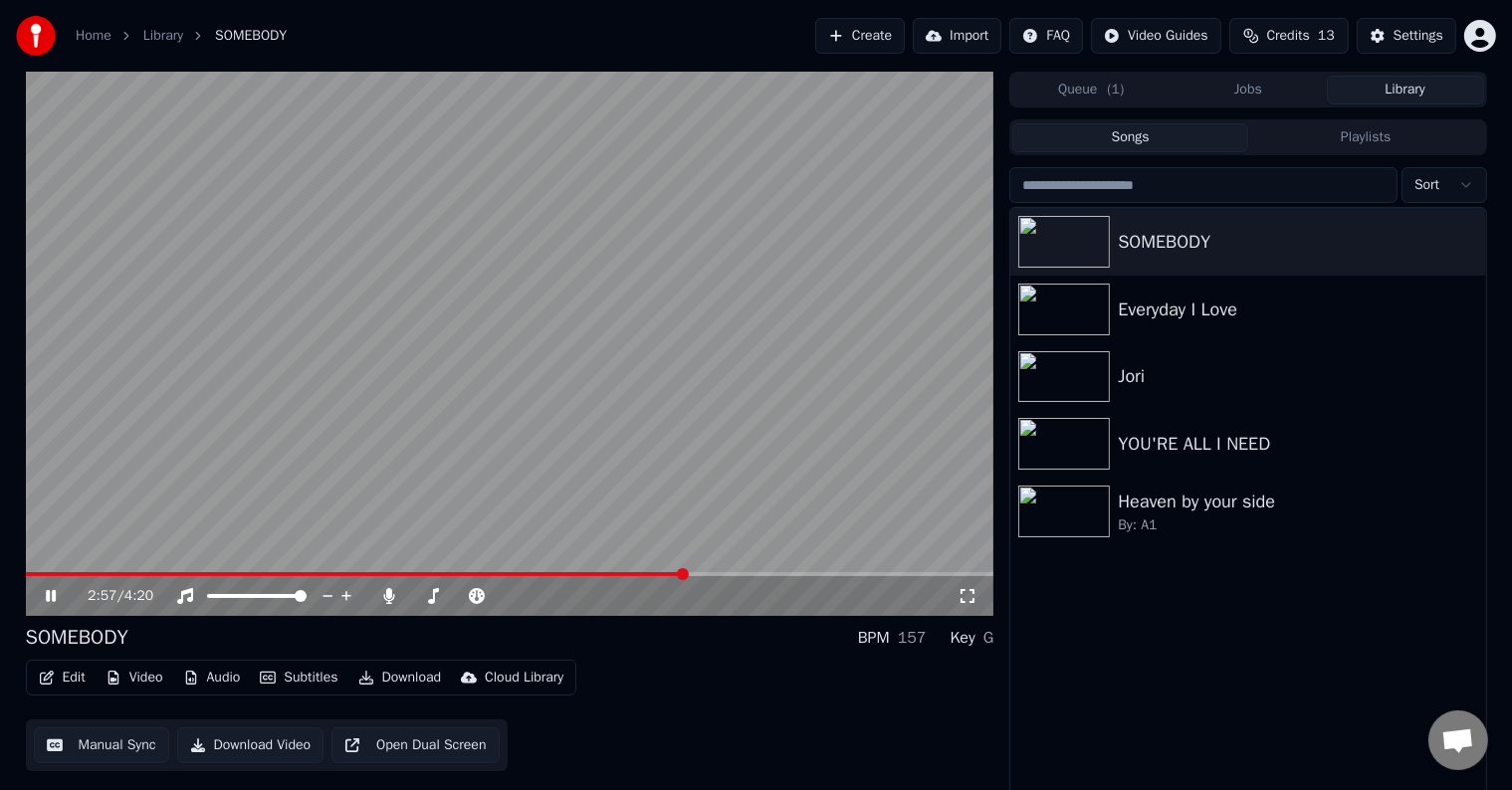 click at bounding box center (510, 343) 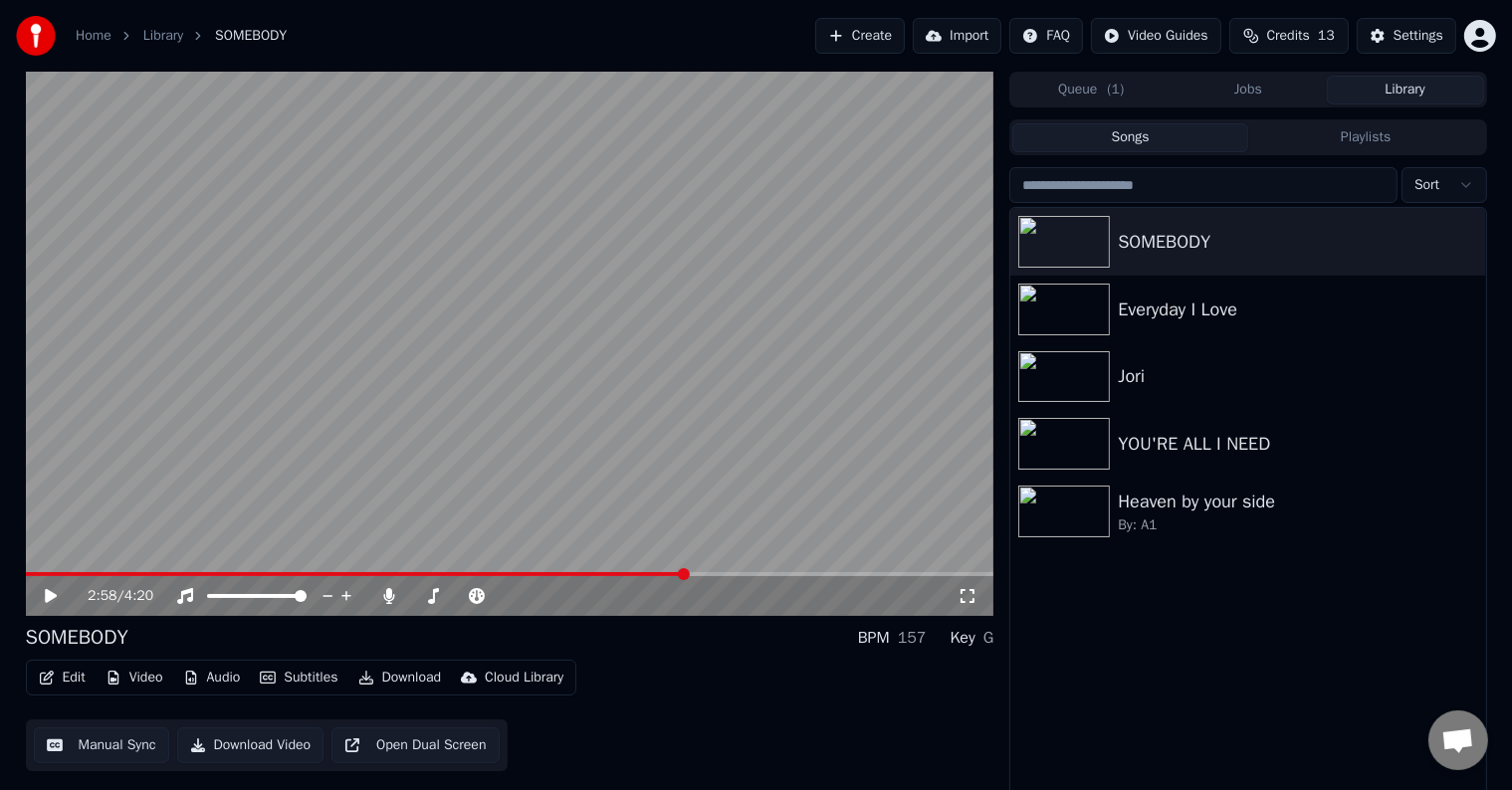 click at bounding box center (356, 574) 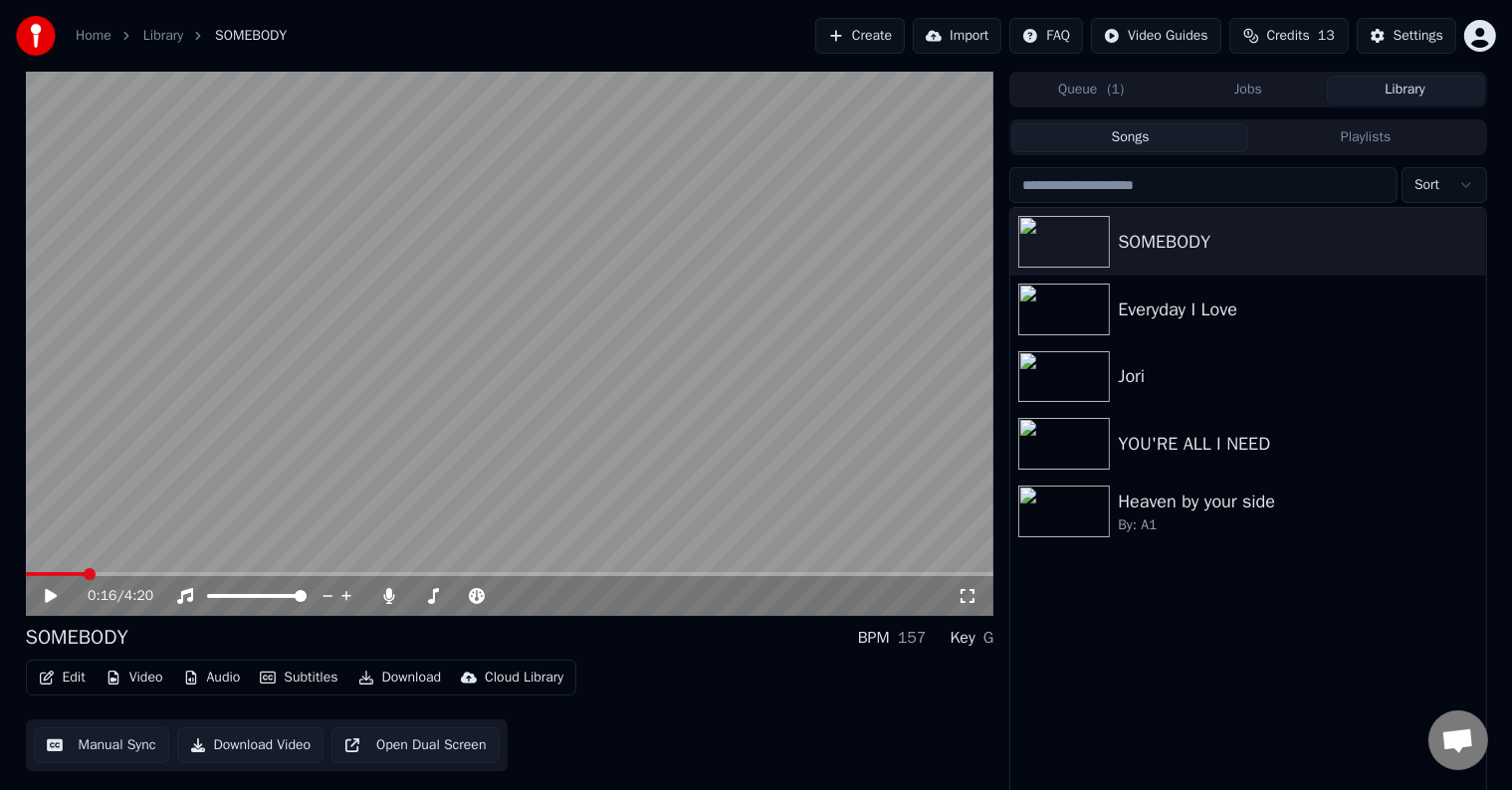 scroll, scrollTop: 9, scrollLeft: 0, axis: vertical 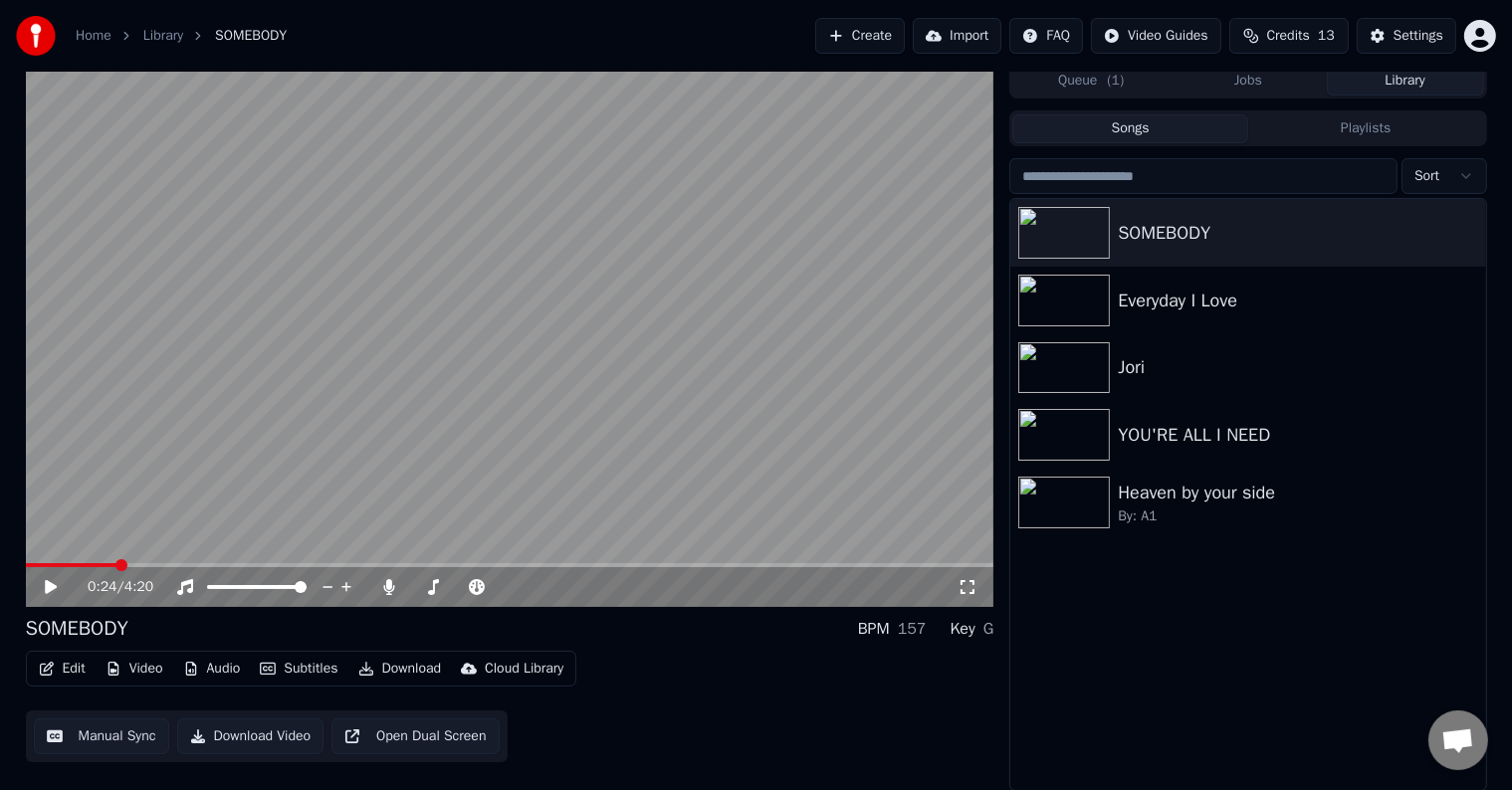 click on "Download Video" at bounding box center [251, 736] 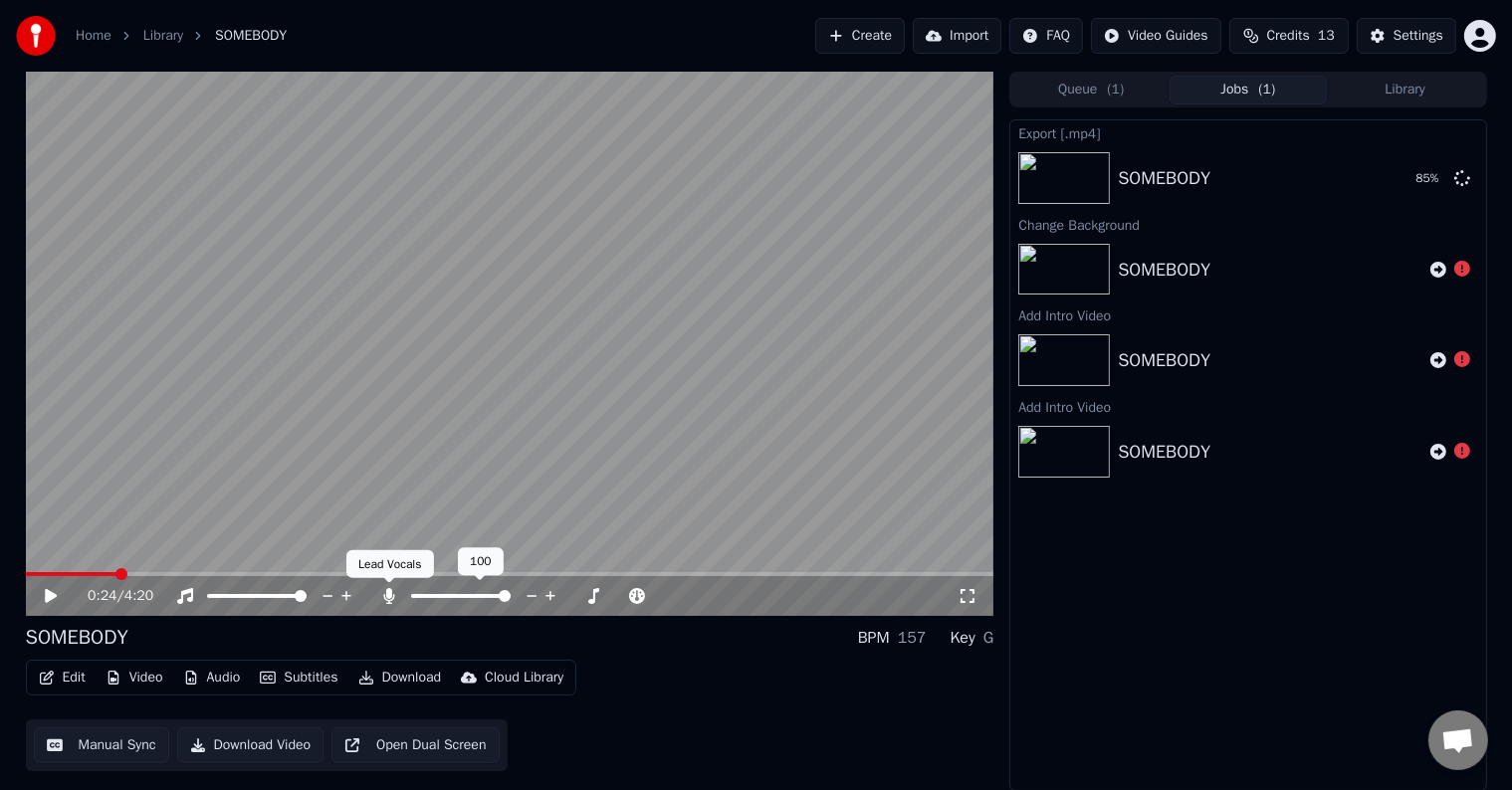 click 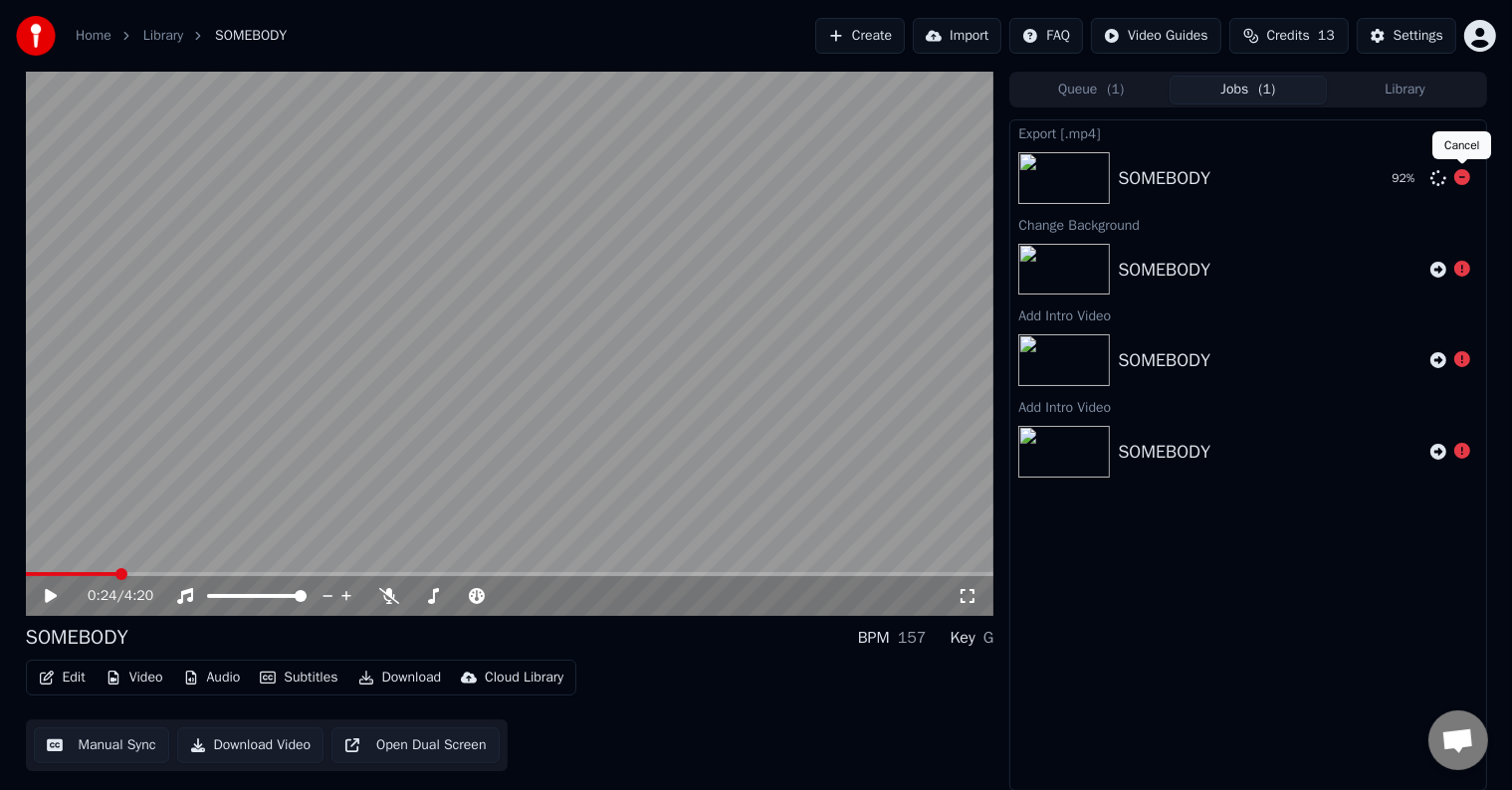 click 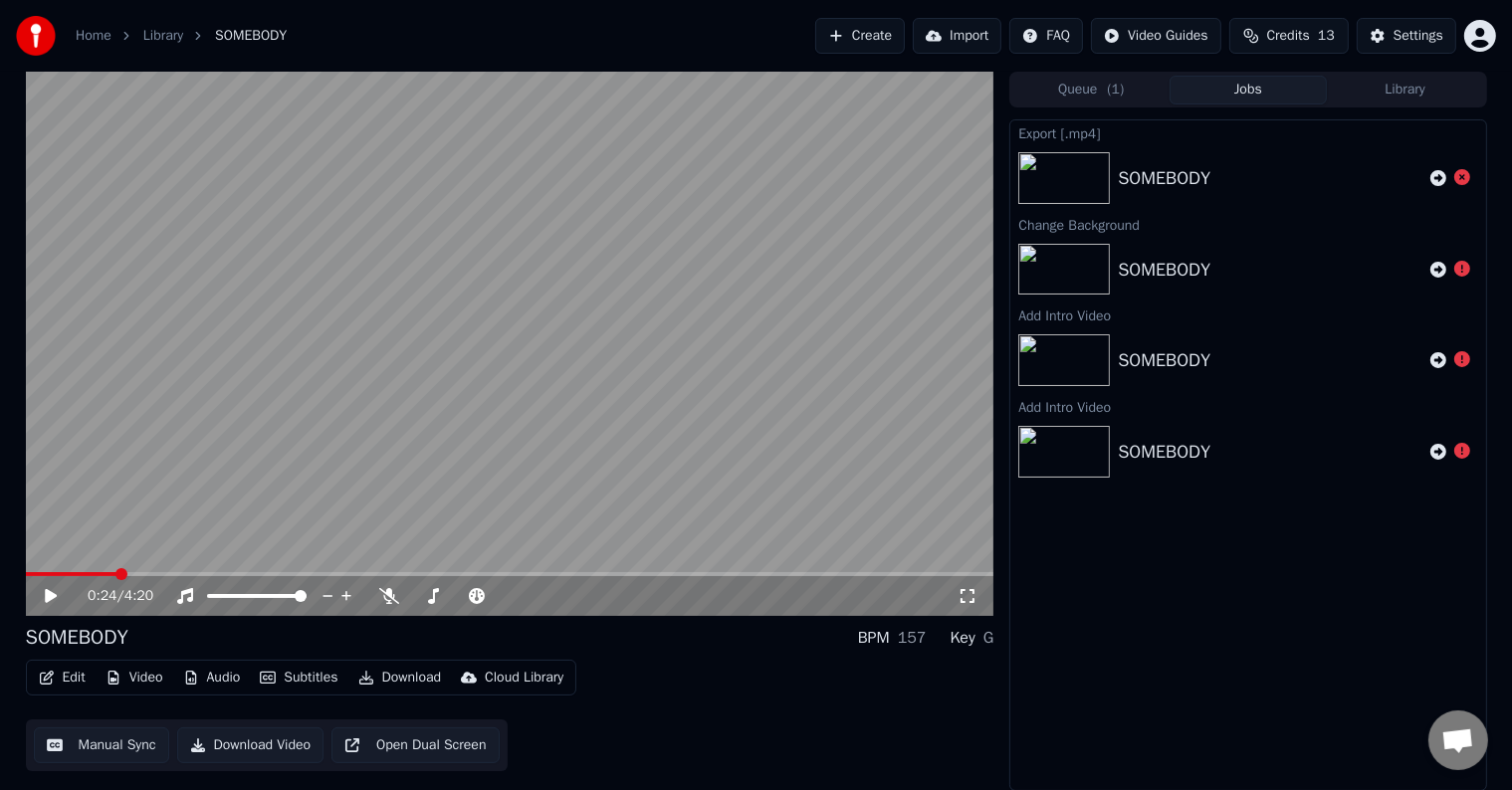 click on "Download Video" at bounding box center [251, 745] 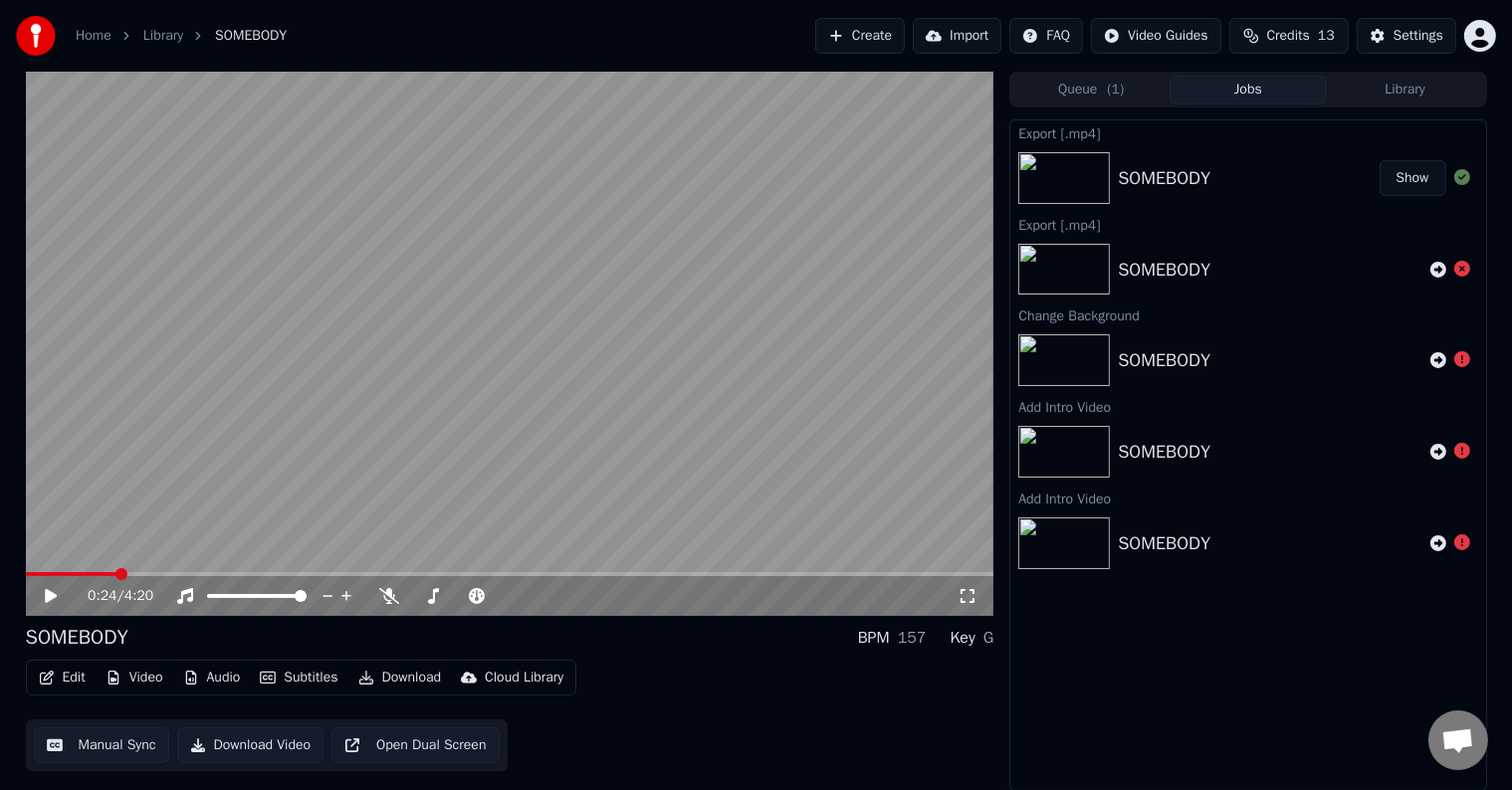 click on "Show" at bounding box center (1412, 178) 